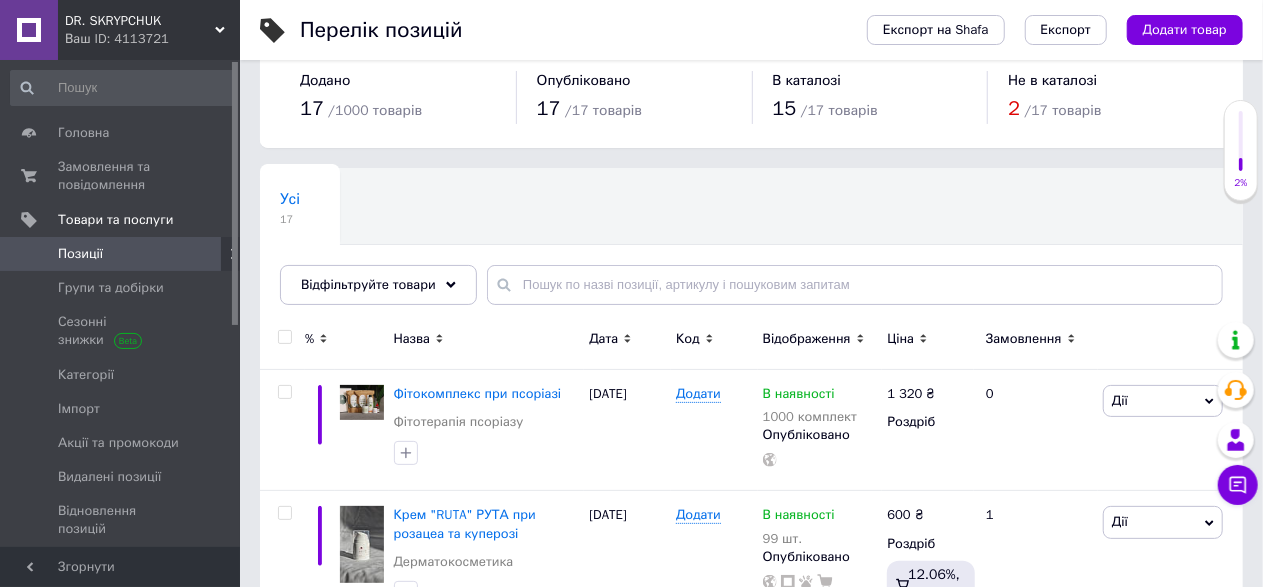 scroll, scrollTop: 0, scrollLeft: 0, axis: both 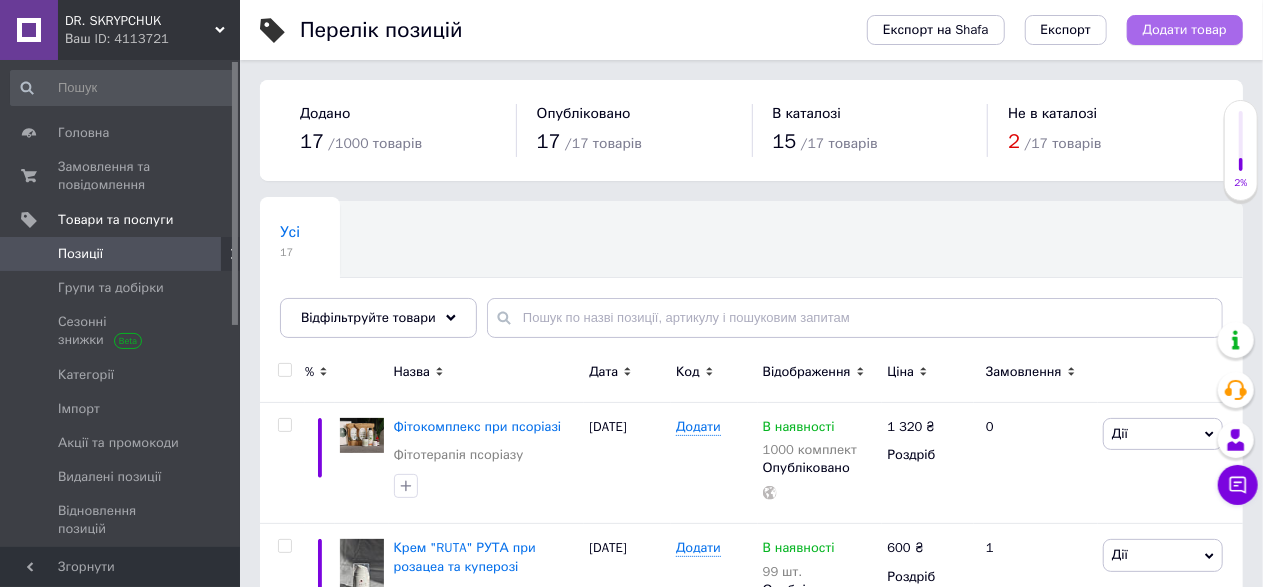 click on "Додати товар" at bounding box center (1185, 30) 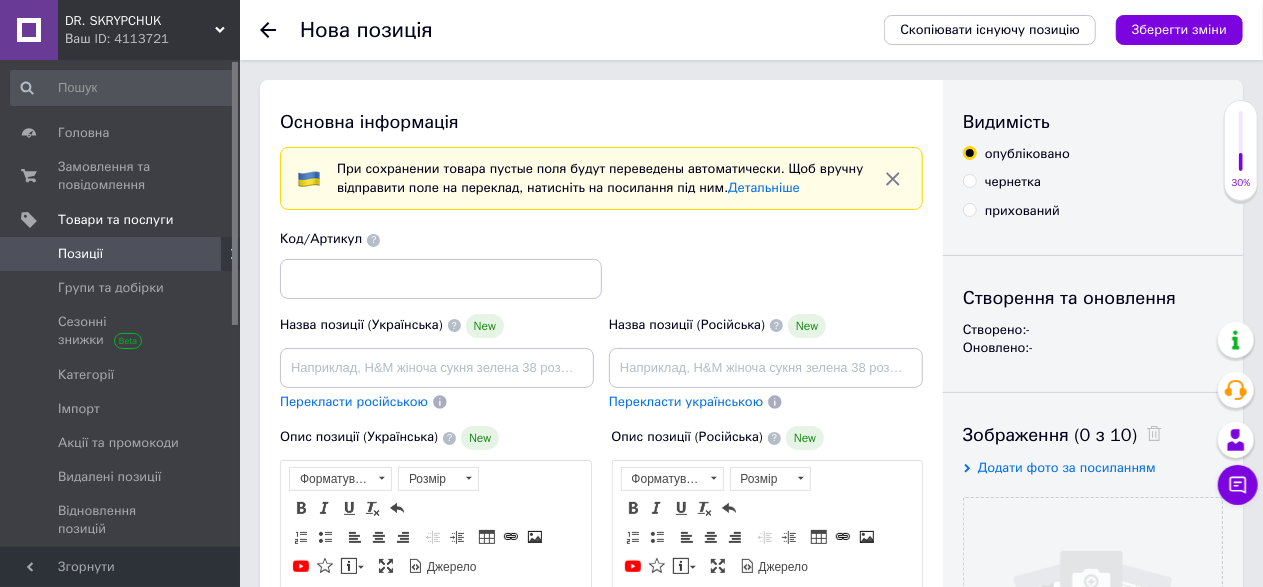 scroll, scrollTop: 0, scrollLeft: 0, axis: both 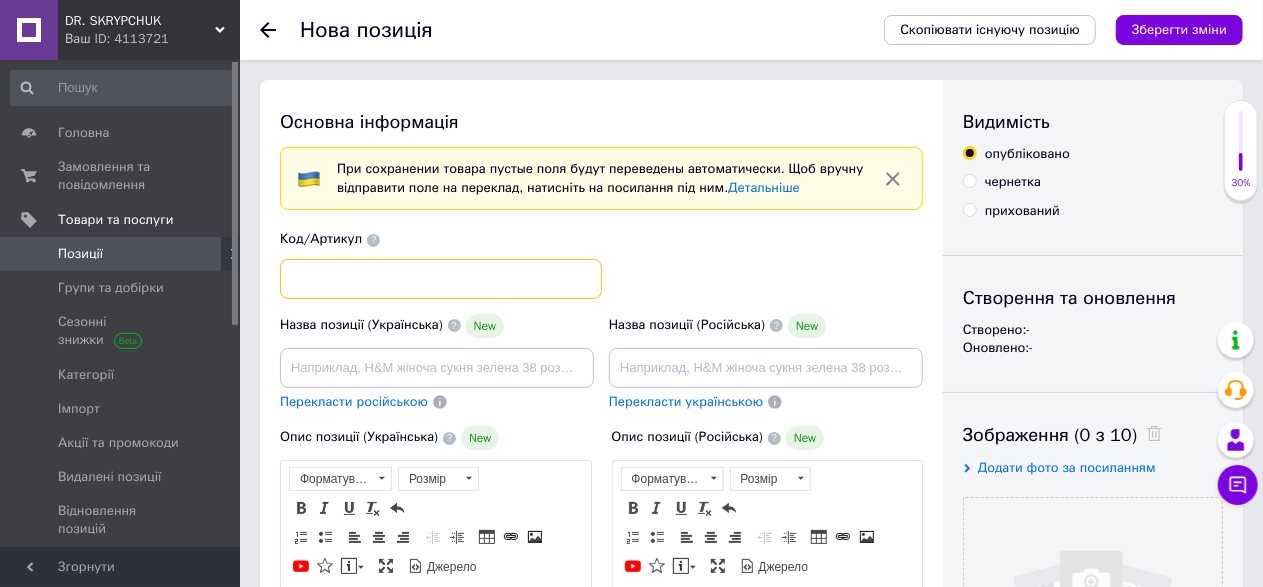 click at bounding box center (441, 279) 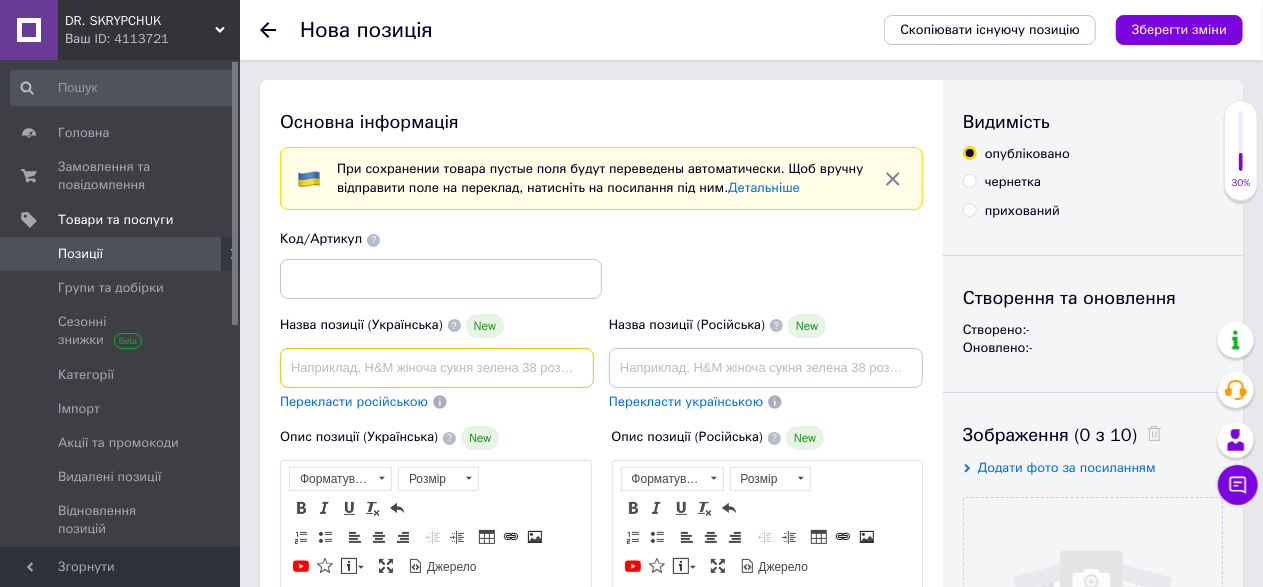 click at bounding box center [437, 368] 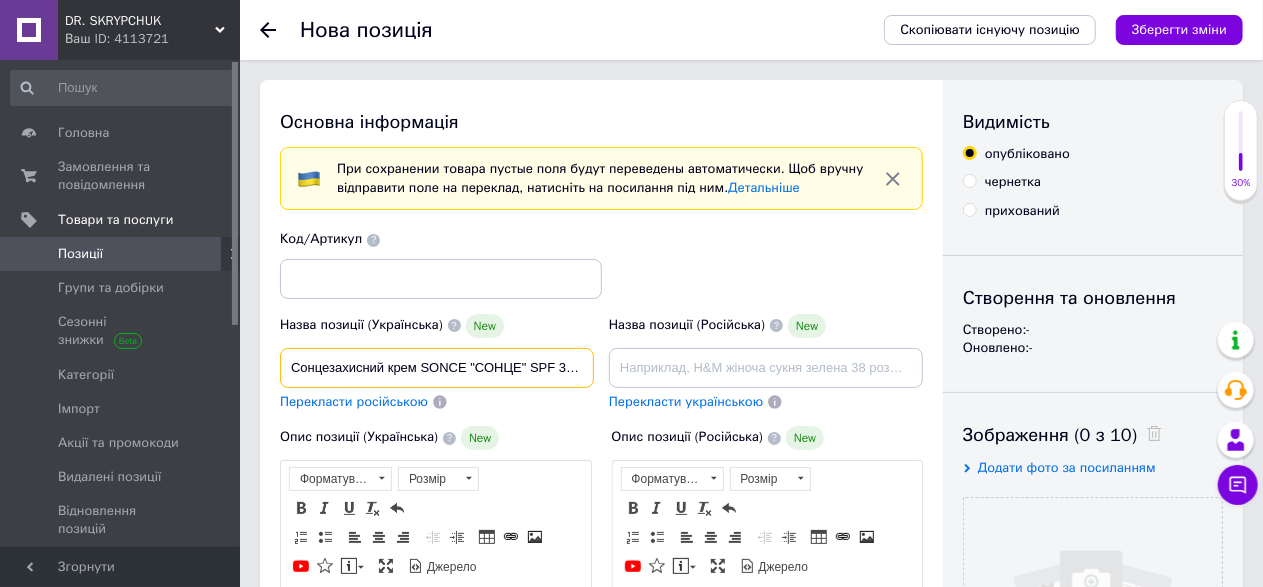 scroll, scrollTop: 0, scrollLeft: 108, axis: horizontal 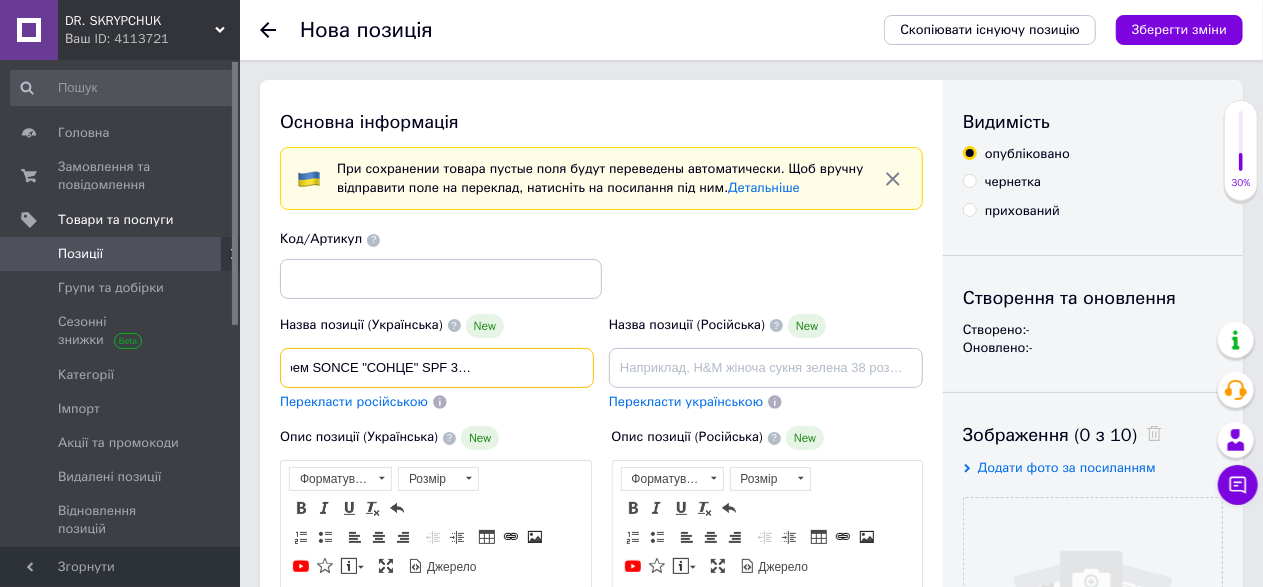 type on "Сонцезахисний крем SONCE "СОНЦЕ" SPF 30 для обличчя 50 мл" 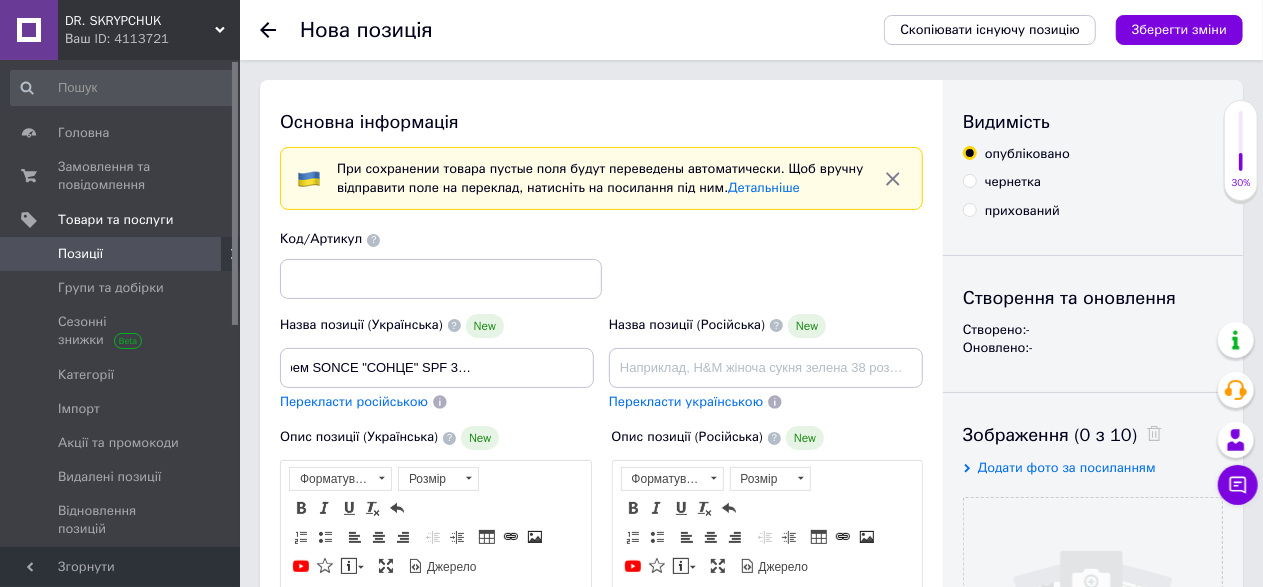 click on "Перекласти російською" at bounding box center [354, 401] 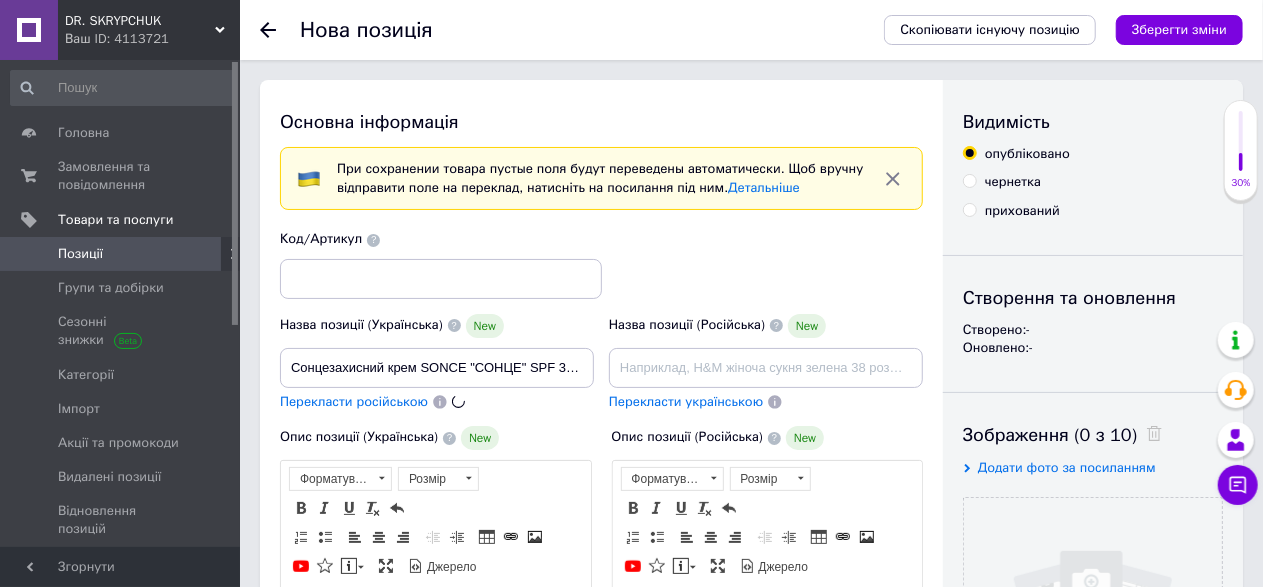 type on "Солнцезащитный крем SONCE "СОНЦО" SPF 30 для лица 50 мл" 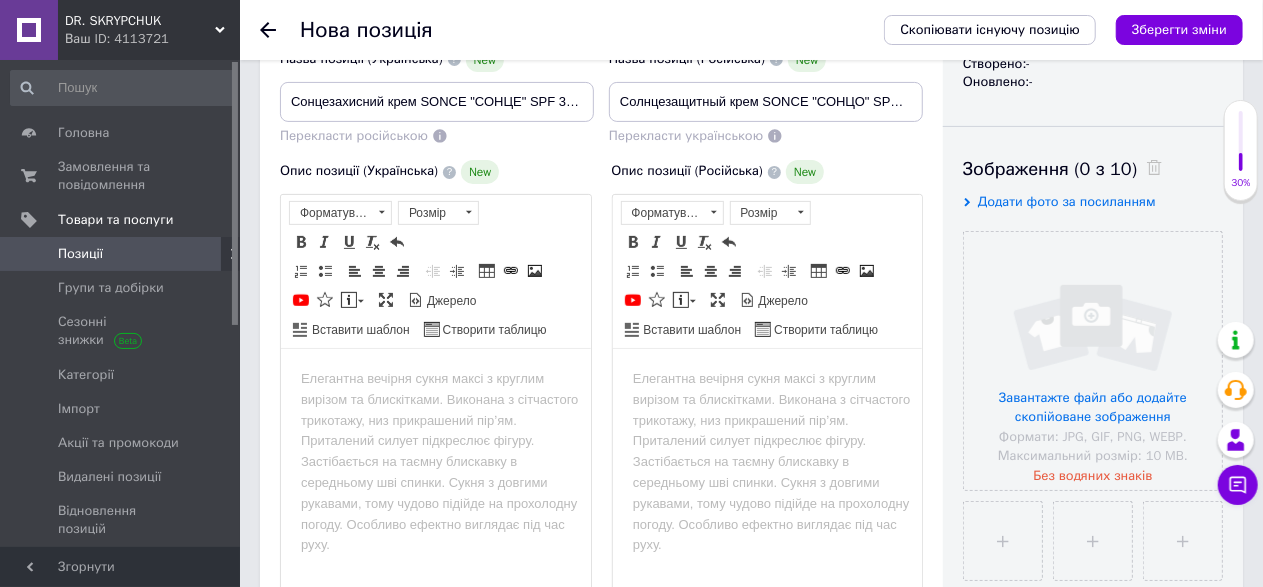 scroll, scrollTop: 433, scrollLeft: 0, axis: vertical 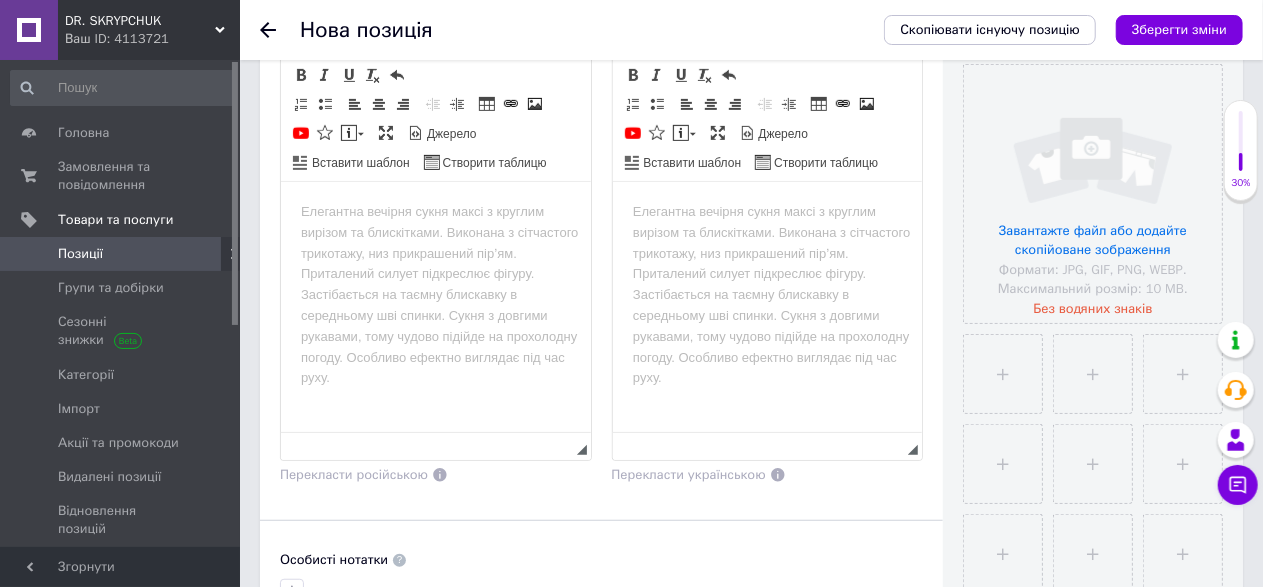 click at bounding box center [435, 212] 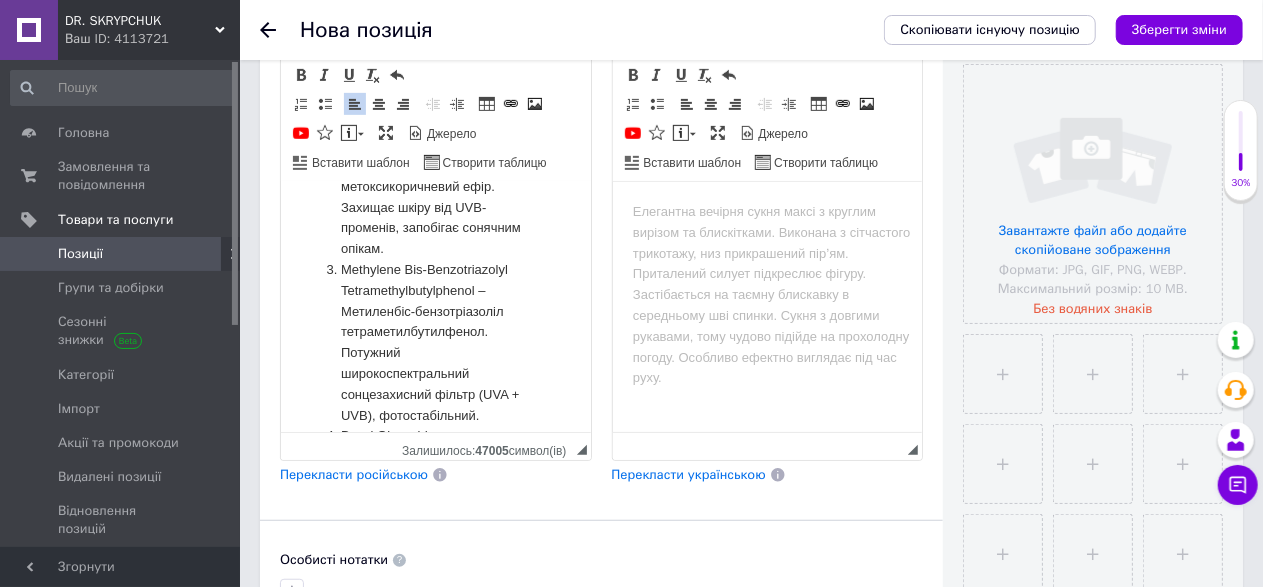scroll, scrollTop: 400, scrollLeft: 0, axis: vertical 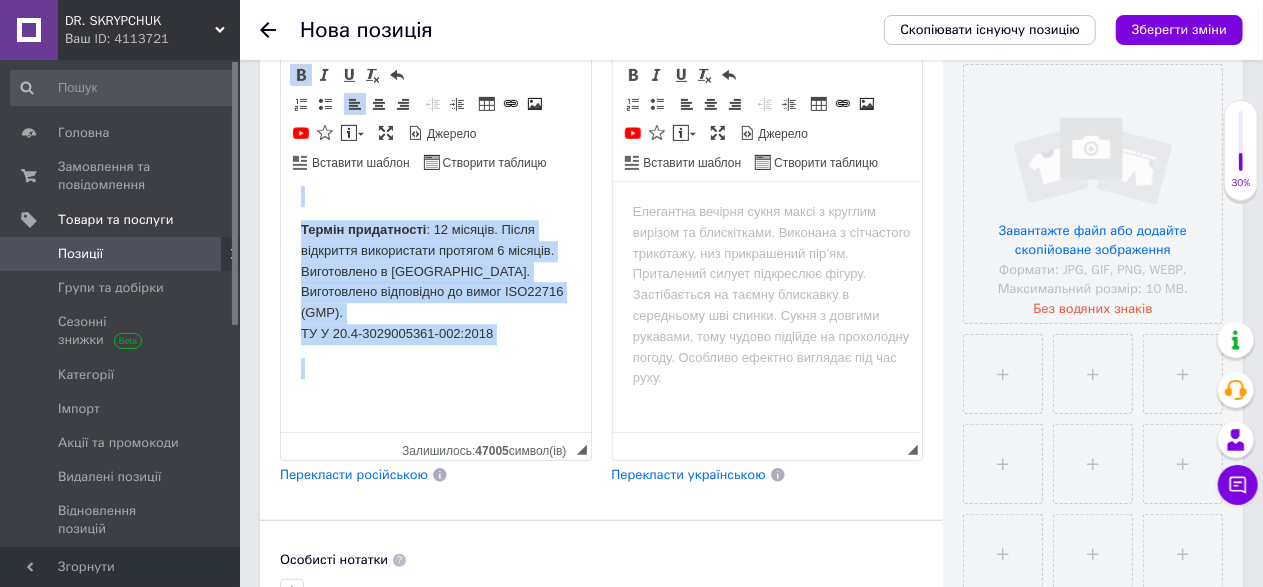 drag, startPoint x: 292, startPoint y: 240, endPoint x: 846, endPoint y: 708, distance: 725.2172 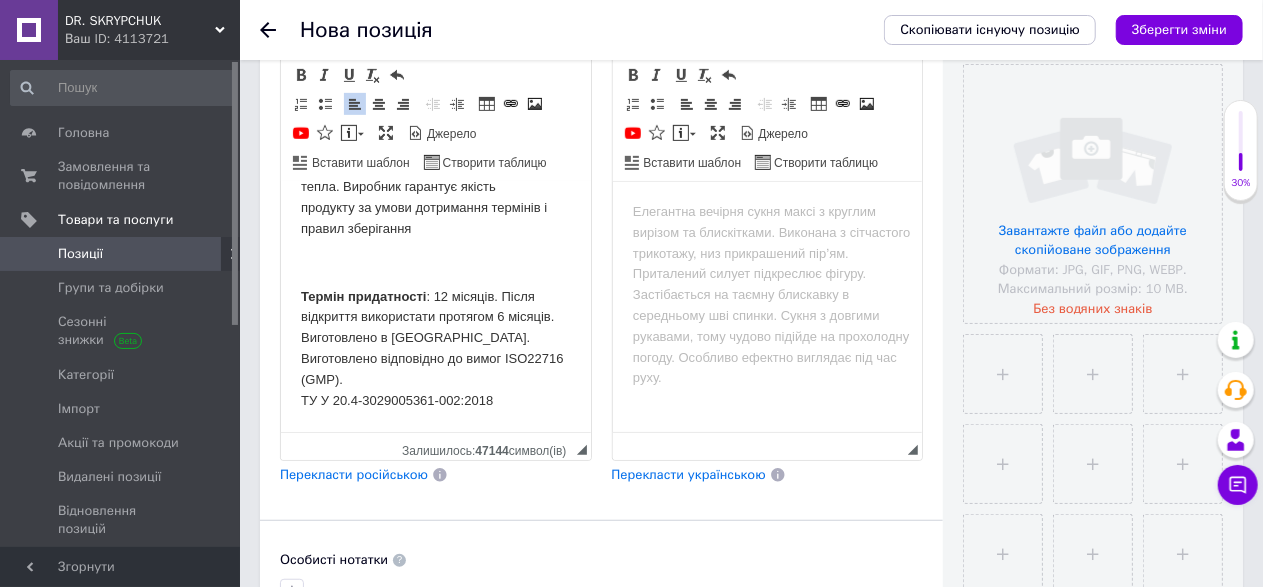 scroll, scrollTop: 2322, scrollLeft: 0, axis: vertical 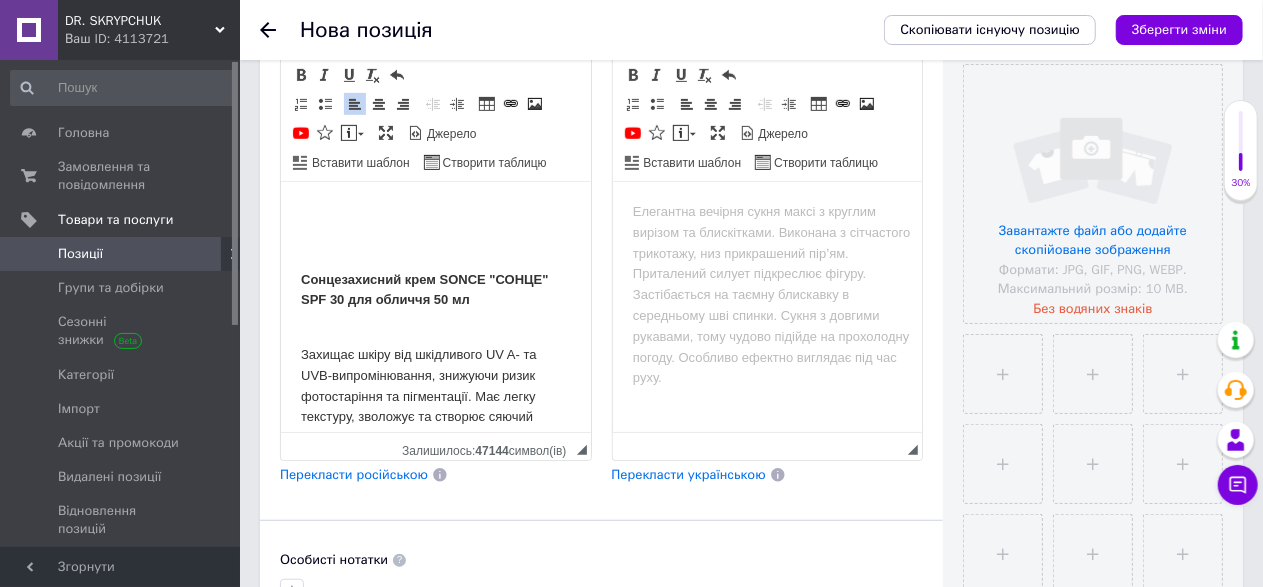 click at bounding box center (435, 246) 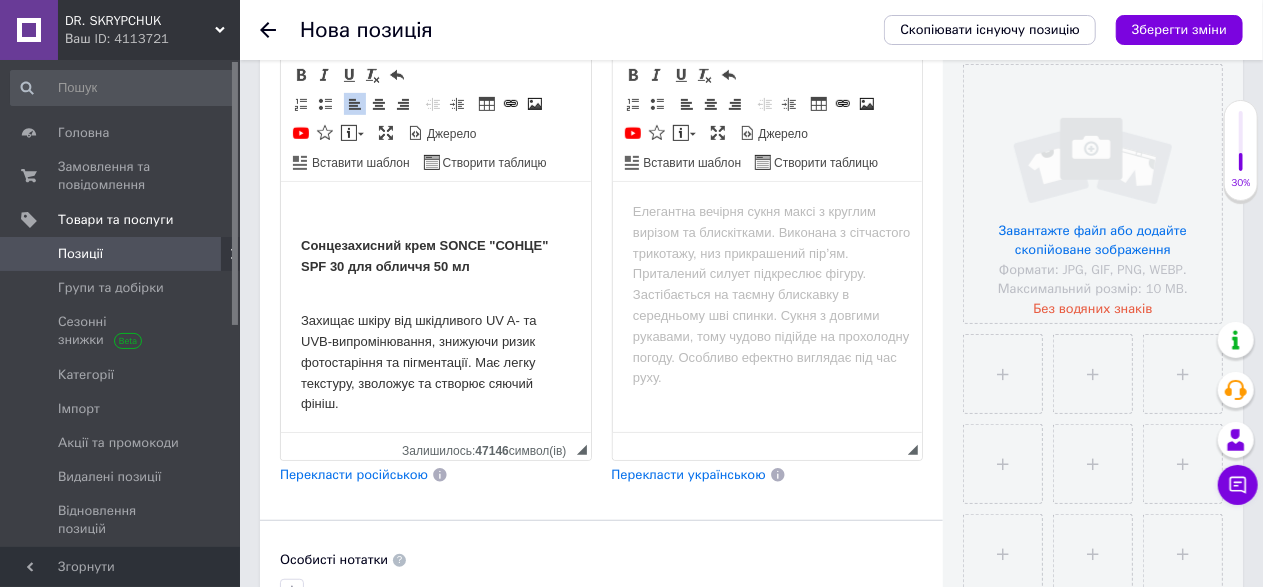 click on "Сонцезахисний крем SONCE "СОНЦЕ" SPF 30 для обличчя 50 мл Захищає шкіру від шкідливого UV A- та UVB-випромінювання, знижуючи ризик фотостаріння та пігментації. Має легку текстуру, зволожує та створює сяючий фініш. Підходить для всіх типів шкіри та є чудовою основою для макіяжу. Регулює виділення себуму, забезпечуючи здорове сяйво. Склад крему / Ingredients: Water, Ethylhexyl Methoxycinnamate, Methylene Bis-Benzotriazolyl Tetramethylbutylphenol, Decyl Glucoside, [MEDICAL_DATA], Xanthan Gum, Diethylamino Hydroxybenzoyl Hexyl Benzoate, Caprylic/Capric Triglyceride*, Coco-Caprylate, Sodium Polyacrylate, [MEDICAL_DATA] Alcohol*, Benzoic Acid*, Dehydroacetic Acid*, [MEDICAL_DATA], Acrylates/Beheneth-25 Methacrylate Copolymer. 🔆 ТУ У 20.4-3029005361-002:2018" at bounding box center (435, 1476) 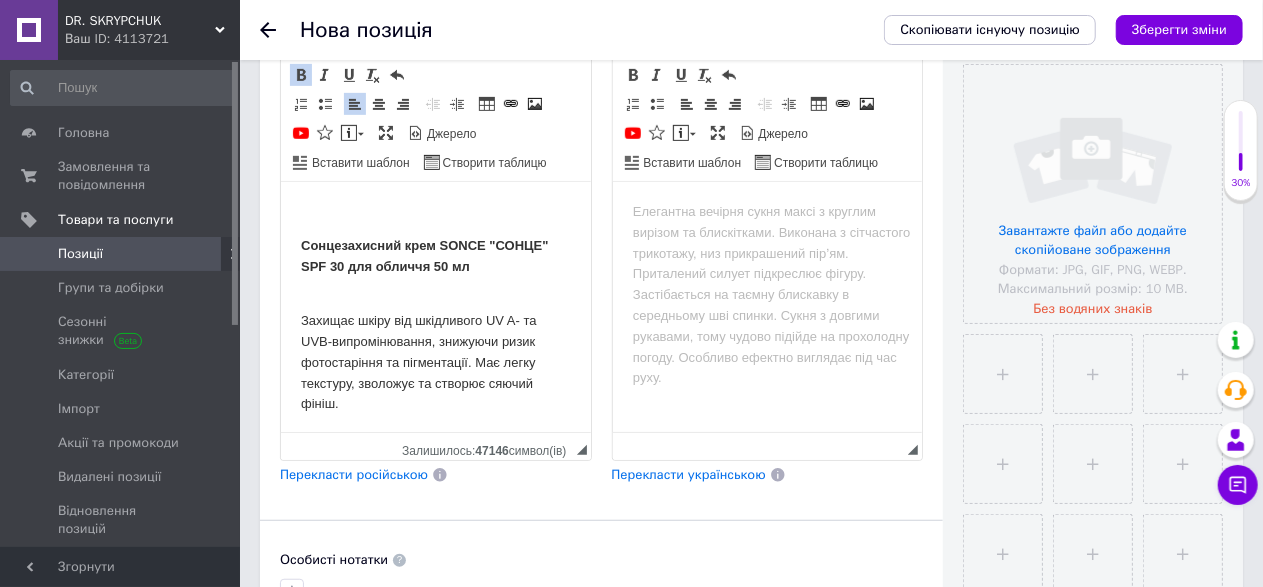 click on "Сонцезахисний крем SONCE "СОНЦЕ" SPF 30 для обличчя 50 мл" at bounding box center (423, 256) 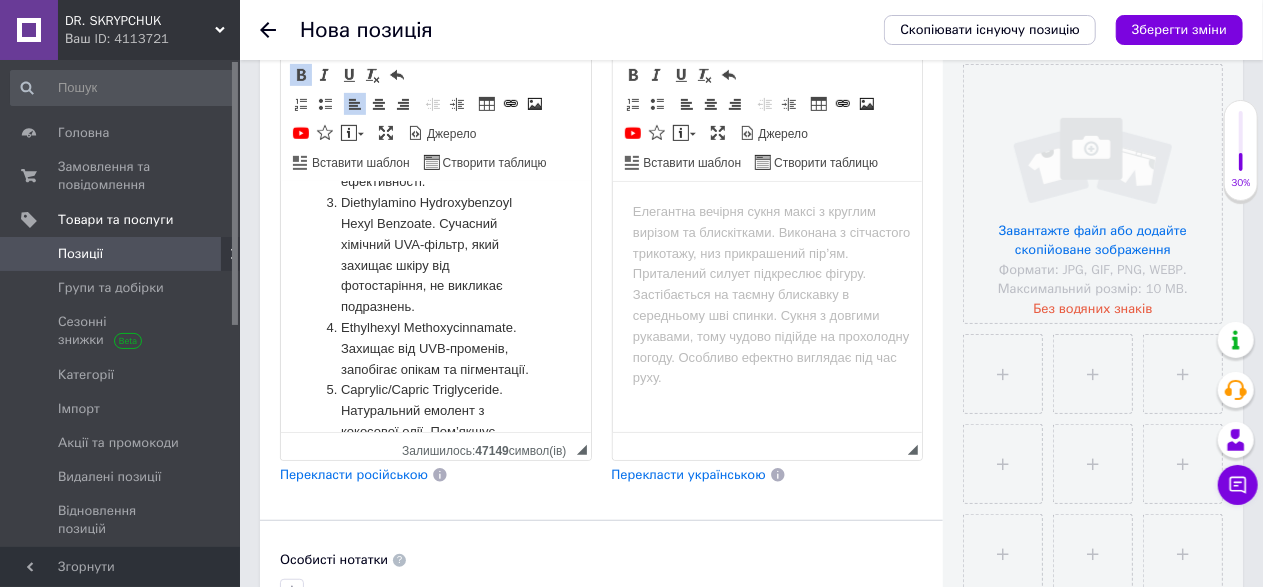scroll, scrollTop: 1166, scrollLeft: 0, axis: vertical 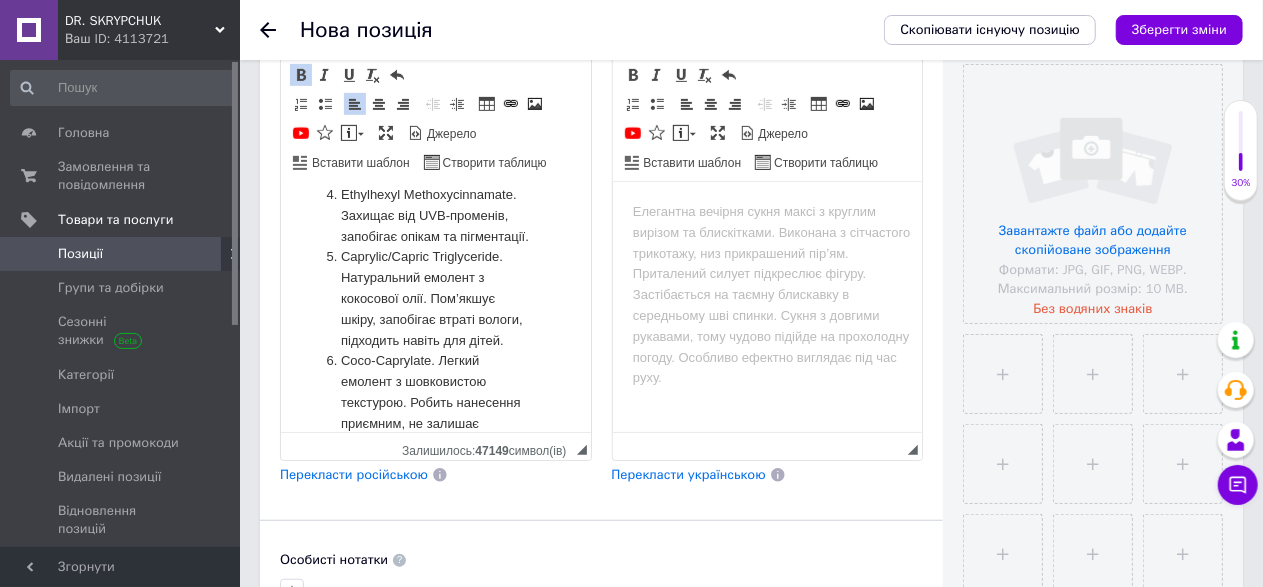 click on "Перекласти російською" at bounding box center (354, 474) 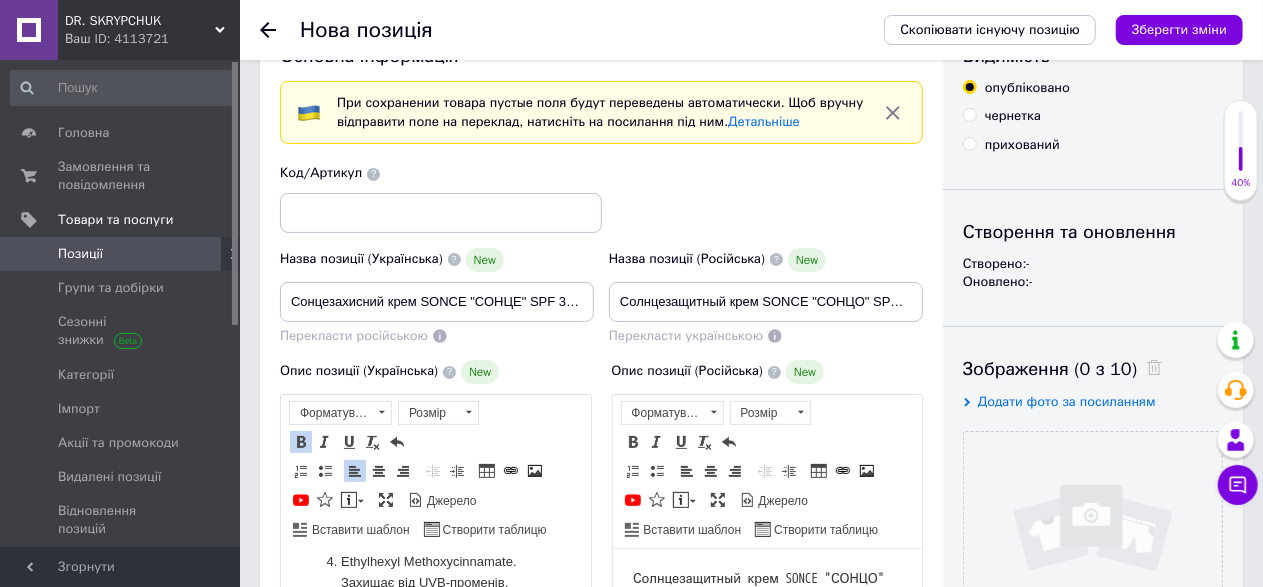scroll, scrollTop: 233, scrollLeft: 0, axis: vertical 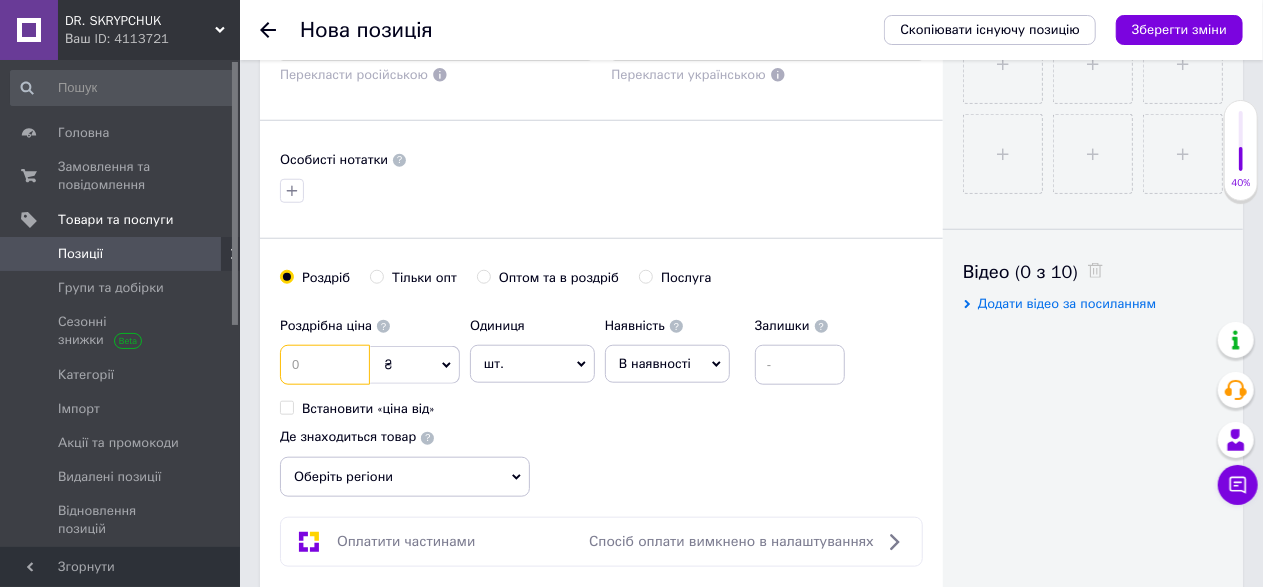 click at bounding box center [325, 365] 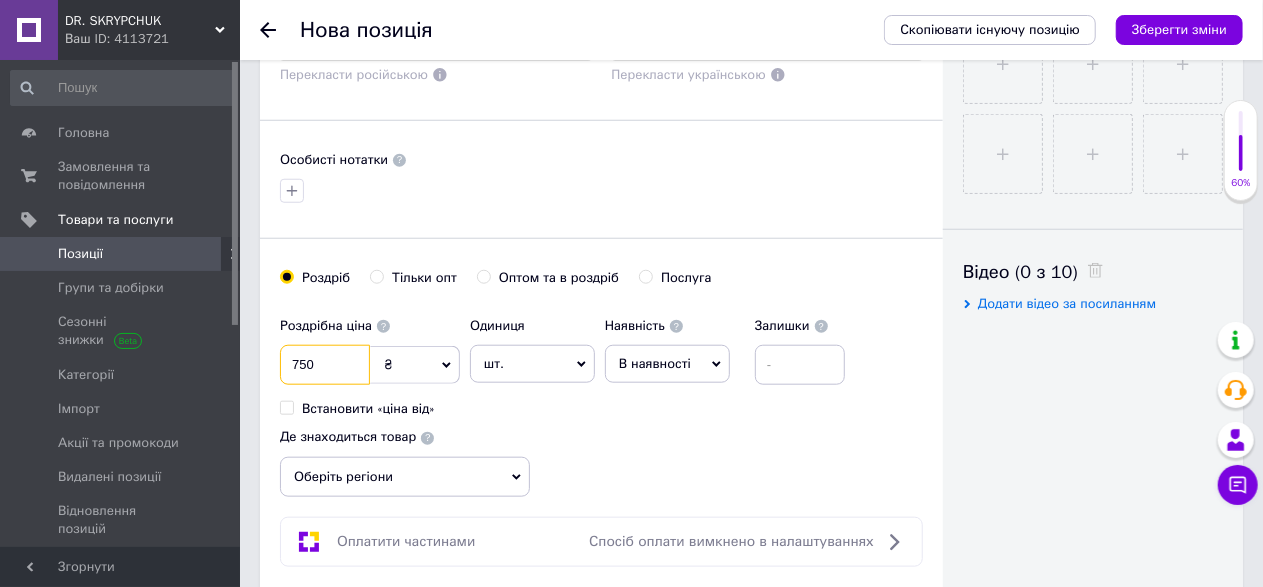 type on "750" 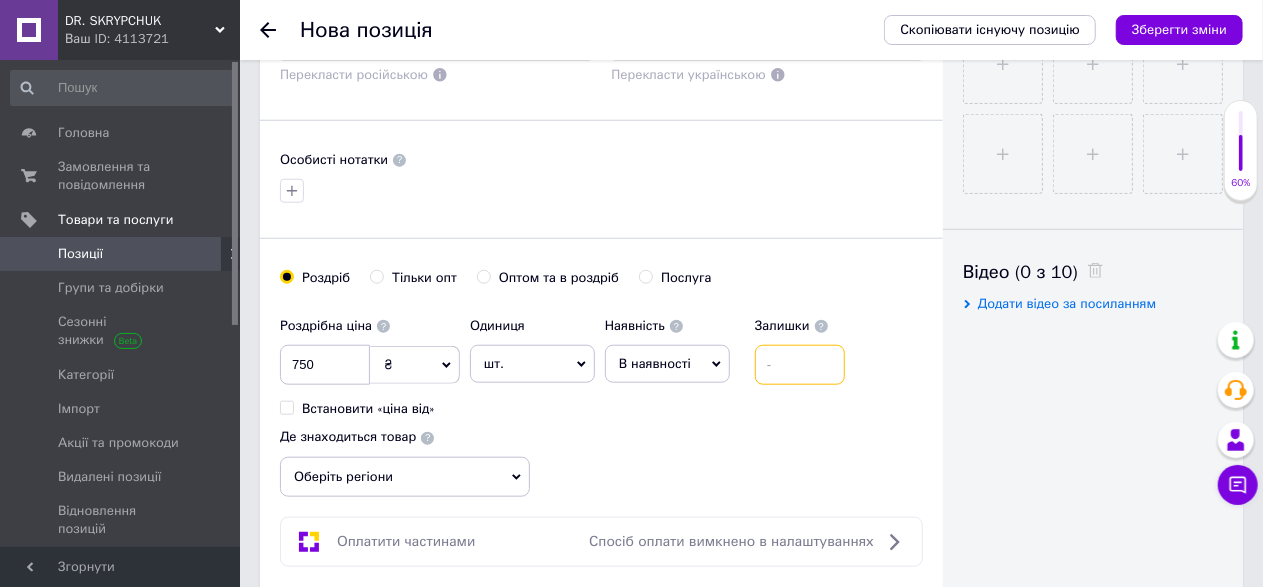 click at bounding box center [800, 365] 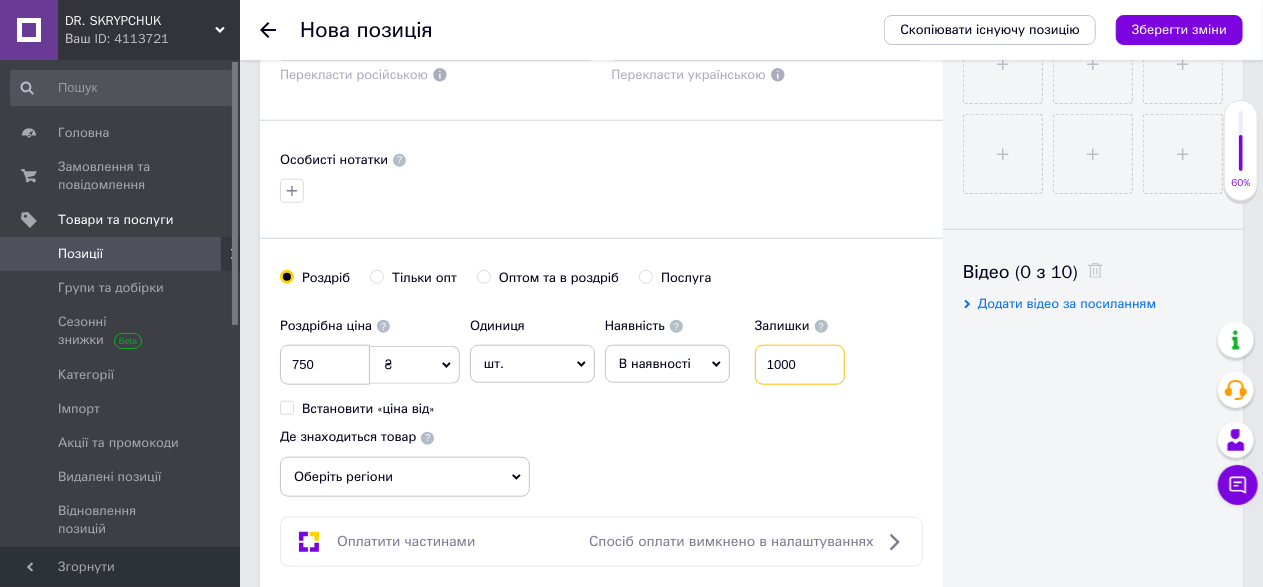type on "1000" 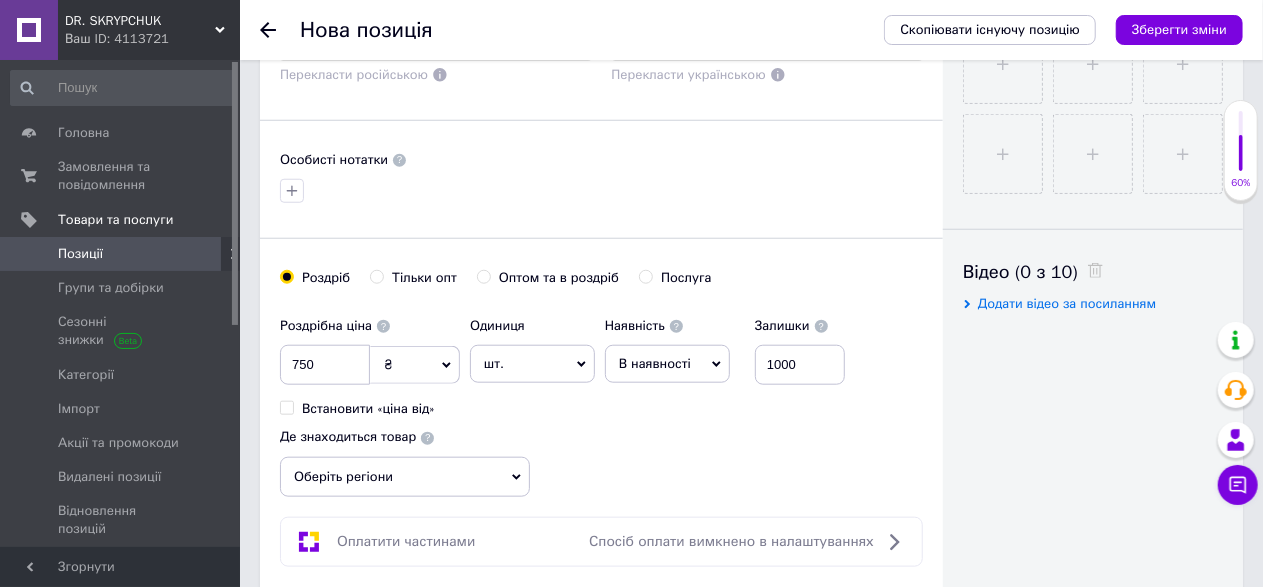 click on "Роздрібна ціна 750 ₴ $ EUR CHF GBP ¥ PLN ₸ MDL HUF KGS CNY TRY KRW lei Встановити «ціна від» Одиниця шт. Популярне комплект упаковка кв.м пара м кг пог.м послуга т а автоцистерна ампула б балон банка блістер бобіна бочка [PERSON_NAME] бухта в ват виїзд відро г г га година гр/кв.м гігакалорія д дав два місяці день доба доза є єврокуб з зміна к кВт каністра карат кв.дм кв.м кв.см кв.фут квартал кг кг/кв.м км колесо комплект коробка куб.дм куб.м л л лист м м мВт мл мм моток місяць мішок н набір номер о об'єкт од. п палетомісце пара партія пач пог.м послуга посівна одиниця птахомісце півроку пігулка" at bounding box center (567, 362) 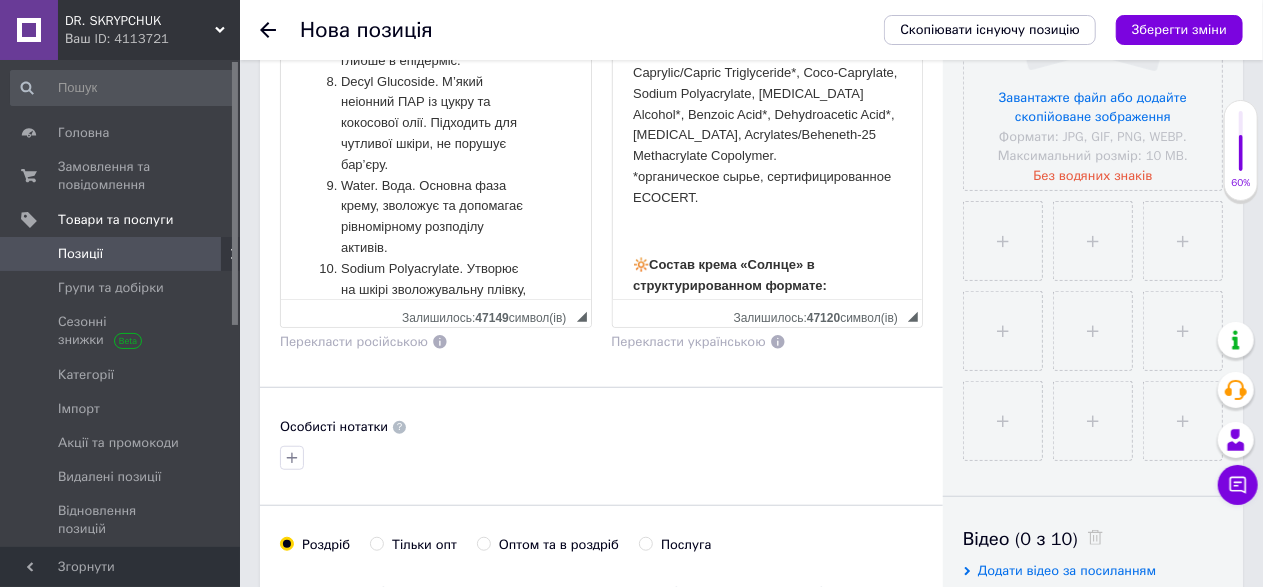 scroll, scrollTop: 533, scrollLeft: 0, axis: vertical 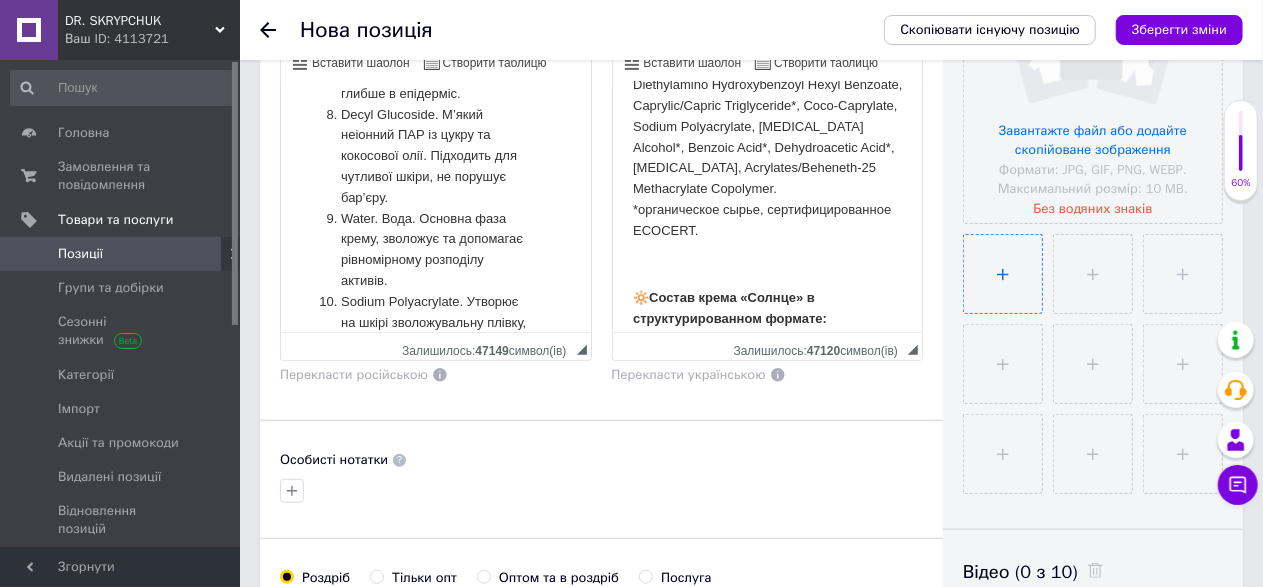 click at bounding box center (1003, 274) 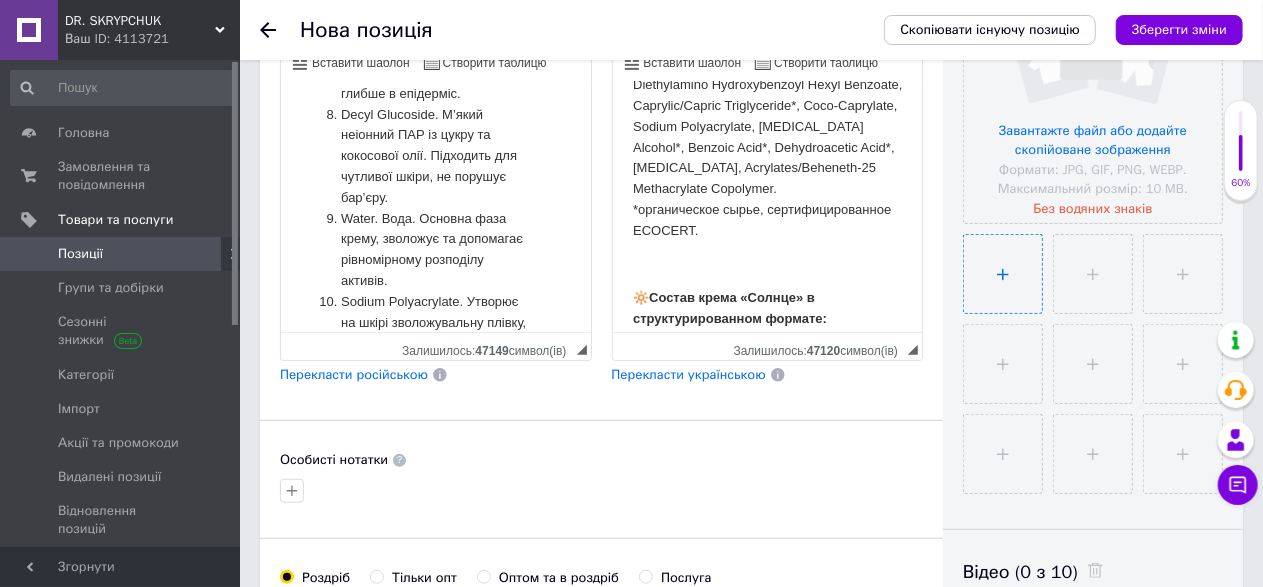 click at bounding box center (1003, 274) 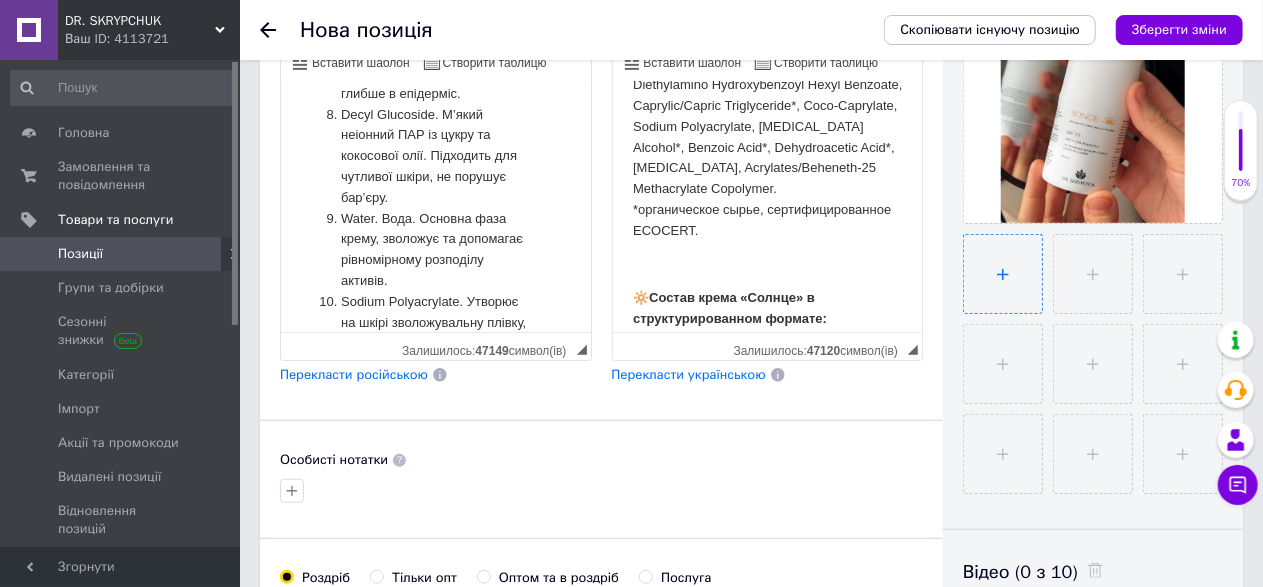 click at bounding box center [1003, 274] 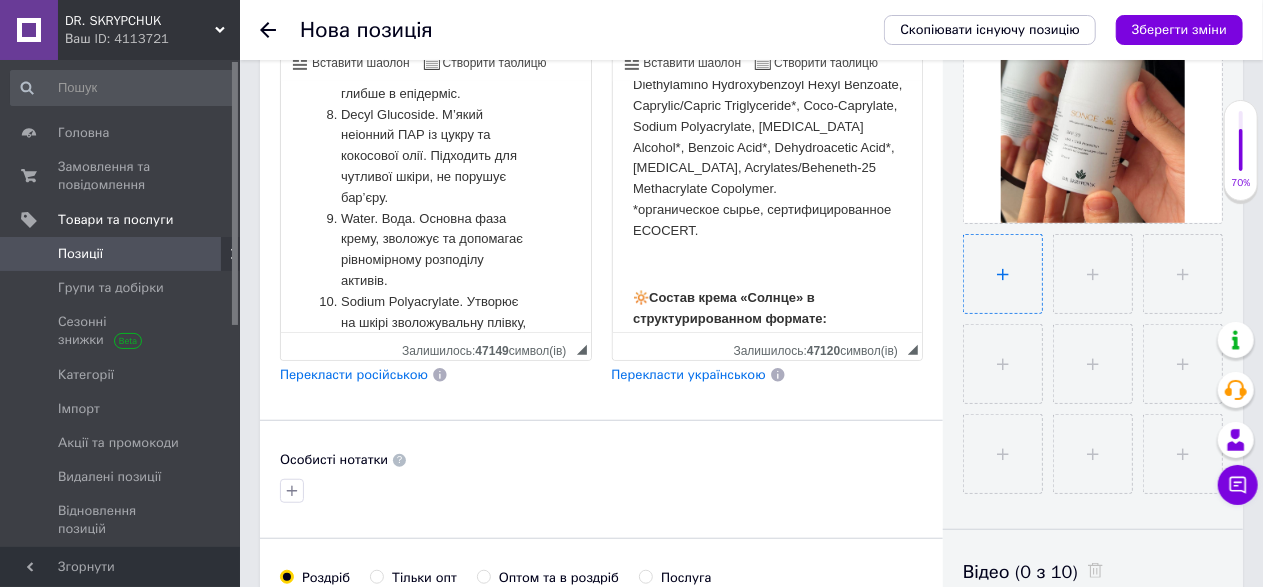 type on "C:\fakepath\photo_2025-07-13_10-28-56.jpg" 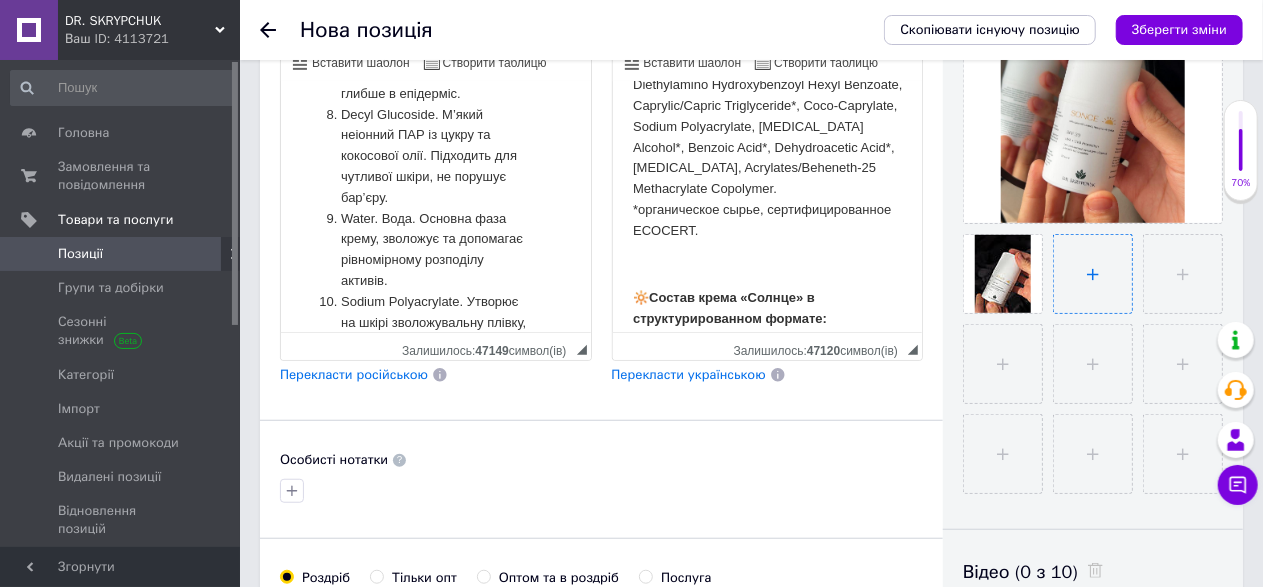 click at bounding box center [1093, 274] 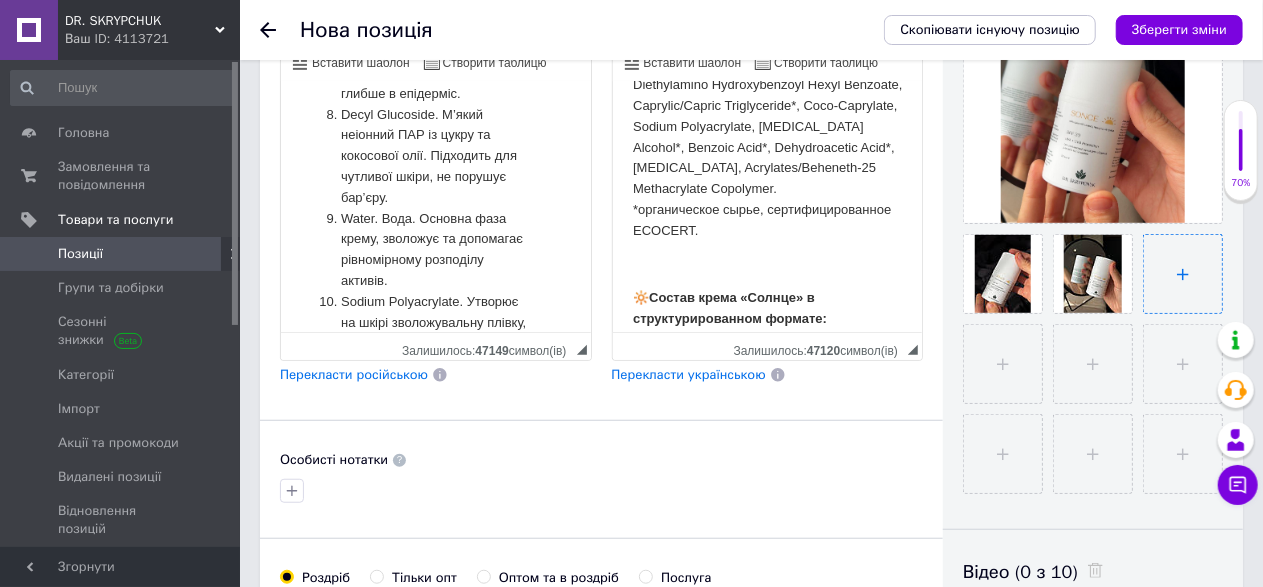 click at bounding box center [1183, 274] 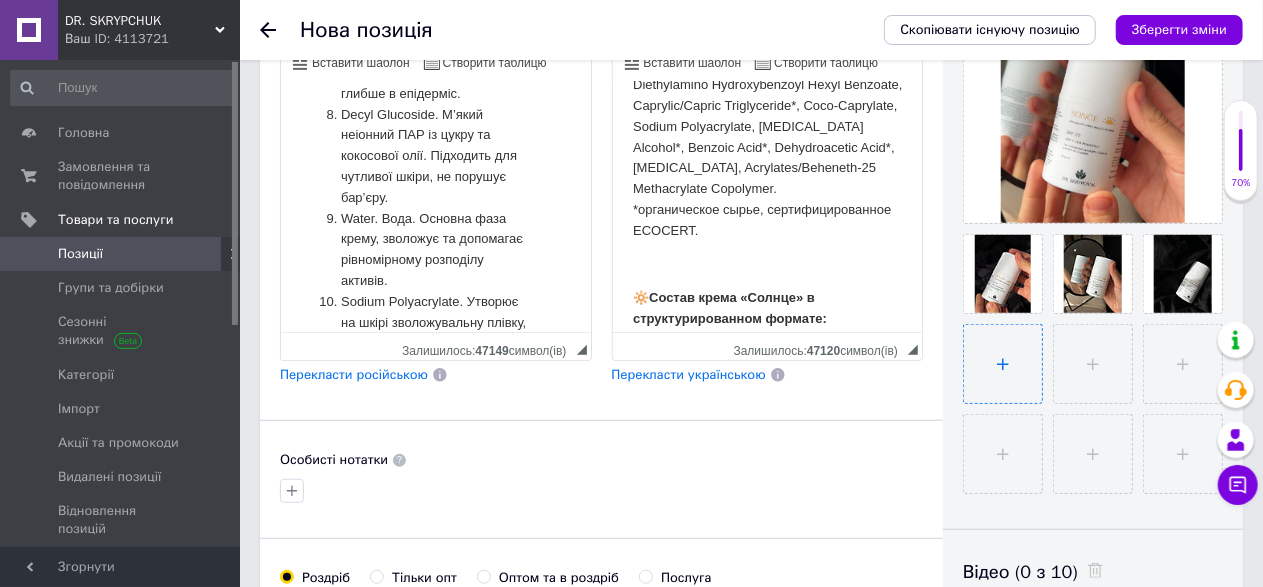 click at bounding box center [1003, 364] 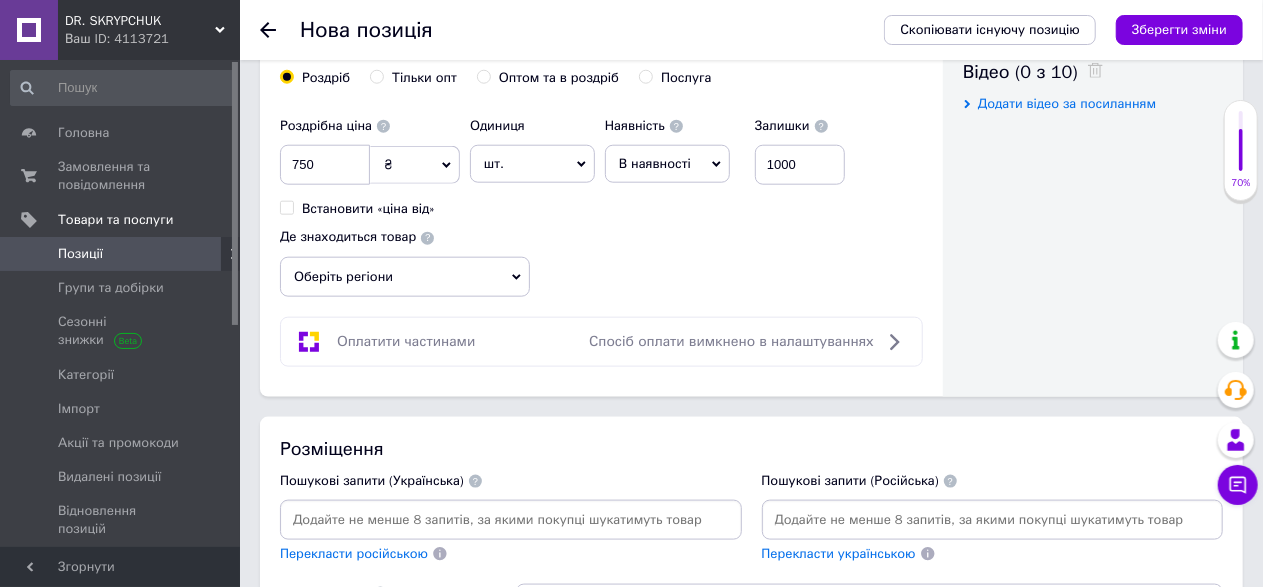 scroll, scrollTop: 1133, scrollLeft: 0, axis: vertical 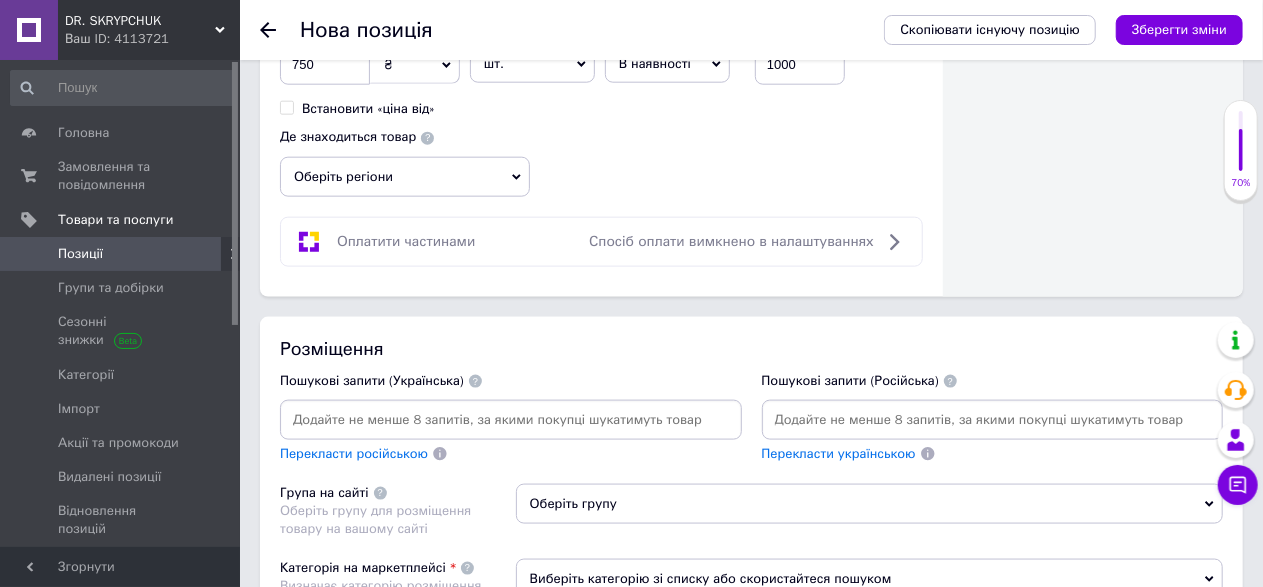 click at bounding box center [511, 420] 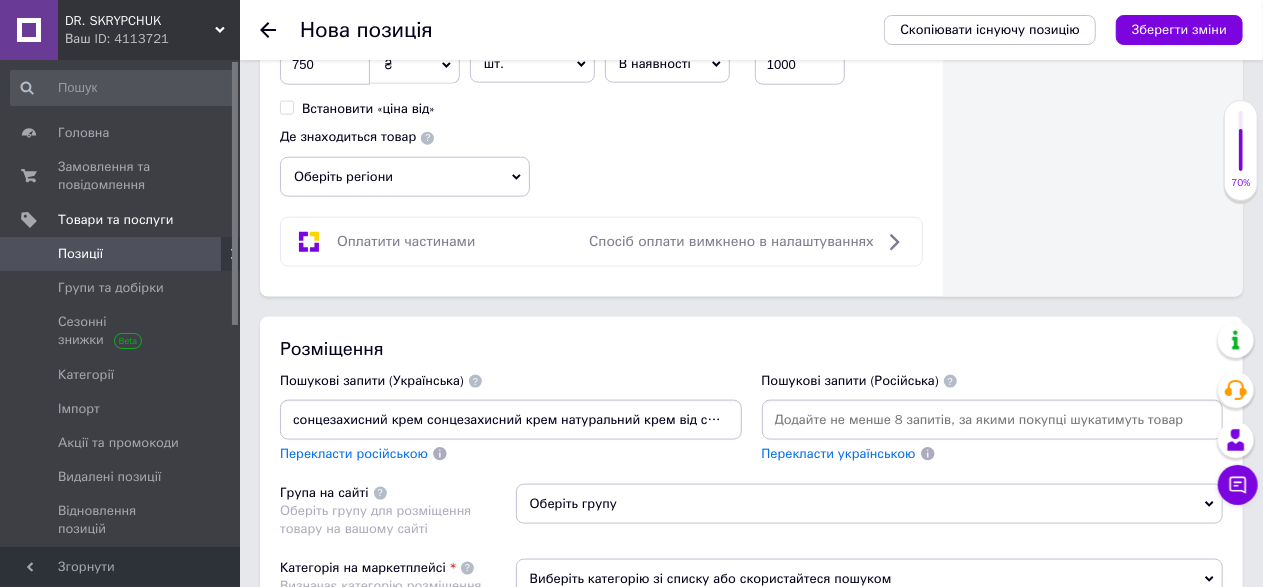 scroll, scrollTop: 0, scrollLeft: 414, axis: horizontal 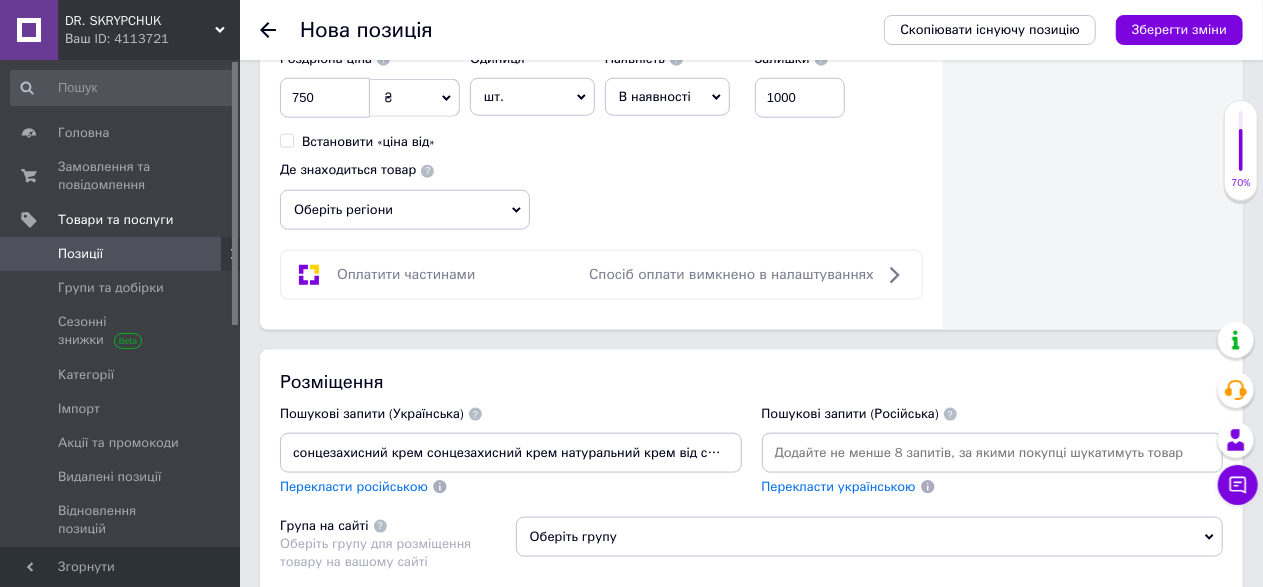 drag, startPoint x: 733, startPoint y: 444, endPoint x: 423, endPoint y: 437, distance: 310.079 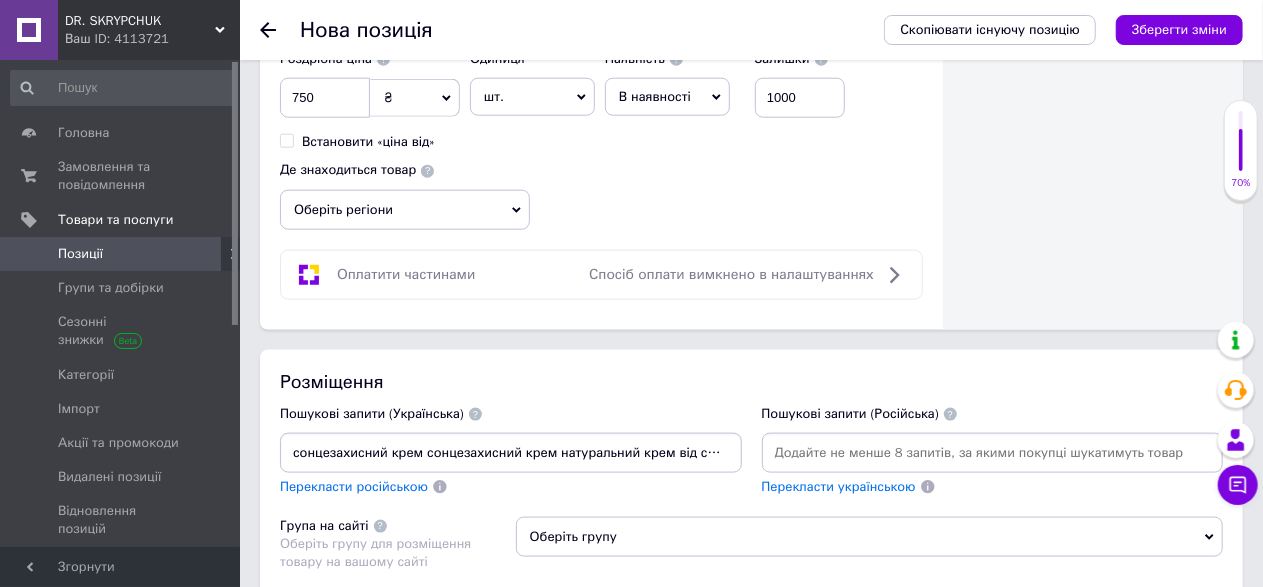 scroll, scrollTop: 0, scrollLeft: 414, axis: horizontal 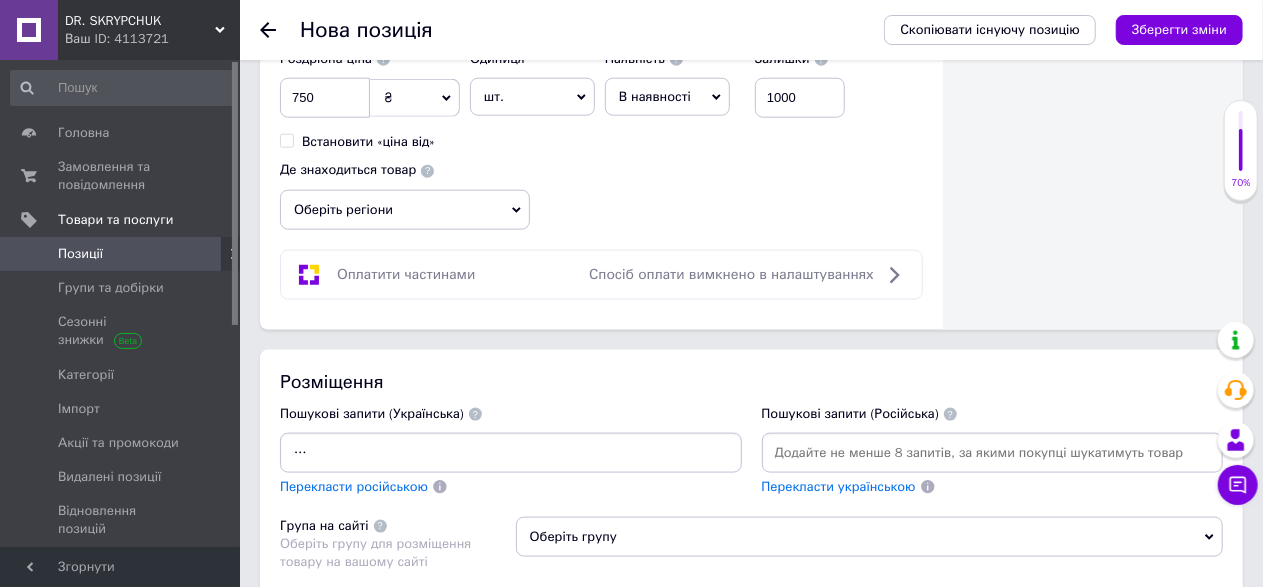 drag, startPoint x: 423, startPoint y: 444, endPoint x: 890, endPoint y: 458, distance: 467.2098 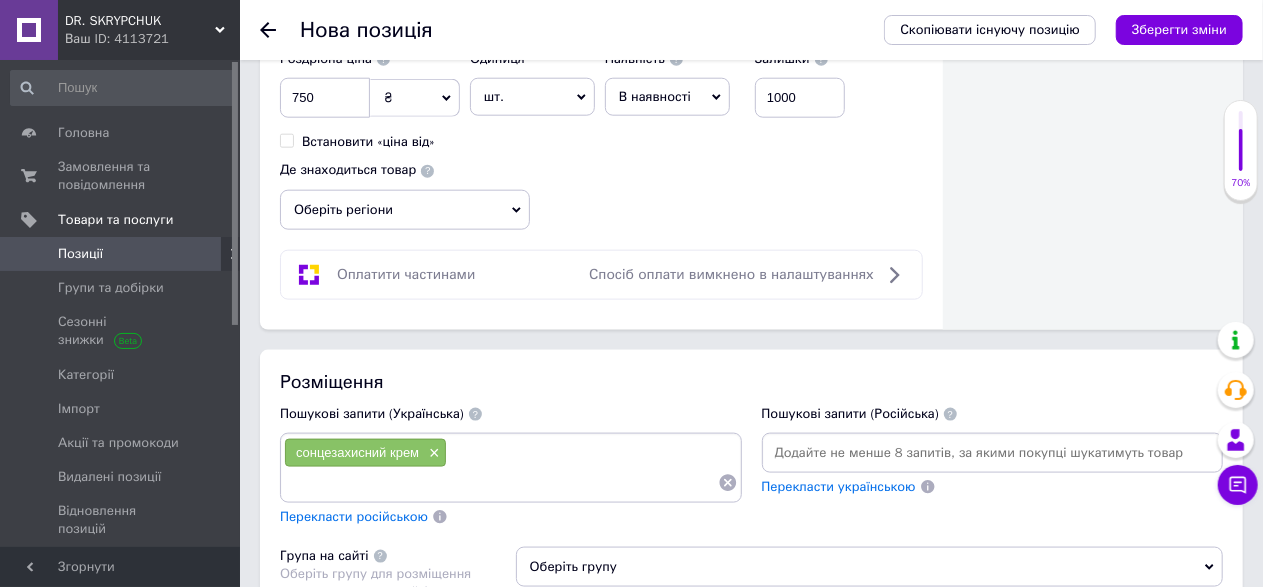 scroll, scrollTop: 0, scrollLeft: 0, axis: both 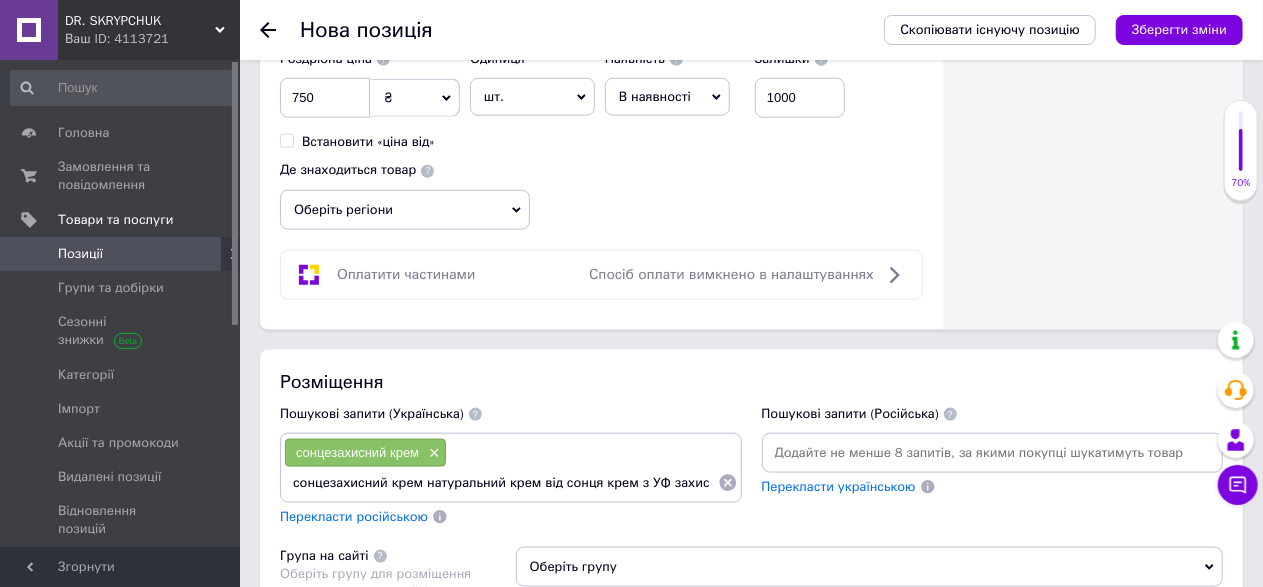 drag, startPoint x: 557, startPoint y: 470, endPoint x: 250, endPoint y: 464, distance: 307.05862 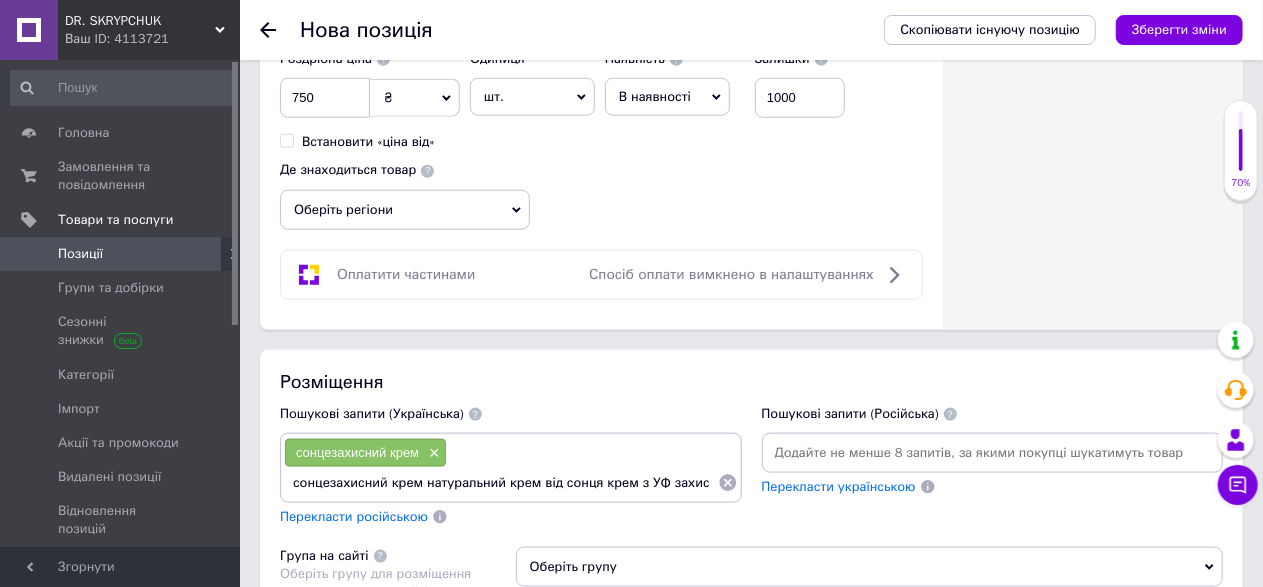 drag, startPoint x: 413, startPoint y: 474, endPoint x: 290, endPoint y: 467, distance: 123.19903 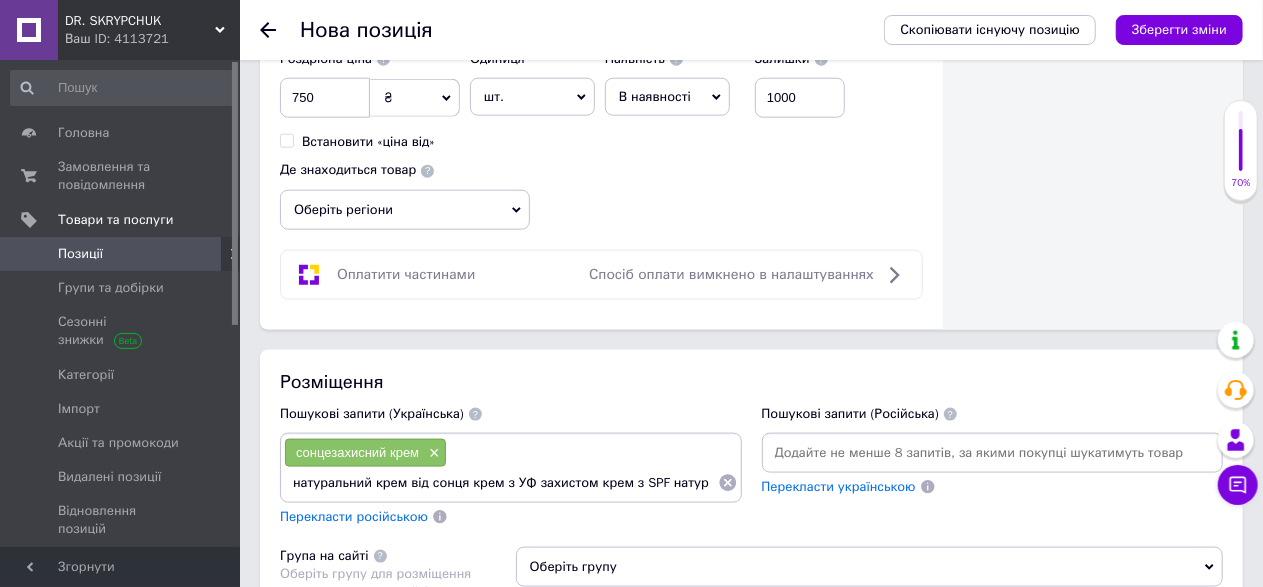 scroll, scrollTop: 0, scrollLeft: 183, axis: horizontal 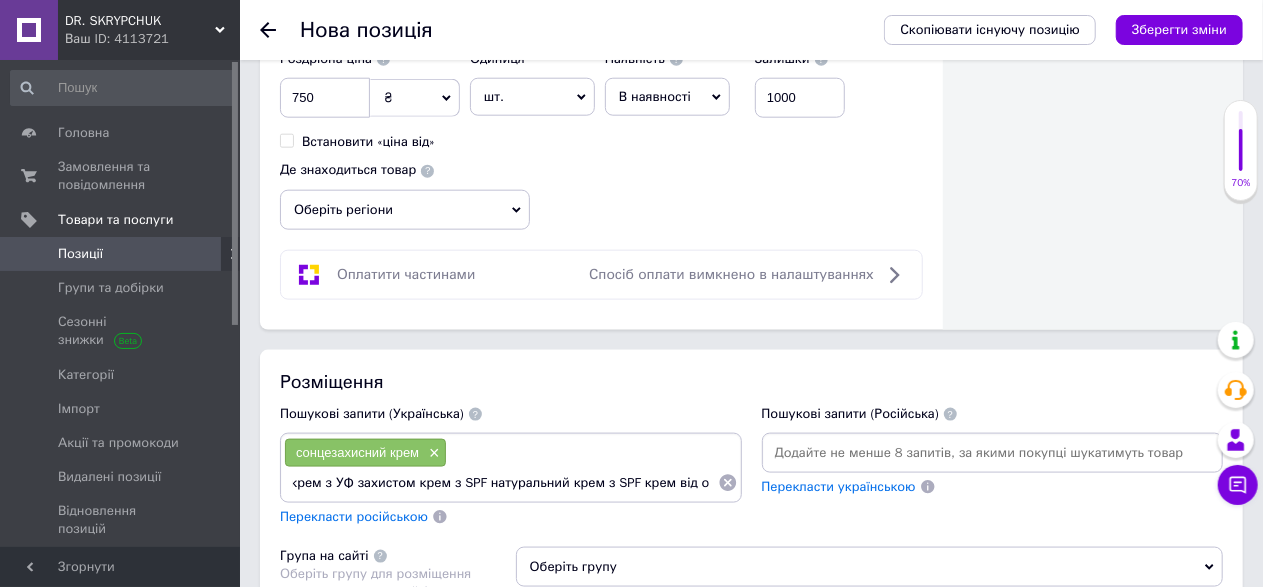 drag, startPoint x: 469, startPoint y: 475, endPoint x: 793, endPoint y: 464, distance: 324.18668 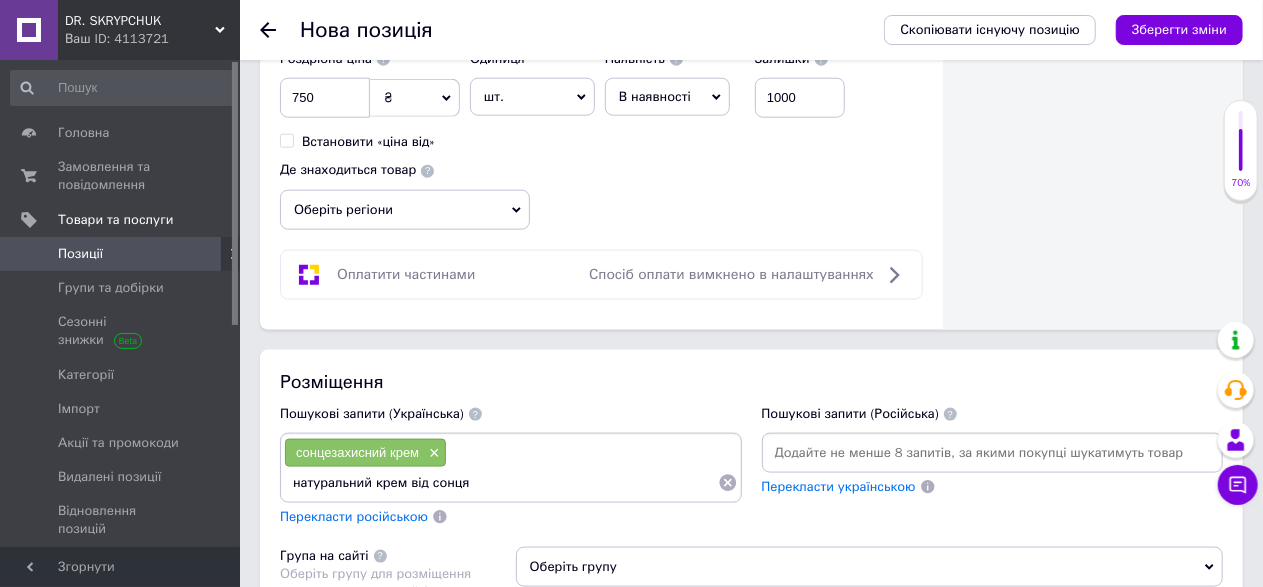 scroll, scrollTop: 0, scrollLeft: 0, axis: both 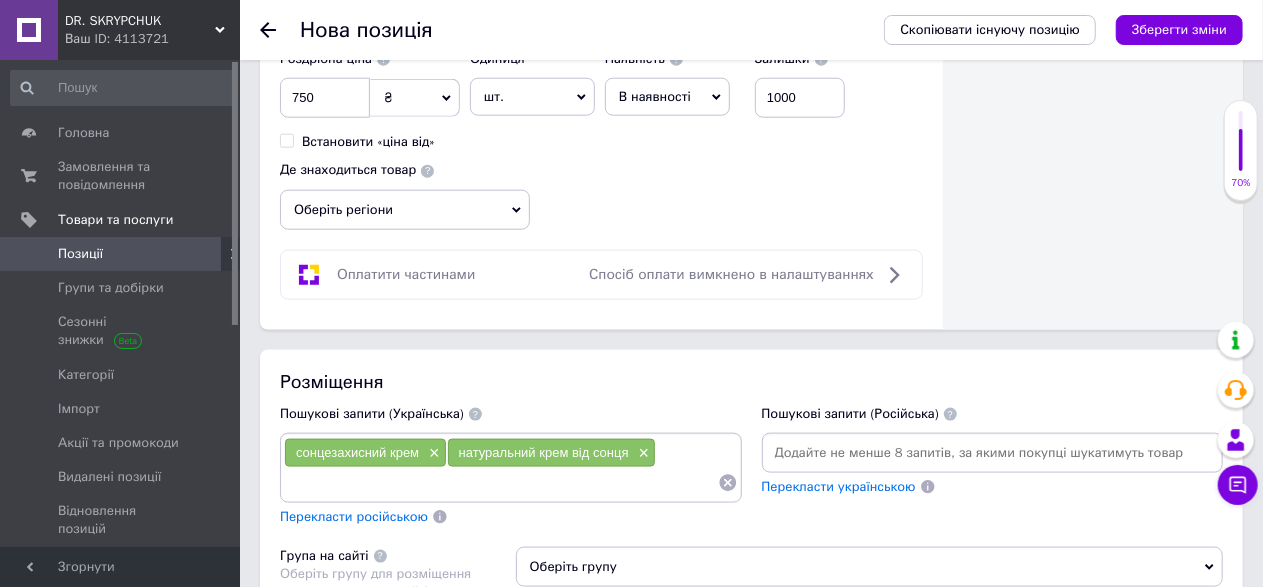 paste on "крем з УФ захистом крем з SPF натуральний крем з SPF крем від опіків" 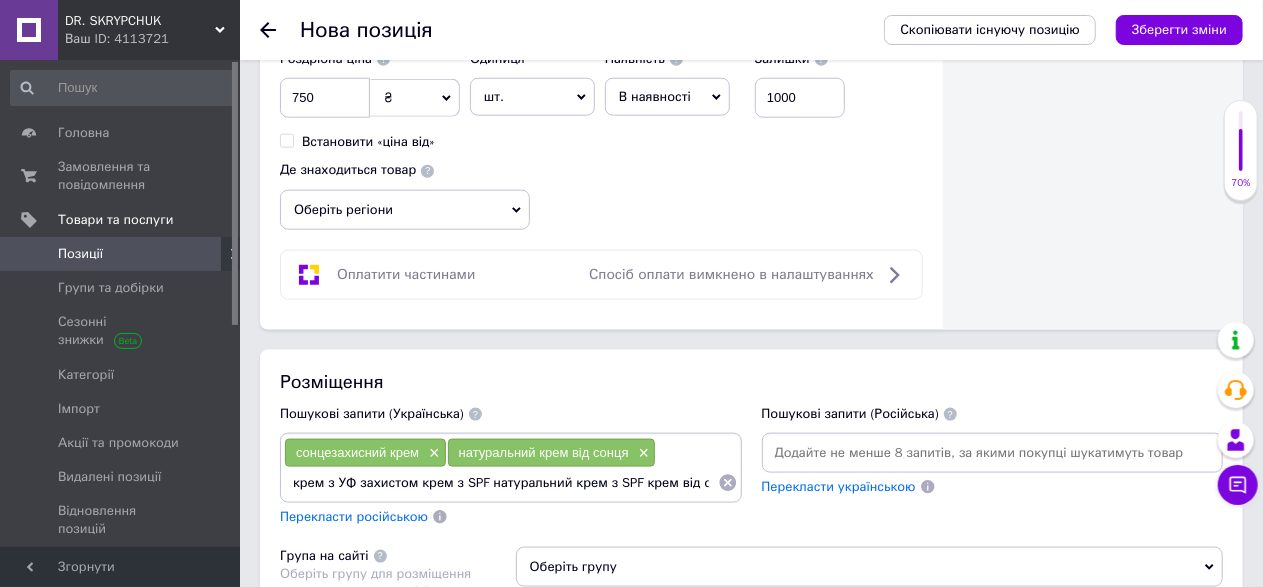 scroll, scrollTop: 0, scrollLeft: 6, axis: horizontal 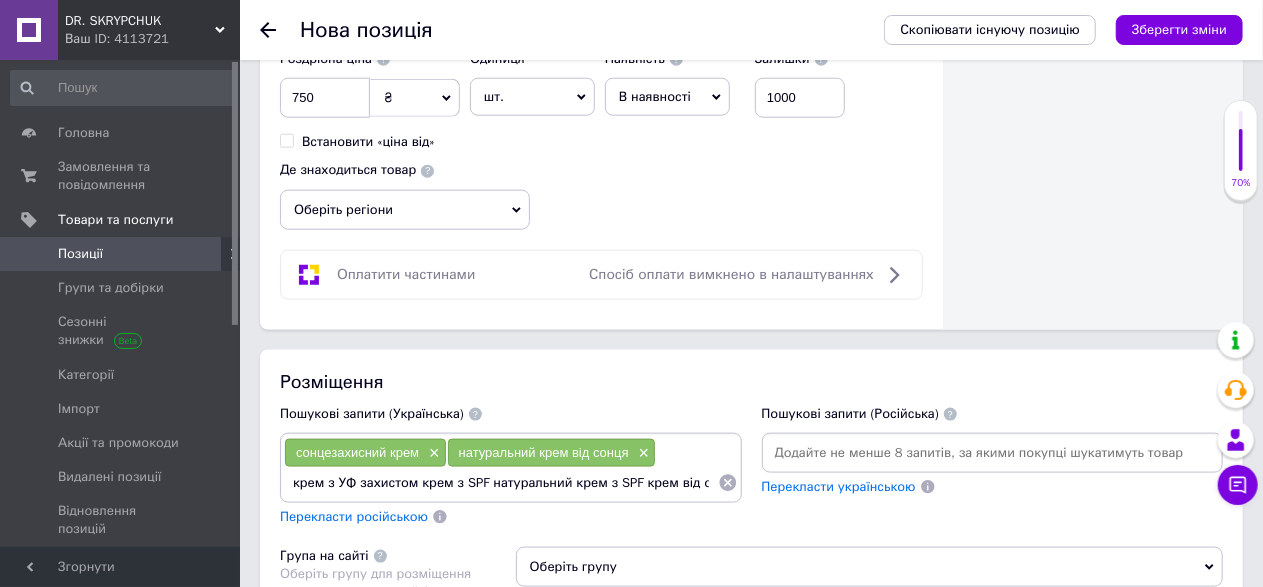 drag, startPoint x: 713, startPoint y: 478, endPoint x: 414, endPoint y: 484, distance: 299.06018 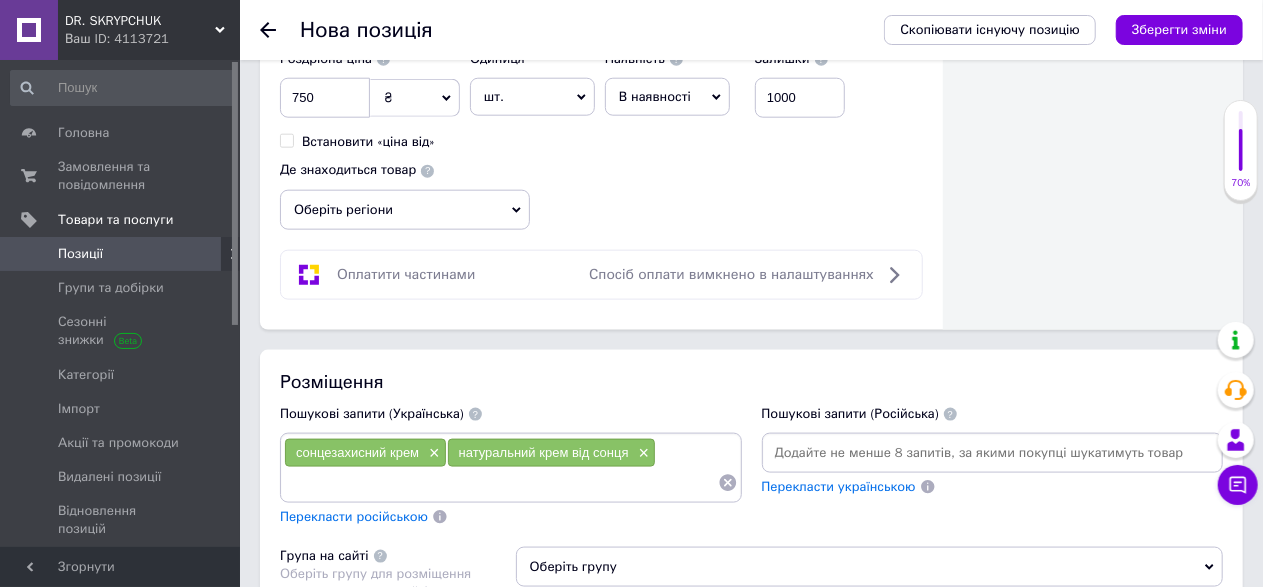 scroll, scrollTop: 0, scrollLeft: 0, axis: both 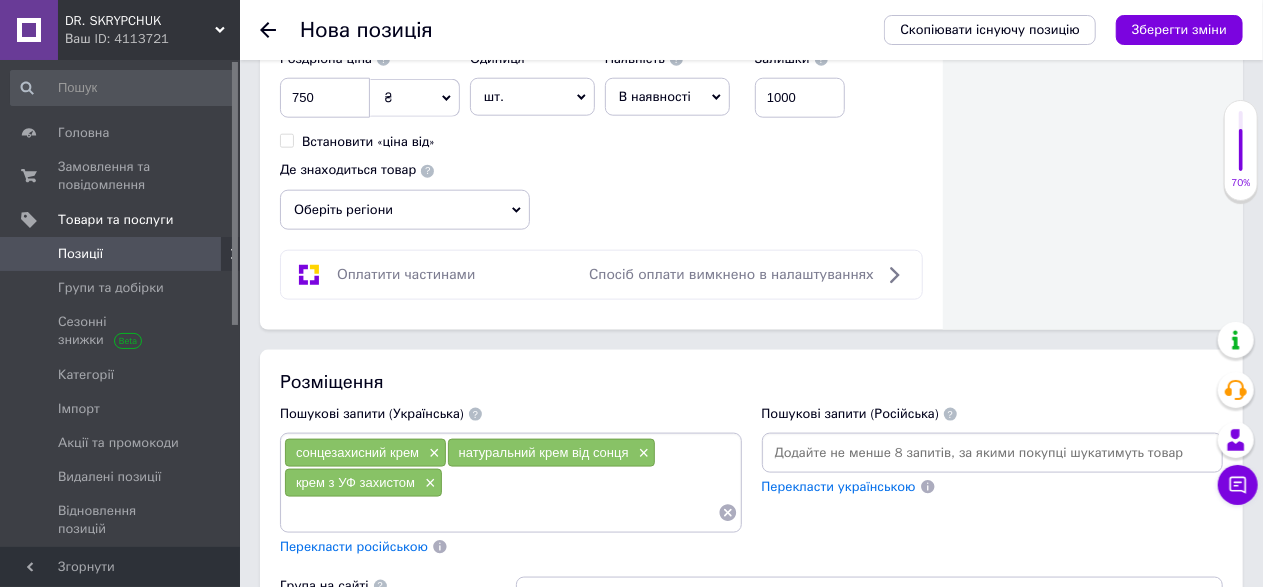 paste on "крем з SPF натуральний крем з SPF крем від опіків" 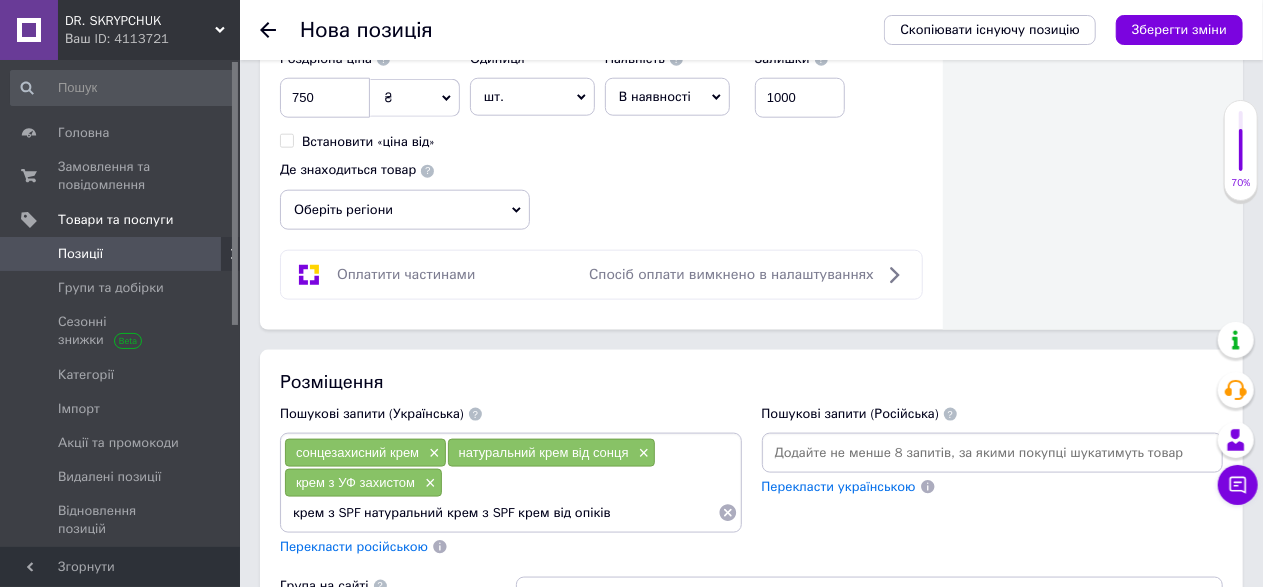 drag, startPoint x: 634, startPoint y: 509, endPoint x: 442, endPoint y: 500, distance: 192.21082 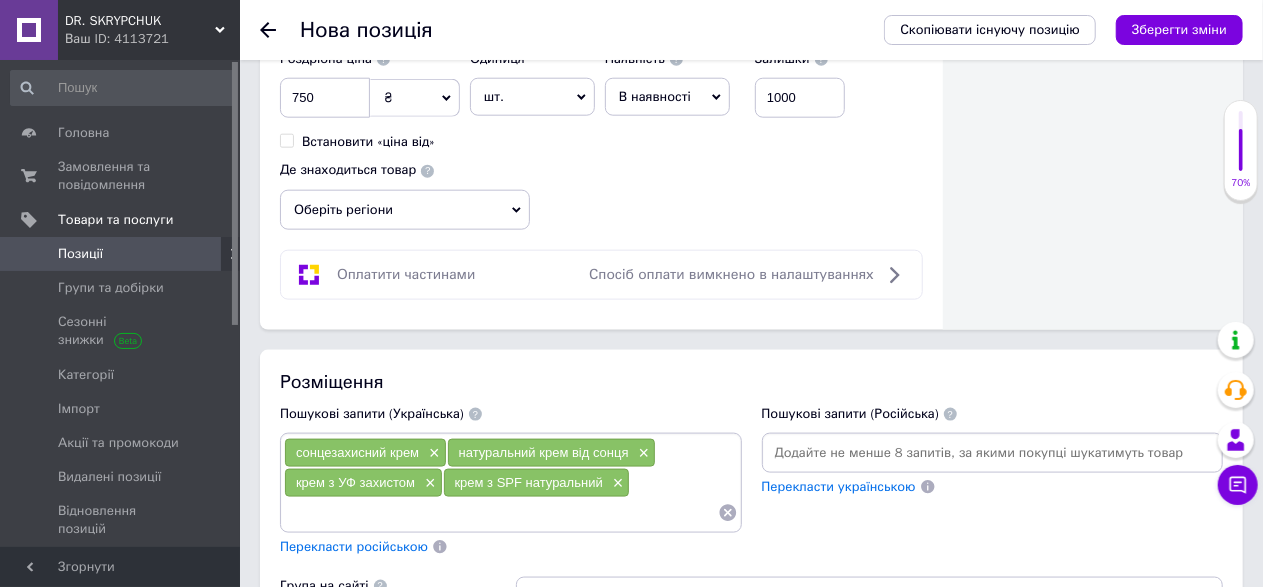 paste on "крем з SPF крем від опіків" 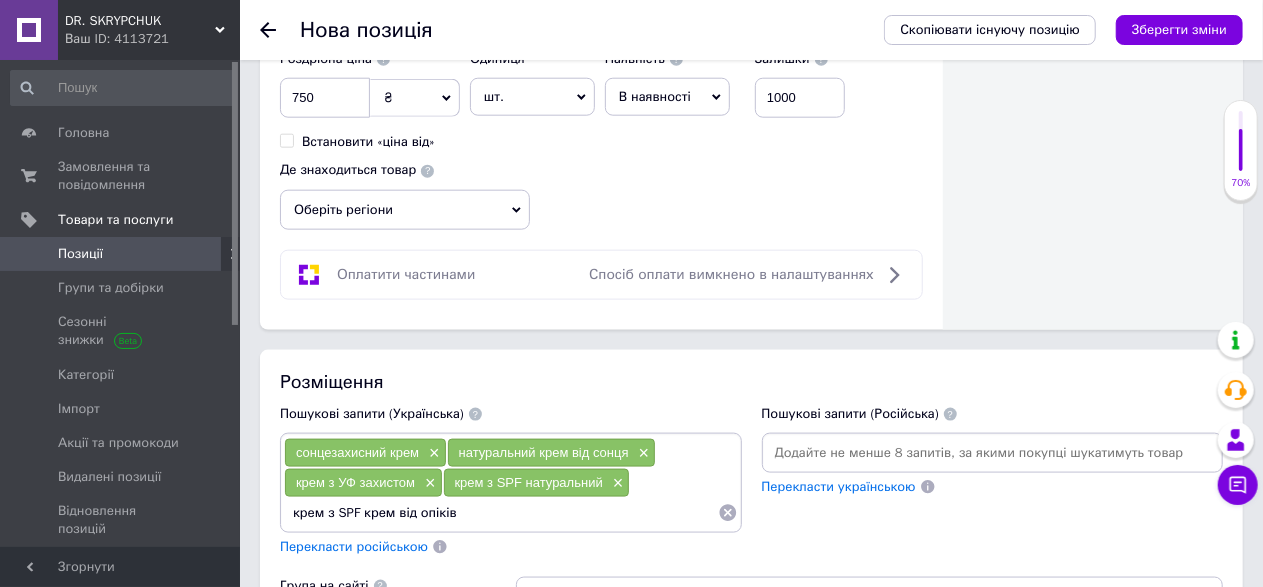 scroll, scrollTop: 0, scrollLeft: 0, axis: both 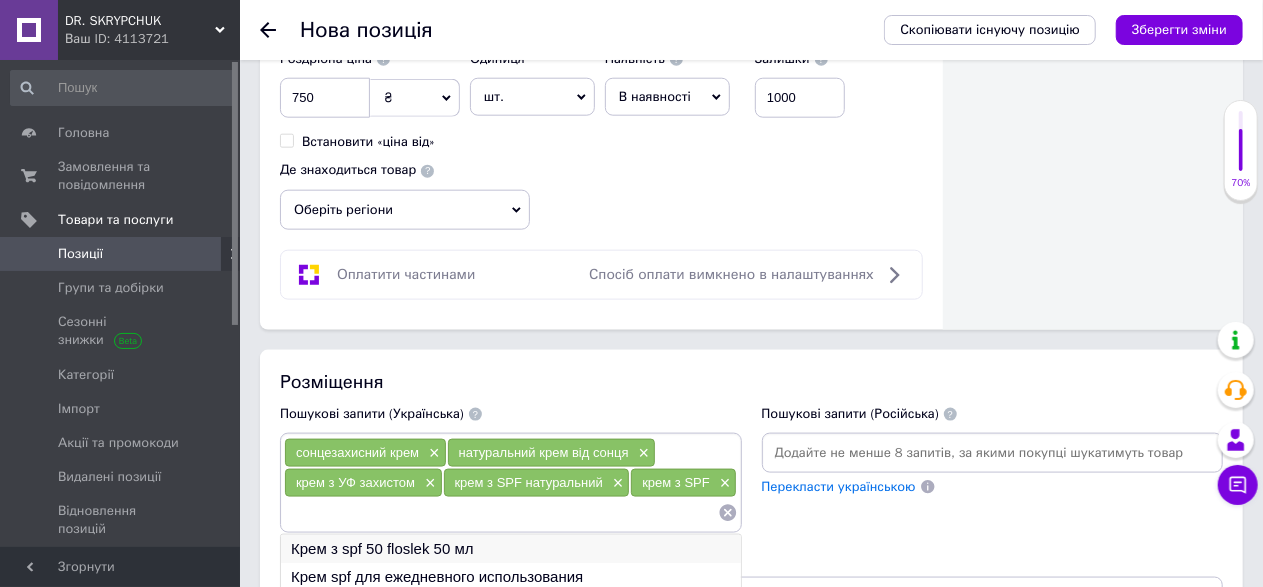paste on "крем з SPF крем від опіків" 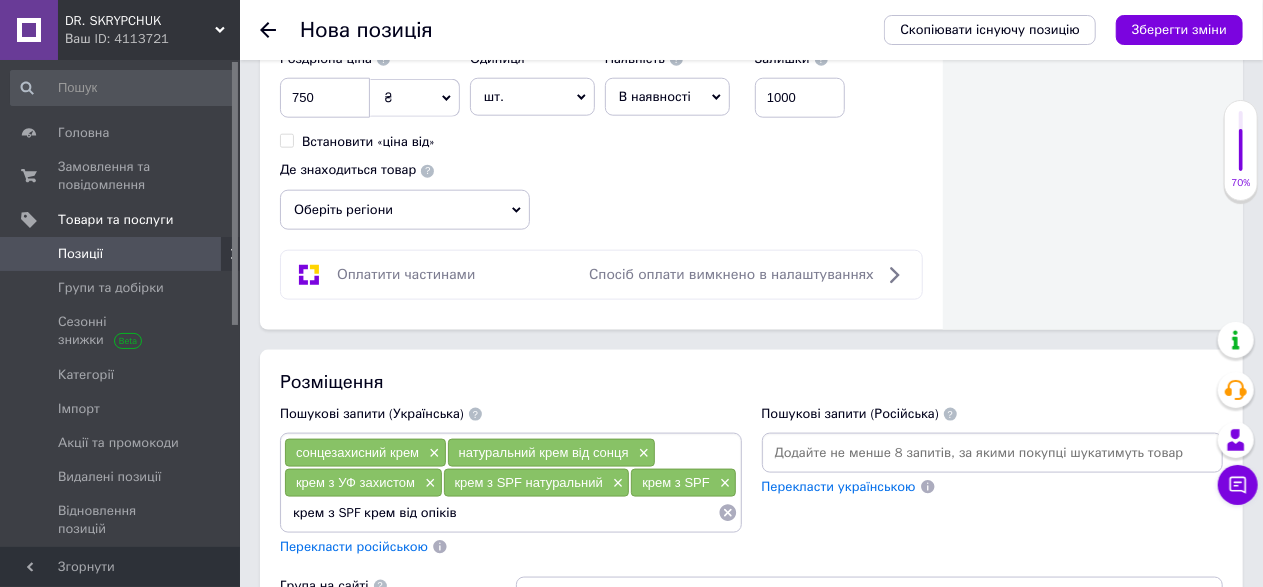 drag, startPoint x: 475, startPoint y: 496, endPoint x: 245, endPoint y: 496, distance: 230 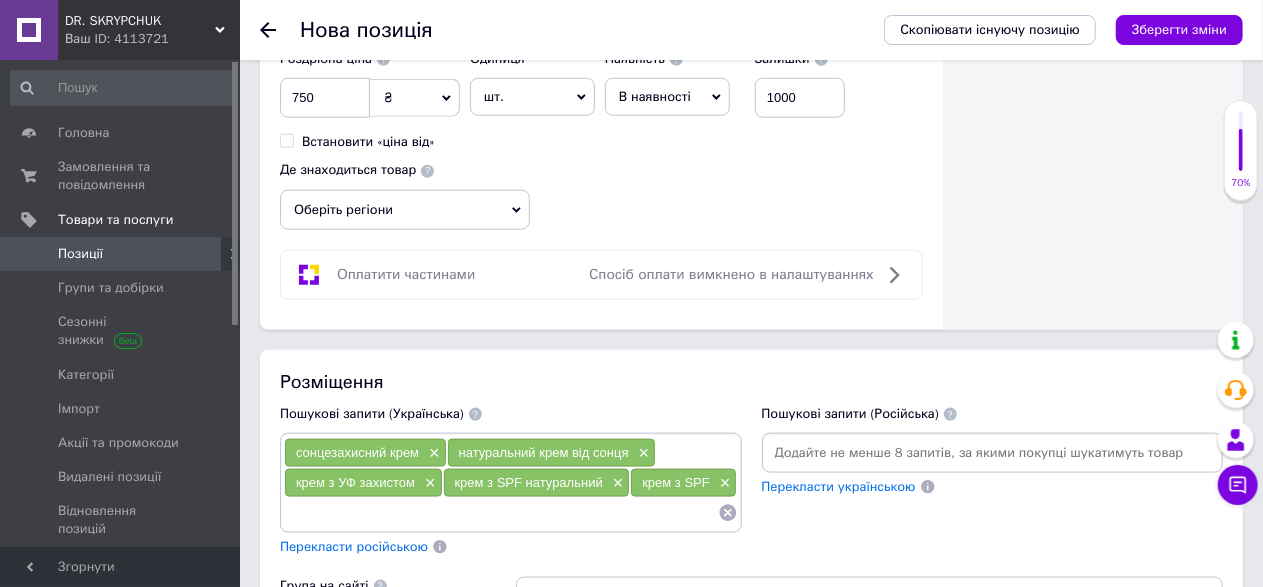 paste on "сонцезахисний крем для обличчя крем з UVA UVB фільтрами крем проти фотостаріння крем з оксидом цинку мінеральний сонцезахисний крем" 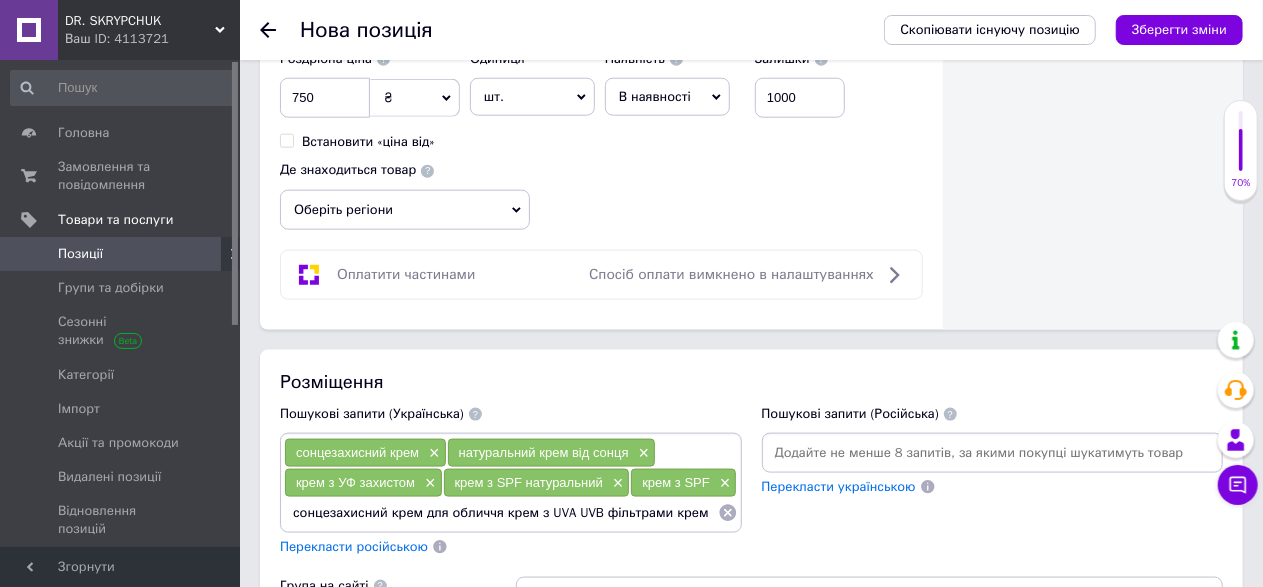 scroll, scrollTop: 0, scrollLeft: 451, axis: horizontal 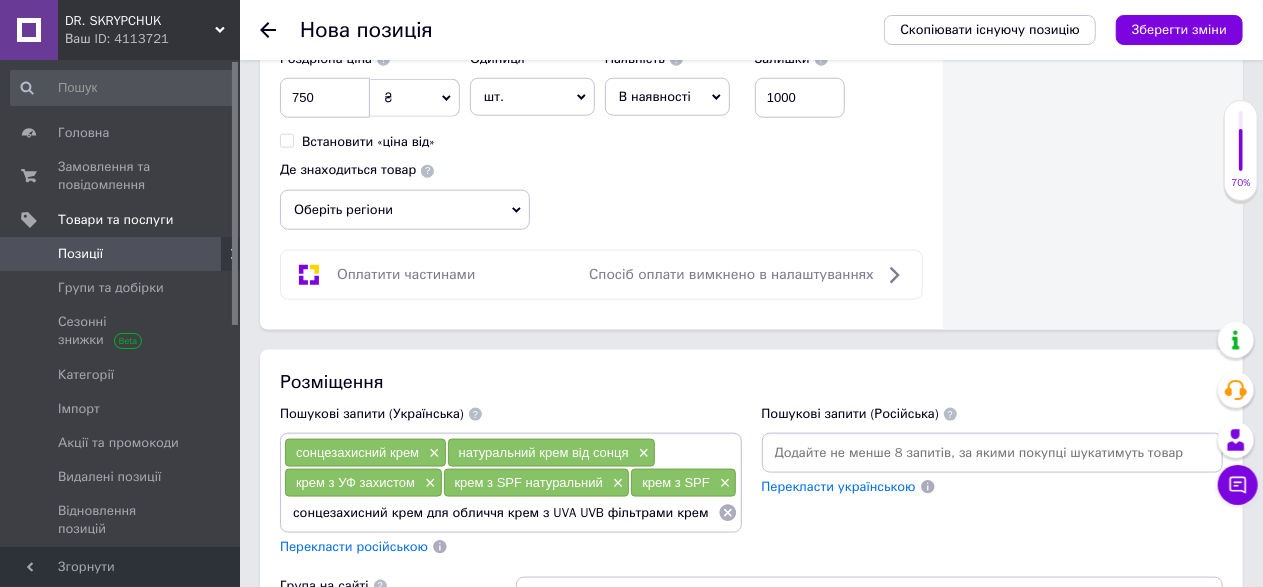drag, startPoint x: 713, startPoint y: 506, endPoint x: 494, endPoint y: 520, distance: 219.44704 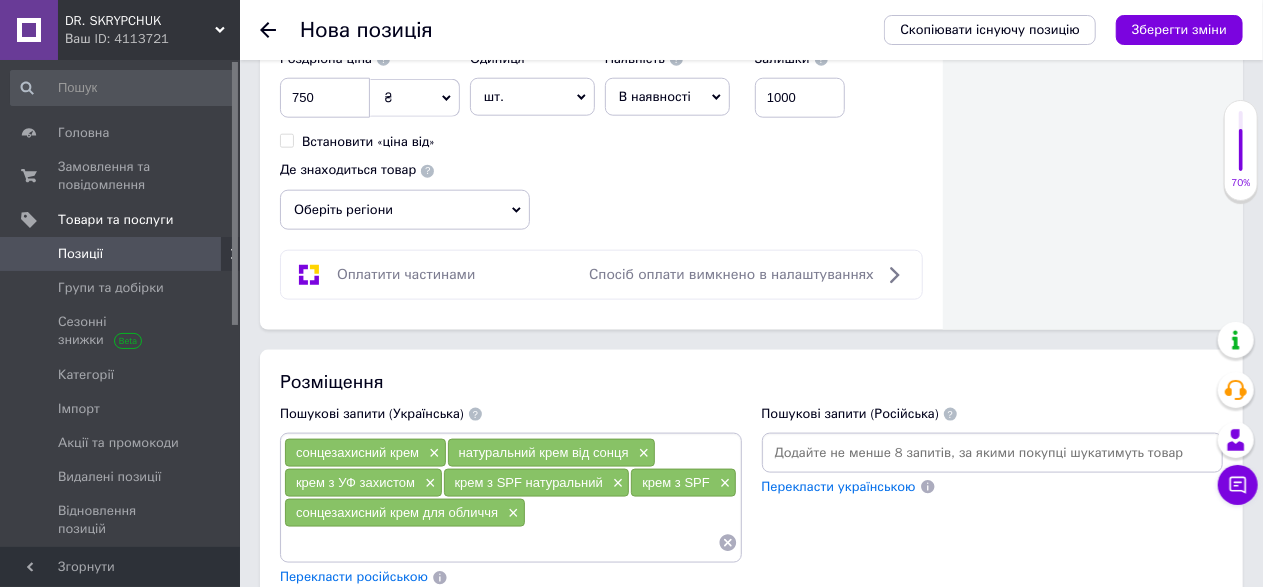 scroll, scrollTop: 0, scrollLeft: 0, axis: both 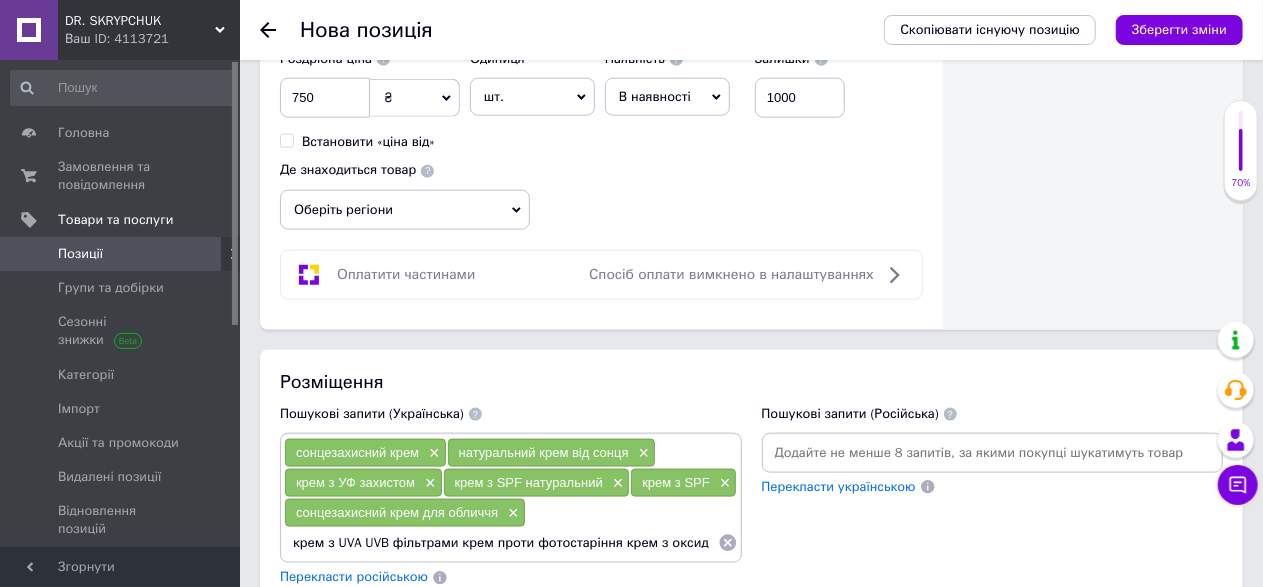drag, startPoint x: 706, startPoint y: 530, endPoint x: 456, endPoint y: 546, distance: 250.51147 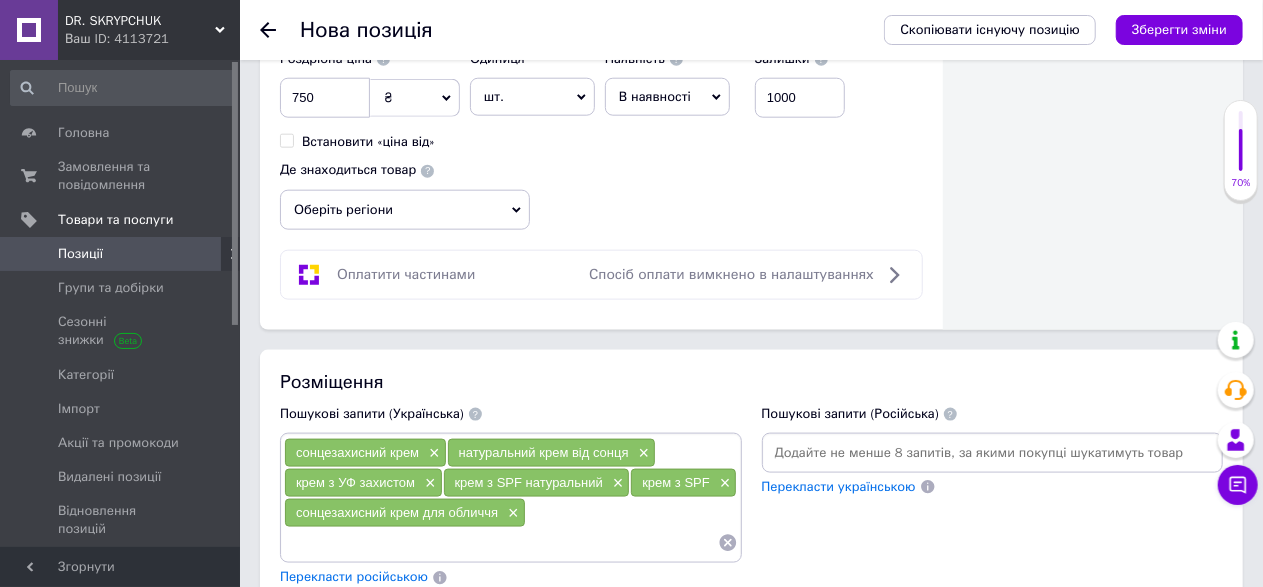scroll, scrollTop: 0, scrollLeft: 0, axis: both 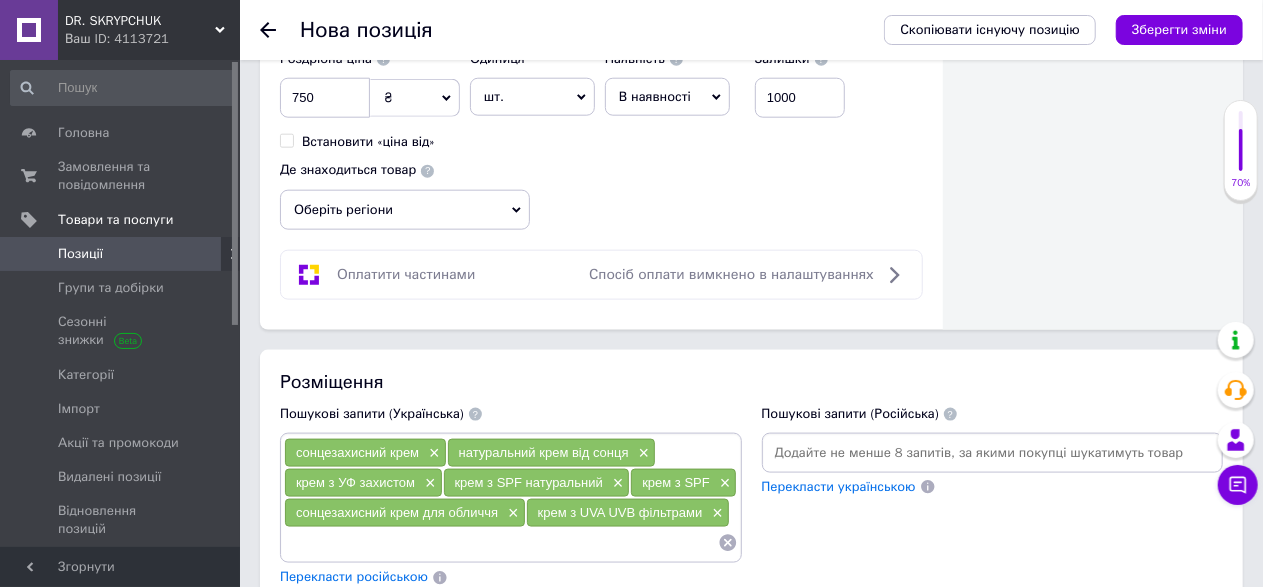 paste on "крем проти фотостаріння крем з оксидом цинку мінеральний сонцезахисний крем" 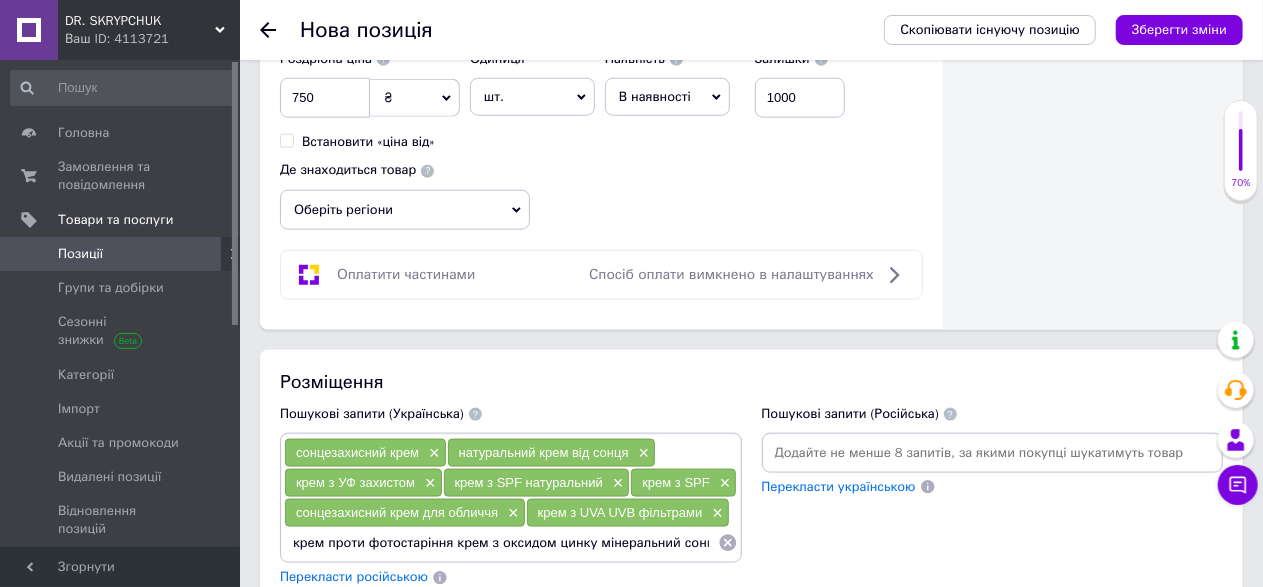 scroll, scrollTop: 0, scrollLeft: 84, axis: horizontal 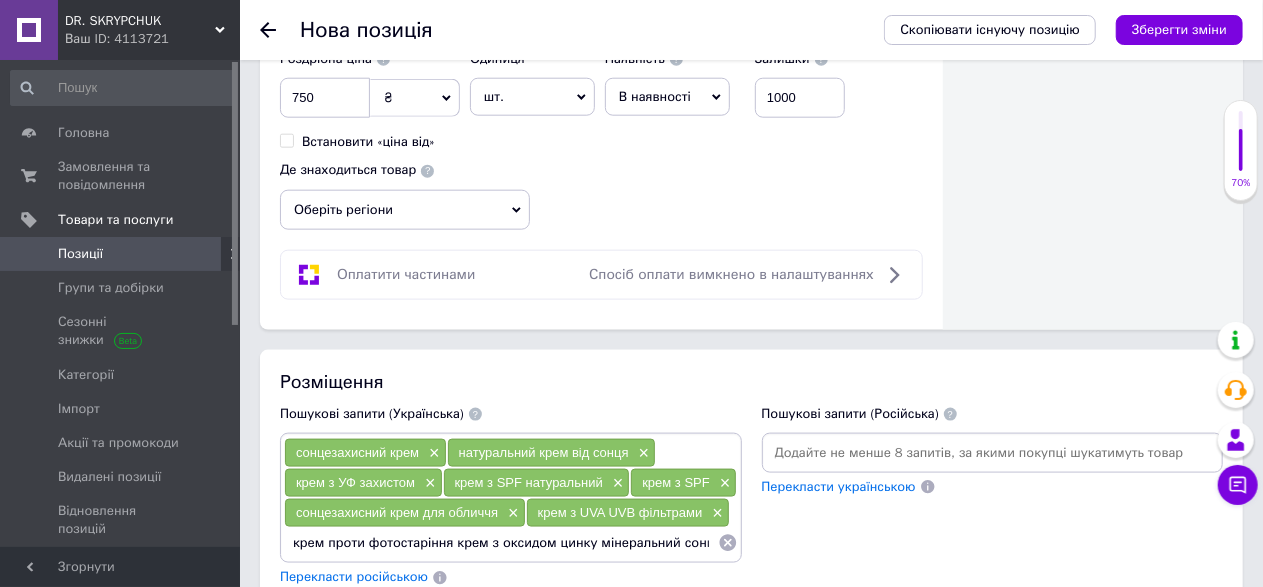 drag, startPoint x: 709, startPoint y: 534, endPoint x: 452, endPoint y: 542, distance: 257.12448 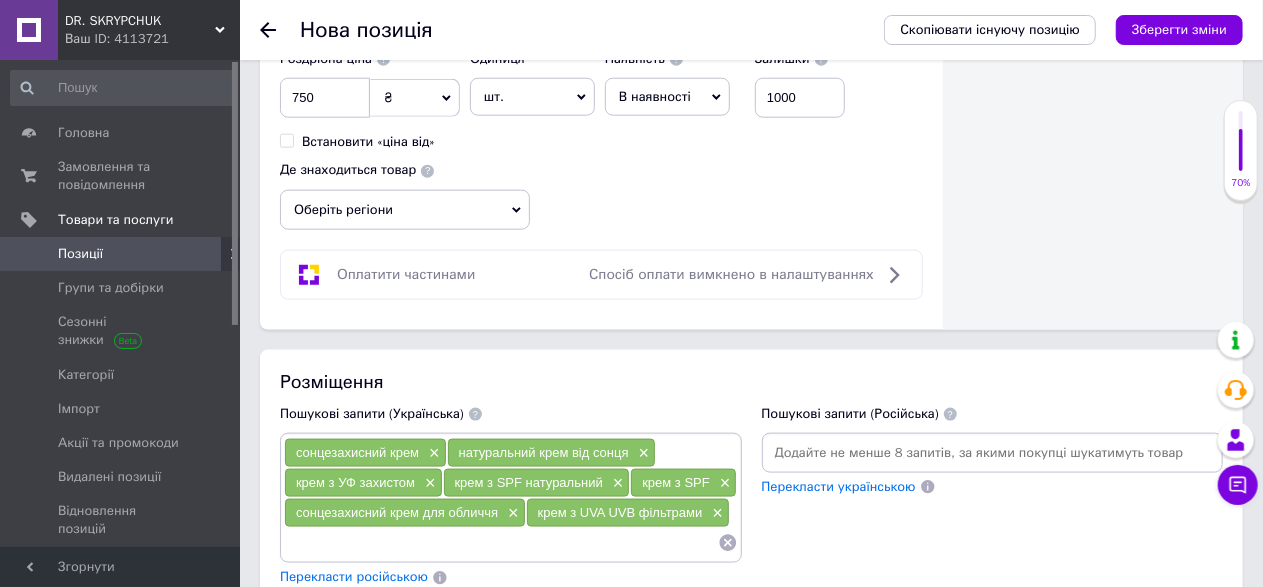 scroll, scrollTop: 0, scrollLeft: 0, axis: both 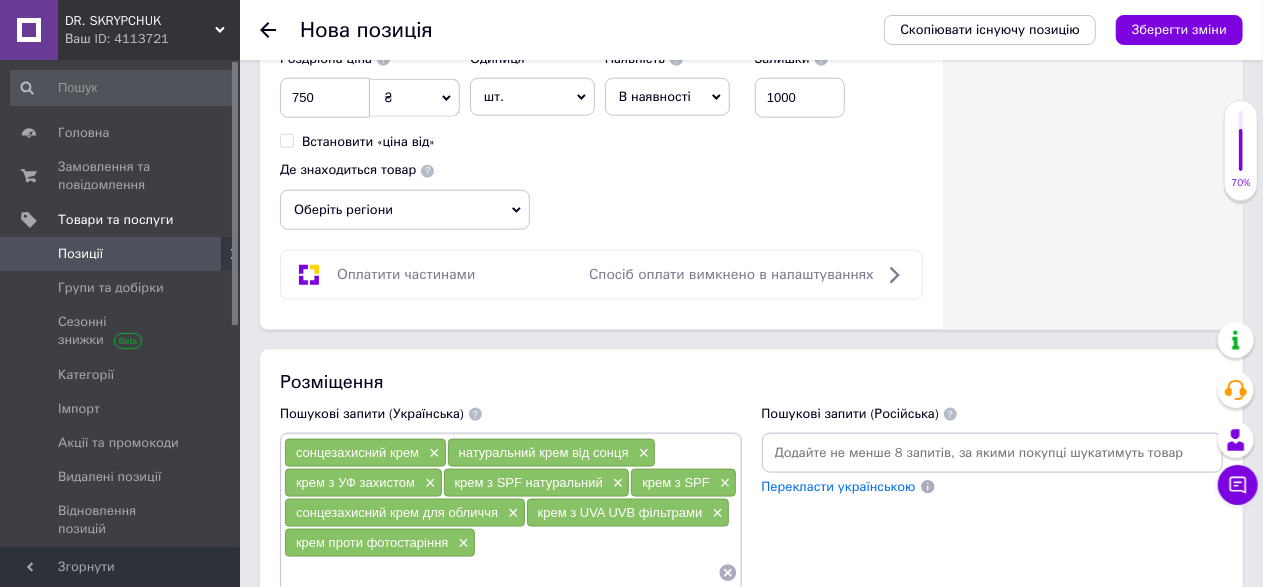 paste on "крем з оксидом цинку мінеральний сонцезахисний крем" 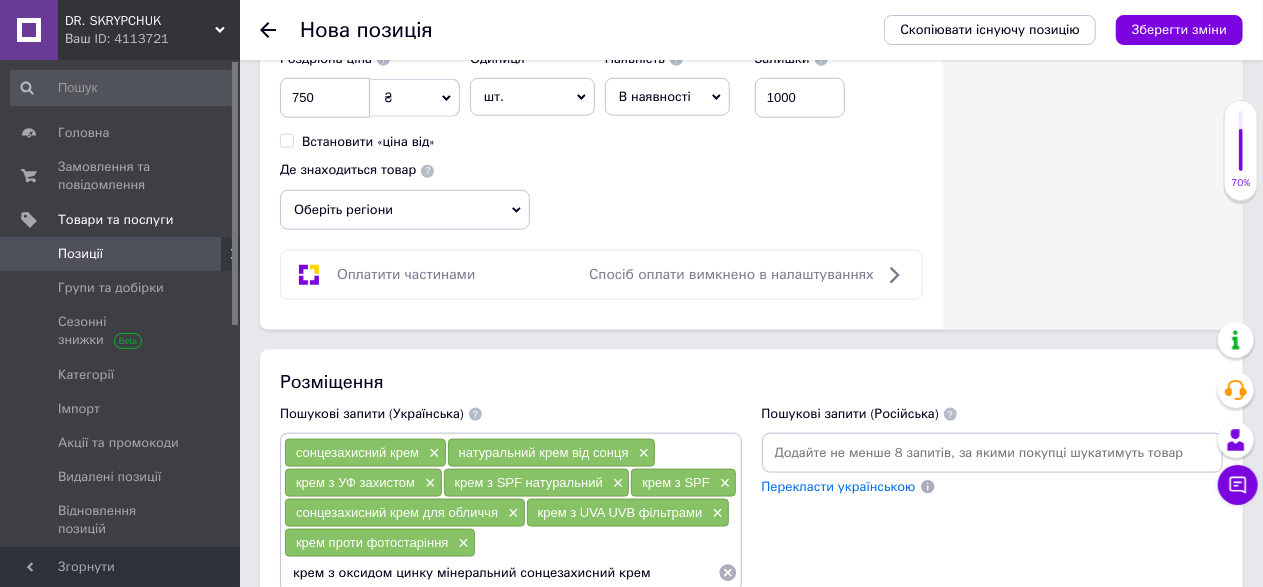 drag, startPoint x: 641, startPoint y: 576, endPoint x: 530, endPoint y: 571, distance: 111.11256 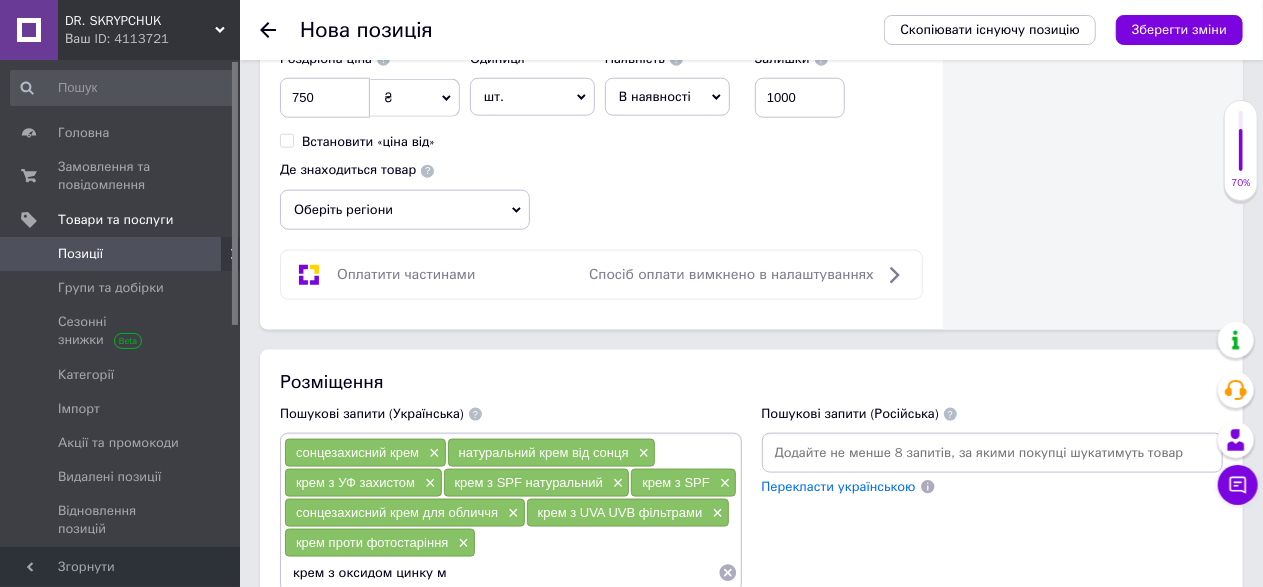 type on "крем з оксидом цинку" 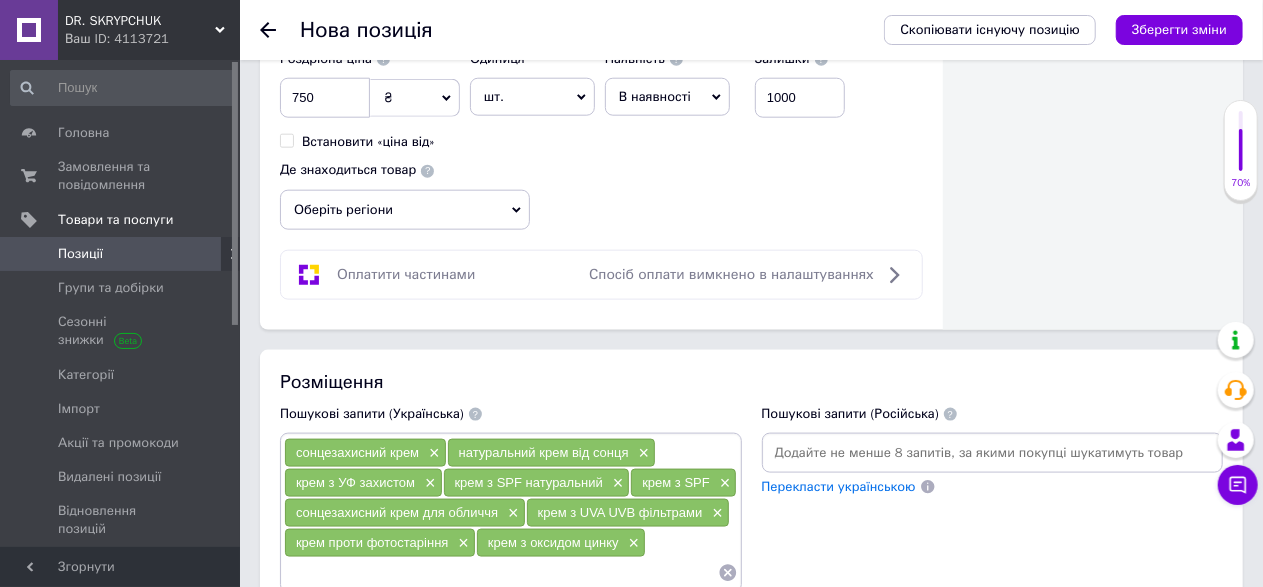 scroll, scrollTop: 0, scrollLeft: 0, axis: both 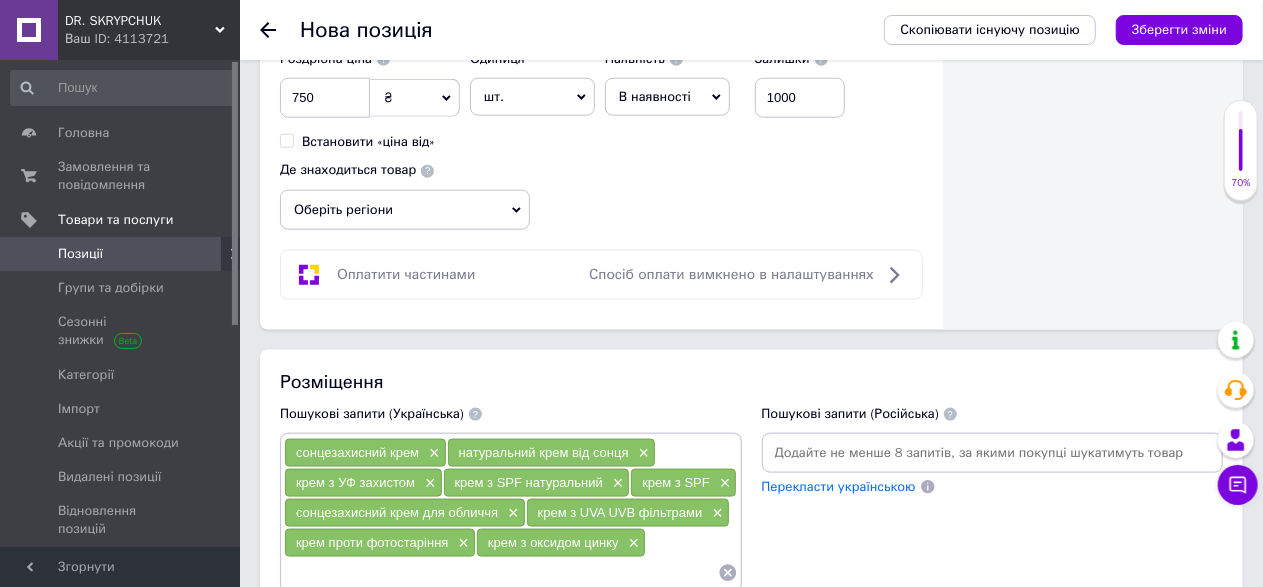 paste on "крем DR.SKRYPCHUK" 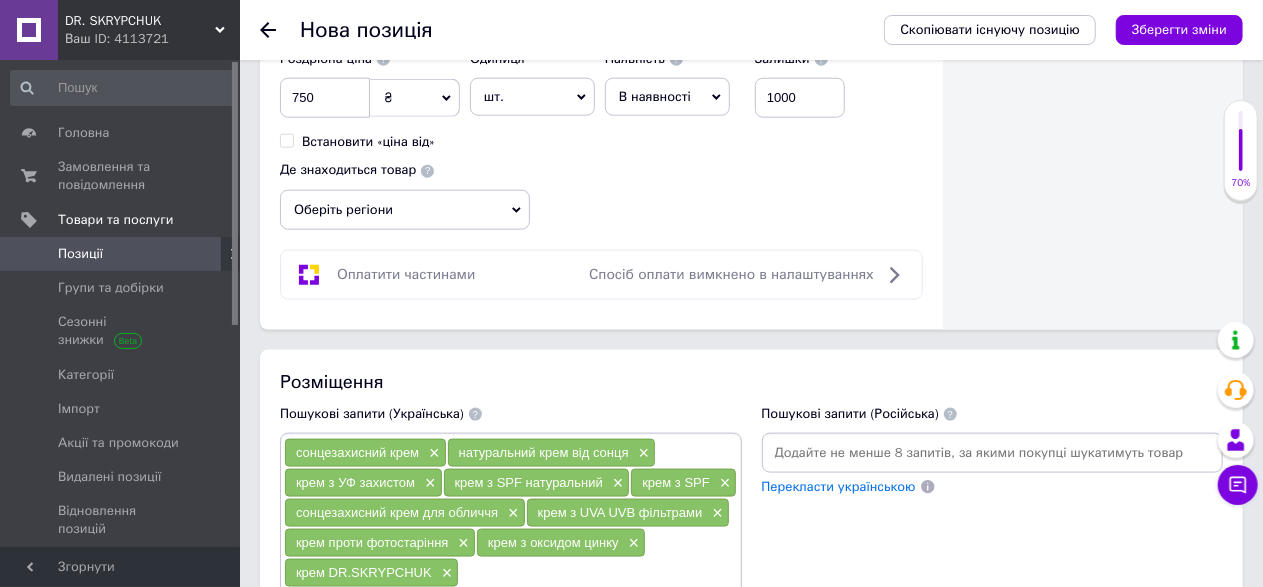 paste on "сонцезахист для щоденного використання" 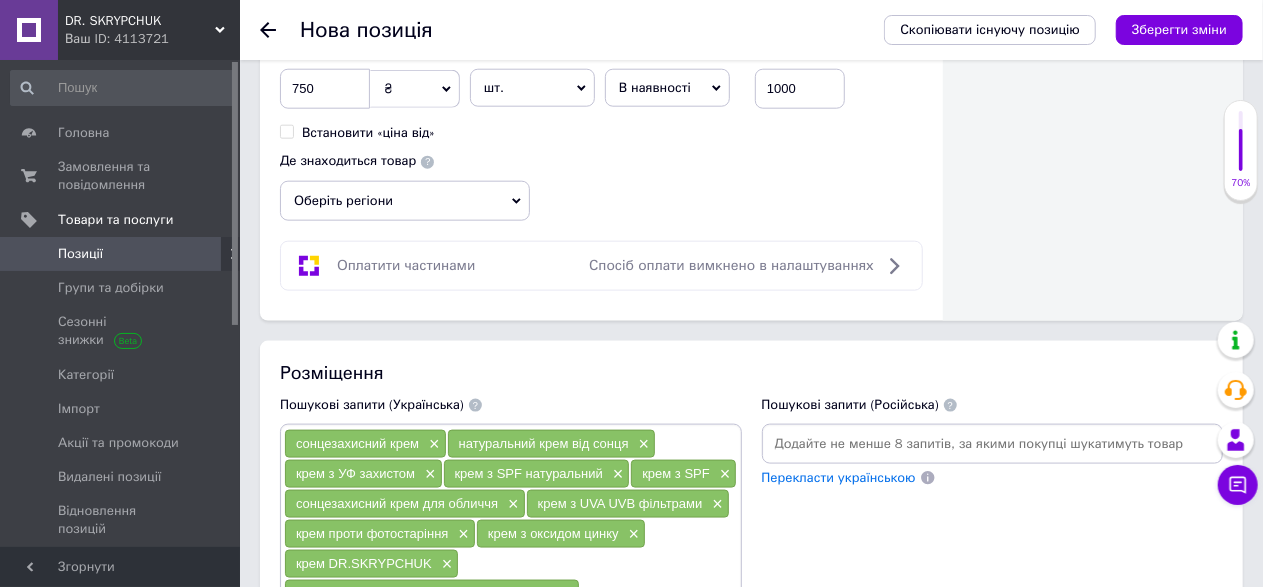 click on "сонцезахисний крем × натуральний крем від сонця × крем з УФ захистом × крем з SPF натуральний × крем з SPF × сонцезахисний крем для обличчя × крем з UVA UVB фільтрами × крем проти фотостаріння × крем з оксидом цинку × крем DR.SKRYPCHUK × сонцезахист для щоденного використання ×" at bounding box center (511, 534) 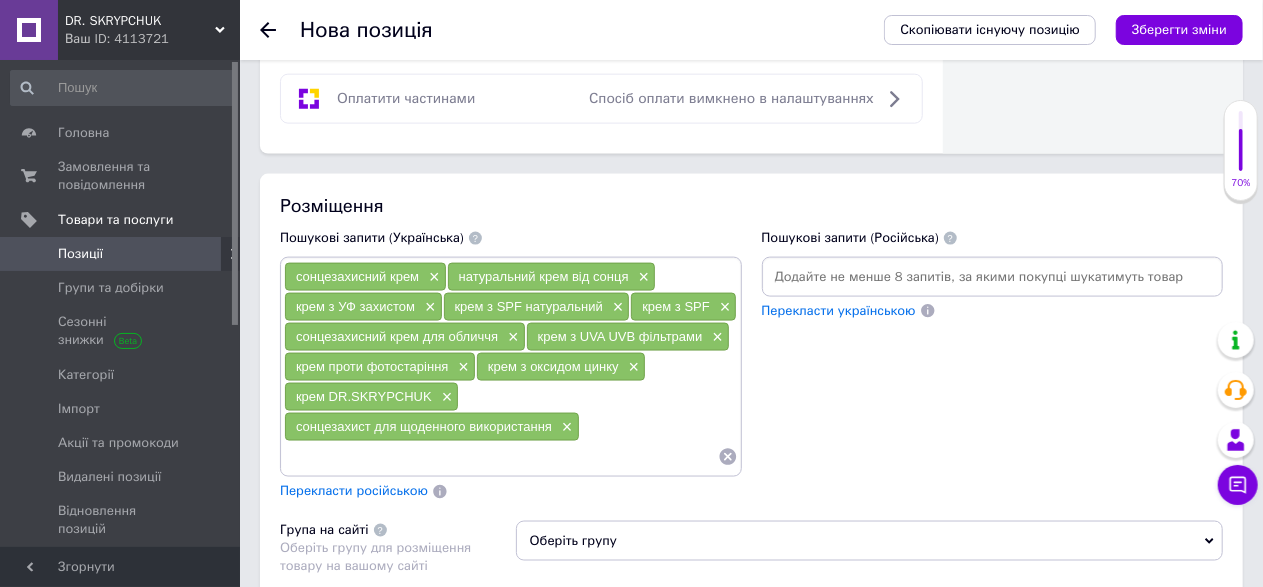 click at bounding box center [501, 457] 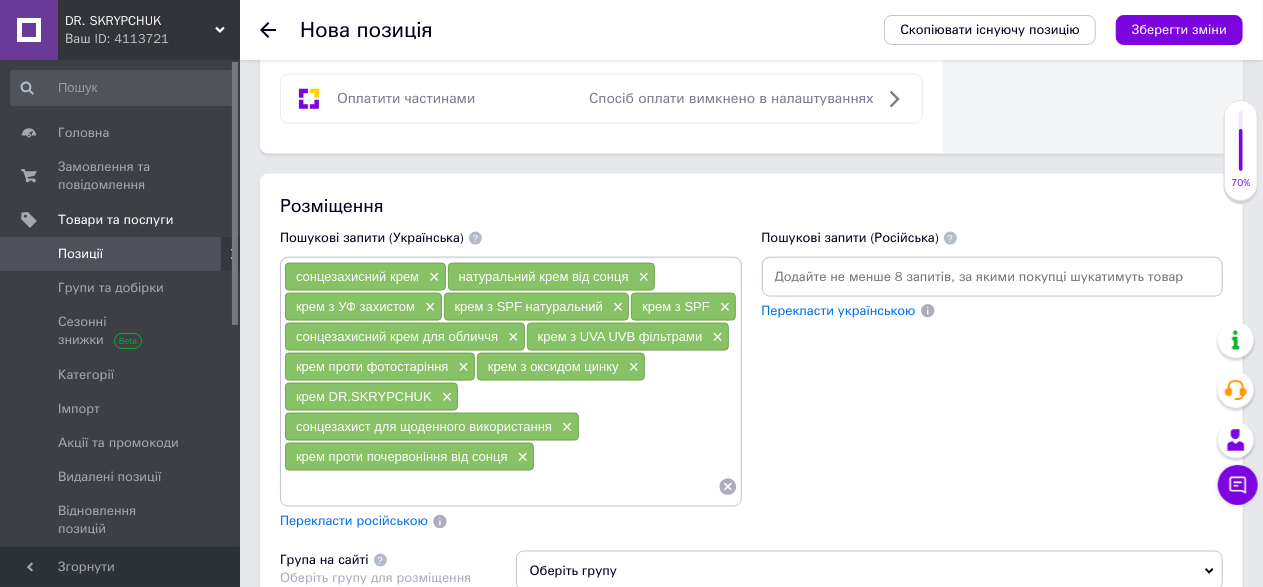paste on "крем з фізичними фільтрами" 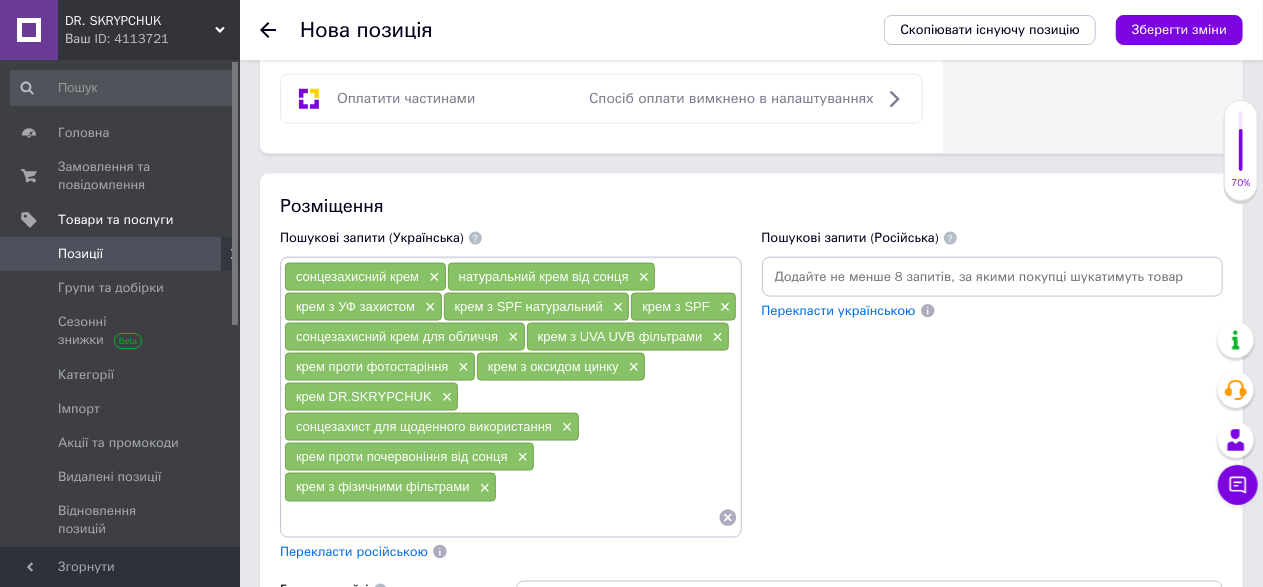 paste on "крем на літо" 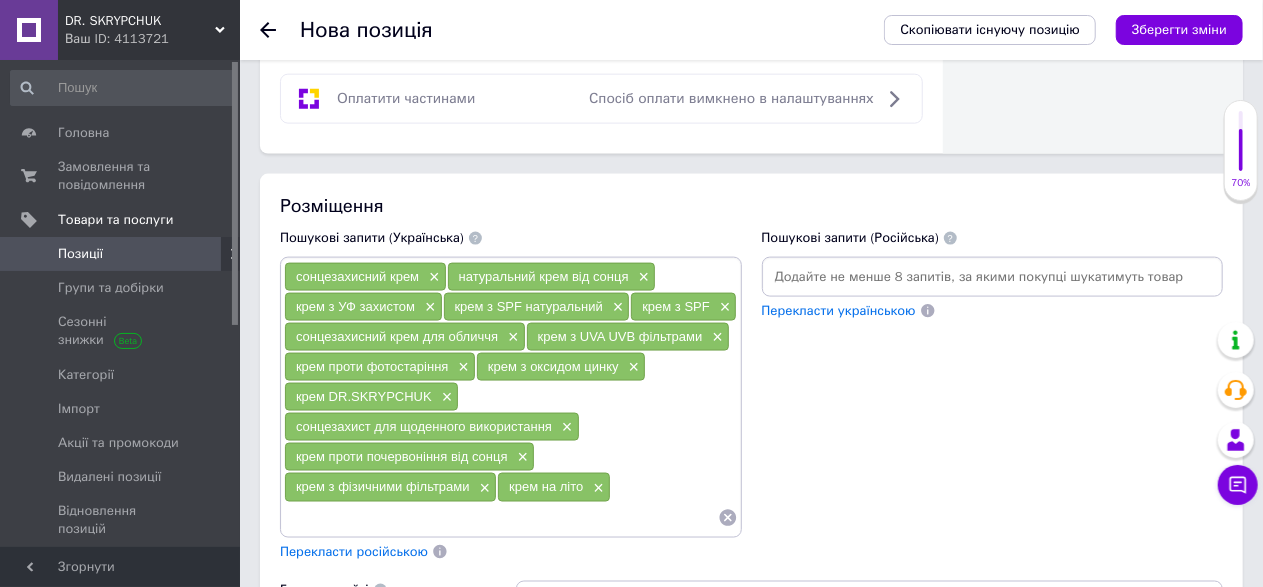 paste on "сонцезахисна косметика крем для чутливої шкіри від сонця крем без парабенів" 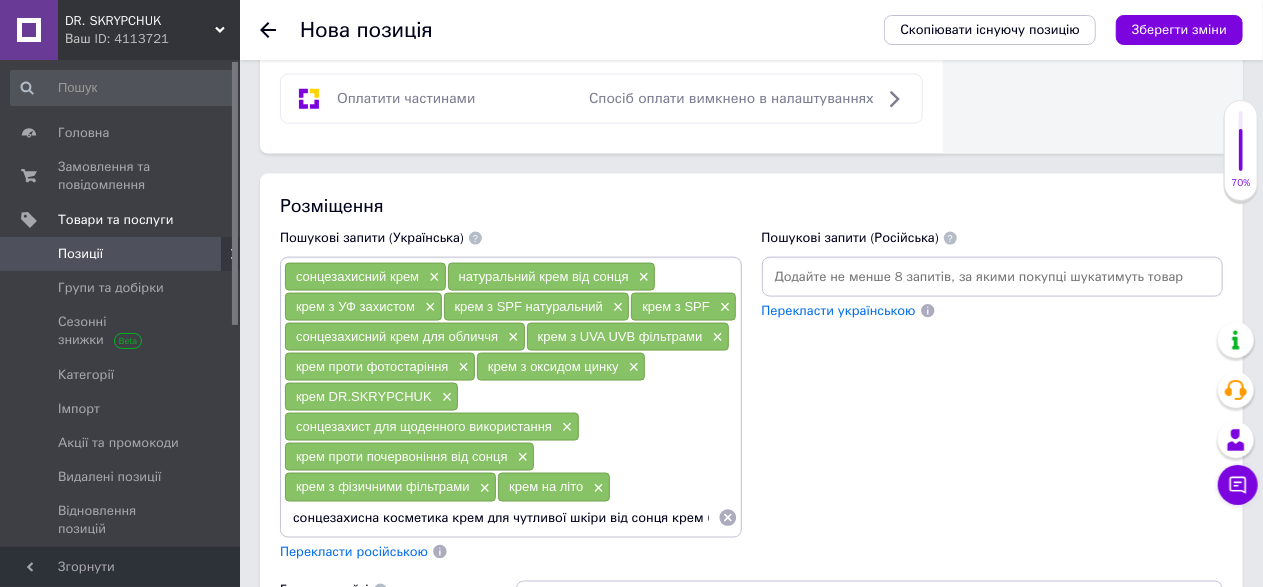 scroll, scrollTop: 0, scrollLeft: 62, axis: horizontal 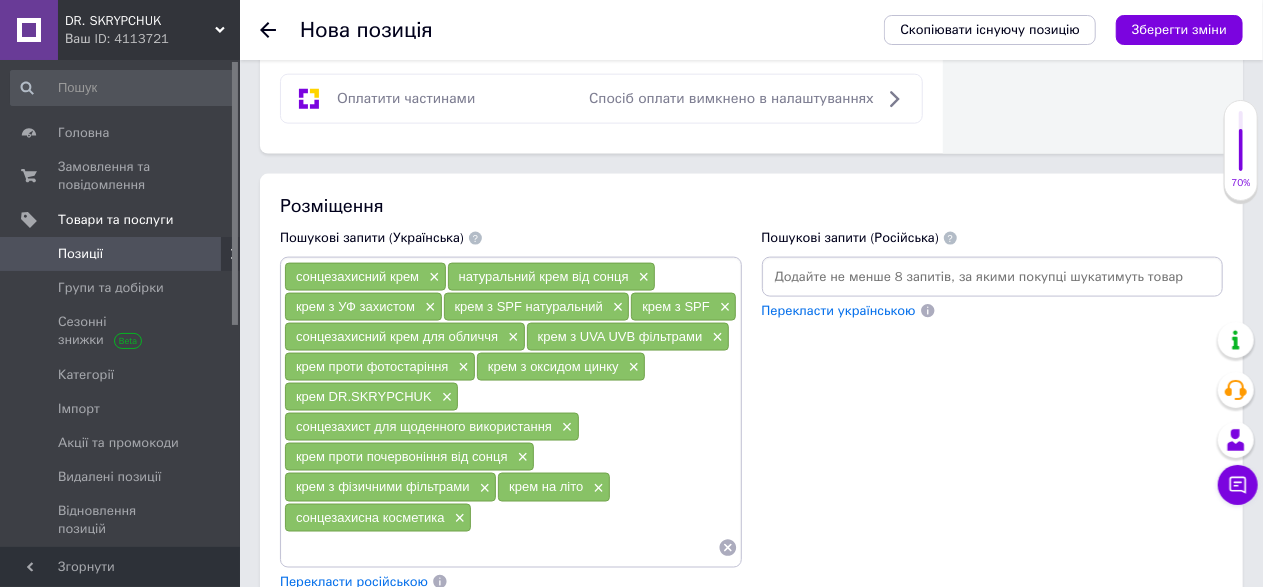 paste on "крем для чутливої шкіри від сонця крем без парабенів" 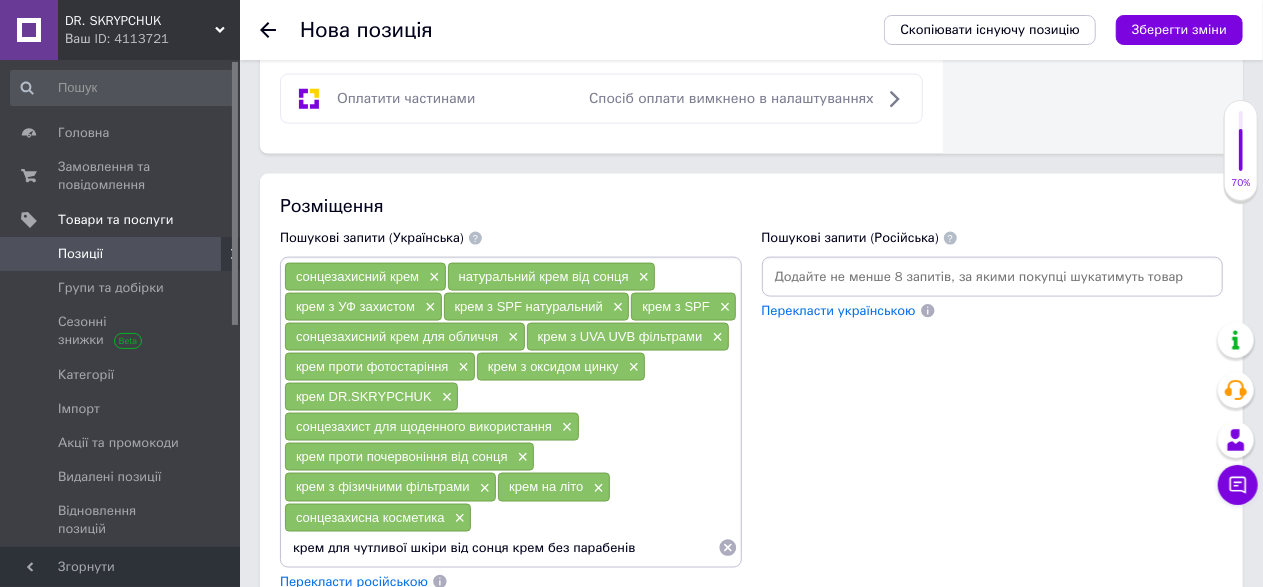 scroll, scrollTop: 0, scrollLeft: 0, axis: both 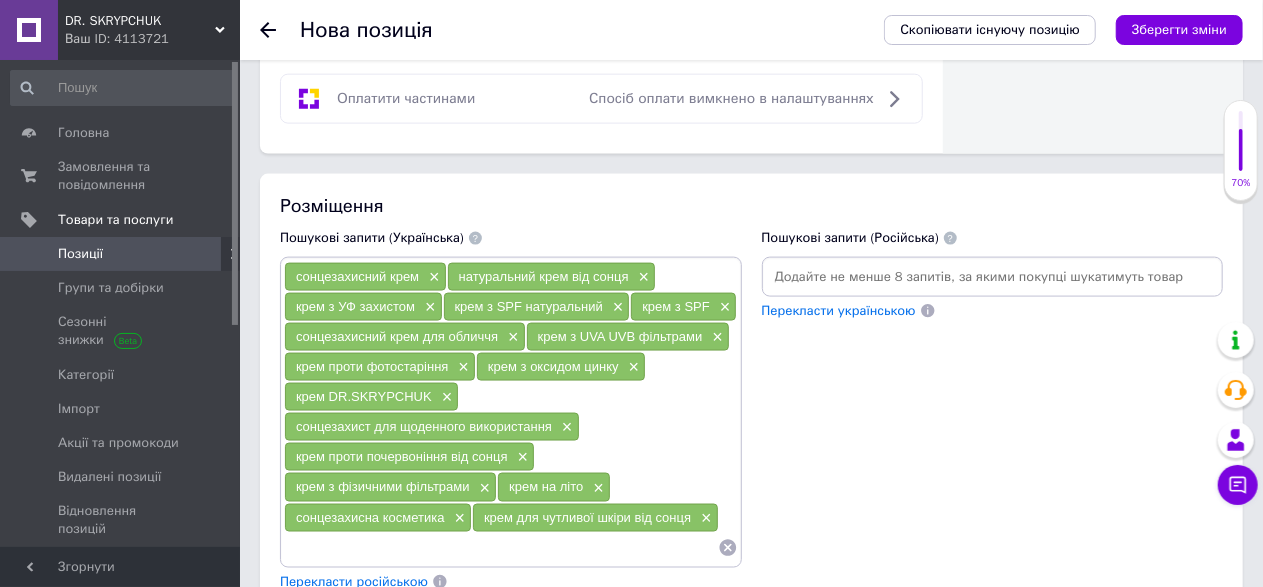 paste on "крем без парабенів" 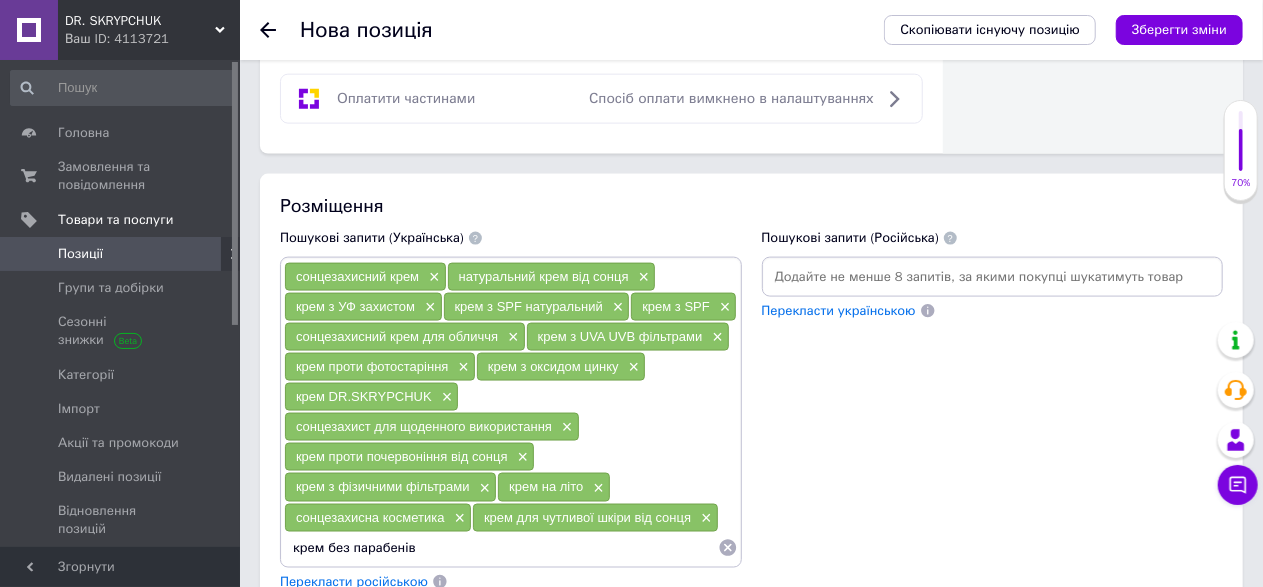 type 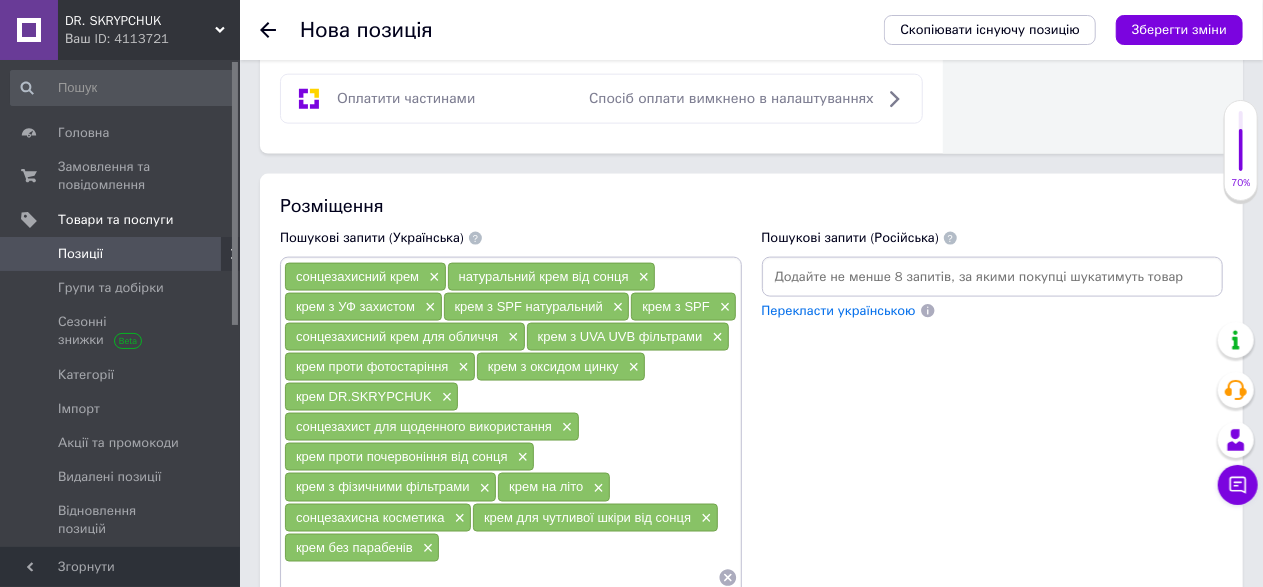 scroll, scrollTop: 1442, scrollLeft: 0, axis: vertical 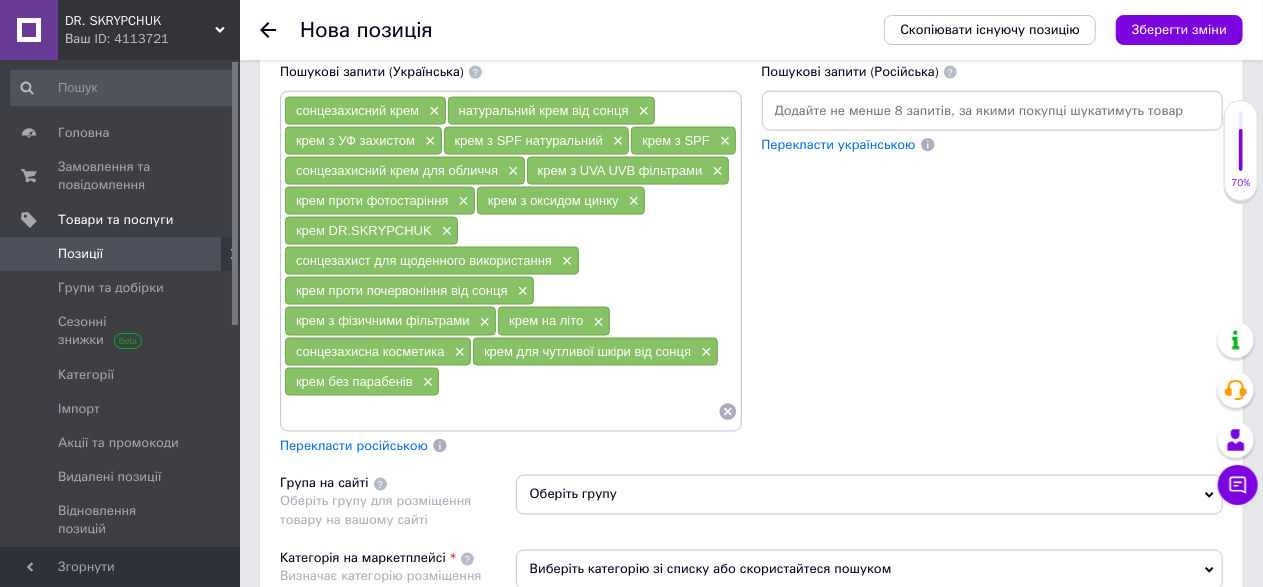 click on "Перекласти російською" at bounding box center [354, 446] 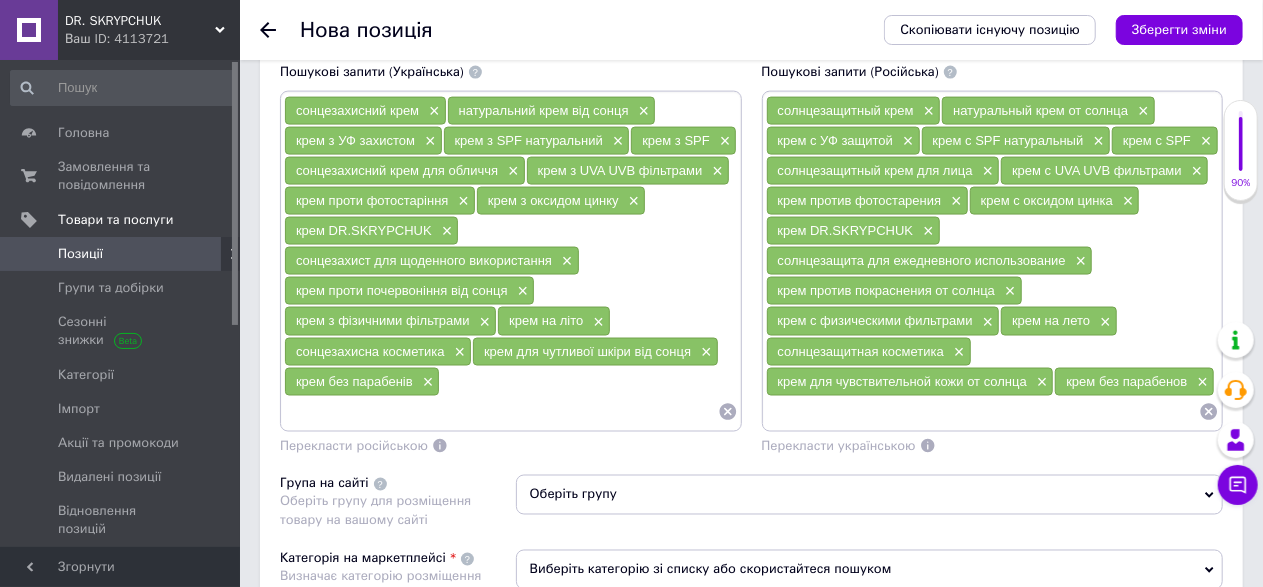 scroll, scrollTop: 1542, scrollLeft: 0, axis: vertical 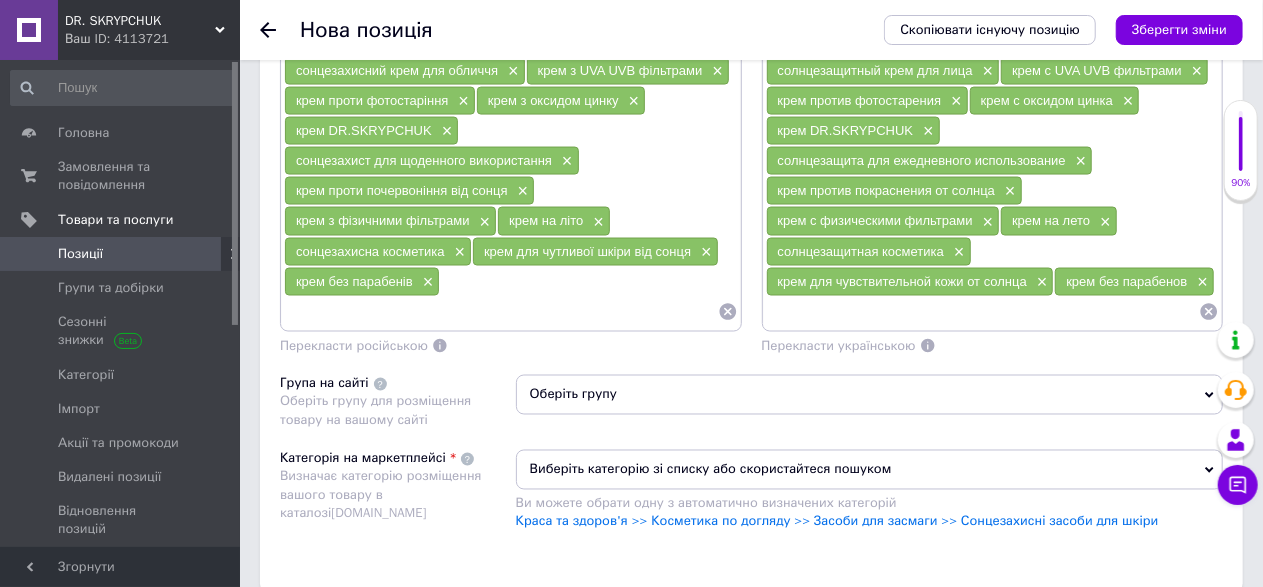 click on "Оберіть групу" at bounding box center (869, 395) 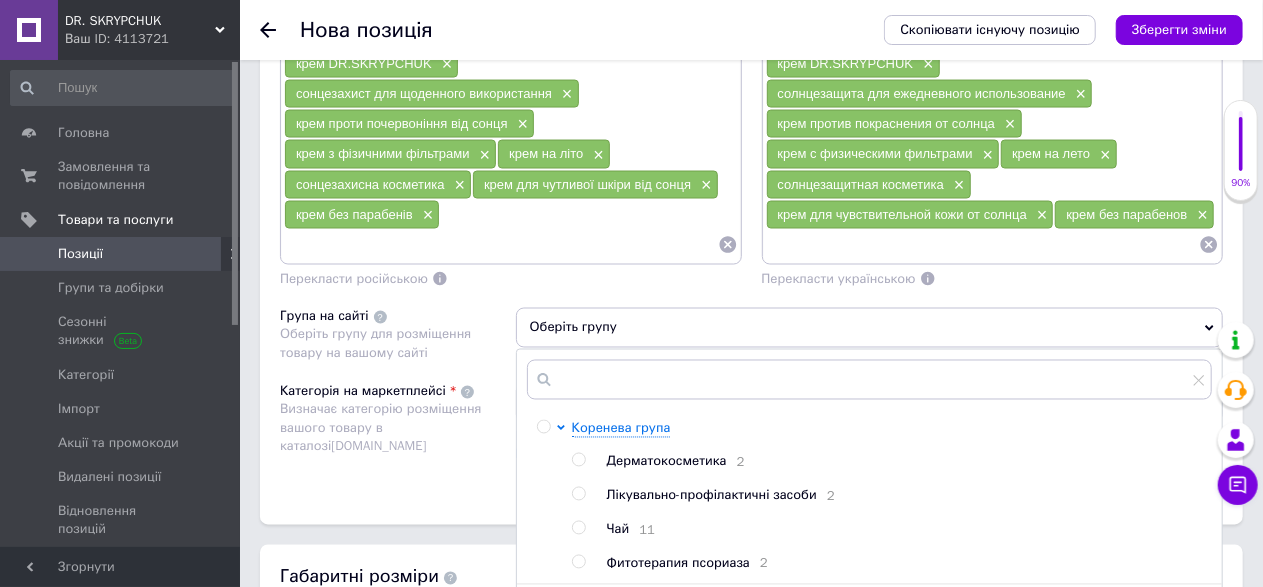 scroll, scrollTop: 1642, scrollLeft: 0, axis: vertical 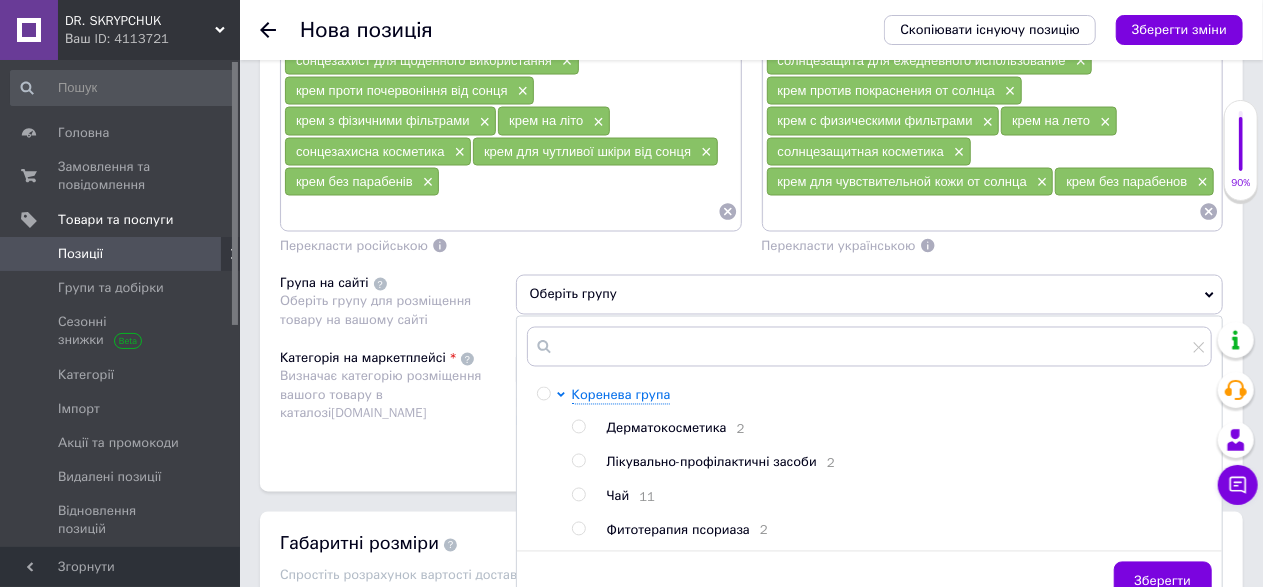 click at bounding box center [578, 427] 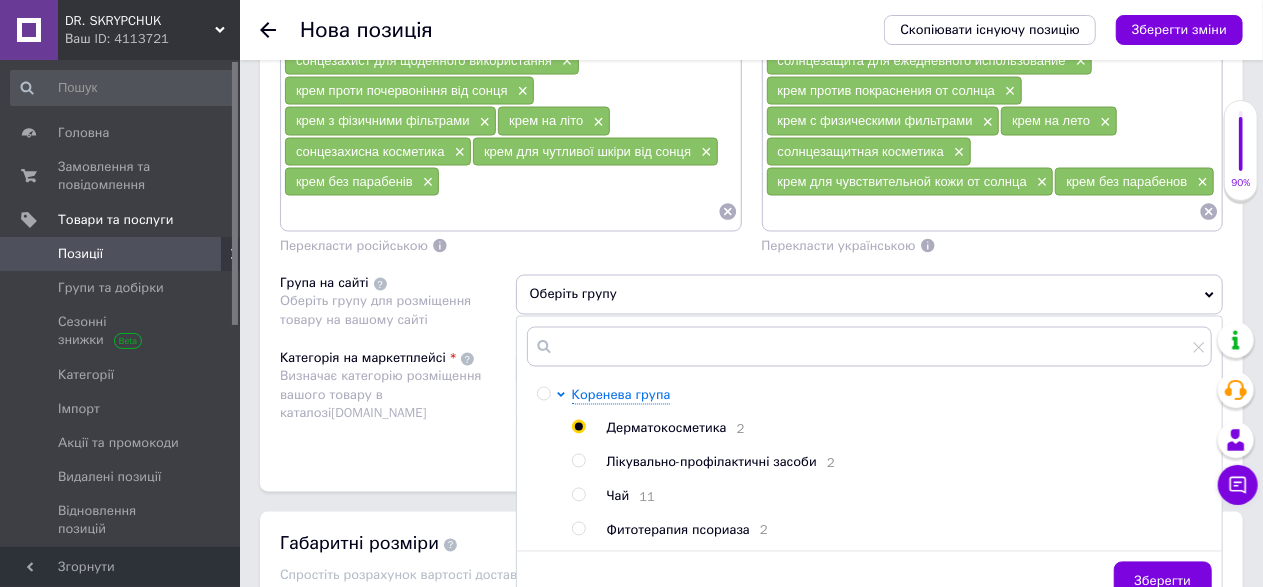 radio on "true" 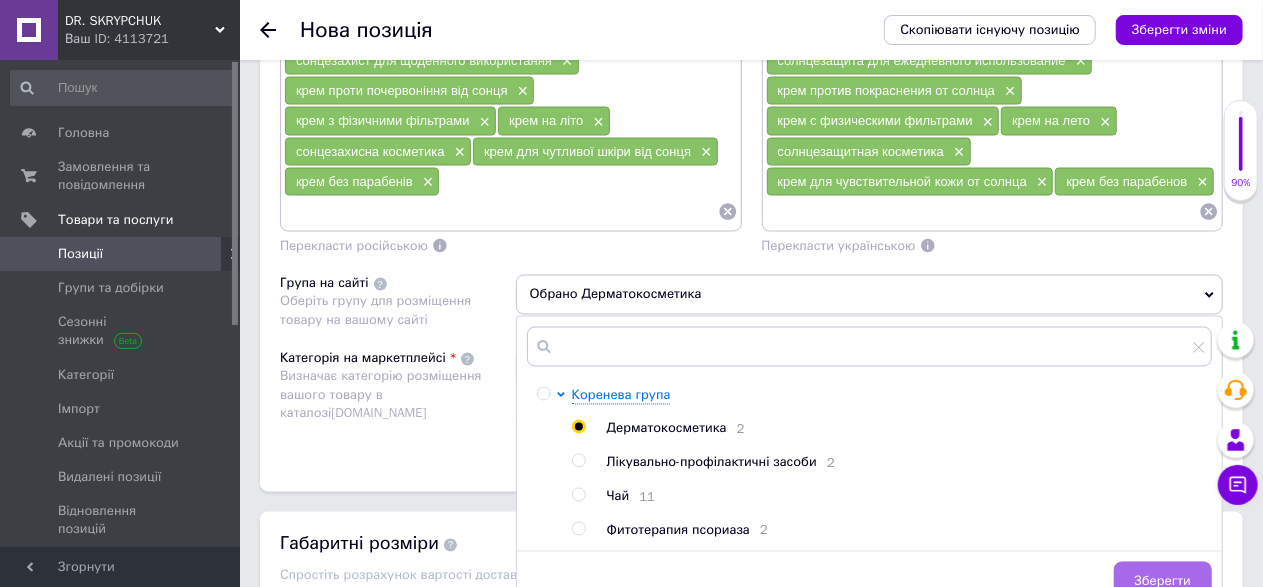 click on "Зберегти" at bounding box center [1163, 582] 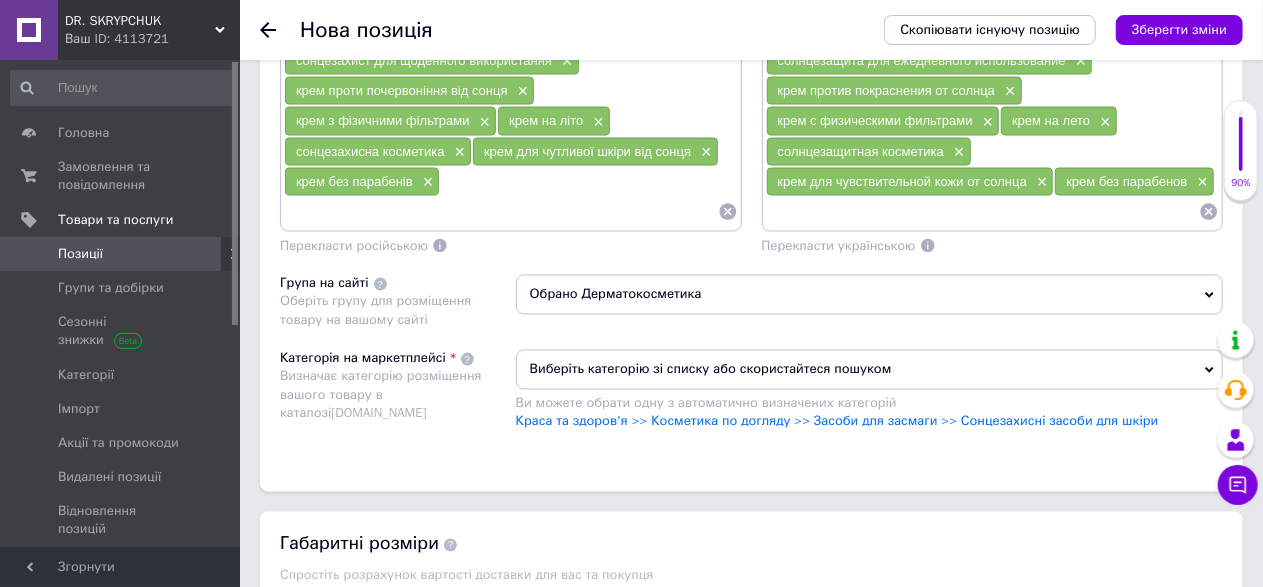 click on "Виберіть категорію зі списку або скористайтеся пошуком" at bounding box center (869, 370) 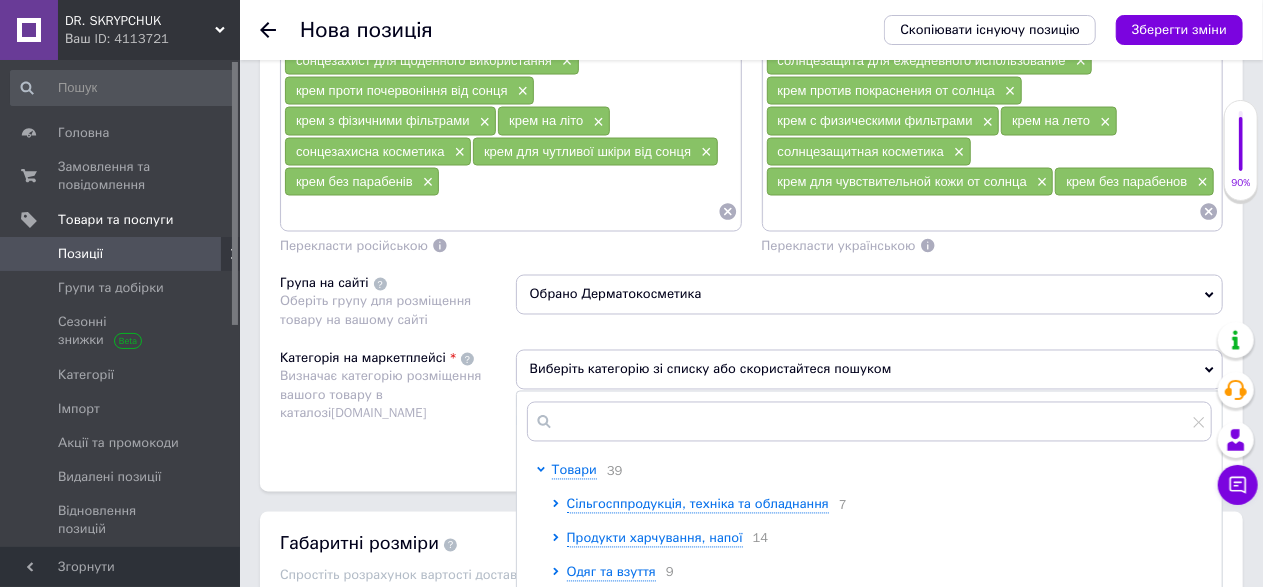 scroll, scrollTop: 1709, scrollLeft: 0, axis: vertical 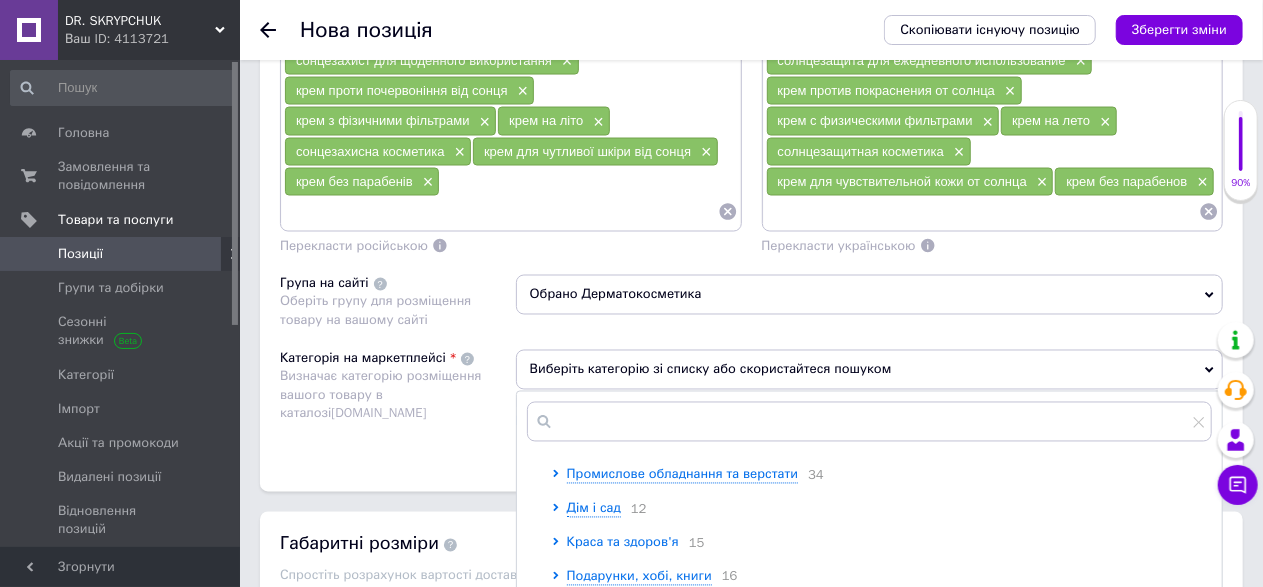click on "Краса та здоров'я" at bounding box center [623, 542] 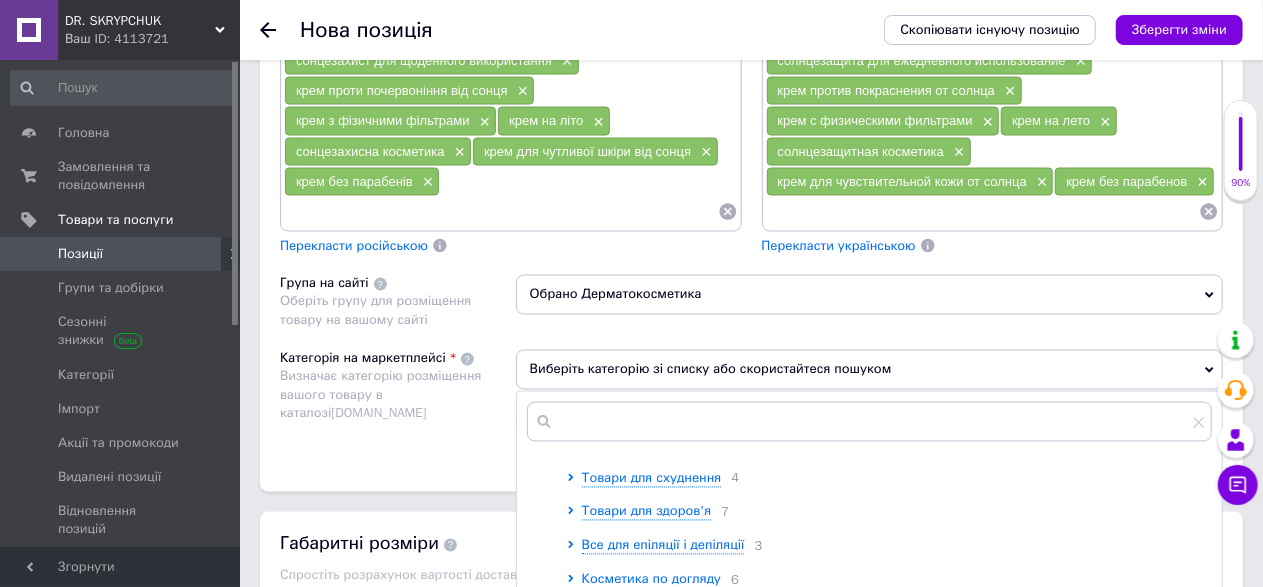 scroll, scrollTop: 633, scrollLeft: 0, axis: vertical 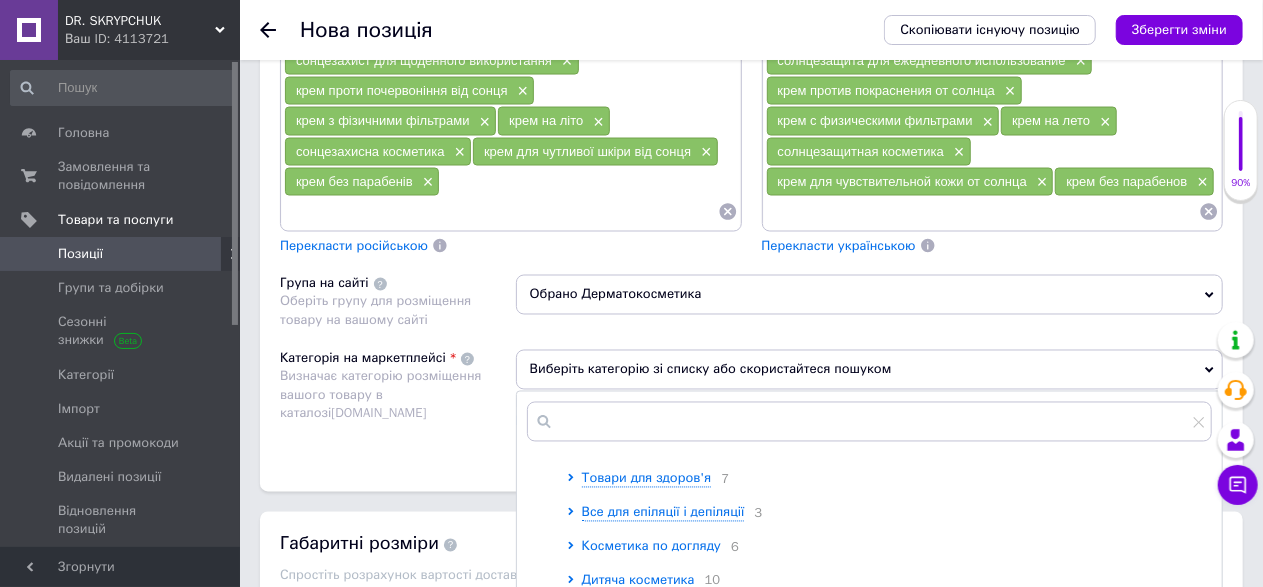 click on "Косметика по догляду" at bounding box center (651, 546) 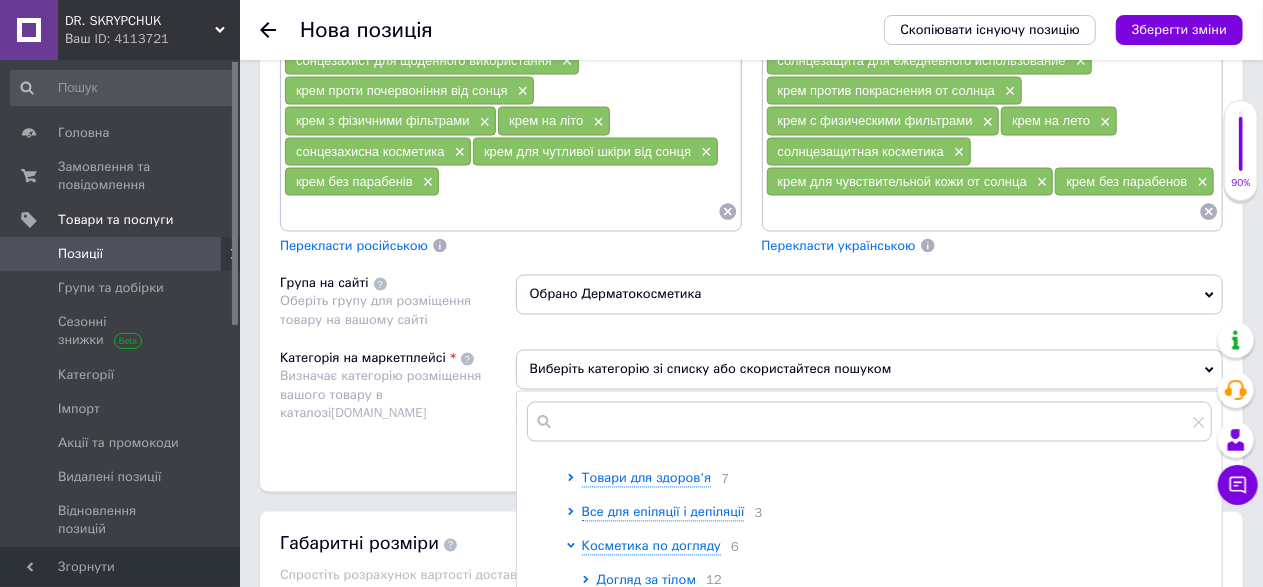 scroll, scrollTop: 700, scrollLeft: 0, axis: vertical 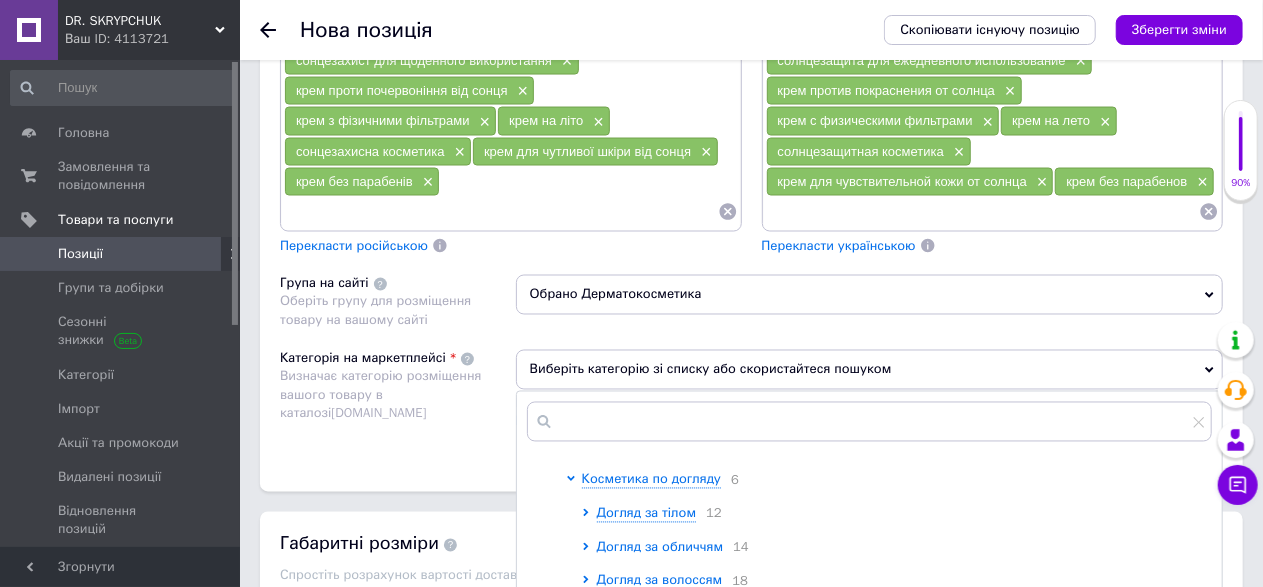click on "Догляд за обличчям" at bounding box center (660, 547) 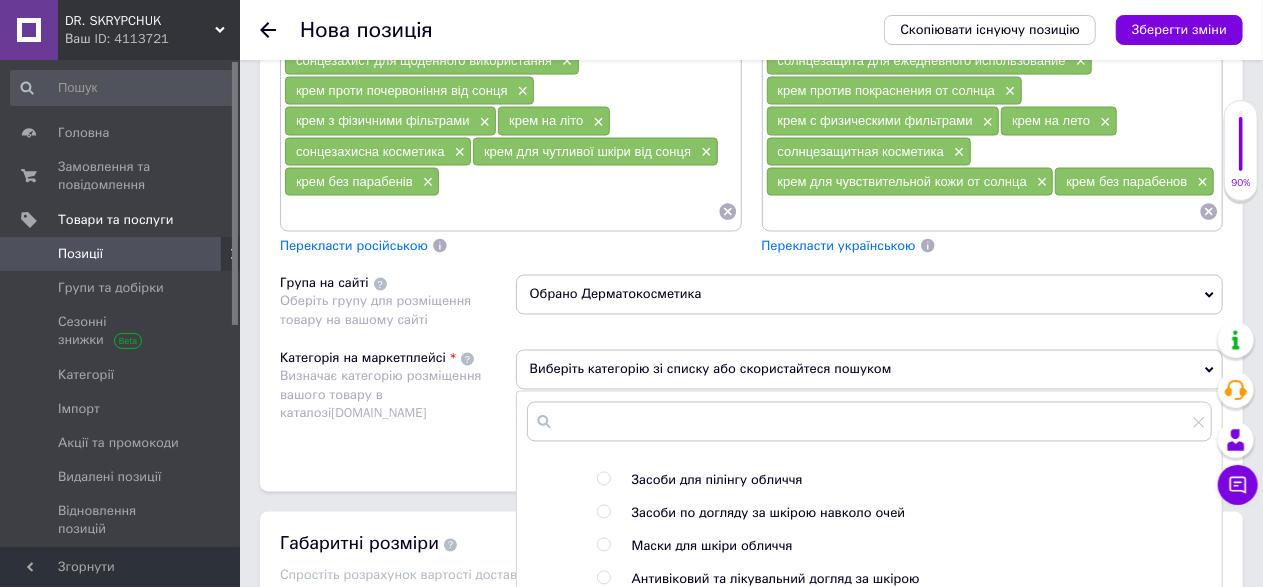 scroll, scrollTop: 1000, scrollLeft: 0, axis: vertical 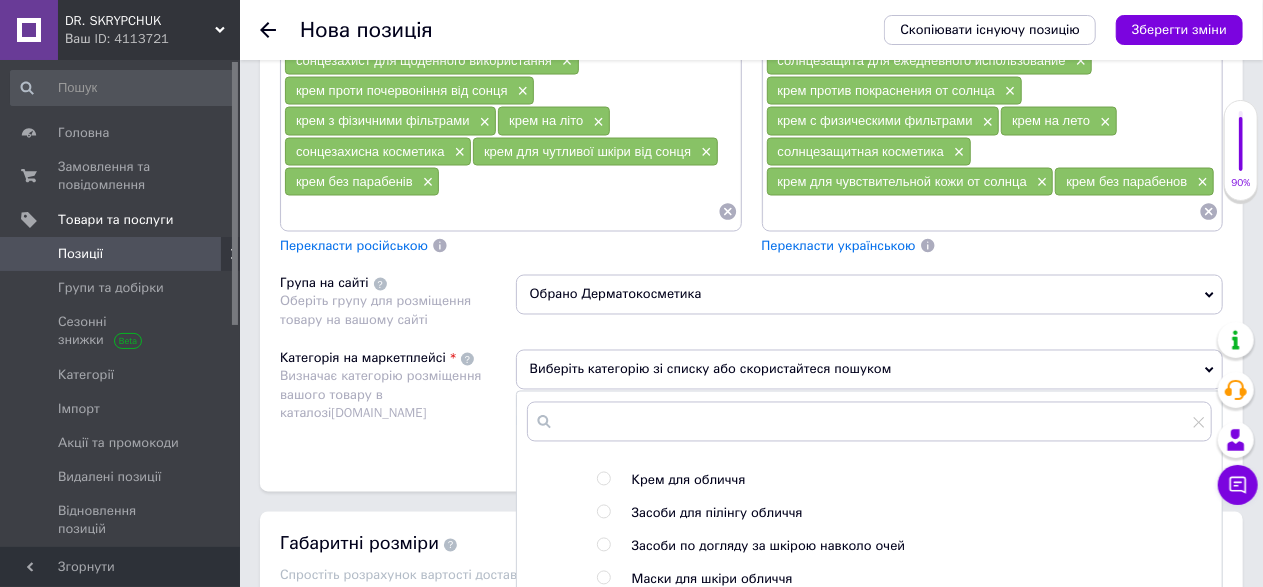 click at bounding box center [603, 479] 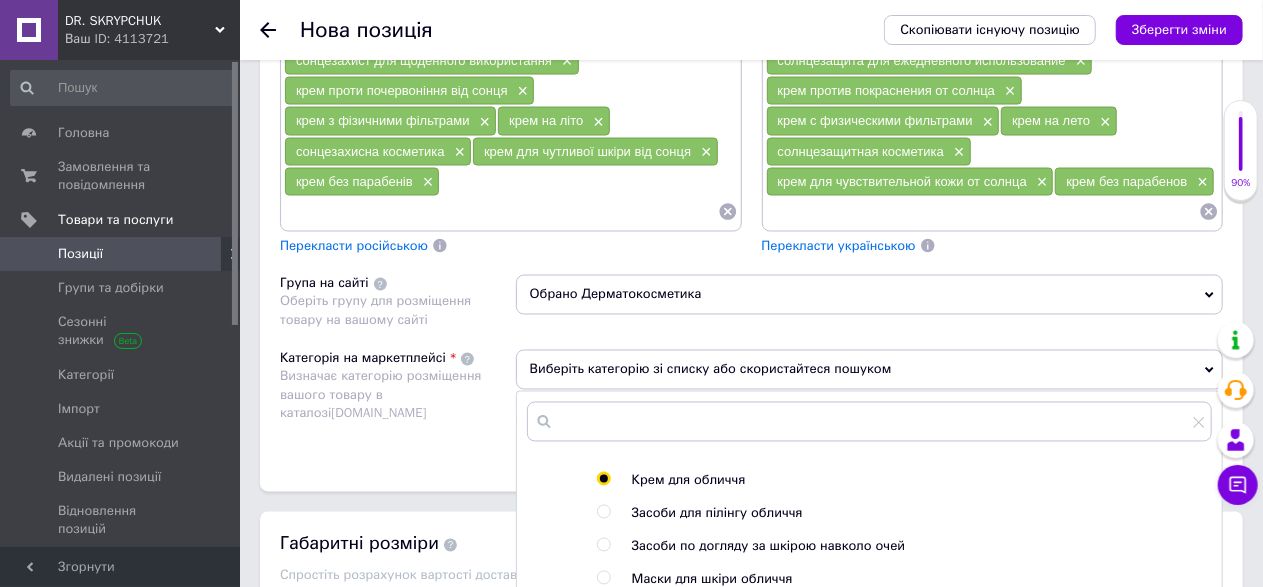 radio on "true" 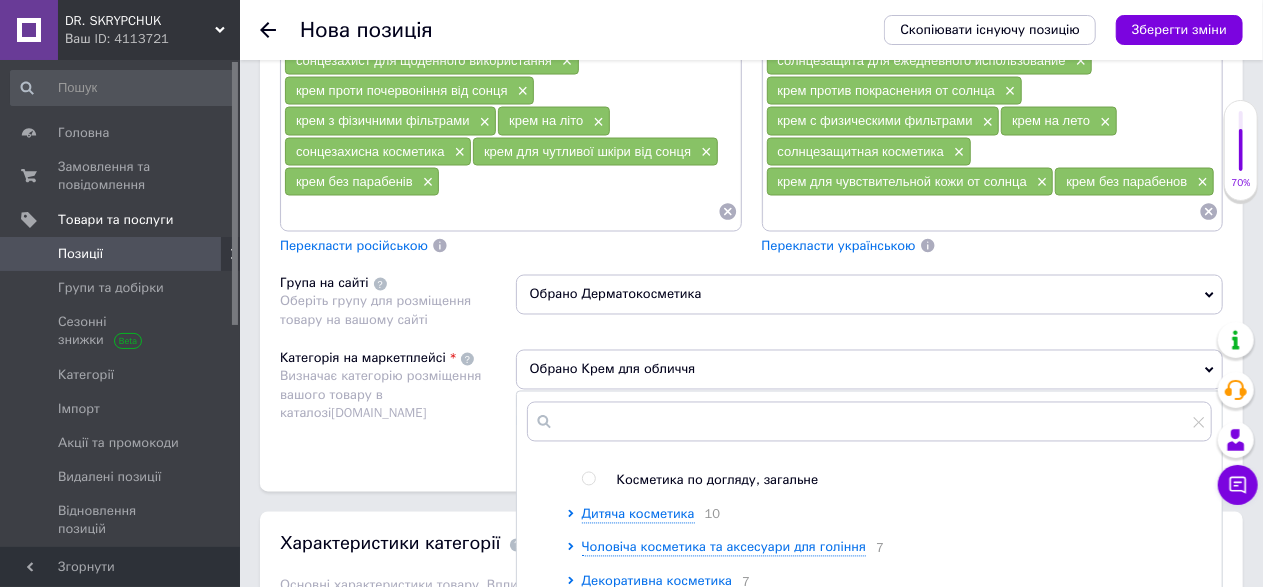 scroll, scrollTop: 1533, scrollLeft: 0, axis: vertical 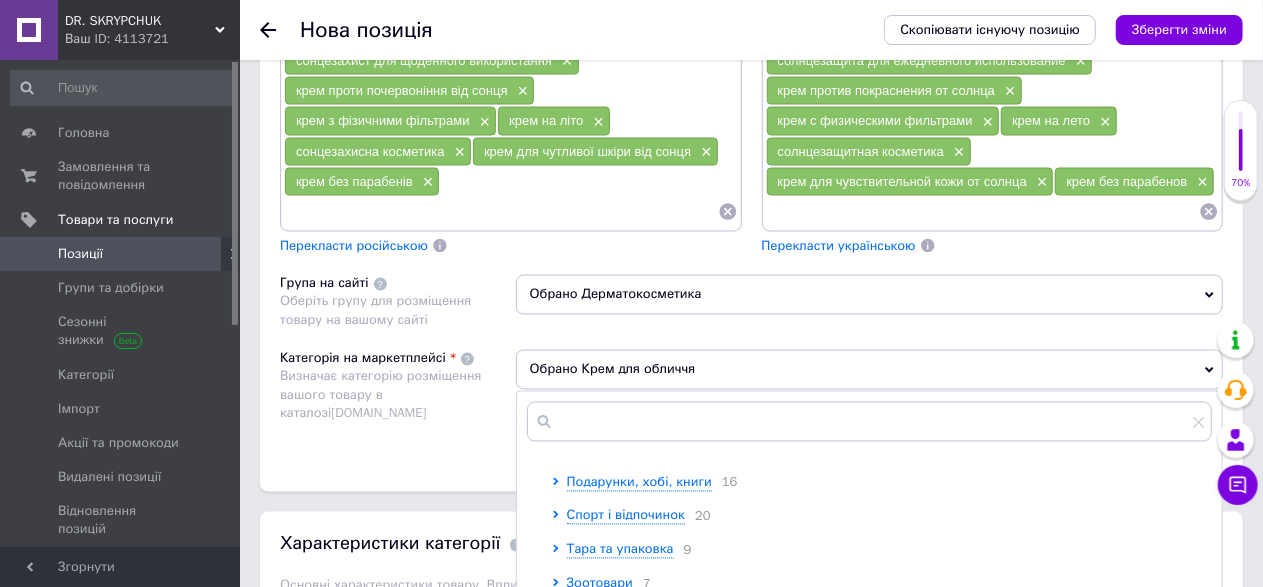 click on "Характеристики категорії Основні характеристики товару. Впливають на потрапляння товару в Фільтри
каталогу  [DOMAIN_NAME] . Якщо ви не знайшли потрібну характеристику,
будь ласка,  напишіть нам" at bounding box center [751, 568] 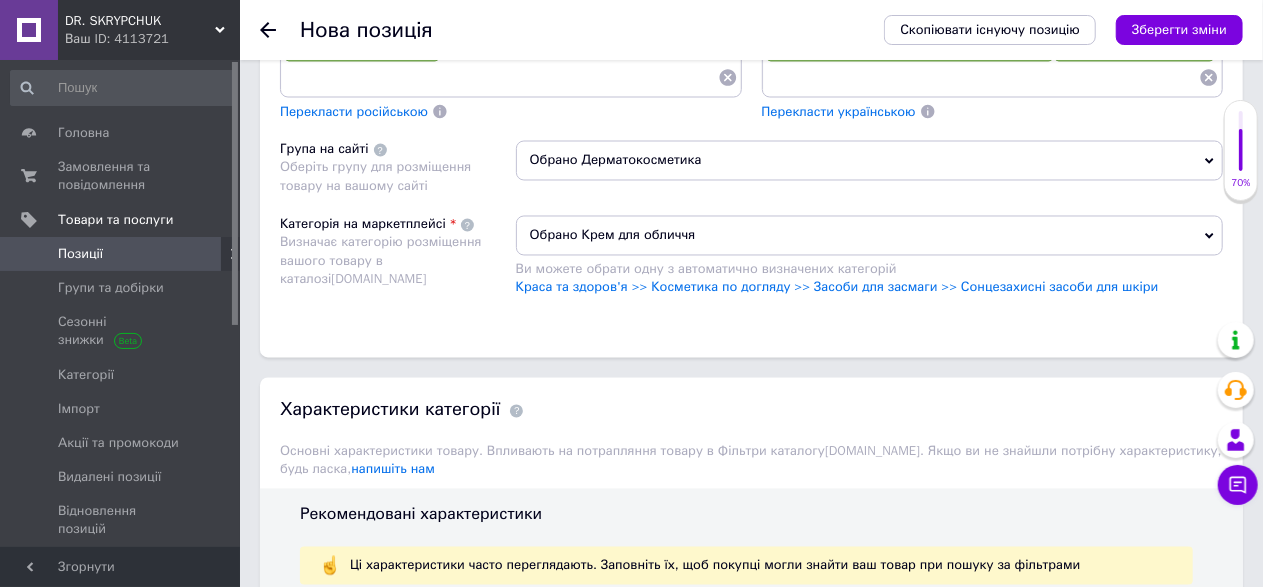scroll, scrollTop: 1842, scrollLeft: 0, axis: vertical 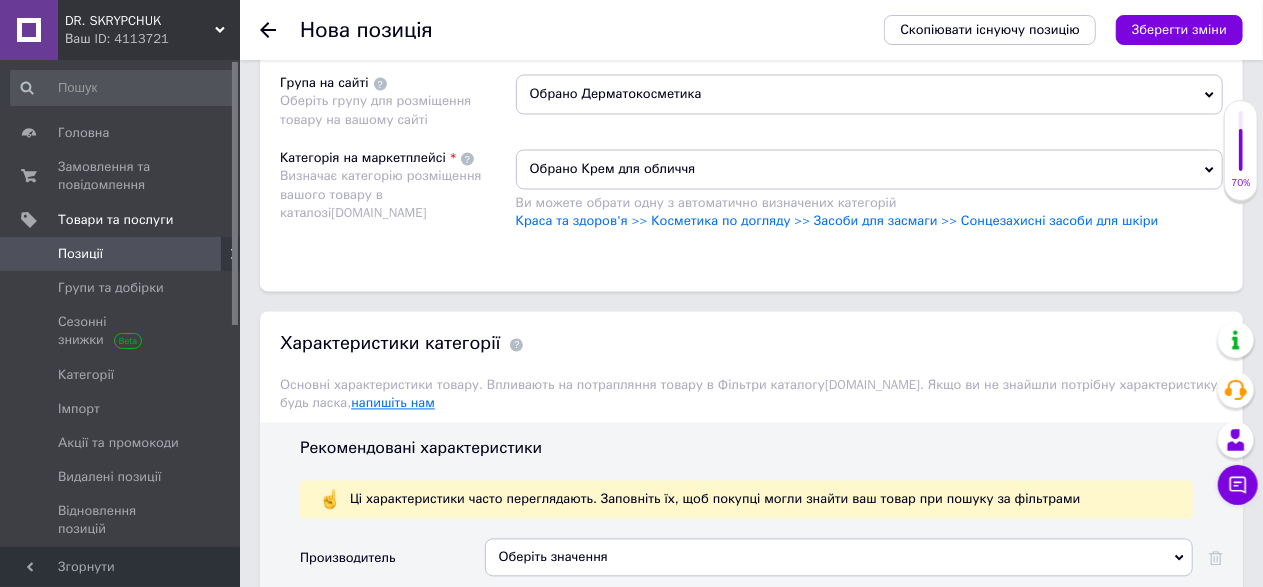click on "напишіть нам" at bounding box center [393, 403] 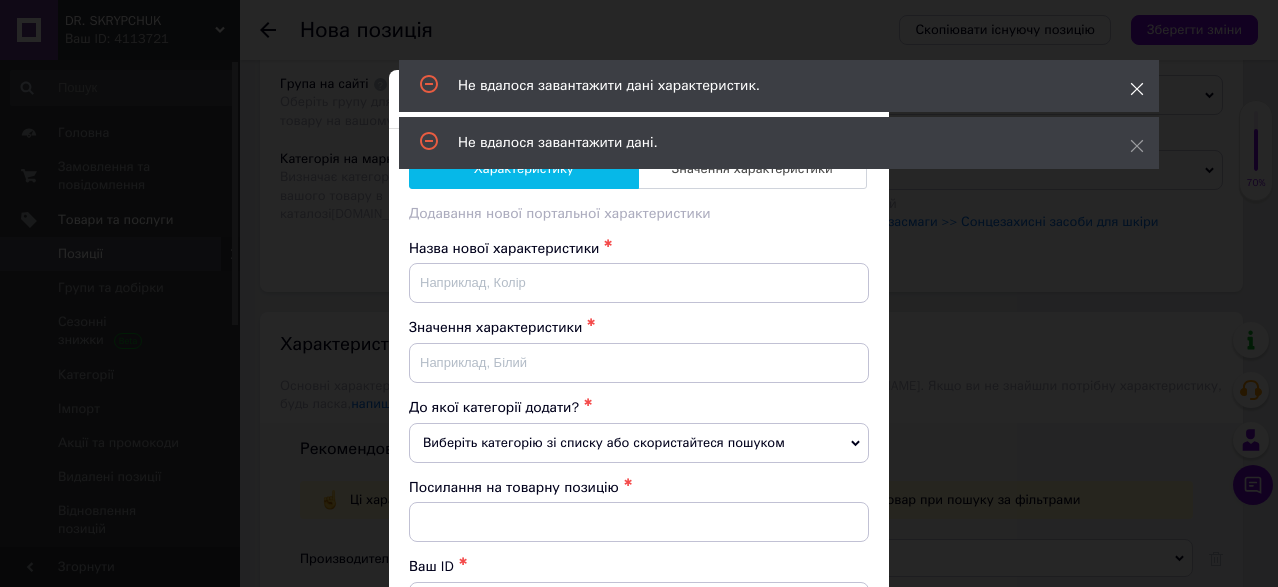 click 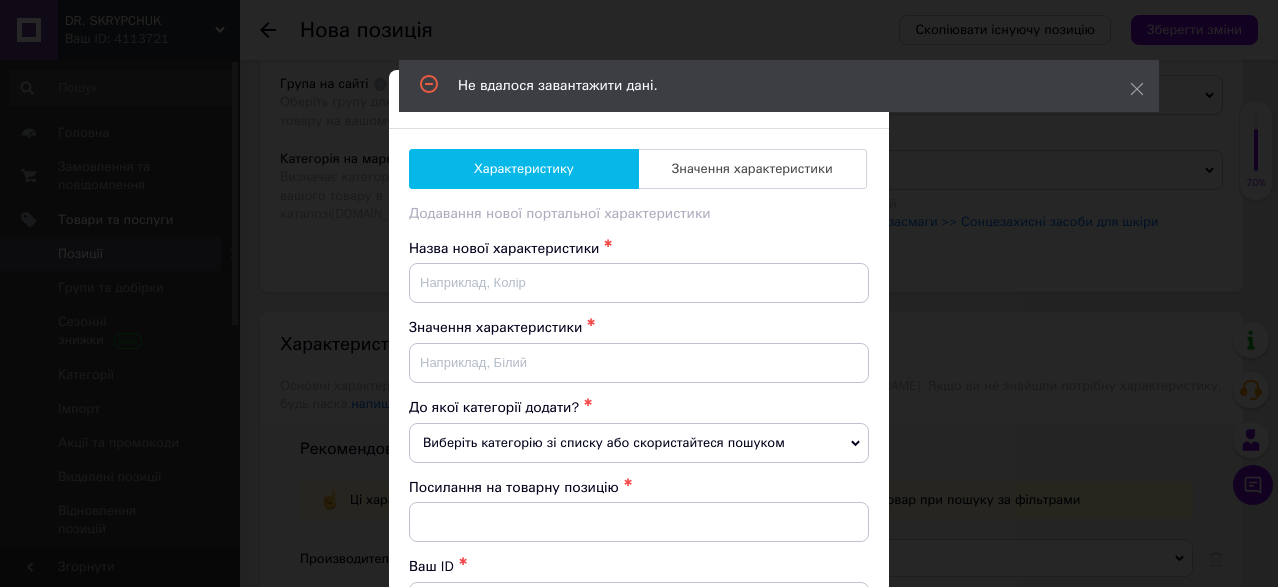 click on "× Що потрібно додати? Характеристику Значення характеристики Додавання нової портальної характеристики Назва нової характеристики ✱ Значення характеристики ✱ До якої категорії додати? ✱ Виберіть категорію зі списку або скористайтеся пошуком Посилання на товарну позицію ✱ Ваш ID ✱ Ваш Email ✱ Скасувати   Відправити" at bounding box center [639, 293] 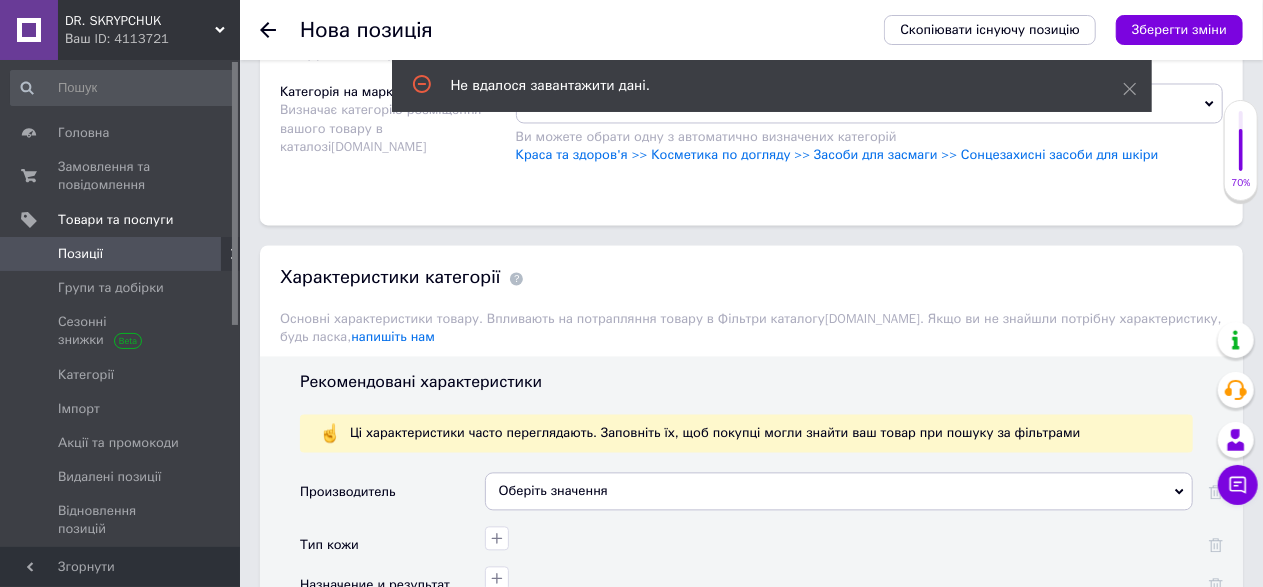scroll, scrollTop: 1942, scrollLeft: 0, axis: vertical 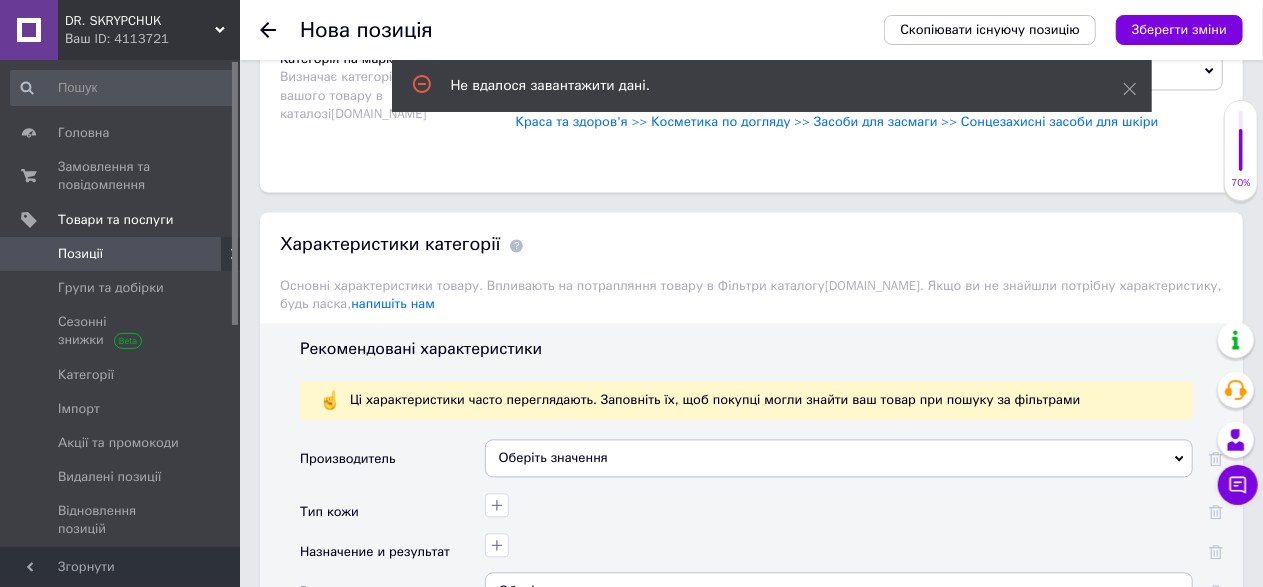 click on "Оберіть значення" at bounding box center [839, 458] 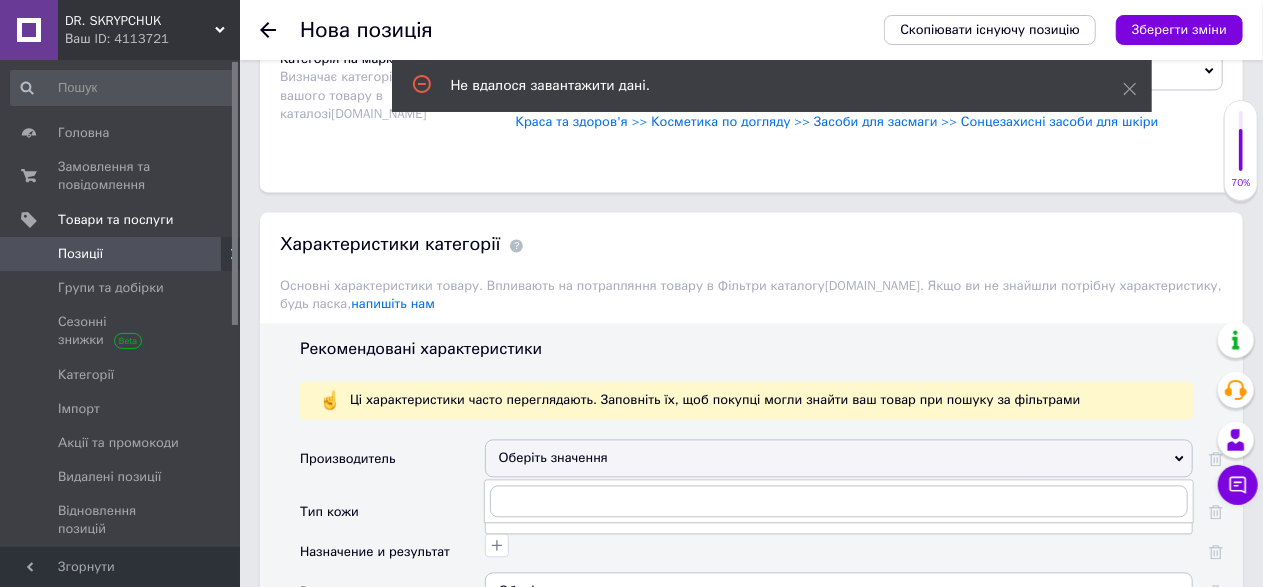 click on "Оберіть значення" at bounding box center (839, 458) 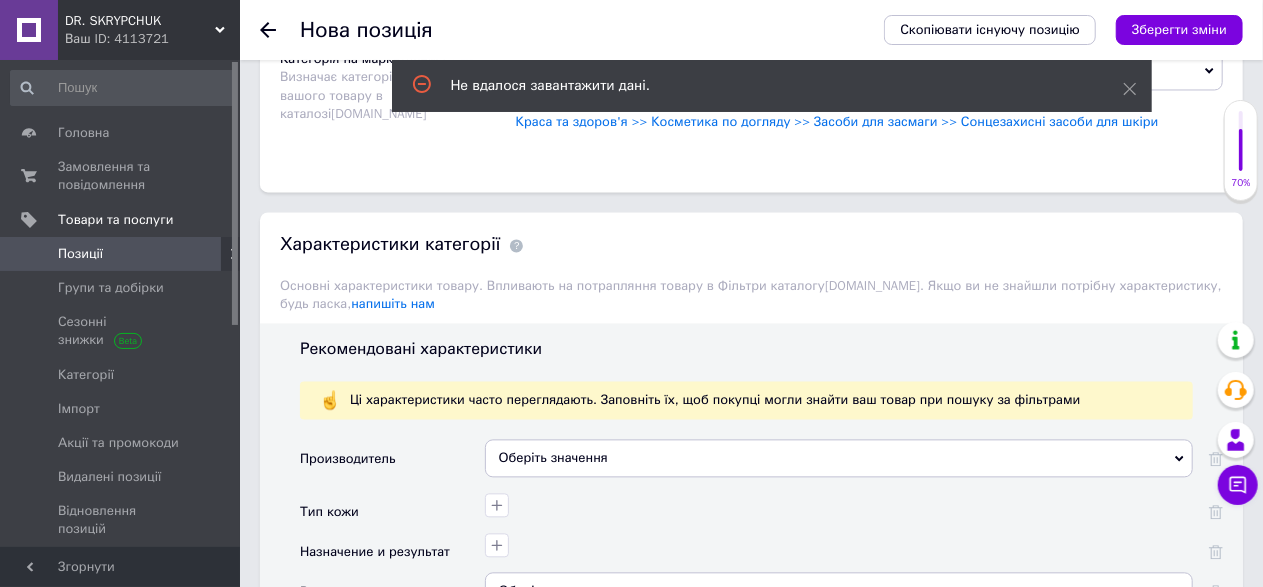 click at bounding box center (836, 502) 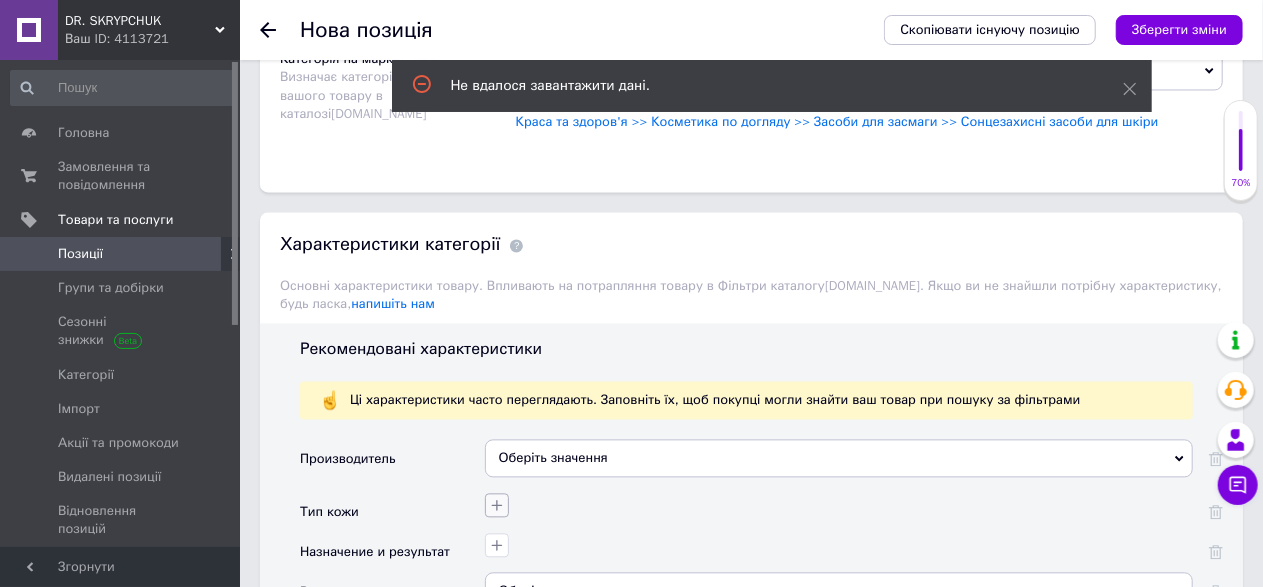 click 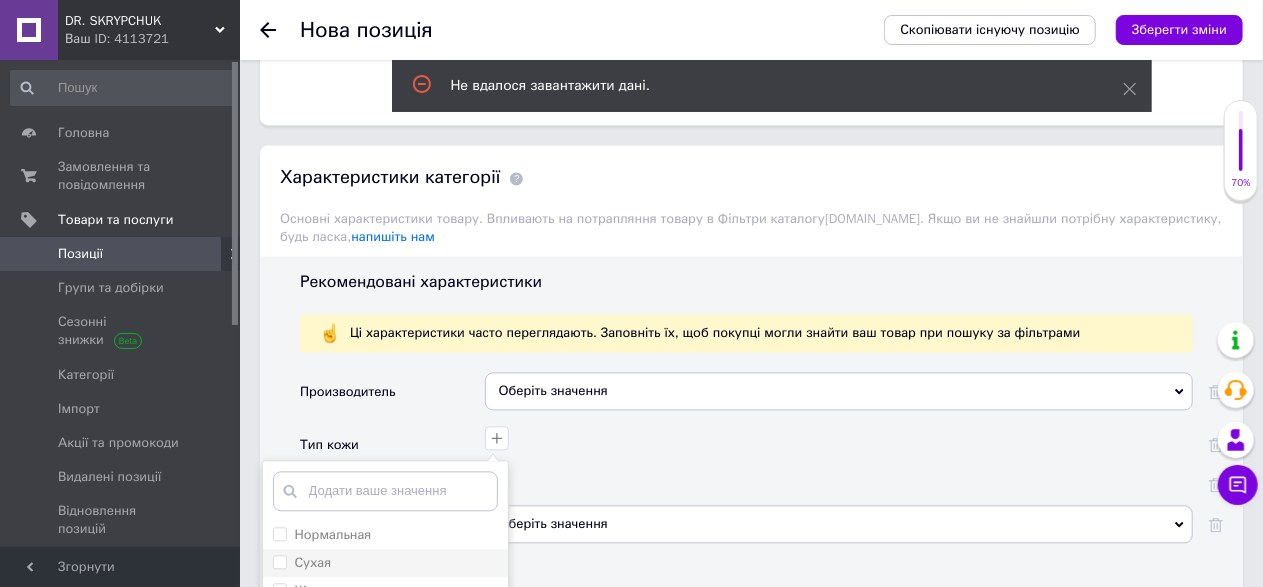 scroll, scrollTop: 2076, scrollLeft: 0, axis: vertical 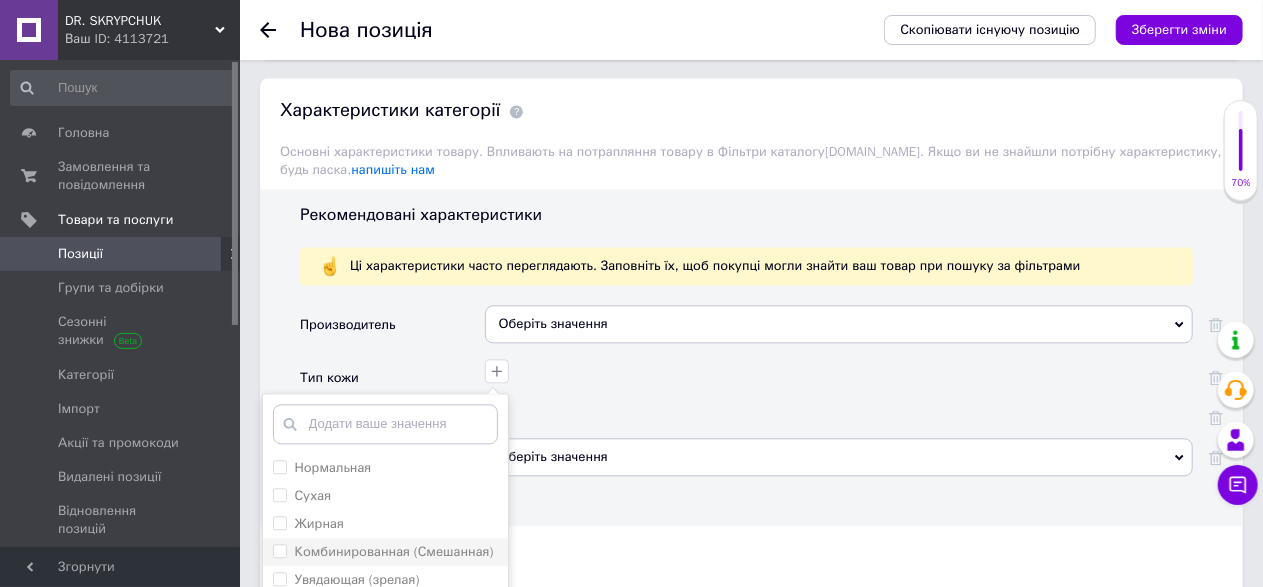 click on "Комбинированная (Смешанная)" at bounding box center (394, 551) 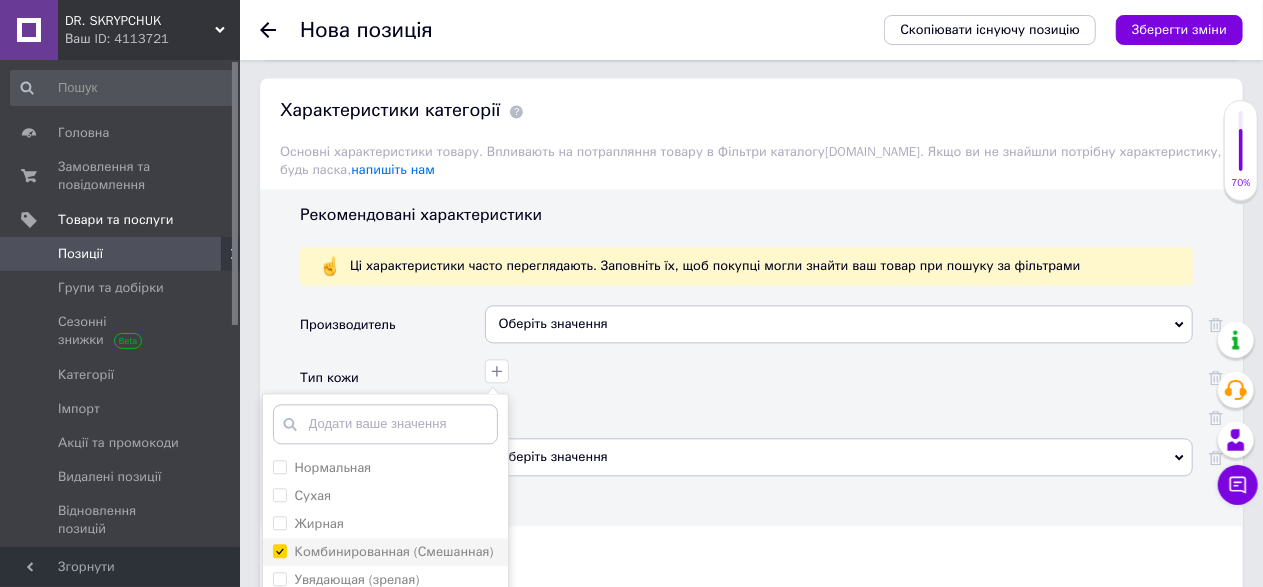 checkbox on "true" 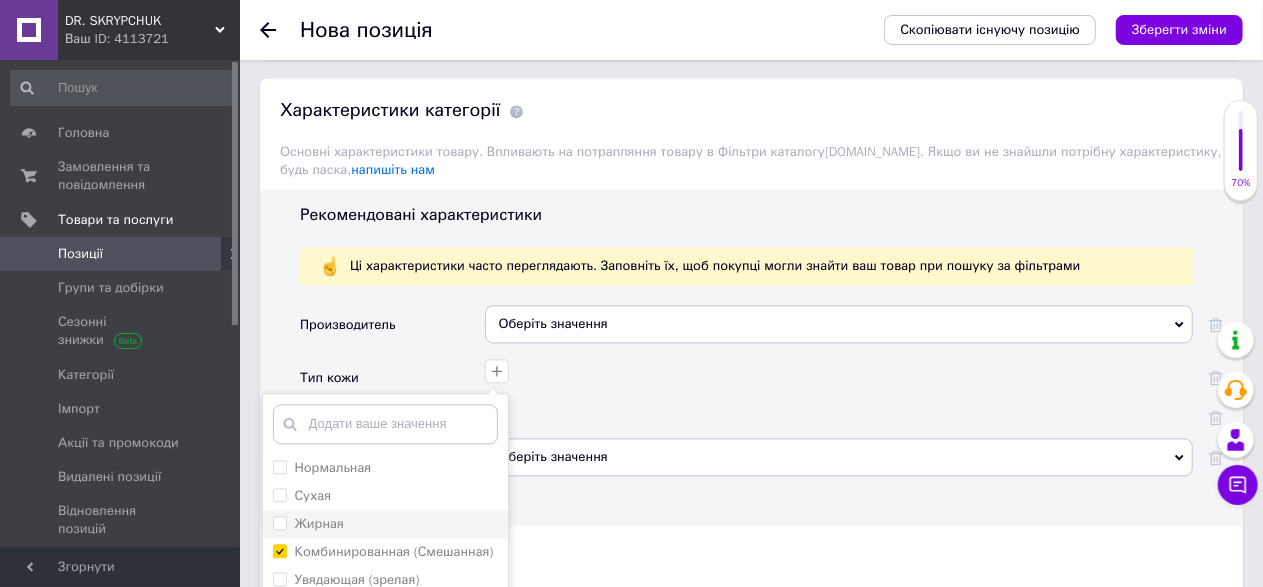 click on "Жирная" at bounding box center [279, 522] 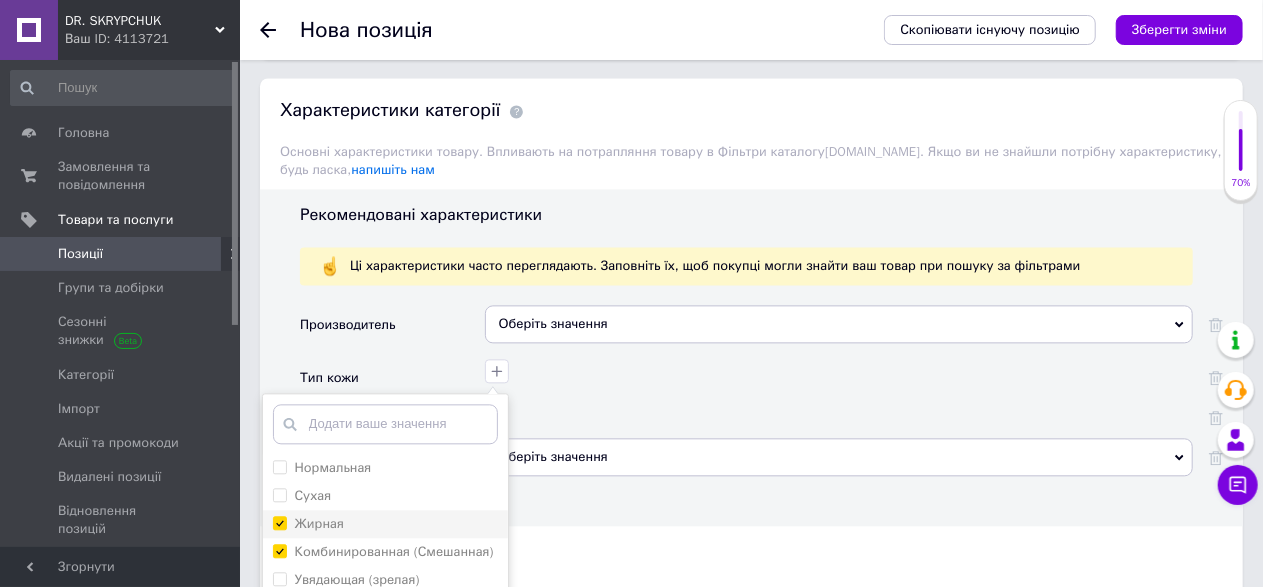 checkbox on "true" 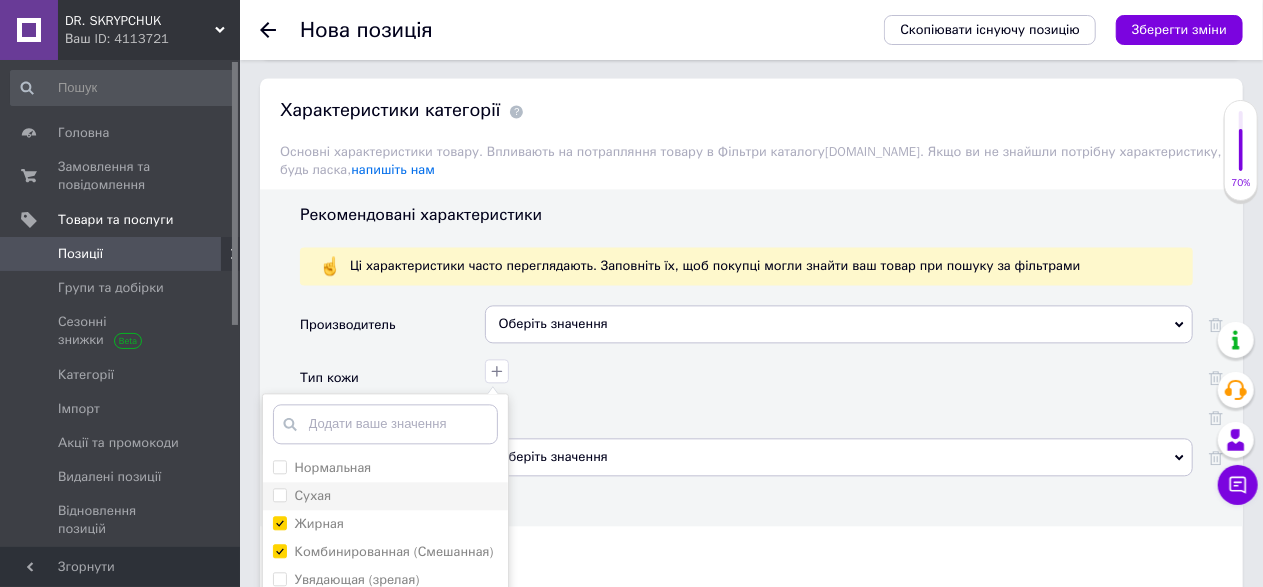 click on "Сухая" at bounding box center (279, 494) 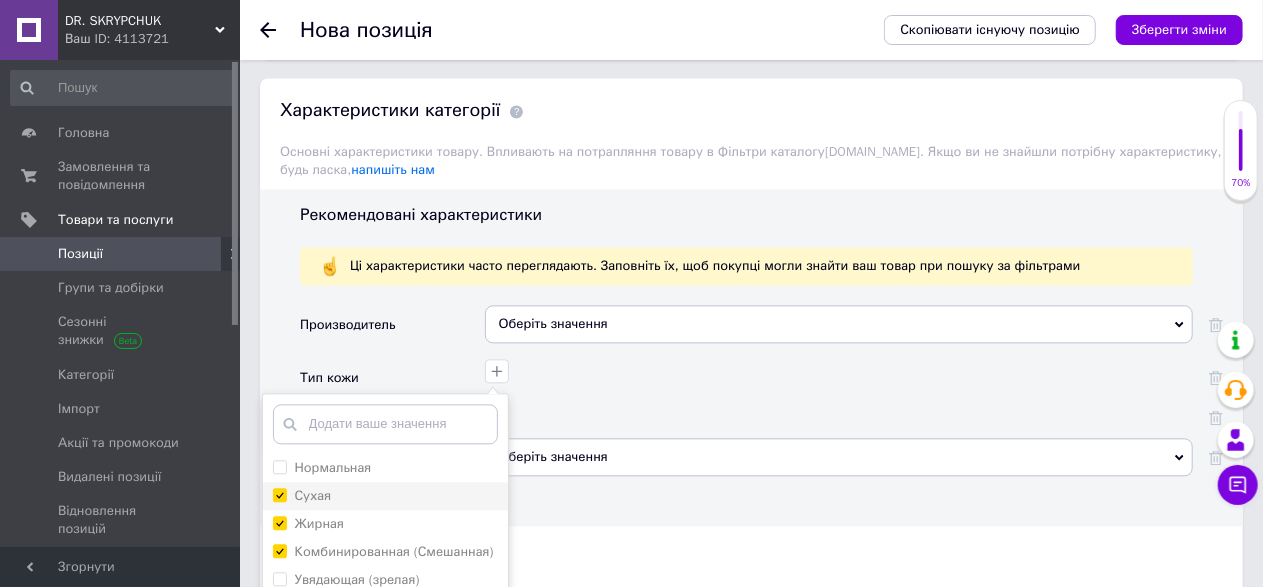 checkbox on "true" 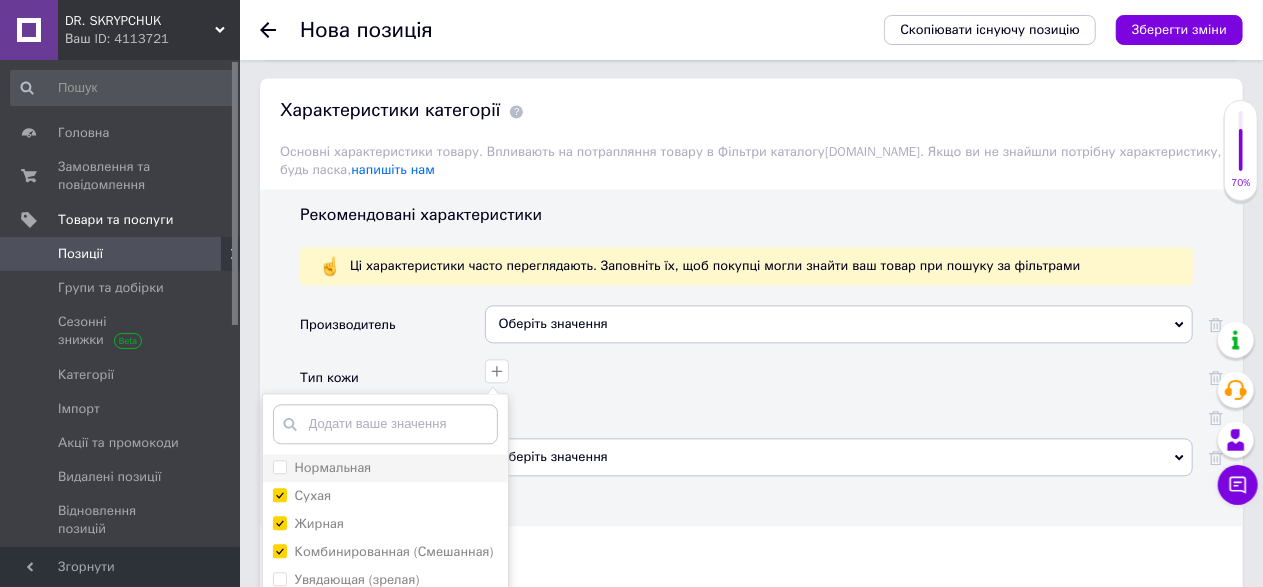 click on "Нормальная" at bounding box center [322, 468] 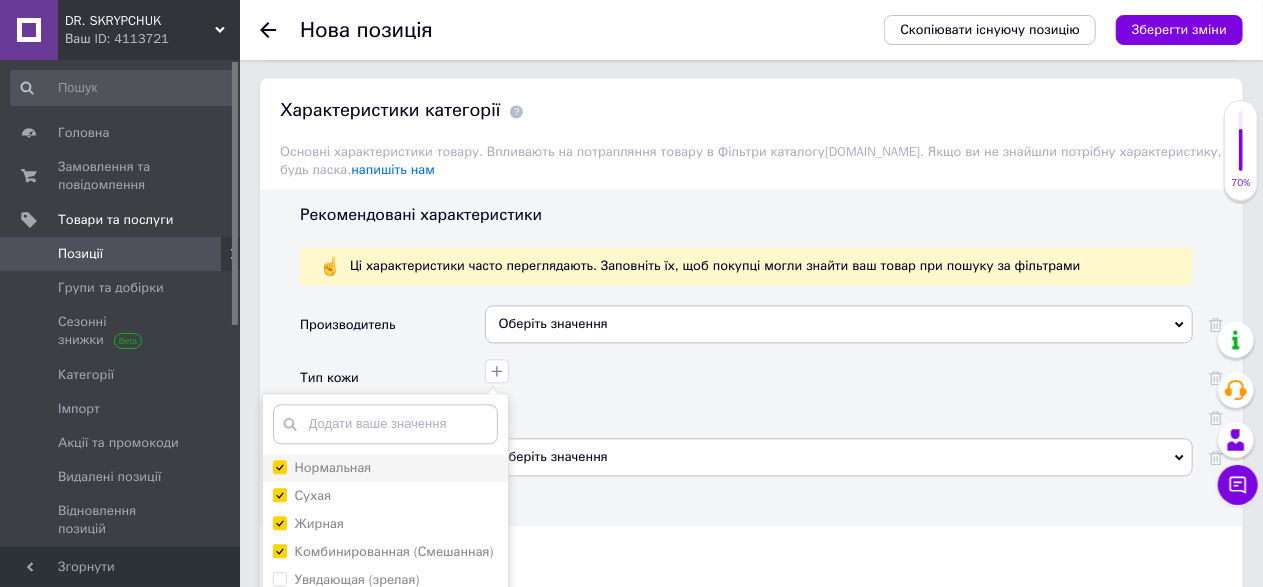 click on "Нормальная" at bounding box center [279, 466] 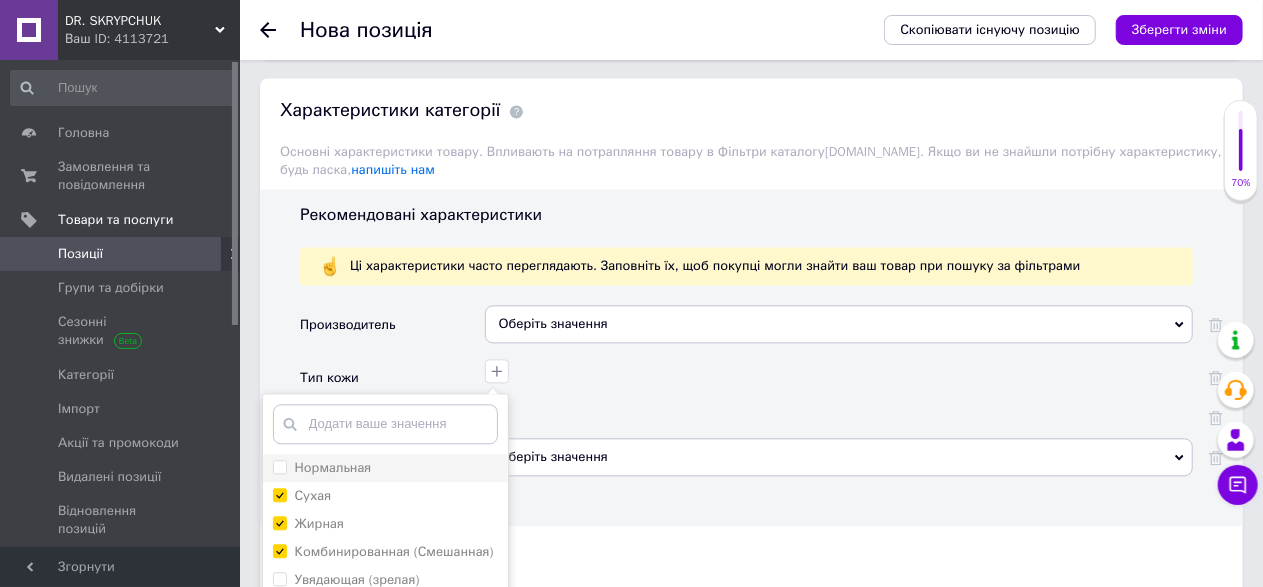 click on "Нормальная" at bounding box center [279, 466] 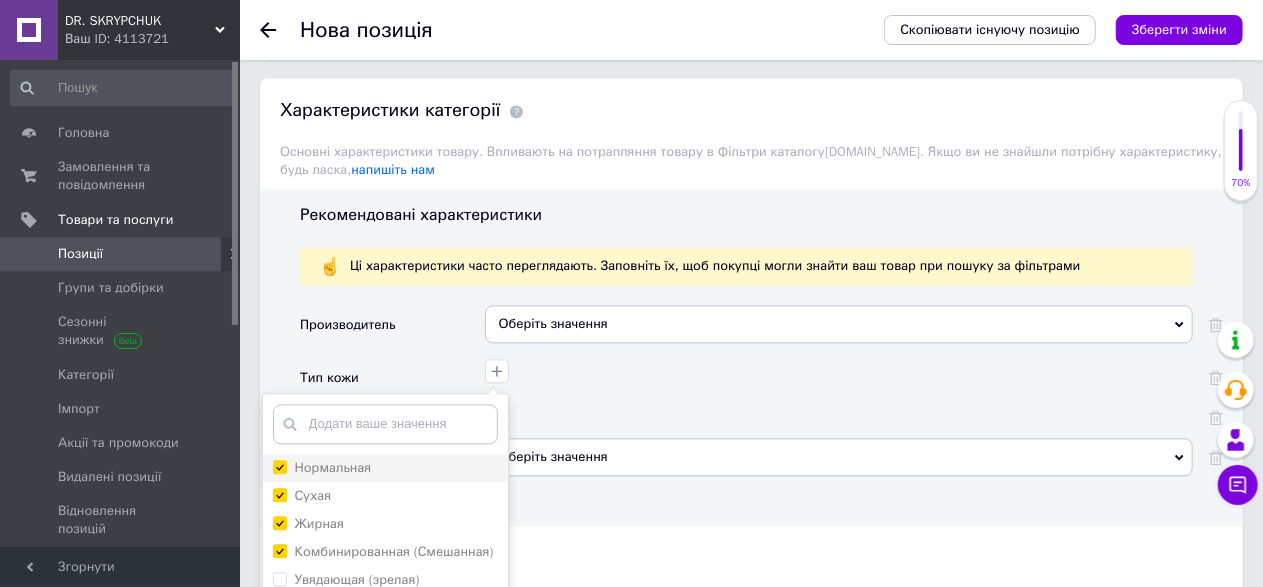 checkbox on "true" 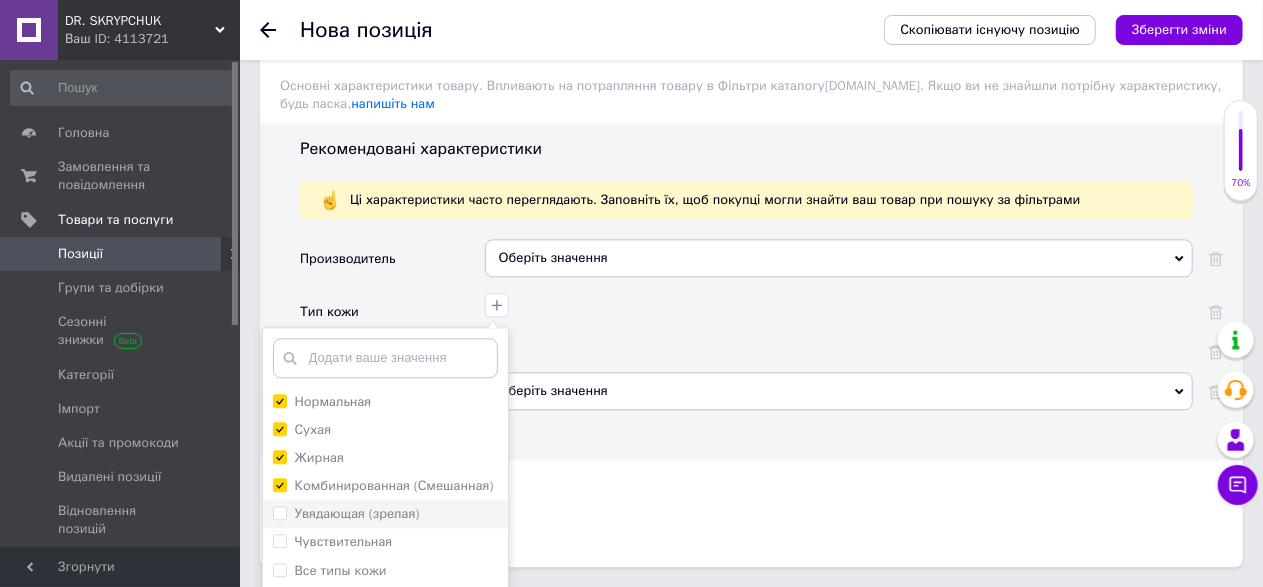 scroll, scrollTop: 2176, scrollLeft: 0, axis: vertical 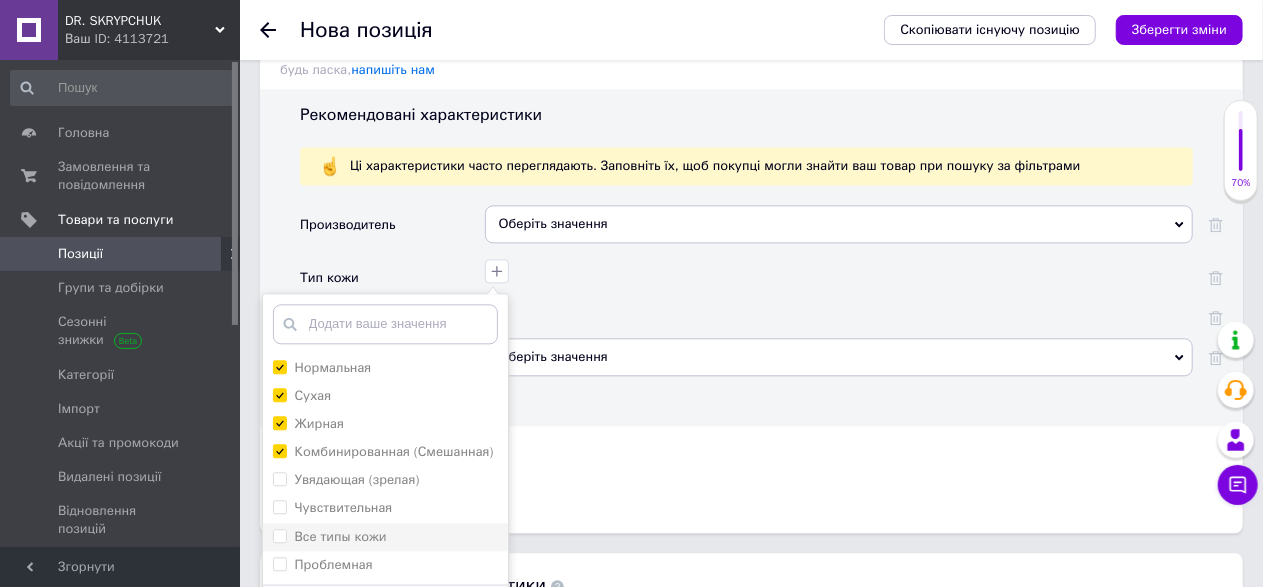 click on "Все типы кожи" at bounding box center (341, 536) 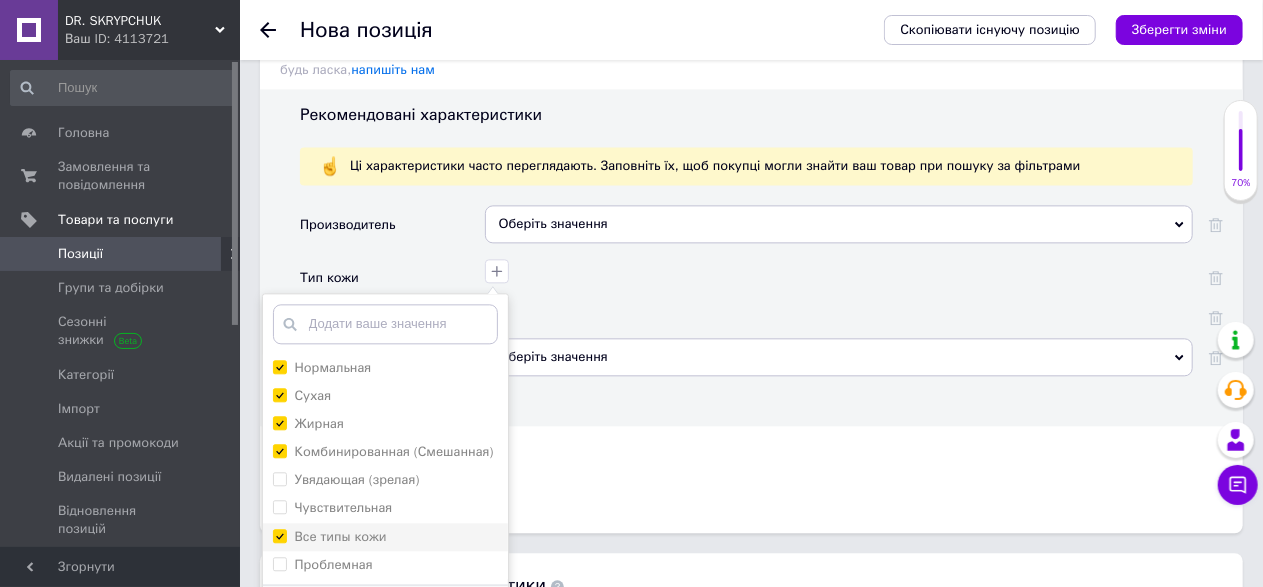 checkbox on "true" 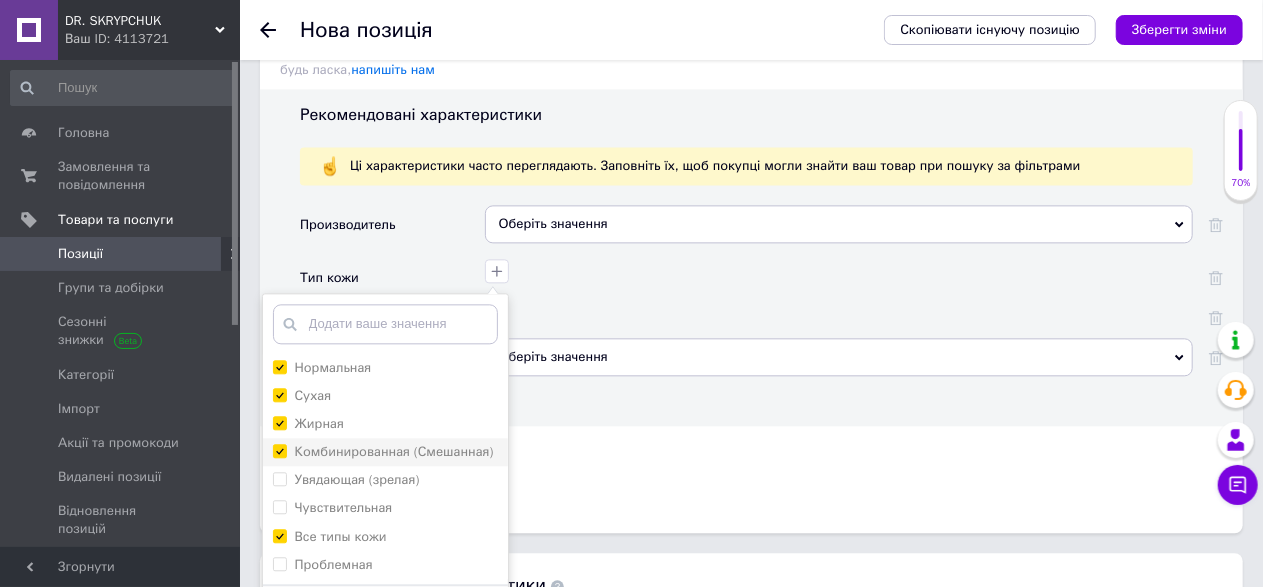 click on "Комбинированная (Смешанная)" at bounding box center (279, 450) 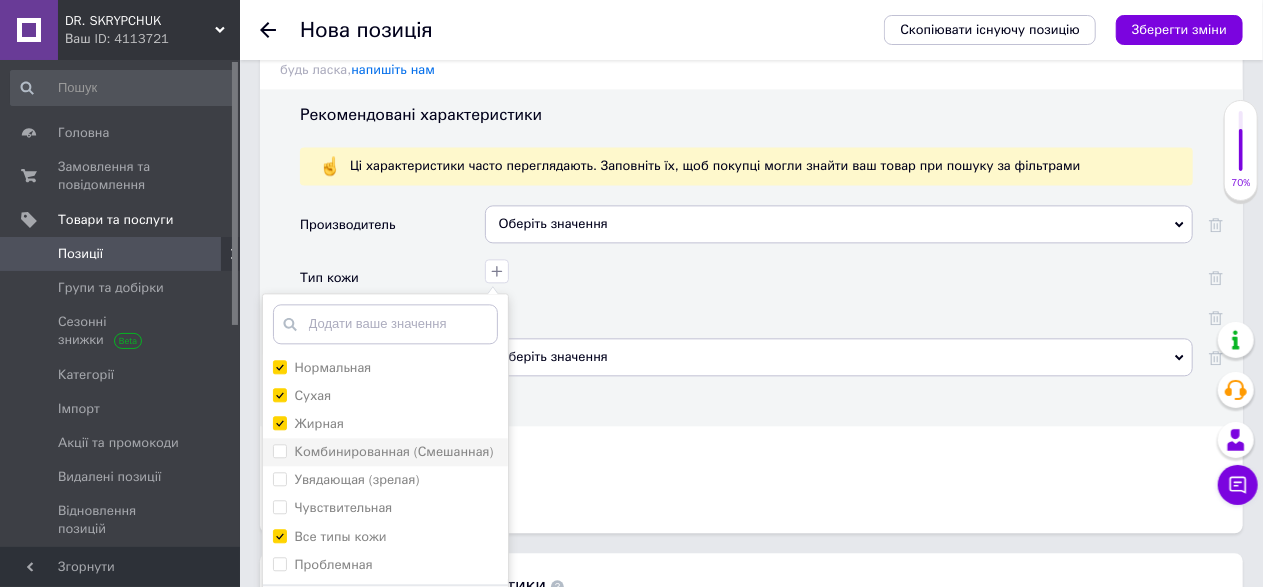 checkbox on "false" 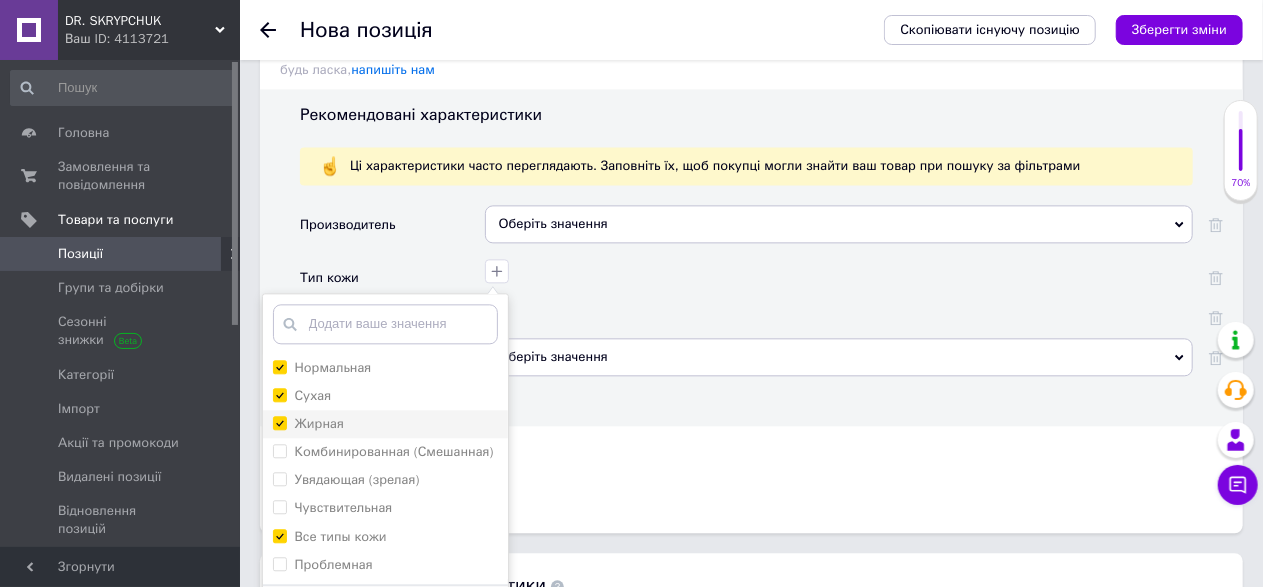 click on "Жирная" at bounding box center (279, 422) 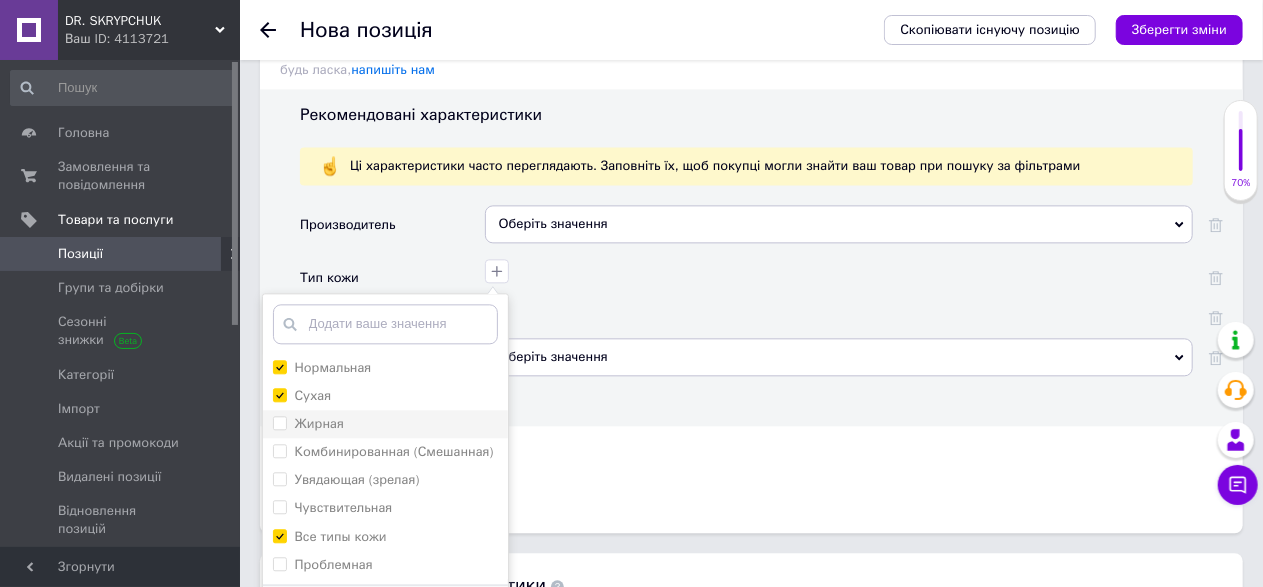 checkbox on "false" 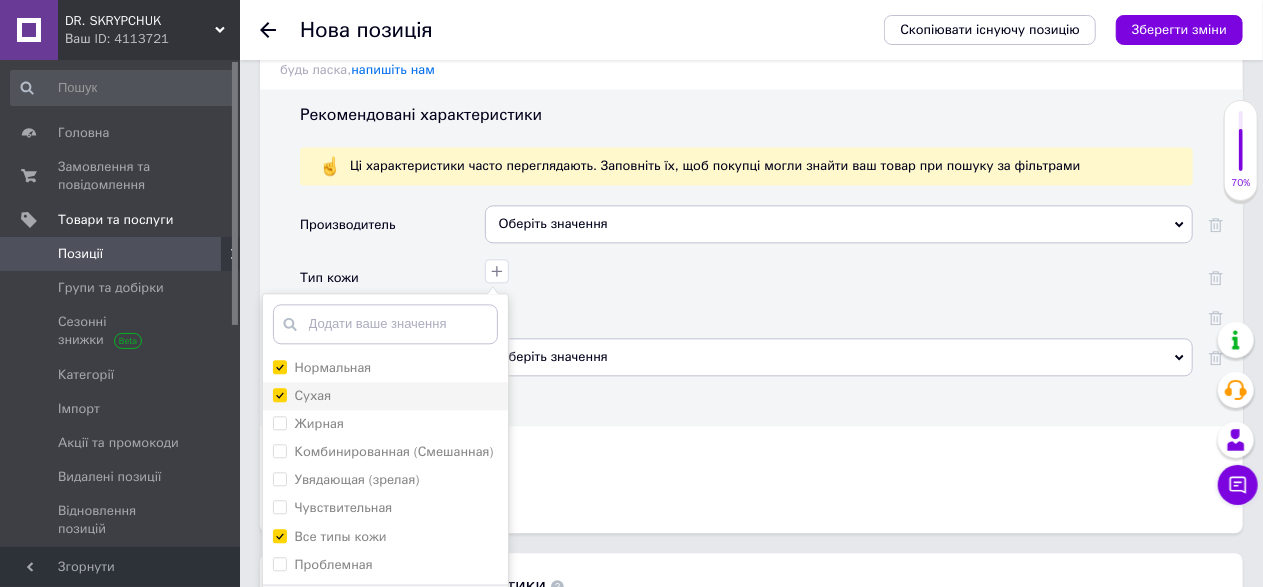 click on "Сухая" at bounding box center (279, 394) 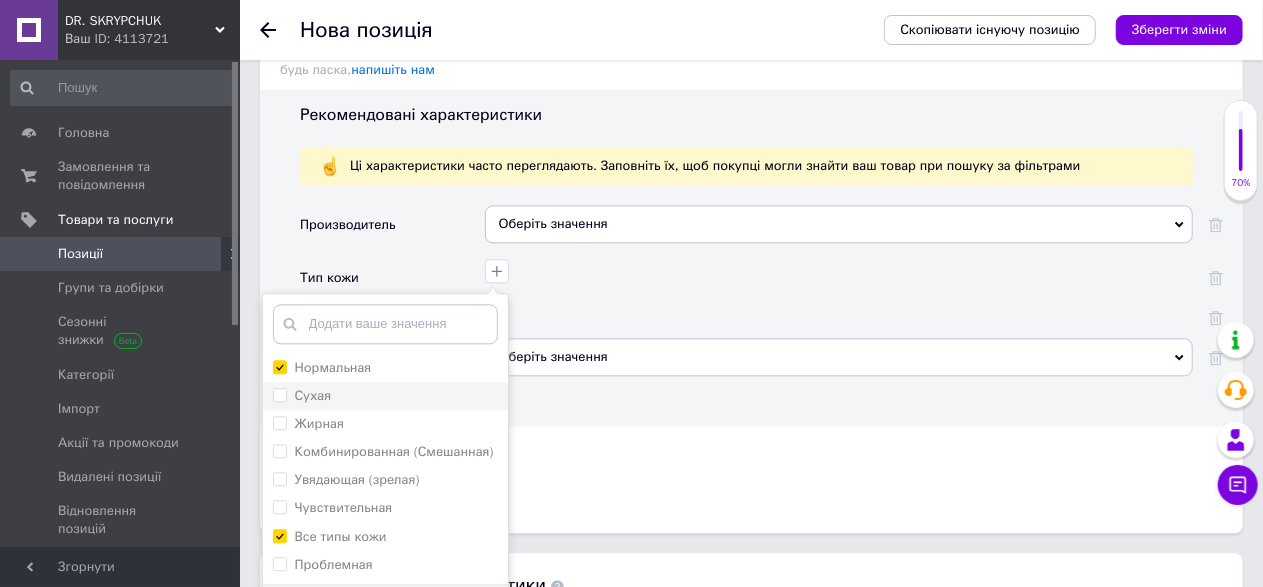 checkbox on "false" 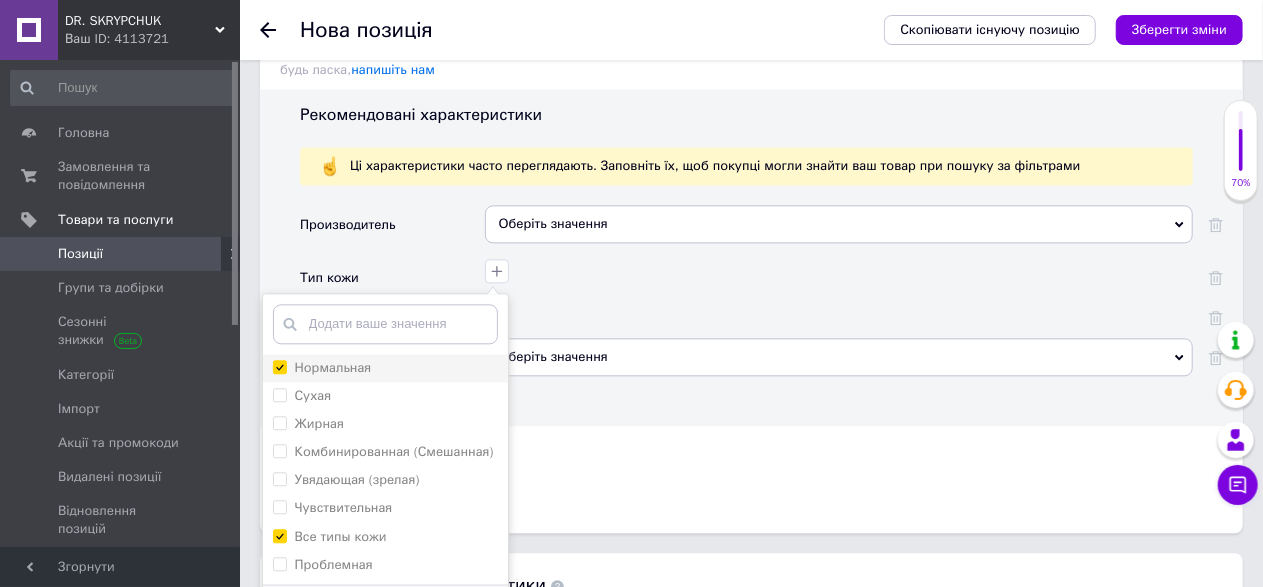 click on "Нормальная" at bounding box center [279, 366] 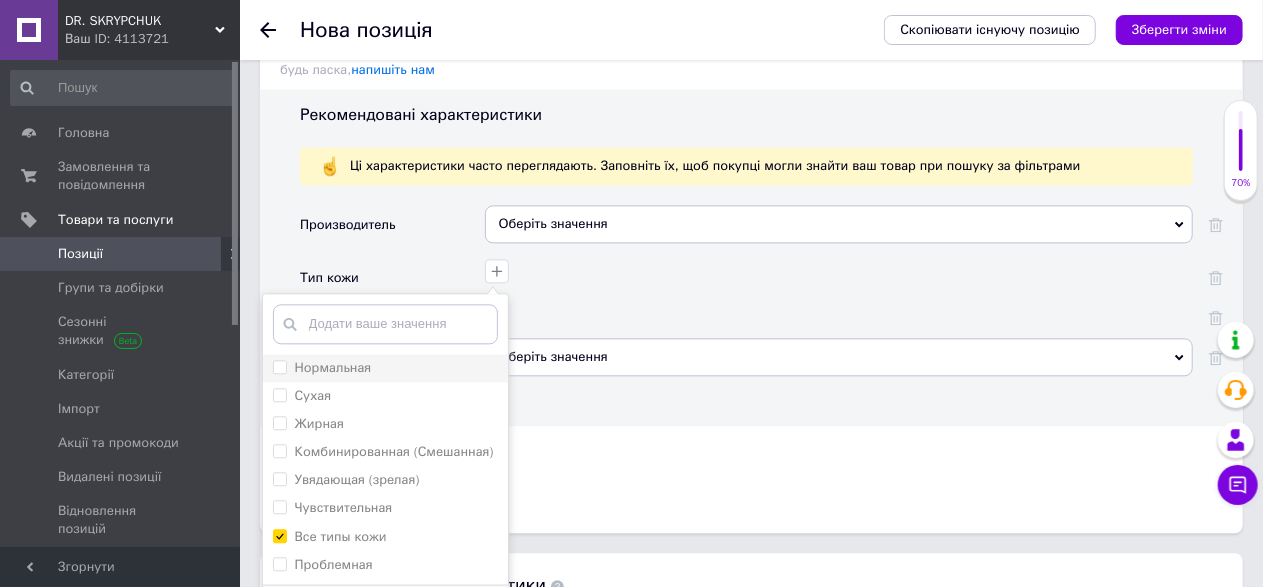 checkbox on "false" 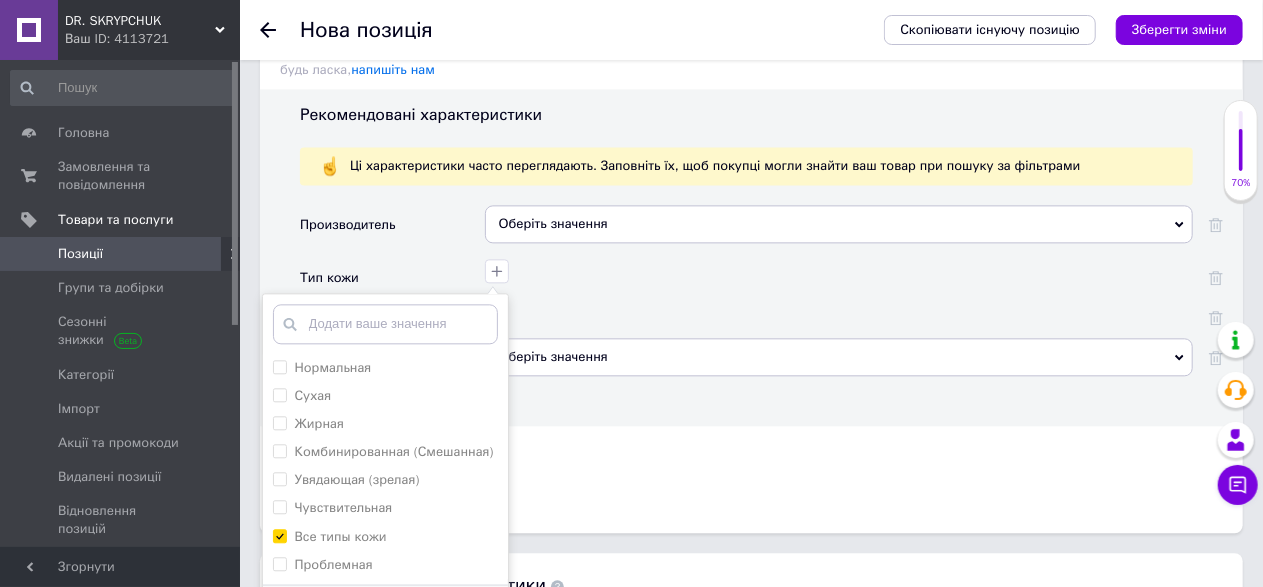 click on "Основні" at bounding box center [751, 452] 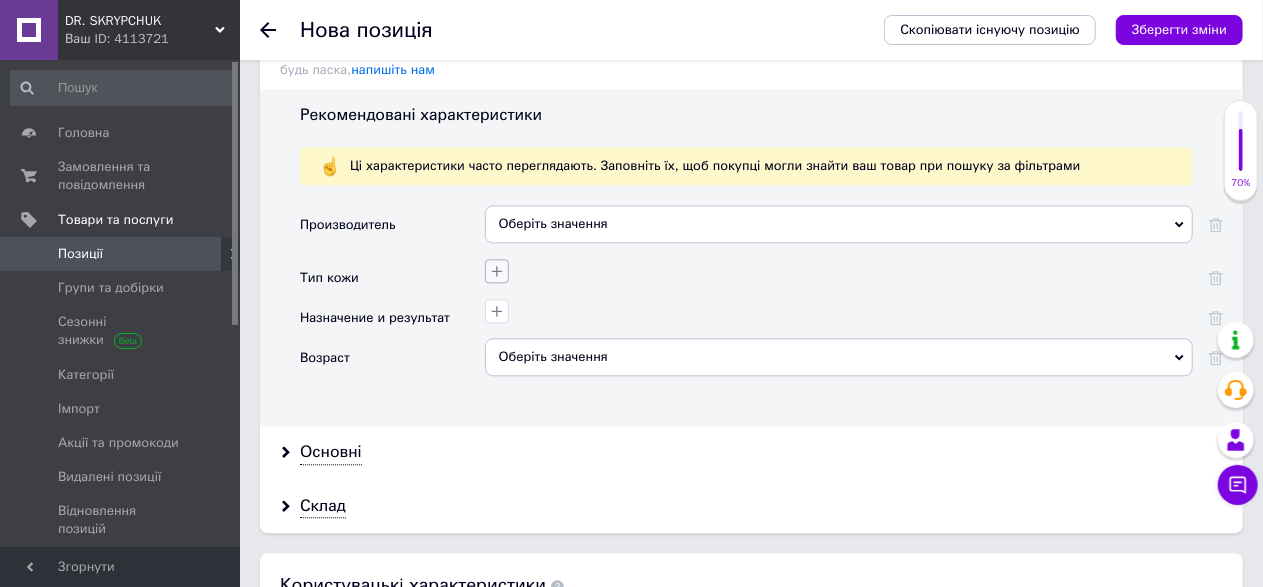 click 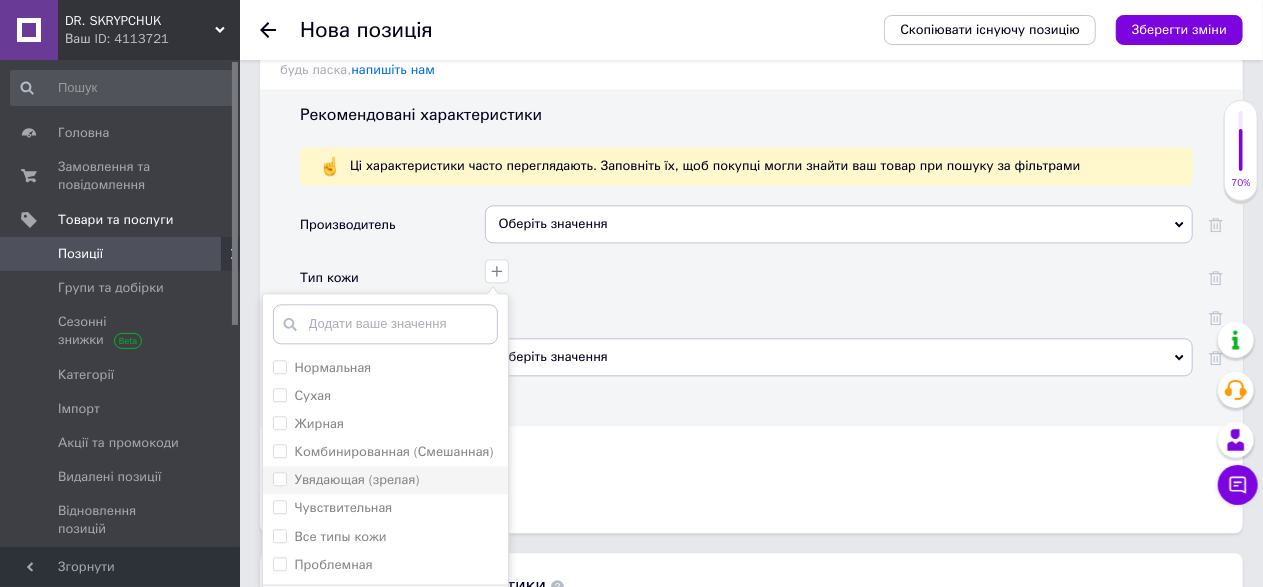 scroll, scrollTop: 2209, scrollLeft: 0, axis: vertical 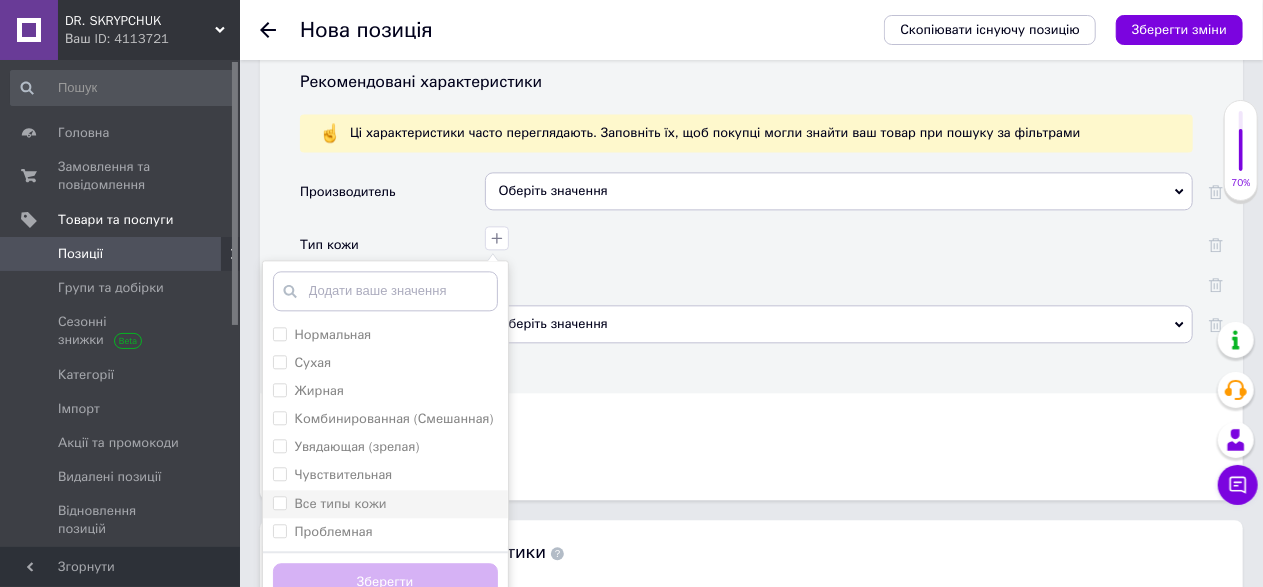 click on "Все типы кожи" at bounding box center [341, 503] 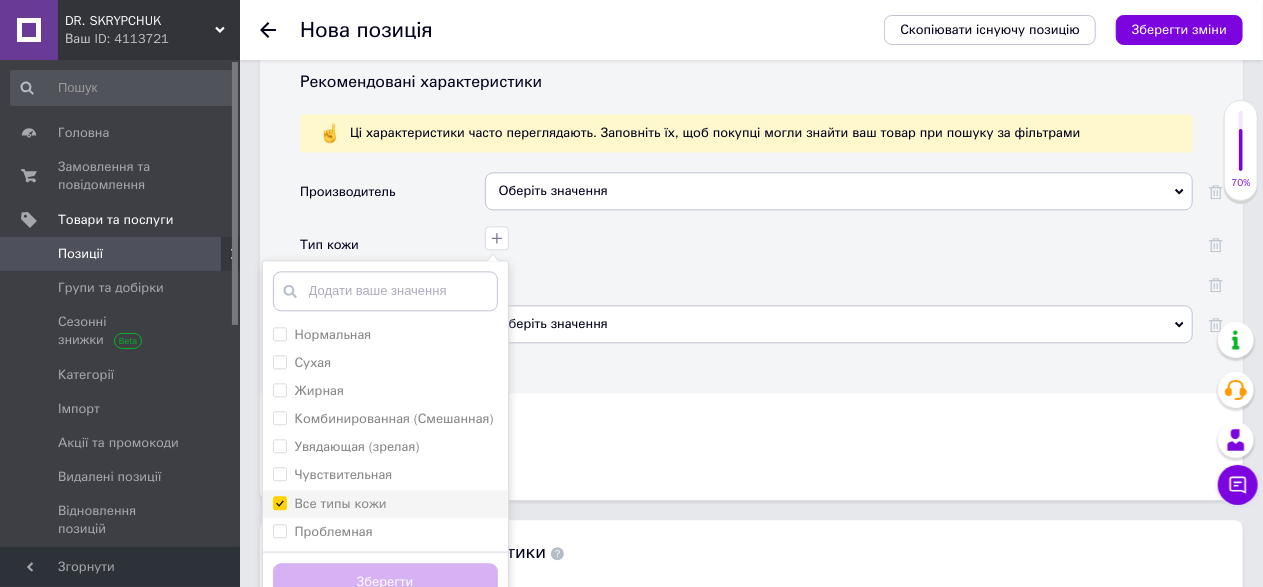 checkbox on "true" 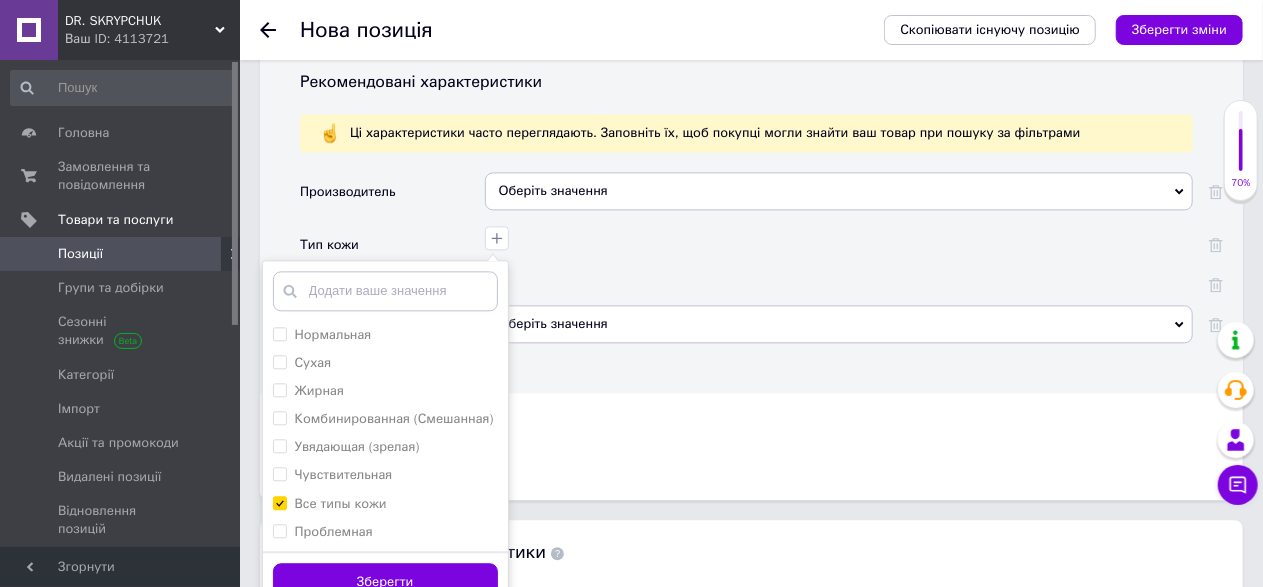 click on "Зберегти" at bounding box center [385, 582] 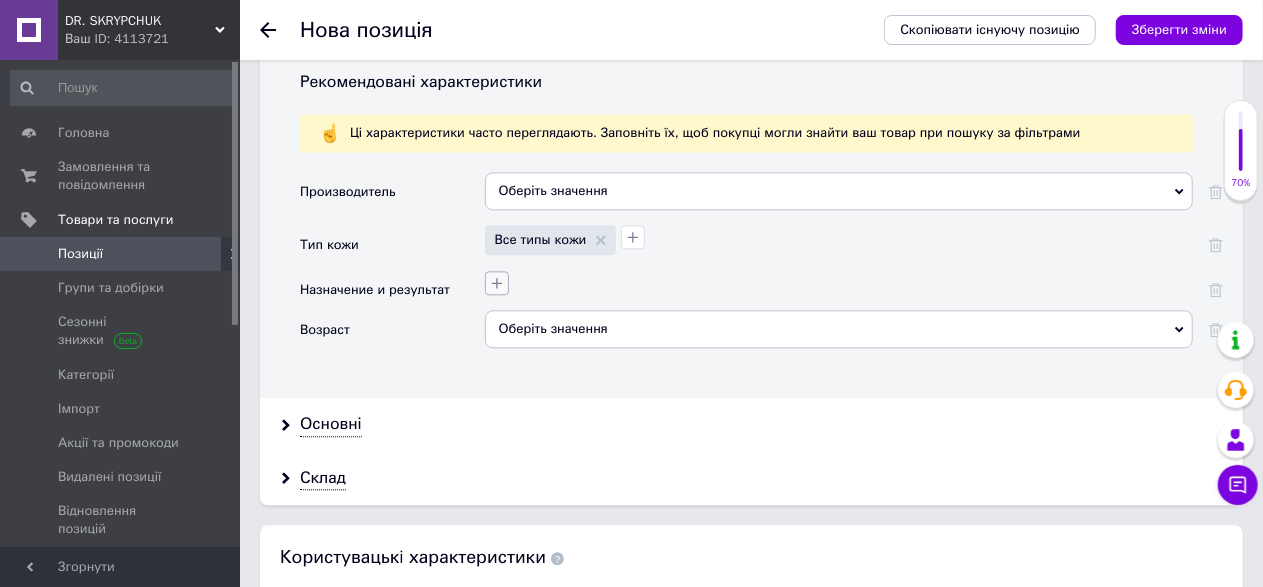 click 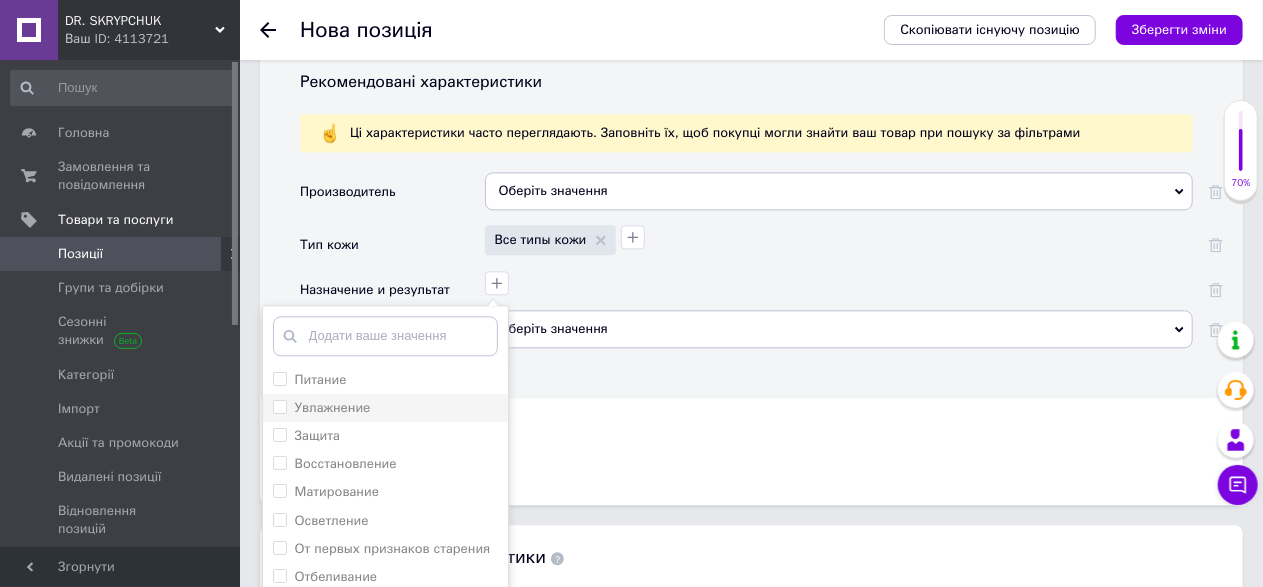 click on "Увлажнение" at bounding box center (279, 406) 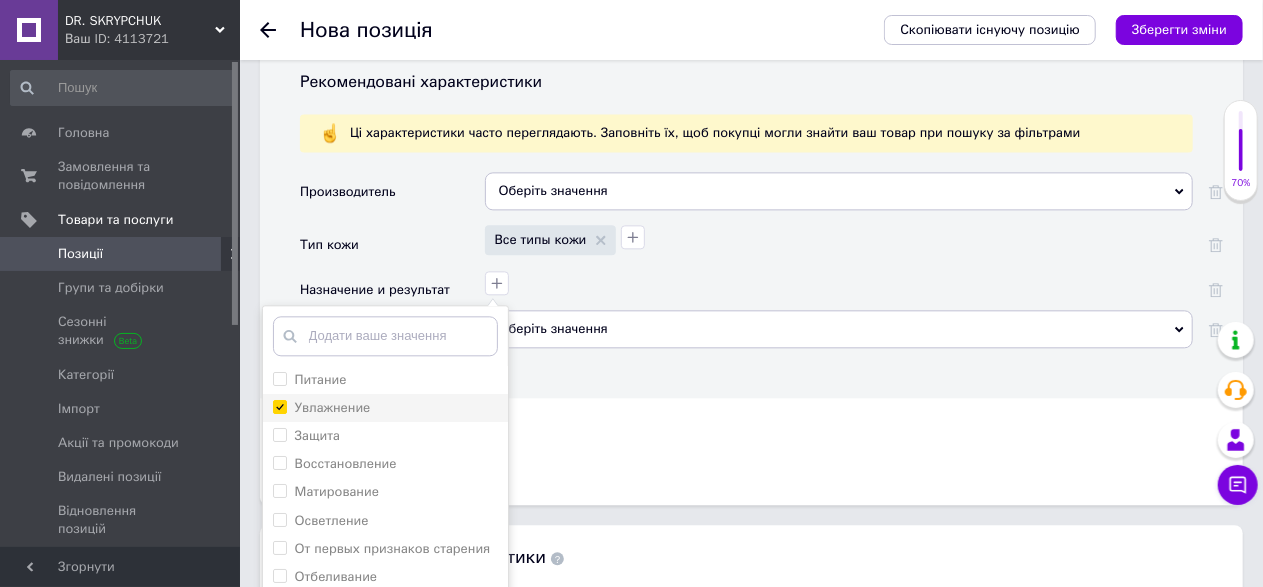 checkbox on "true" 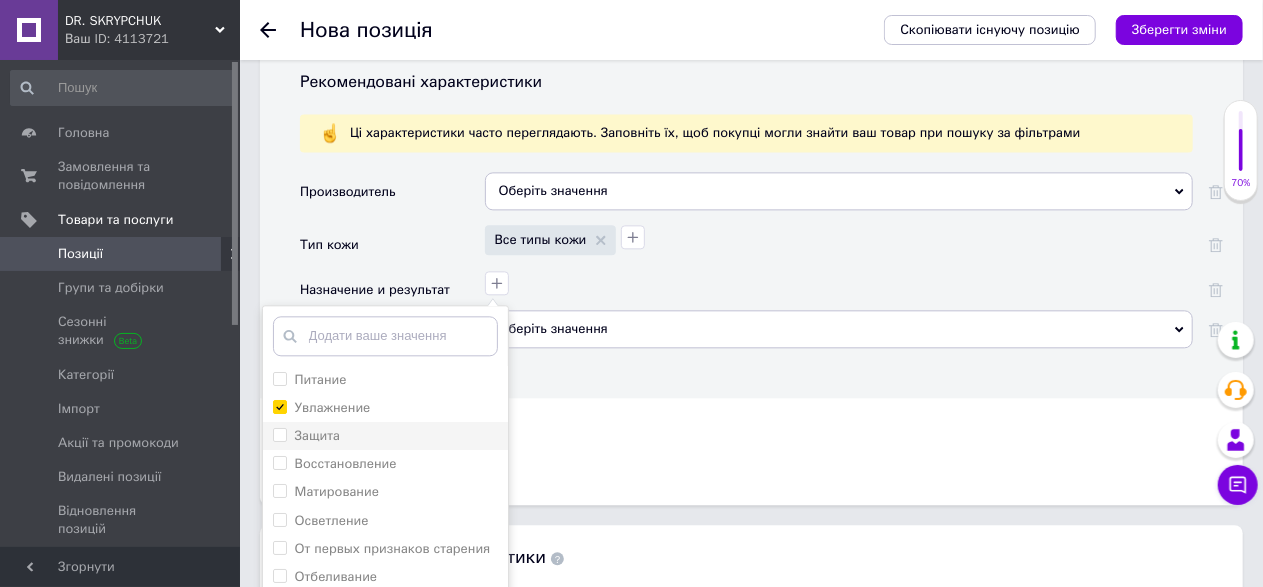 click on "Защита" at bounding box center (279, 434) 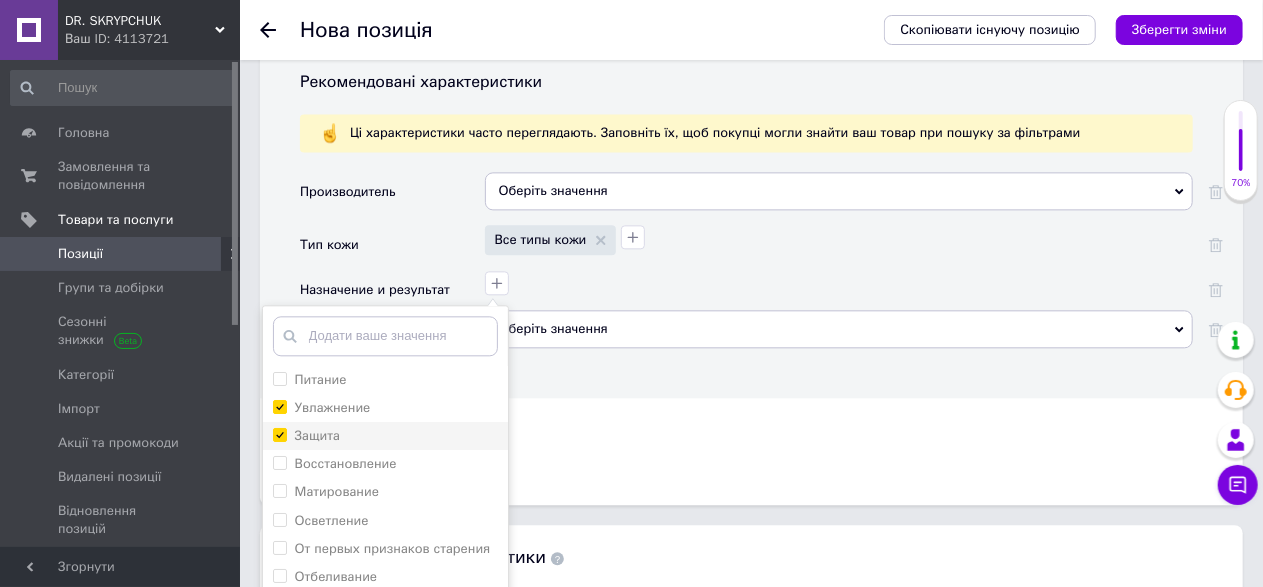 checkbox on "true" 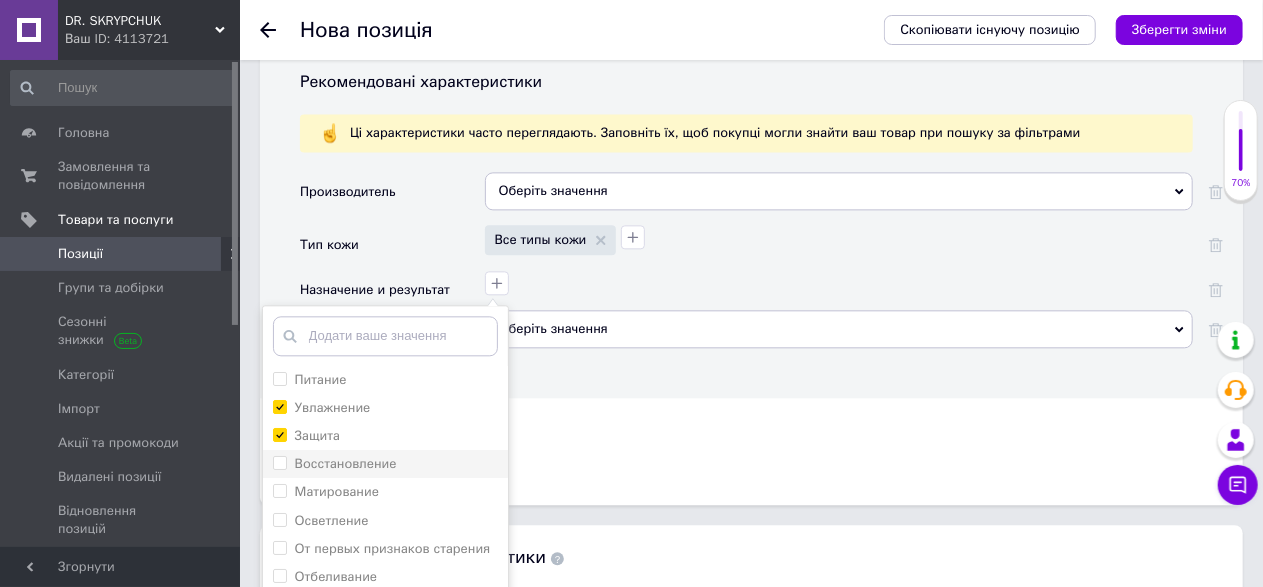 click on "Восстановление" at bounding box center (279, 462) 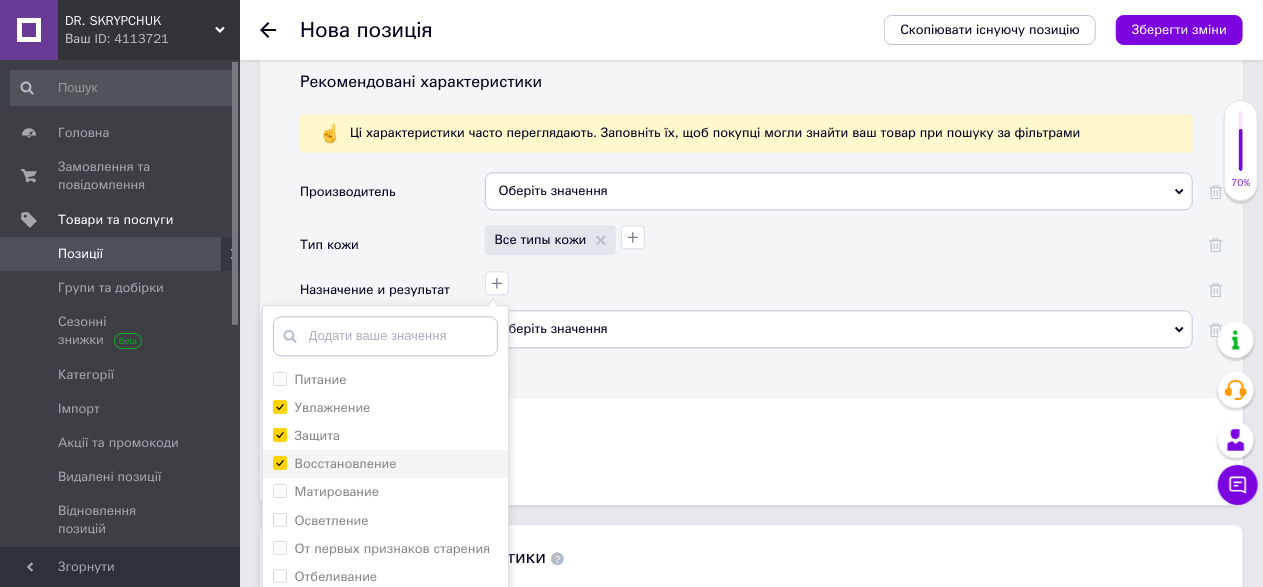 checkbox on "true" 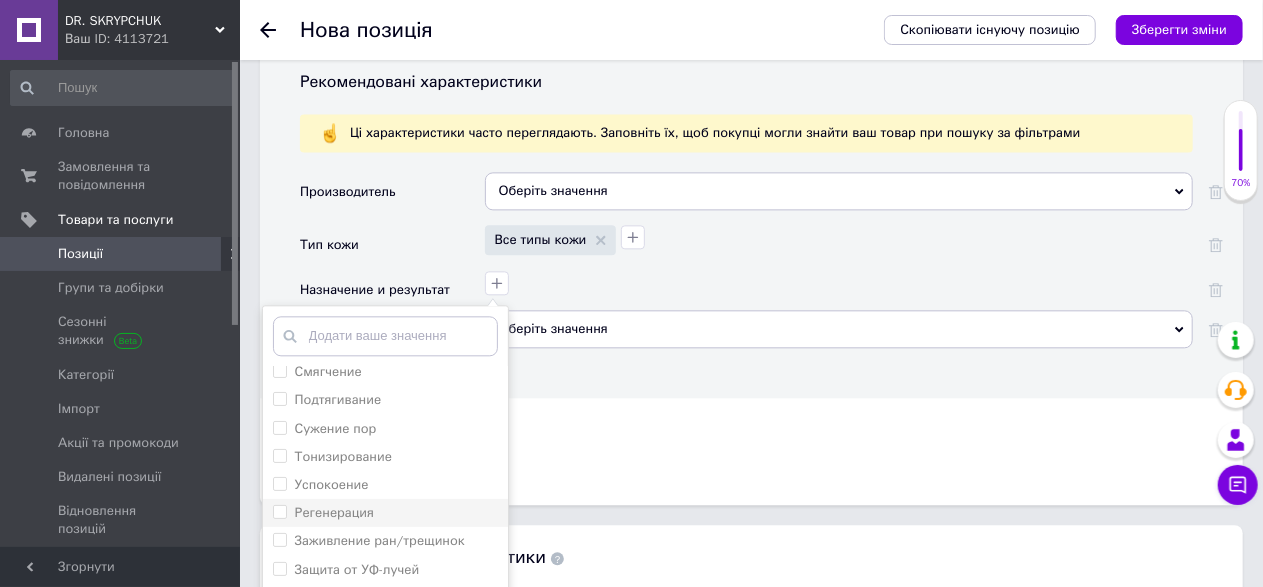 scroll, scrollTop: 266, scrollLeft: 0, axis: vertical 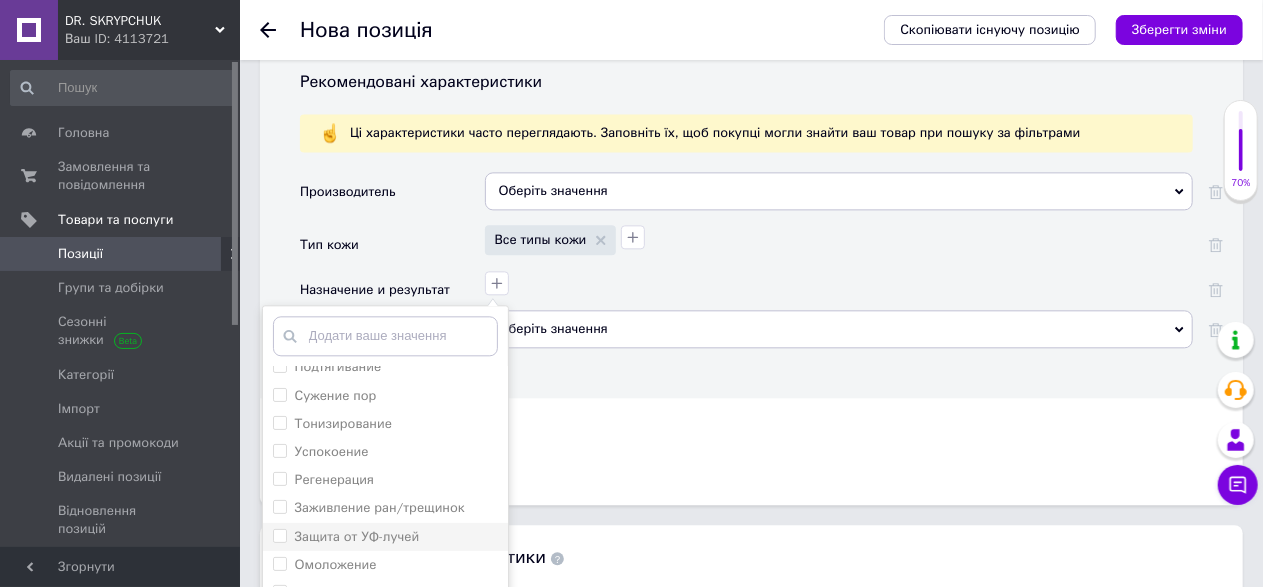 click on "Защита от УФ-лучей" at bounding box center (346, 537) 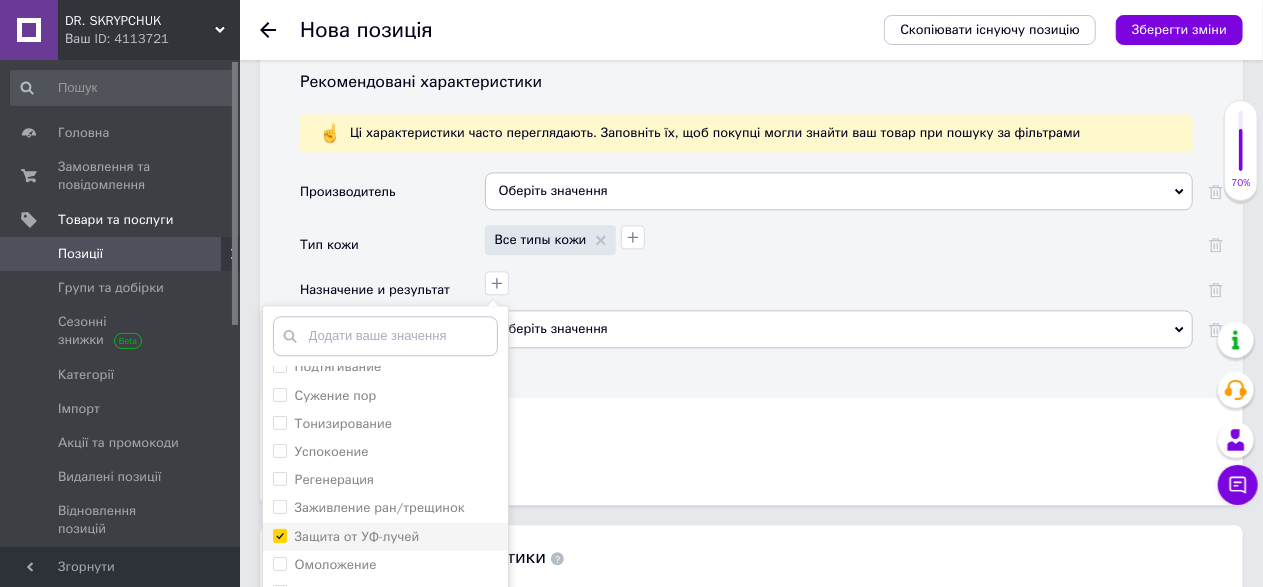 click on "Защита от УФ-лучей" at bounding box center (279, 535) 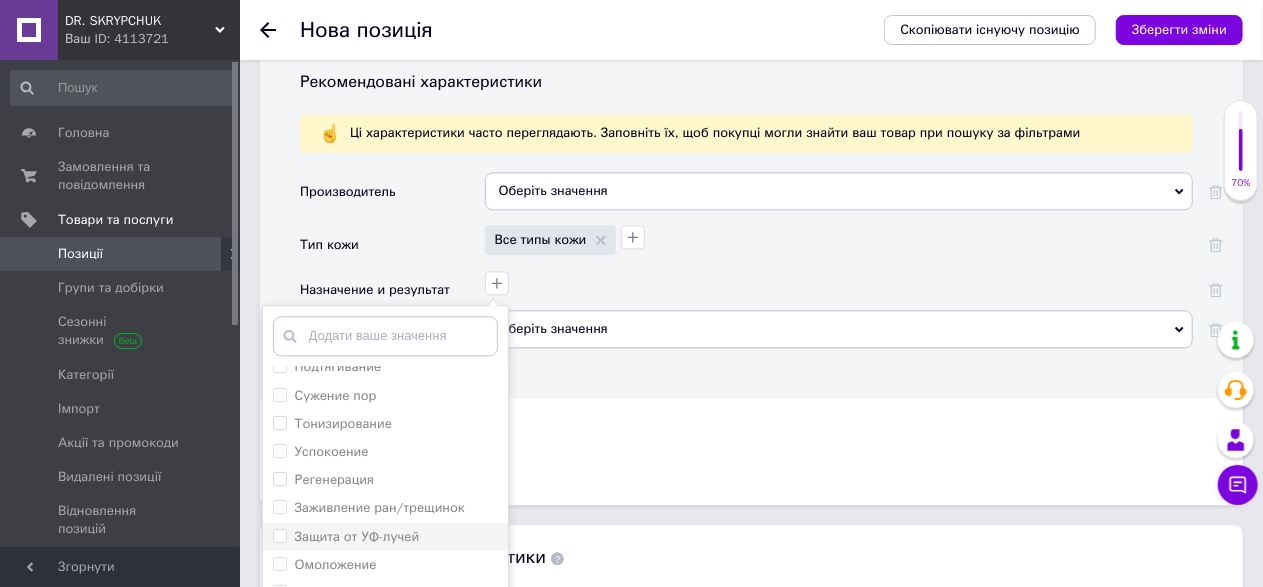click on "Защита от УФ-лучей" at bounding box center [279, 535] 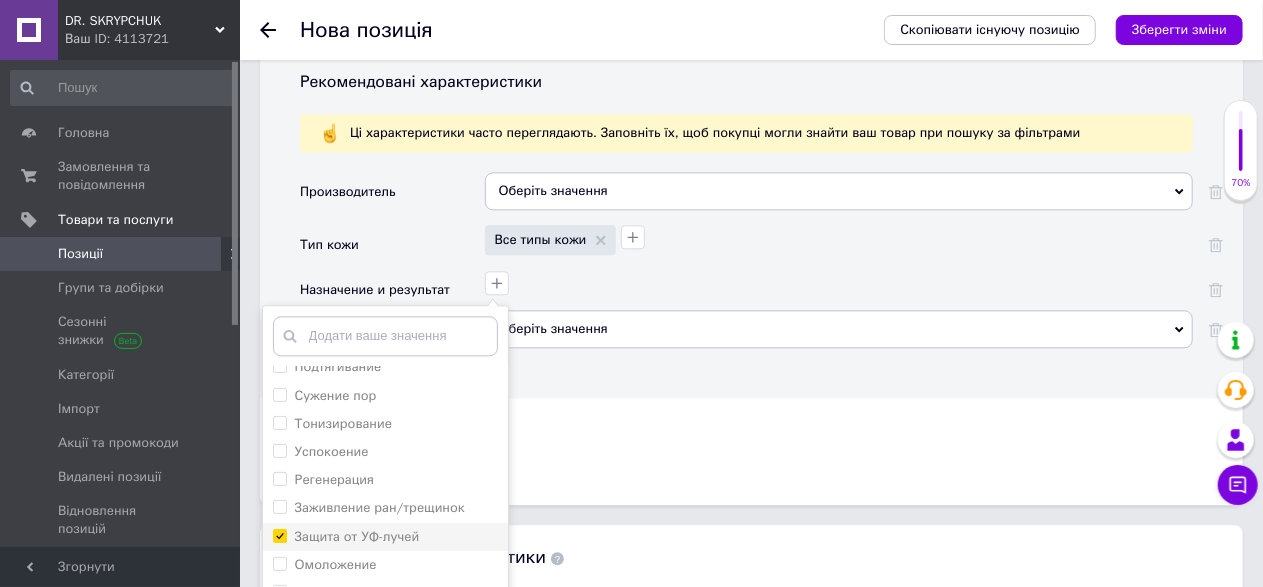 checkbox on "true" 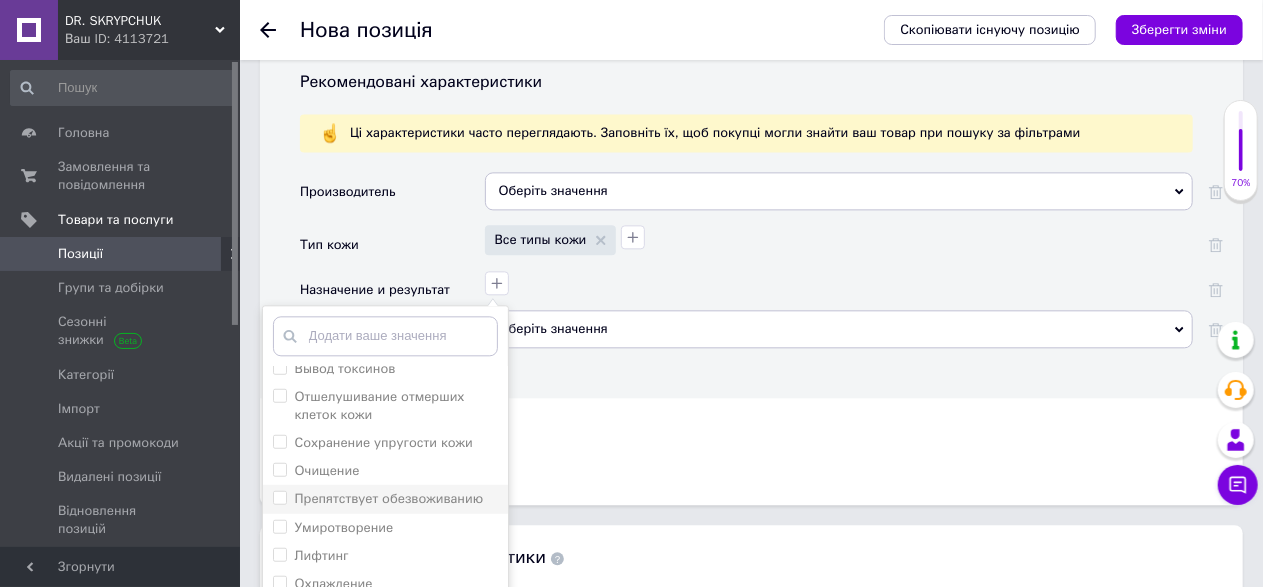 scroll, scrollTop: 882, scrollLeft: 0, axis: vertical 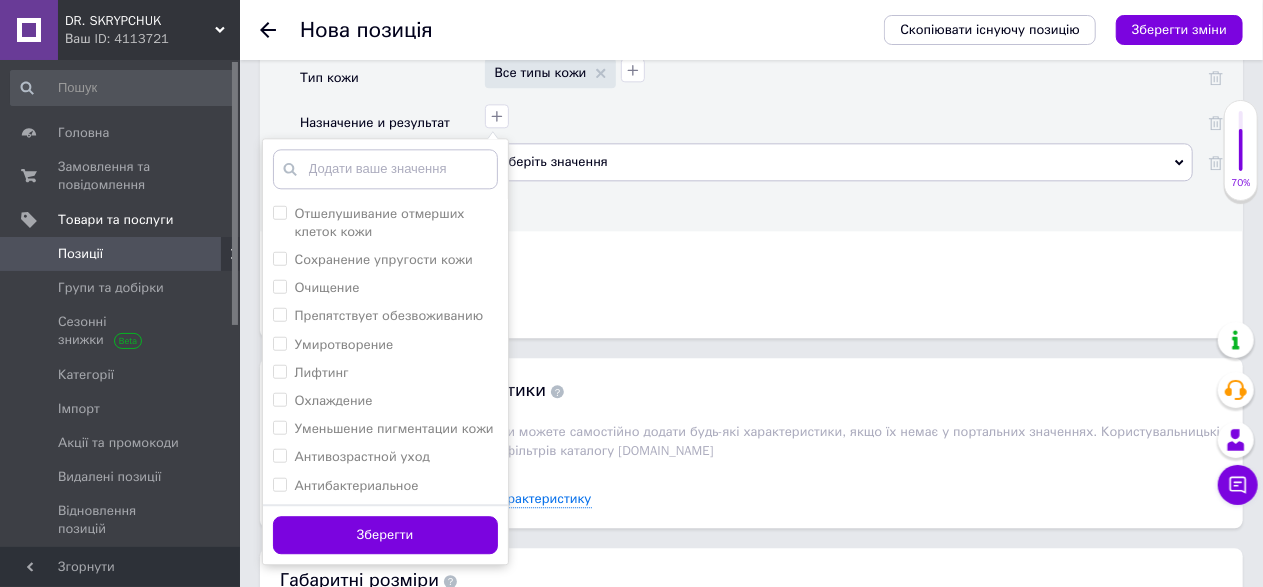 click on "Зберегти" at bounding box center [385, 535] 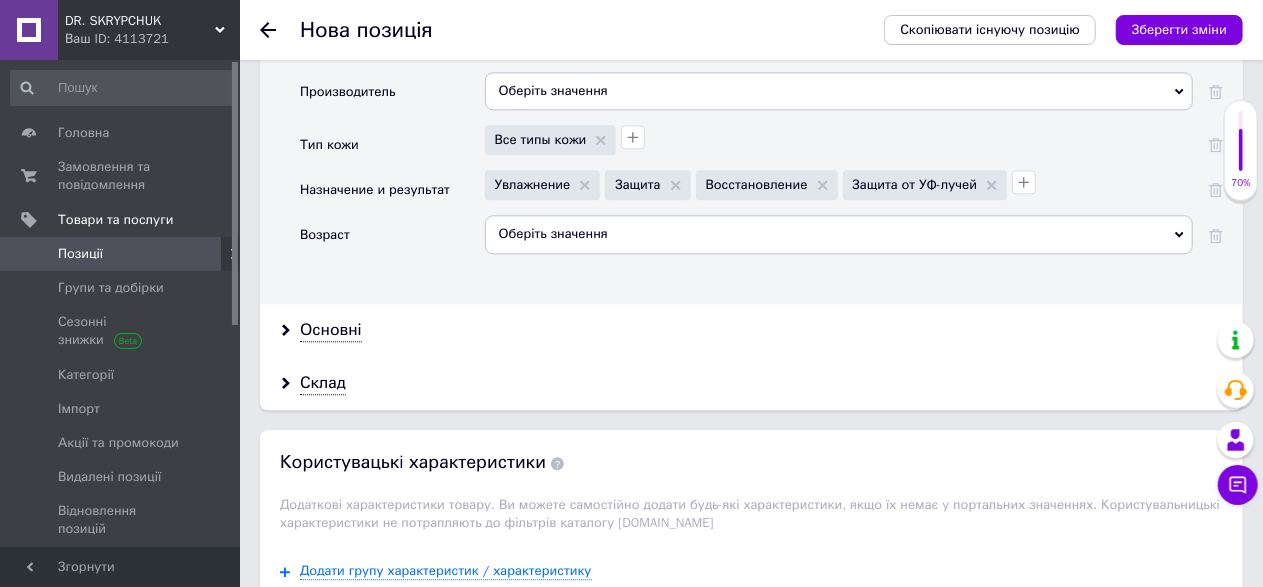 scroll, scrollTop: 2276, scrollLeft: 0, axis: vertical 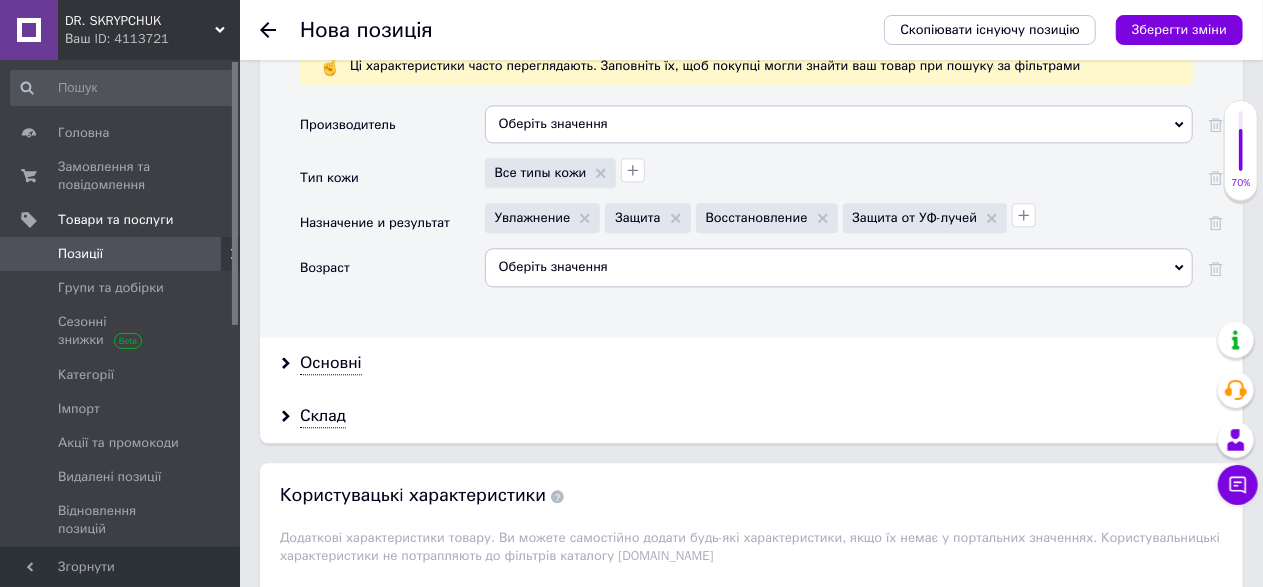 click on "Оберіть значення" at bounding box center [839, 267] 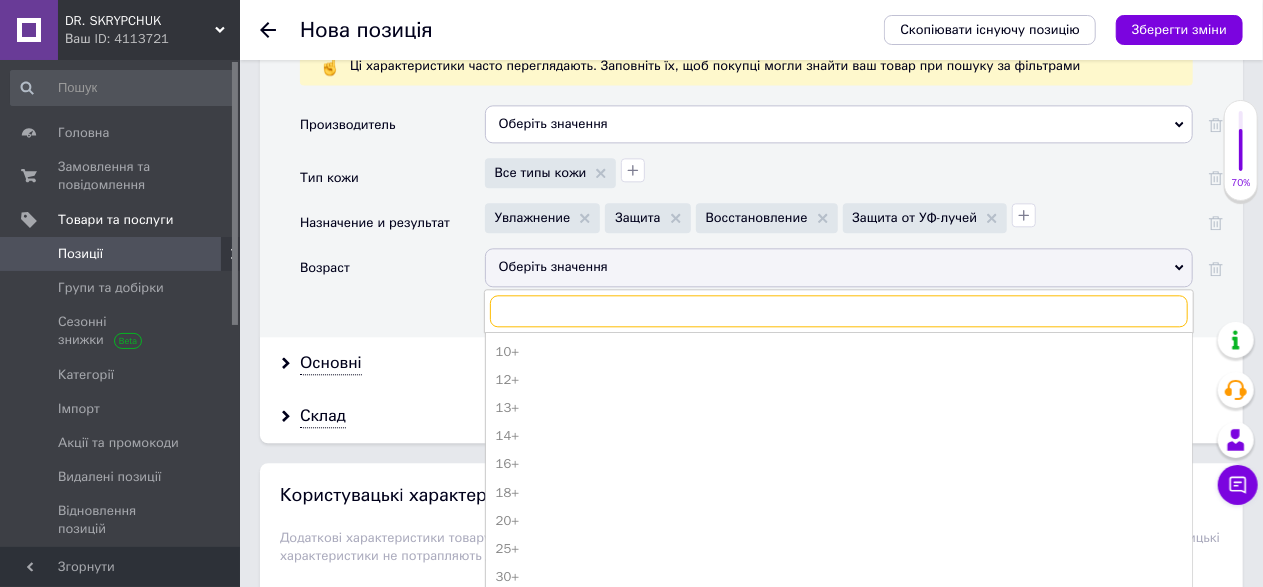 scroll, scrollTop: 190, scrollLeft: 0, axis: vertical 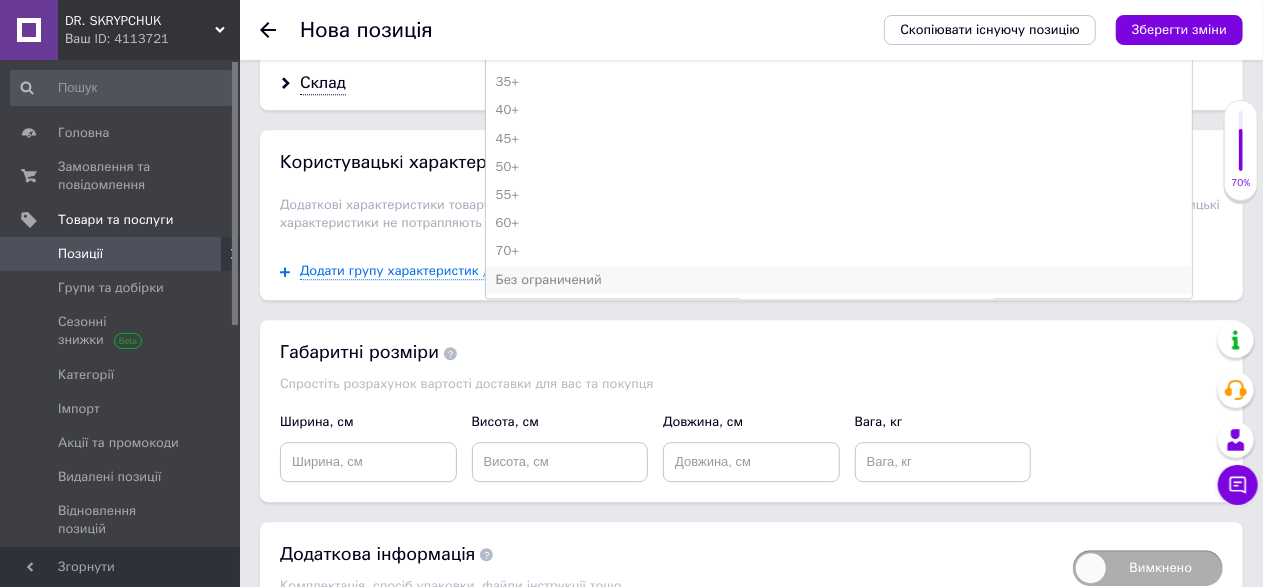 click on "Без ограничений" at bounding box center [839, 280] 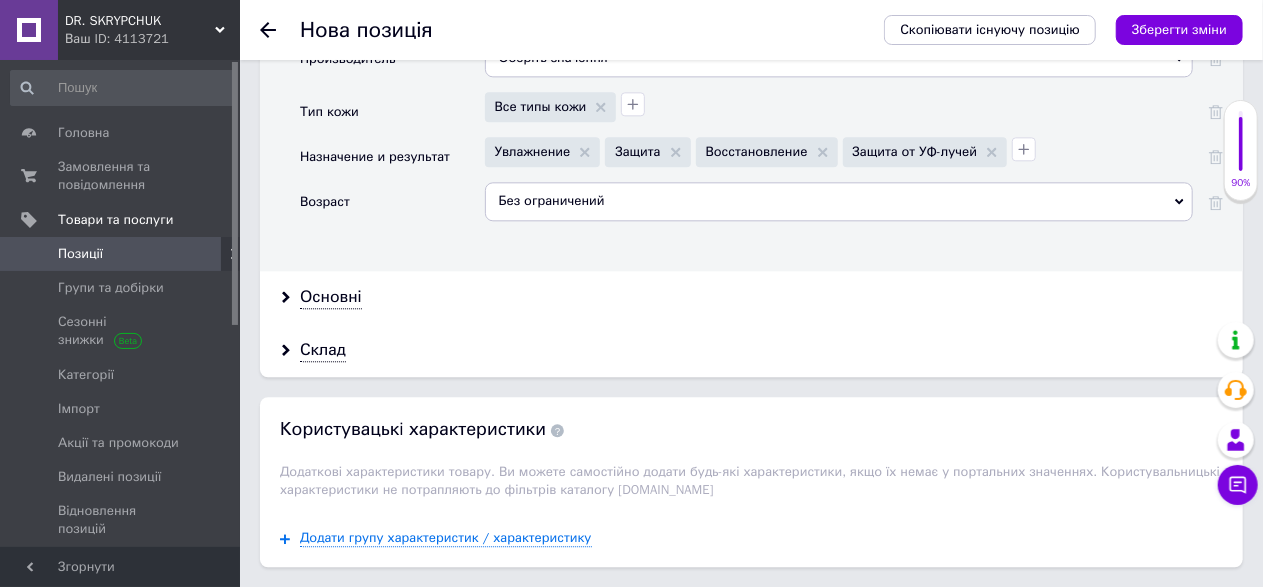 scroll, scrollTop: 2242, scrollLeft: 0, axis: vertical 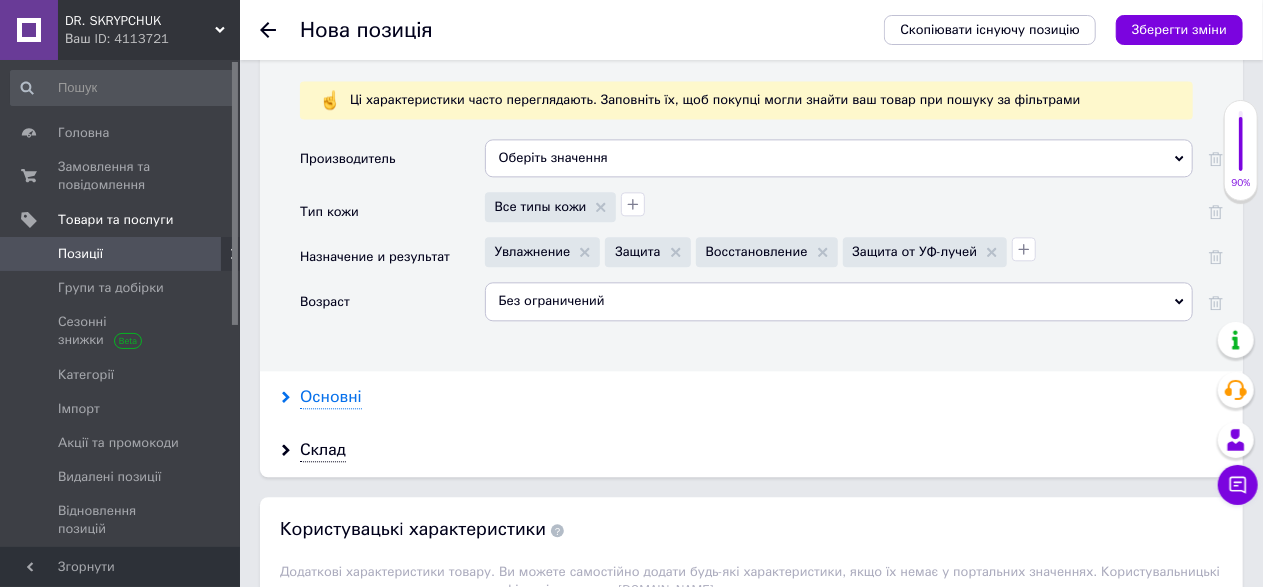 click on "Основні" at bounding box center [331, 397] 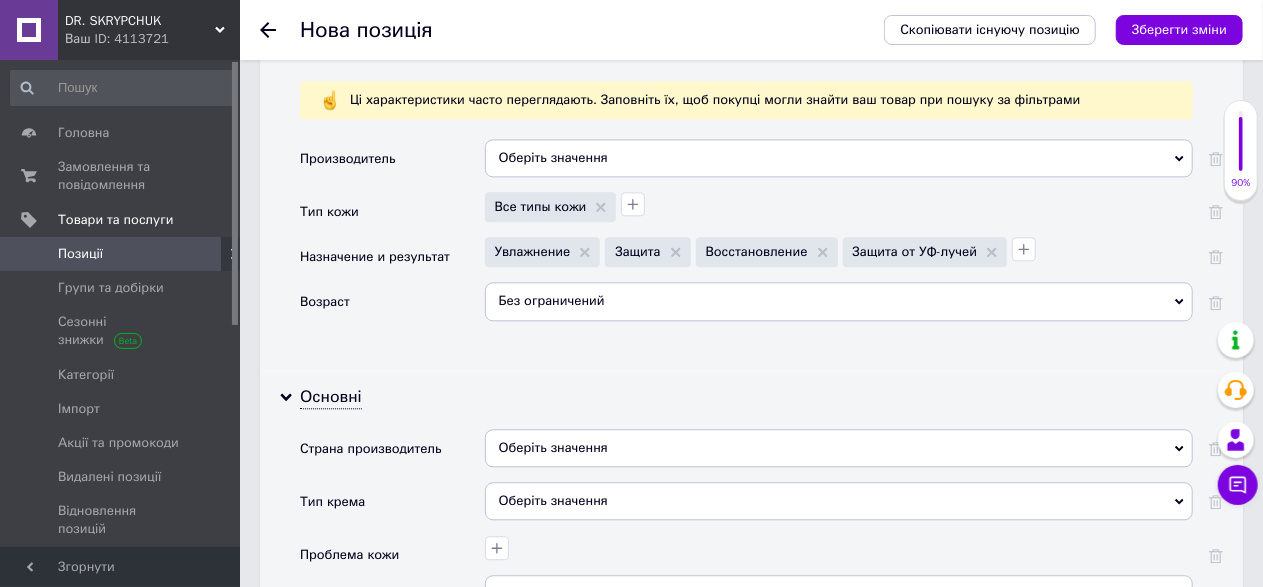 click on "Оберіть значення" at bounding box center (839, 448) 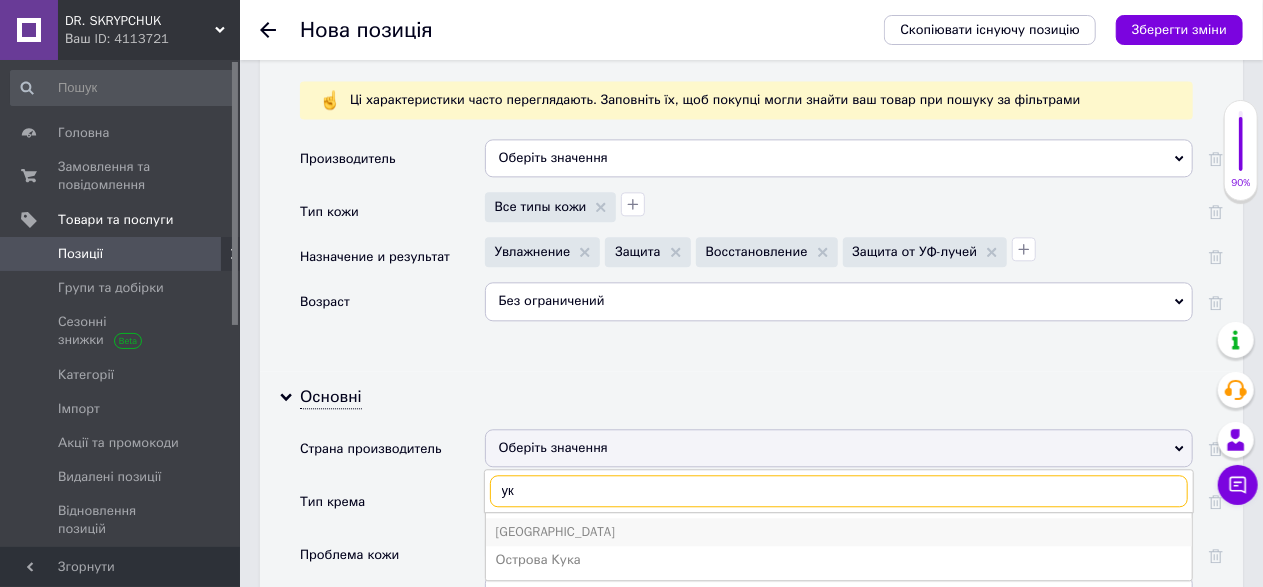 type on "ук" 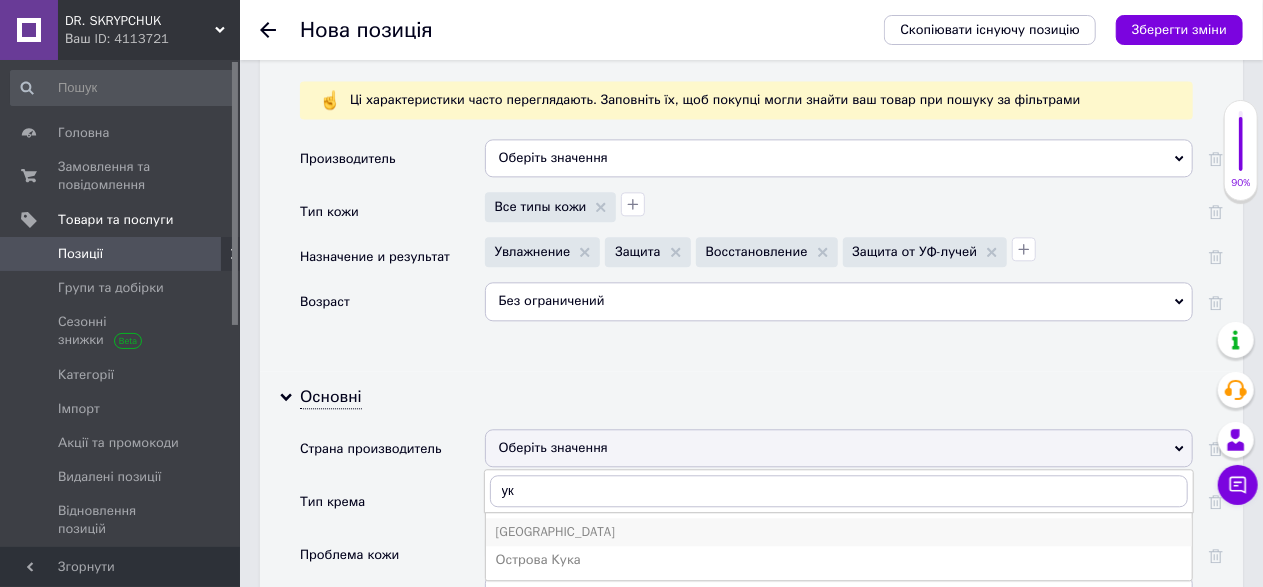 click on "[GEOGRAPHIC_DATA]" at bounding box center (839, 532) 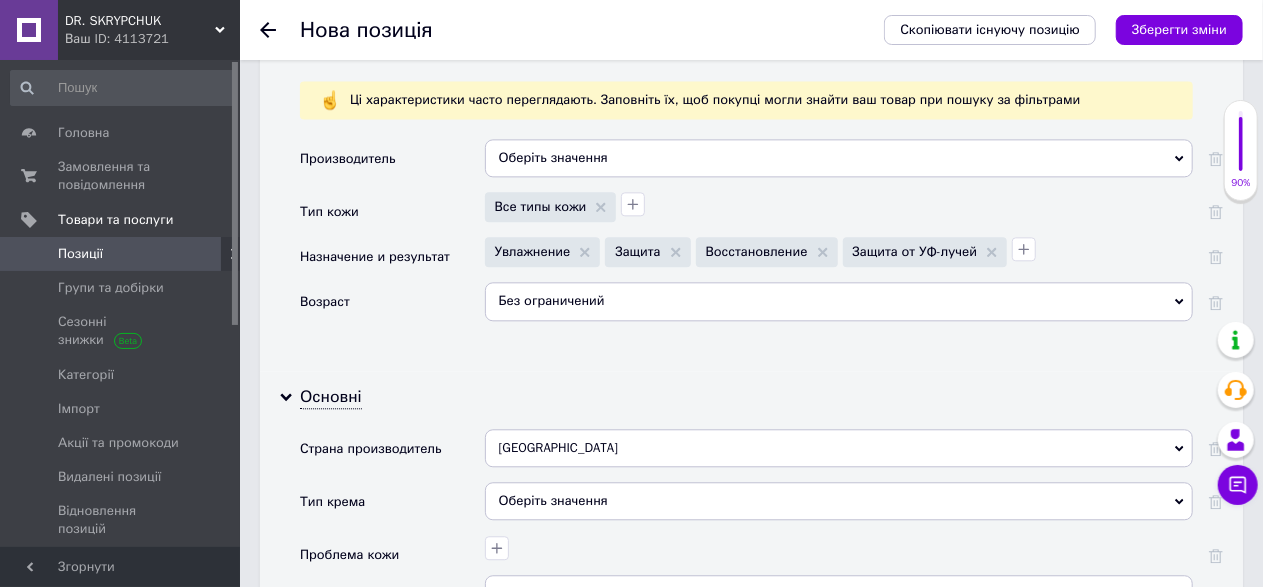 click on "Оберіть значення" at bounding box center (839, 501) 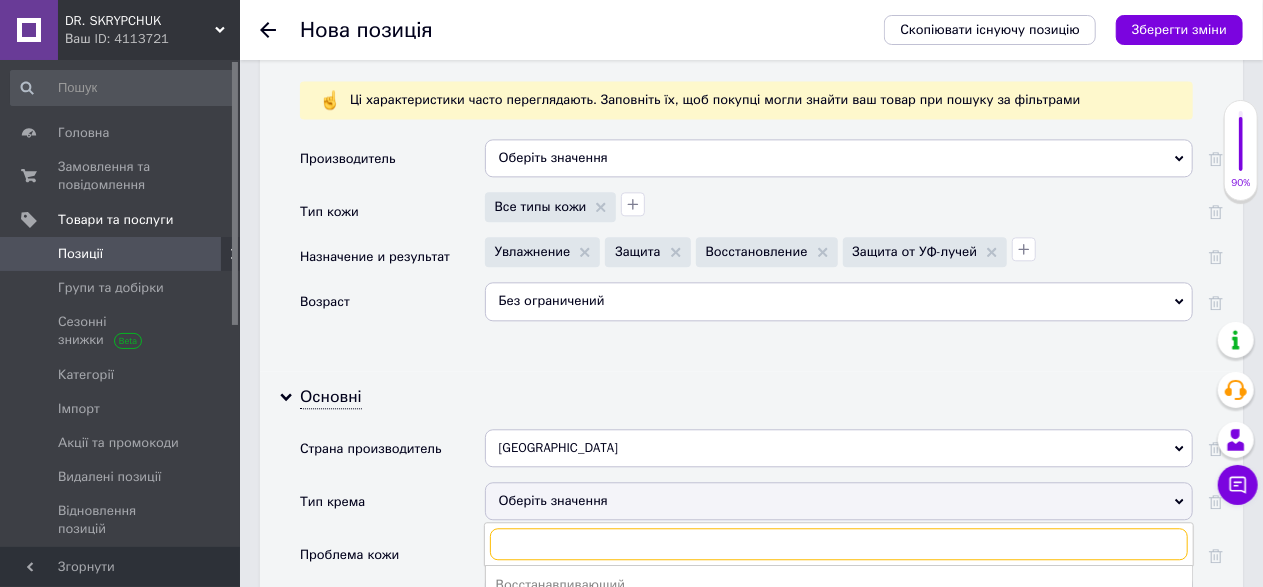scroll, scrollTop: 2309, scrollLeft: 0, axis: vertical 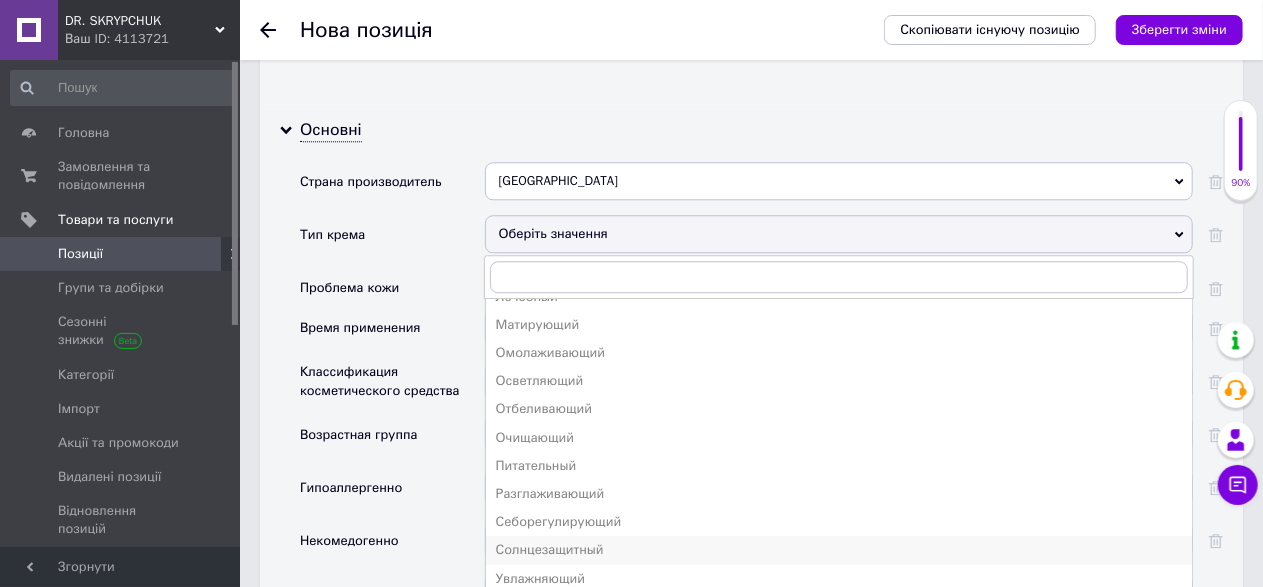 click on "Солнцезащитный" at bounding box center [839, 550] 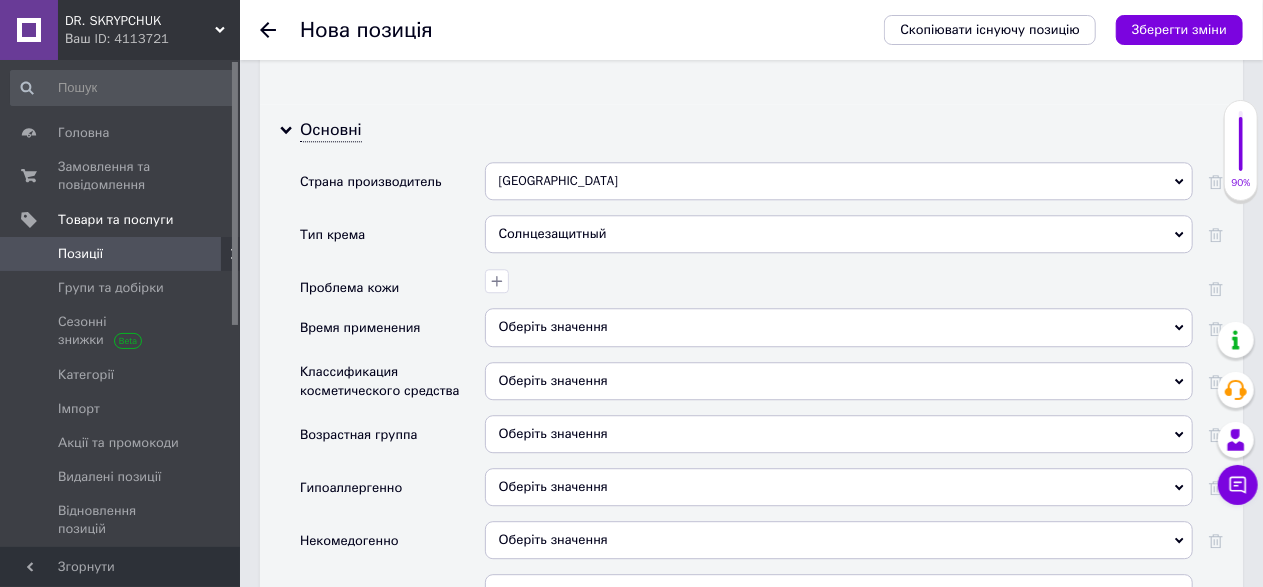 click on "Оберіть значення" at bounding box center [839, 327] 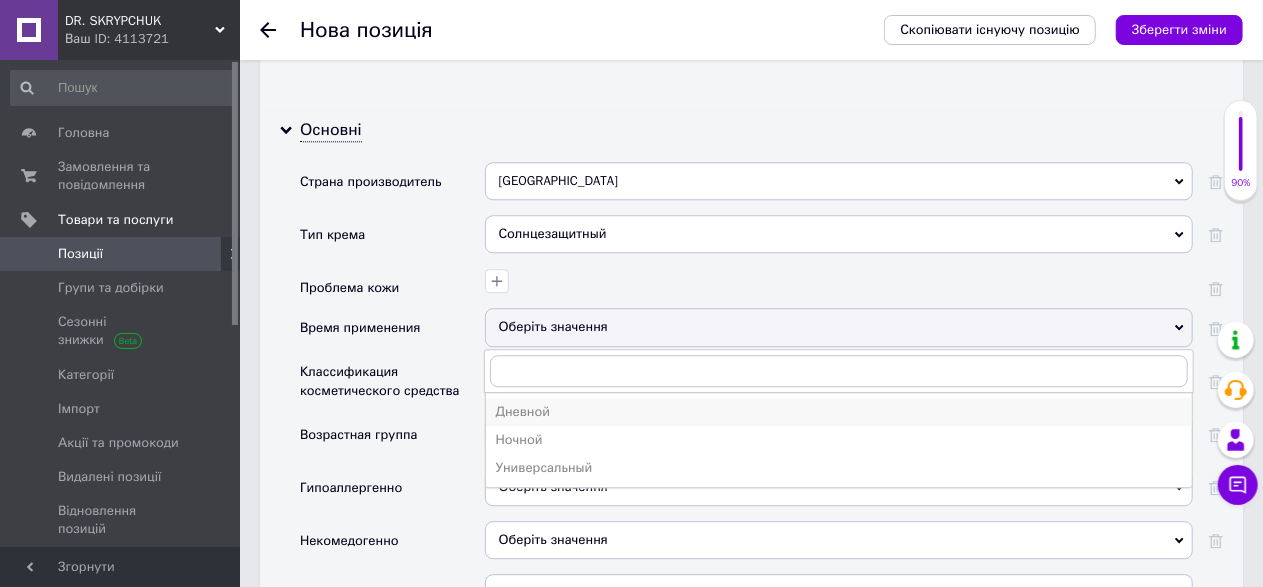 click on "Дневной" at bounding box center [839, 412] 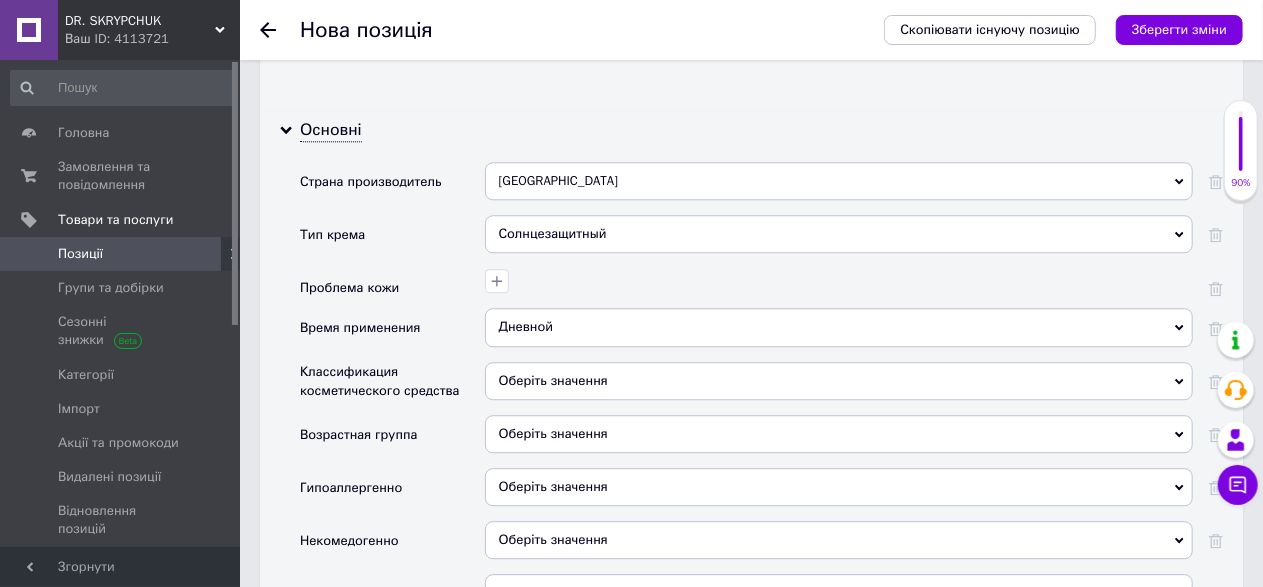 click on "Дневной" at bounding box center (839, 327) 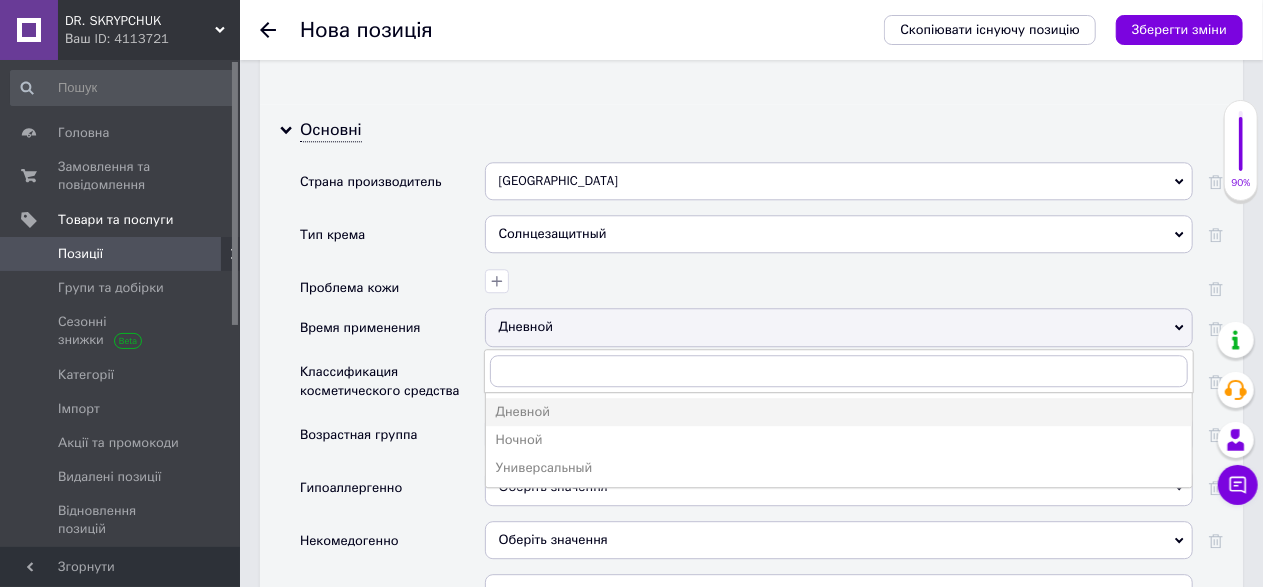 click on "Классификация косметического средства" at bounding box center [387, 381] 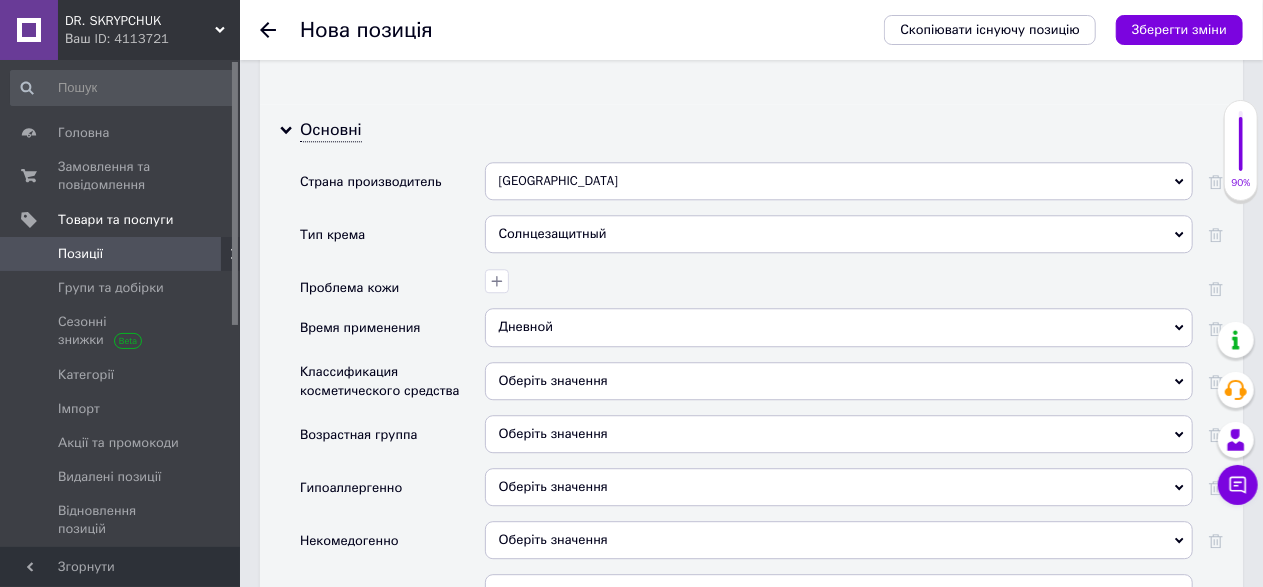 click on "Оберіть значення" at bounding box center (839, 381) 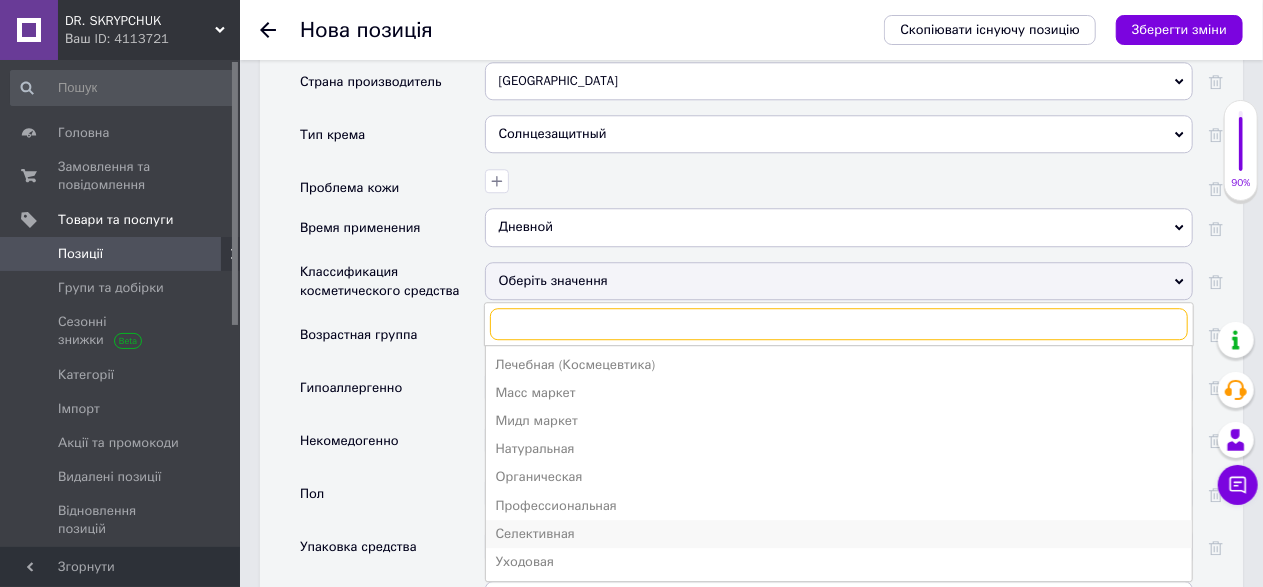 scroll, scrollTop: 2576, scrollLeft: 0, axis: vertical 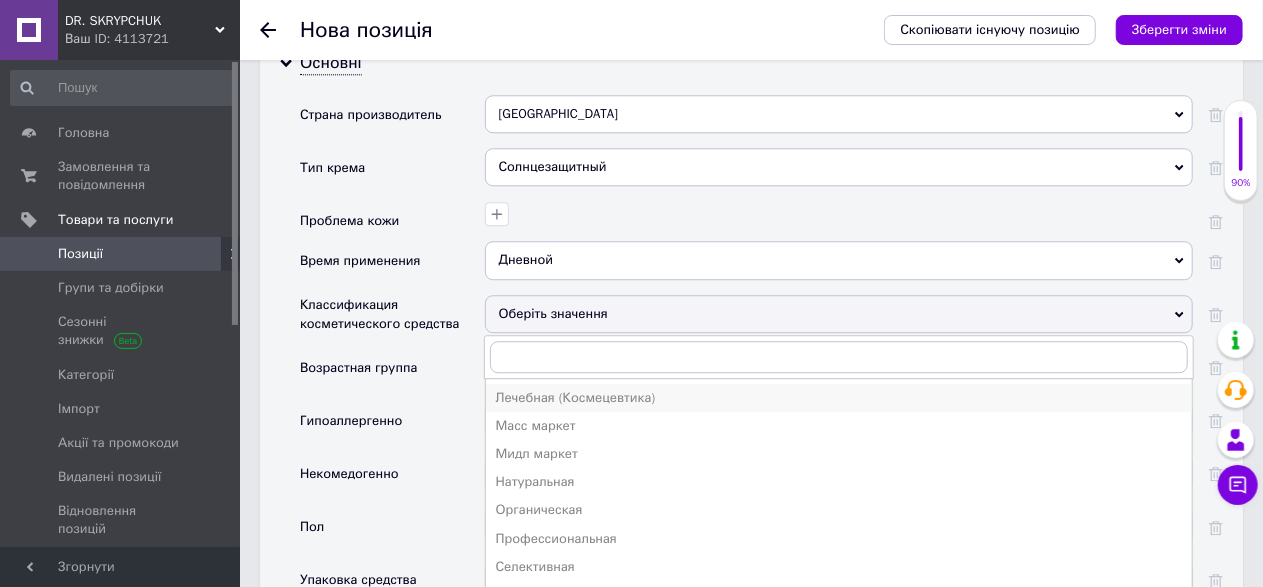 click on "Лечебная (Космецевтика)" at bounding box center (839, 398) 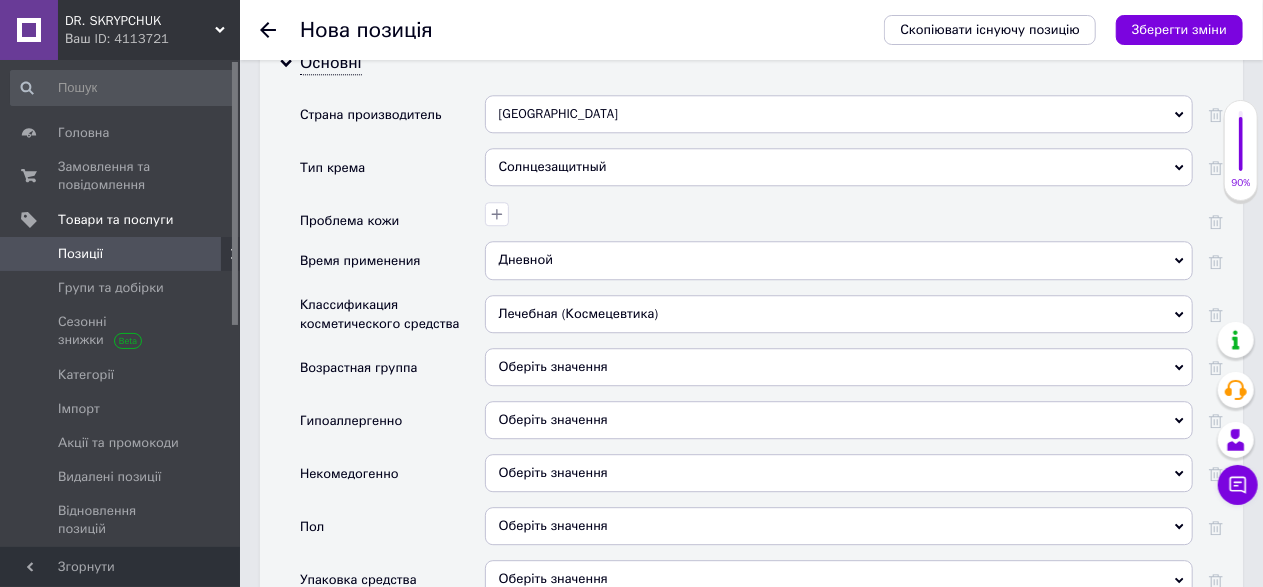 click on "Оберіть значення" at bounding box center [839, 367] 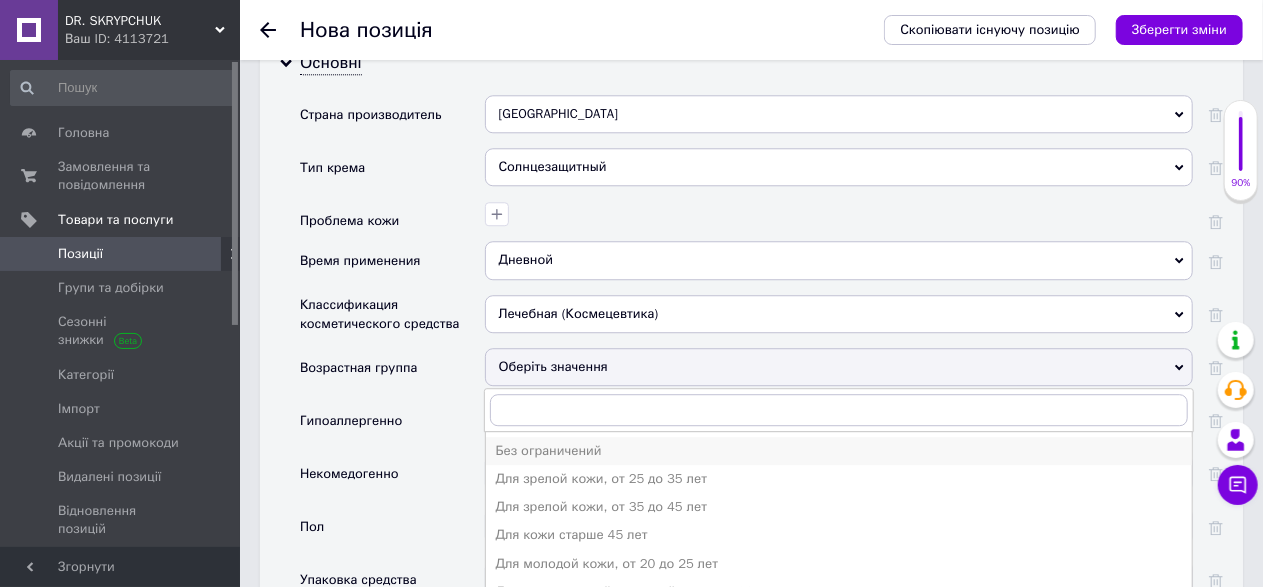 click on "Без ограничений" at bounding box center (839, 451) 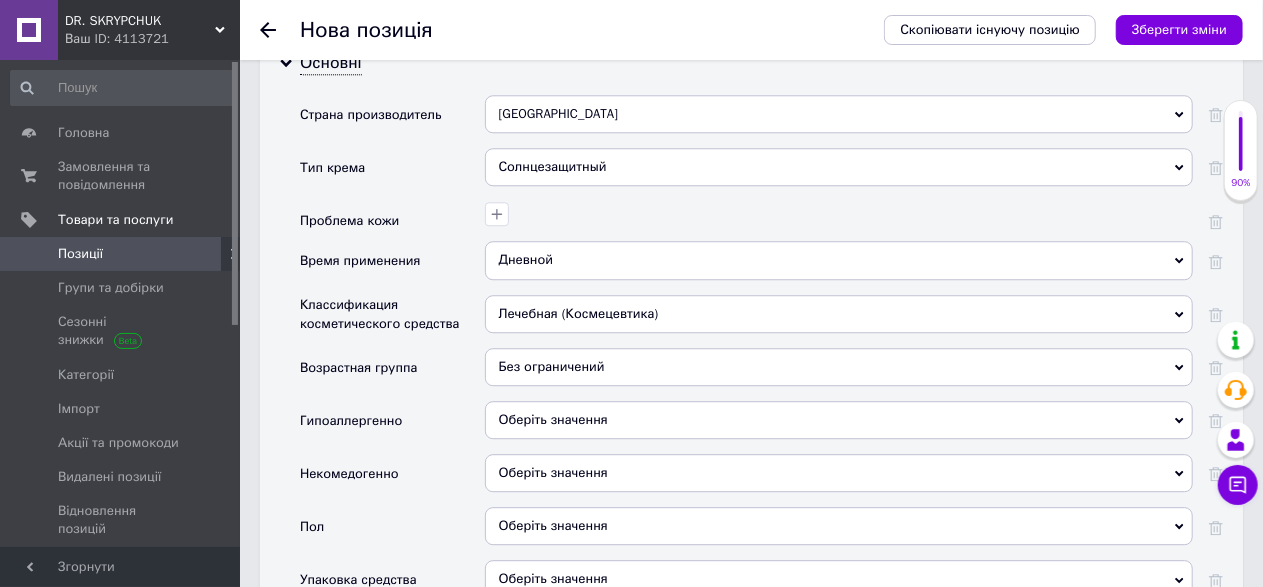 click on "Оберіть значення" at bounding box center [553, 419] 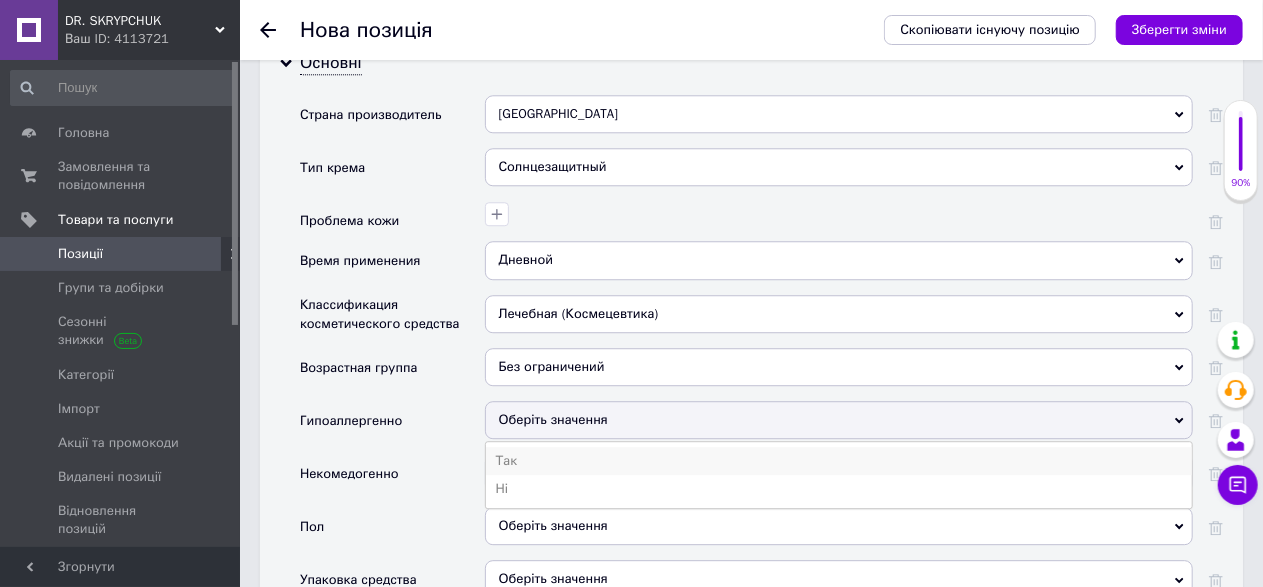 click on "Так" at bounding box center (839, 461) 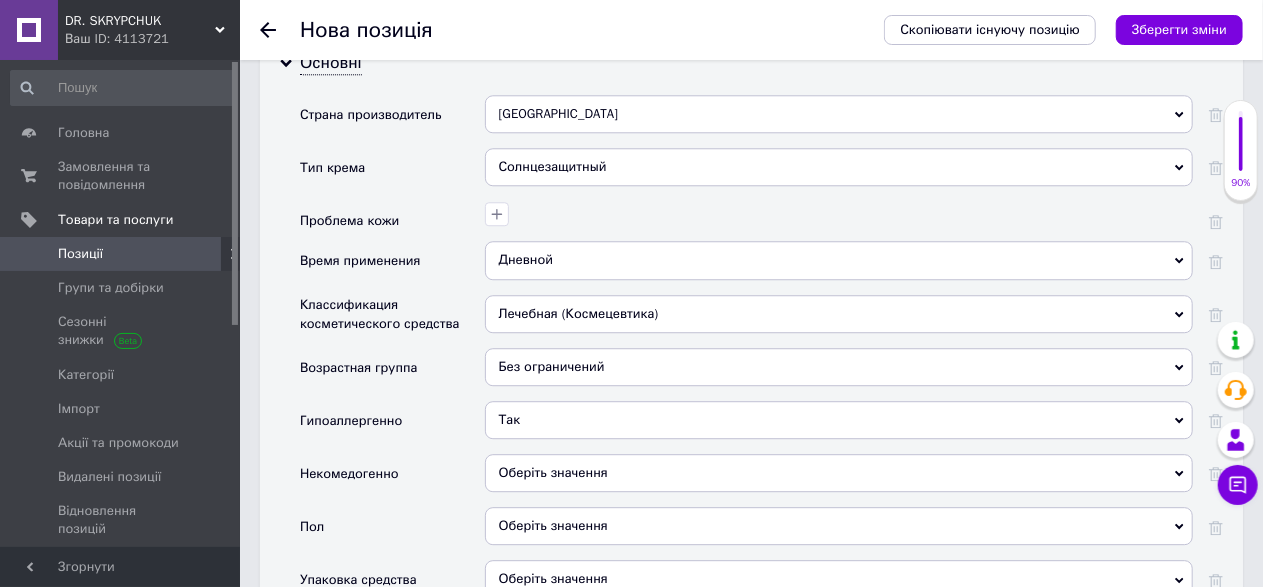 scroll, scrollTop: 2609, scrollLeft: 0, axis: vertical 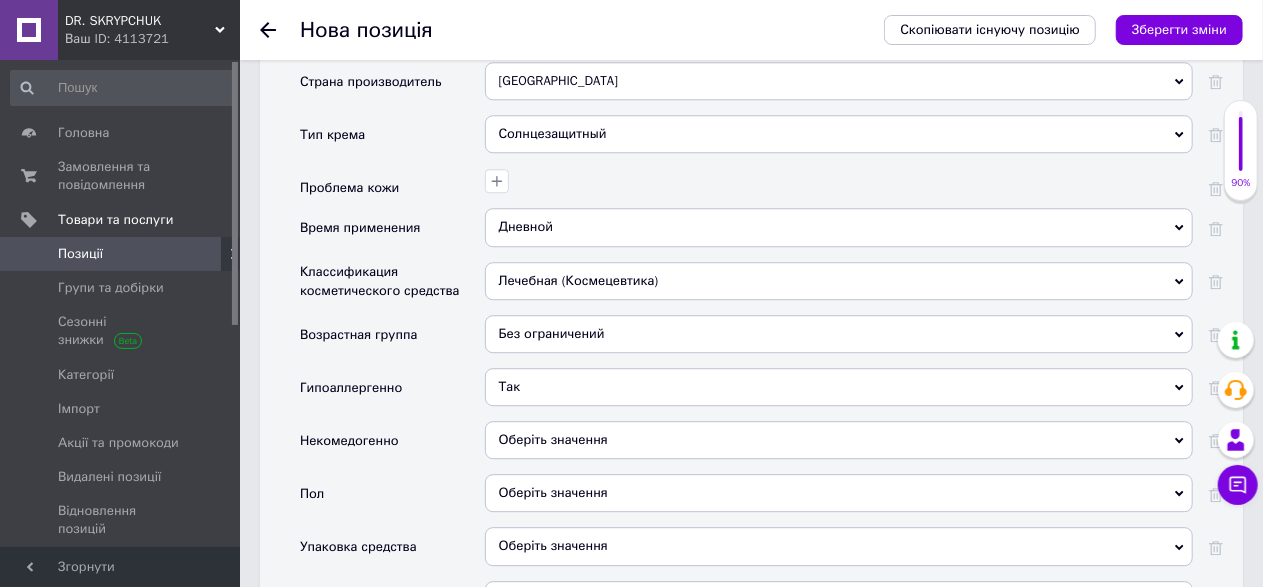 click on "Оберіть значення" at bounding box center (553, 439) 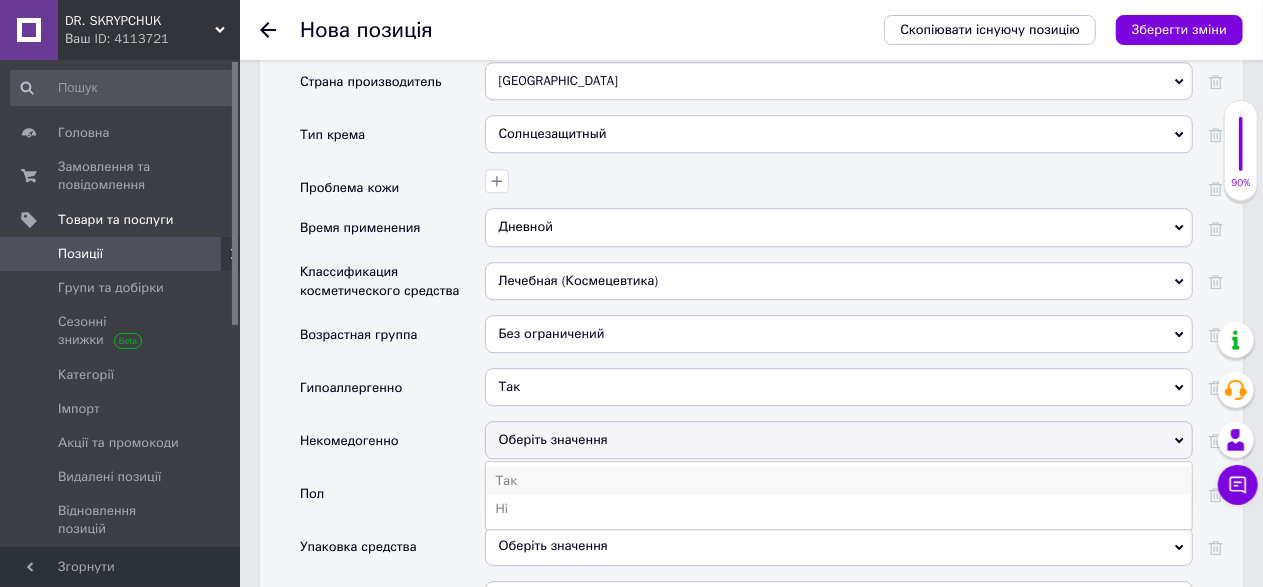 click on "Так" at bounding box center (839, 481) 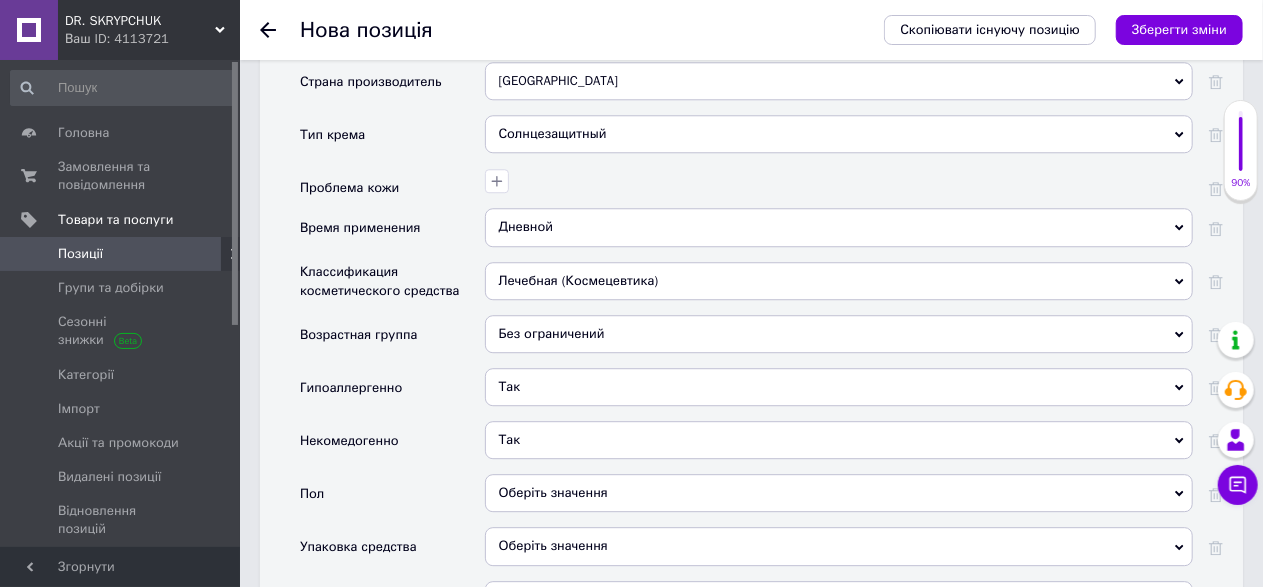 scroll, scrollTop: 2676, scrollLeft: 0, axis: vertical 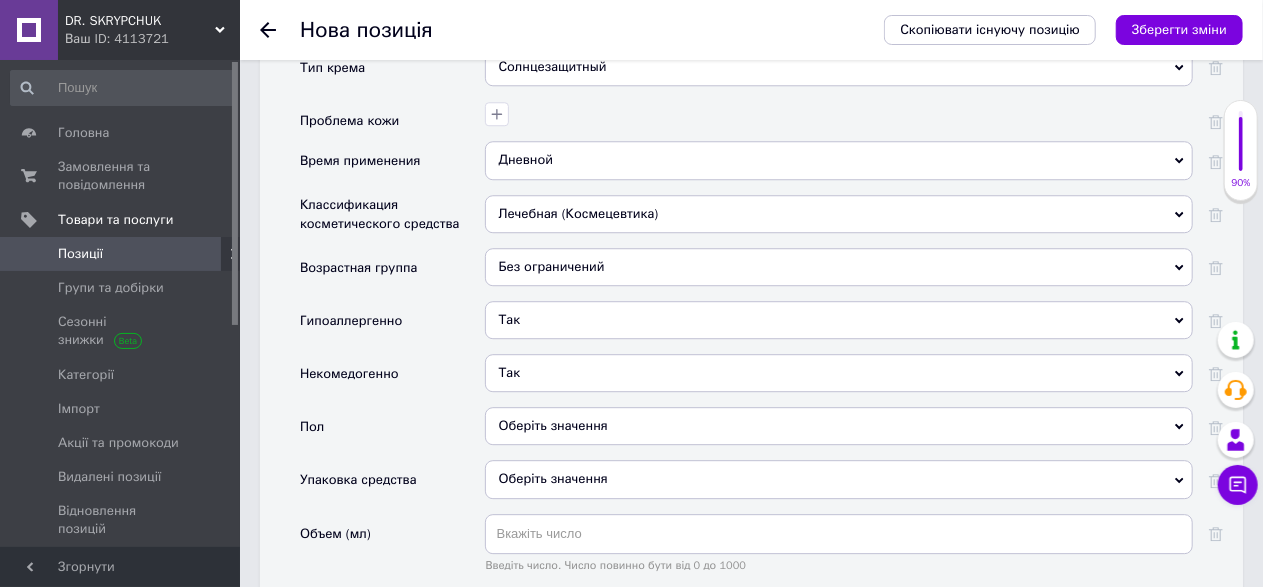click on "Оберіть значення" at bounding box center (839, 426) 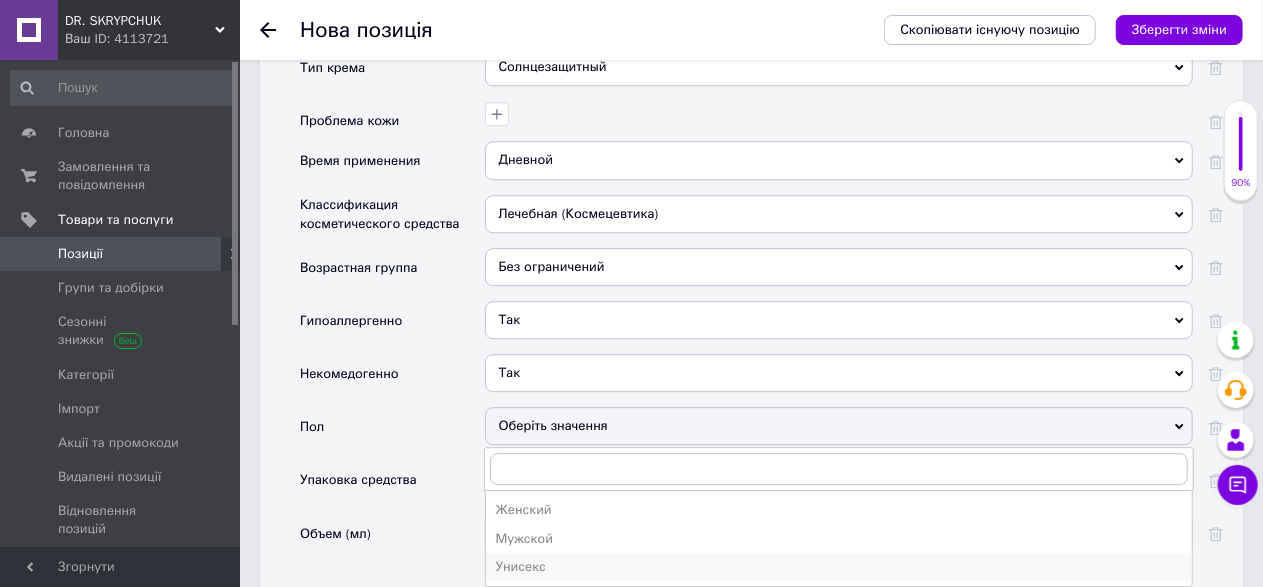 click on "Унисекс" at bounding box center [839, 567] 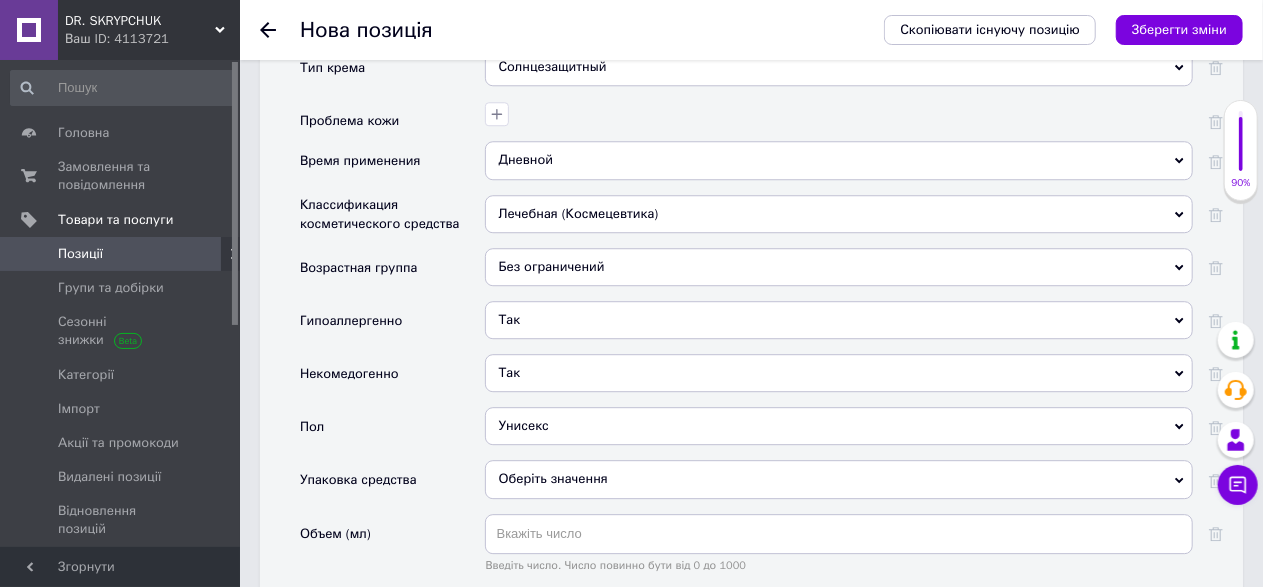click on "Оберіть значення" at bounding box center [839, 479] 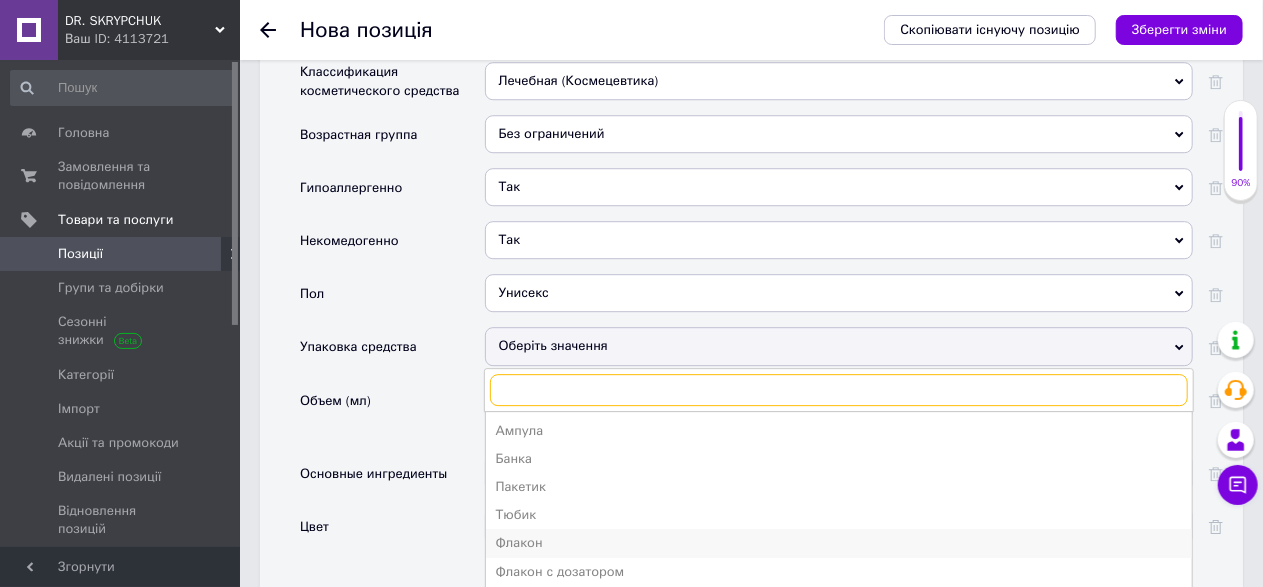 scroll, scrollTop: 2842, scrollLeft: 0, axis: vertical 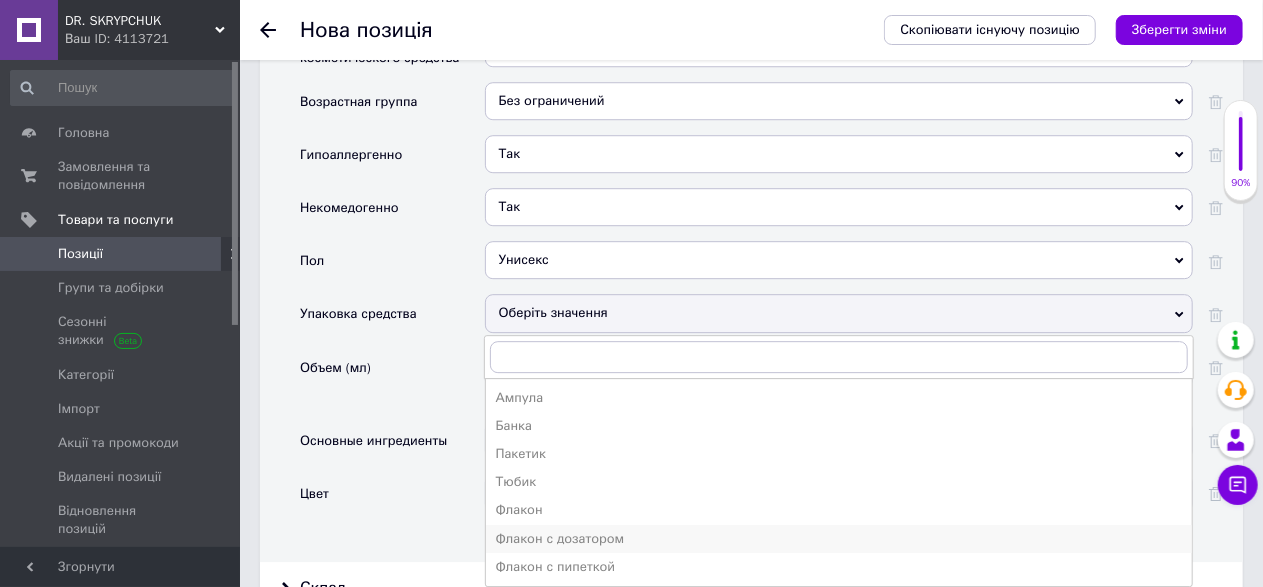 click on "Флакон с дозатором" at bounding box center (839, 539) 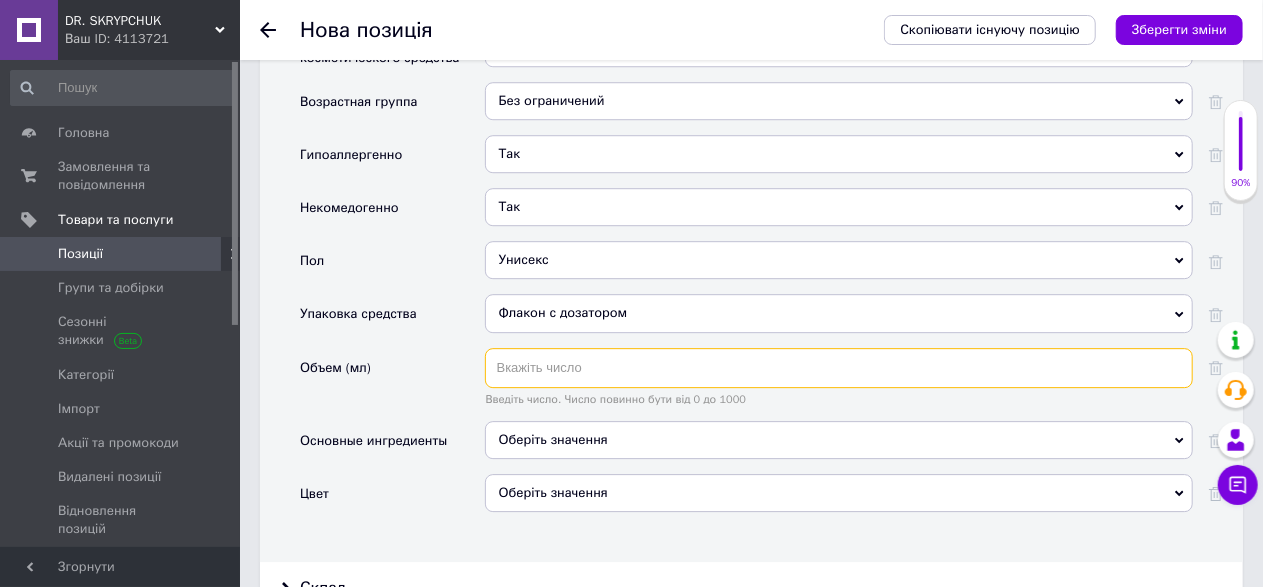 click at bounding box center (839, 368) 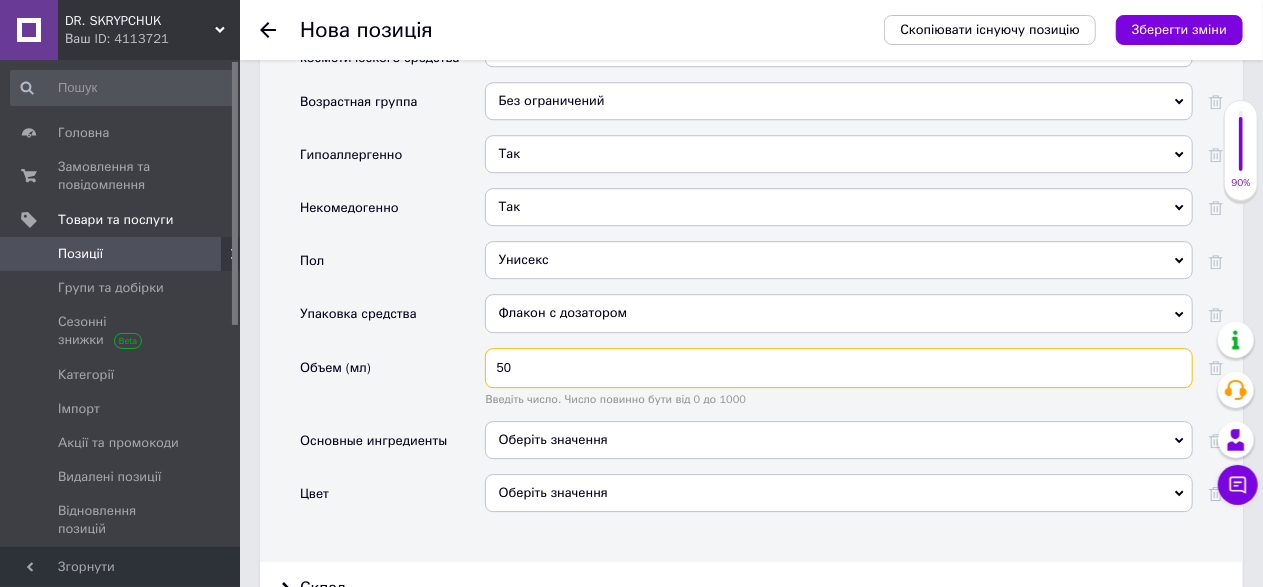 type on "50" 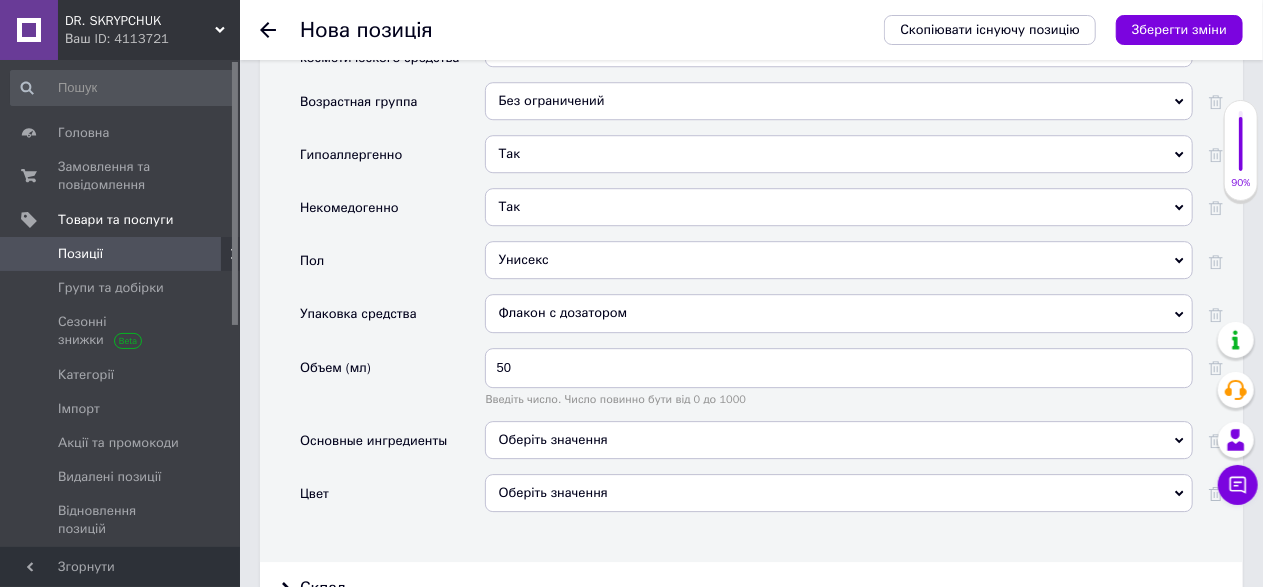 click on "Оберіть значення" at bounding box center [839, 440] 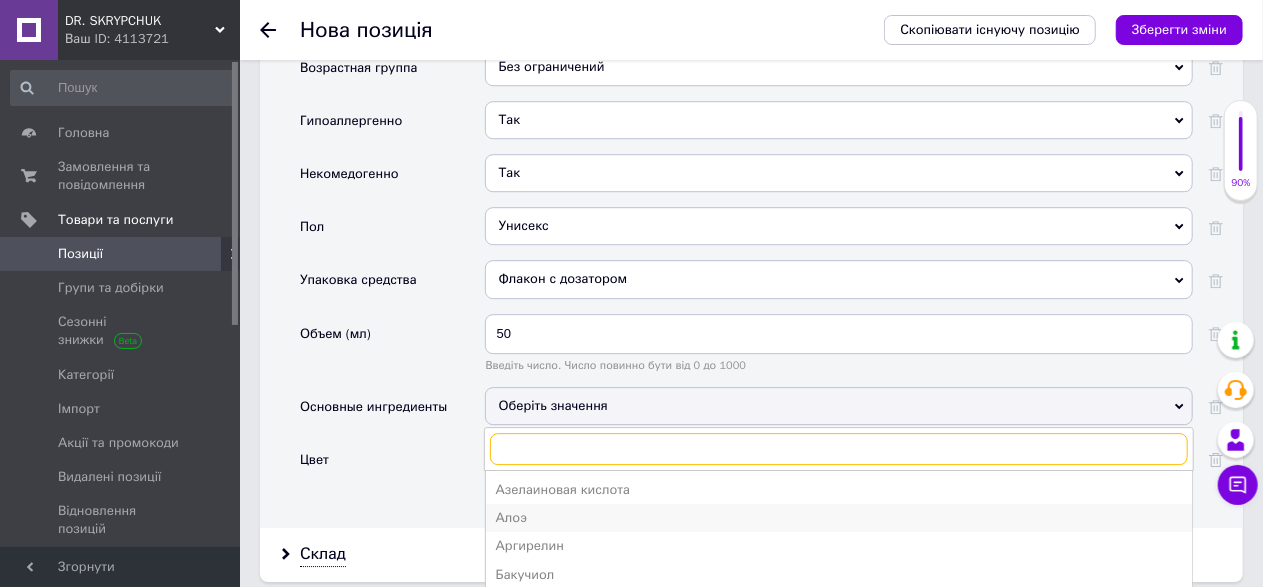 scroll, scrollTop: 2909, scrollLeft: 0, axis: vertical 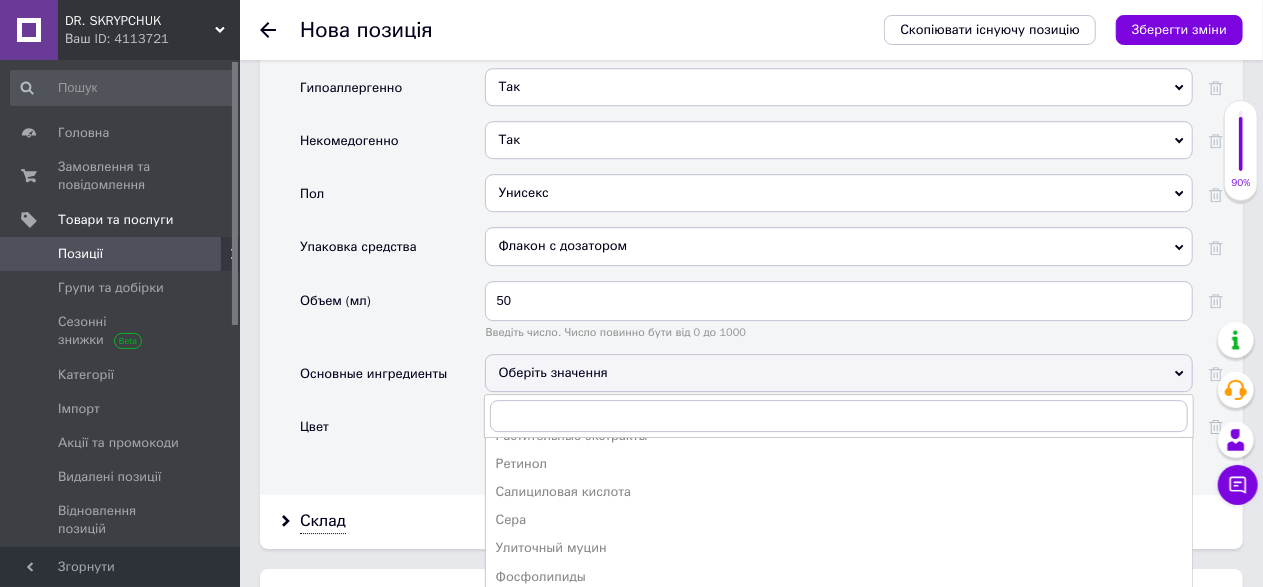 click on "Основные ингредиенты" at bounding box center [392, 380] 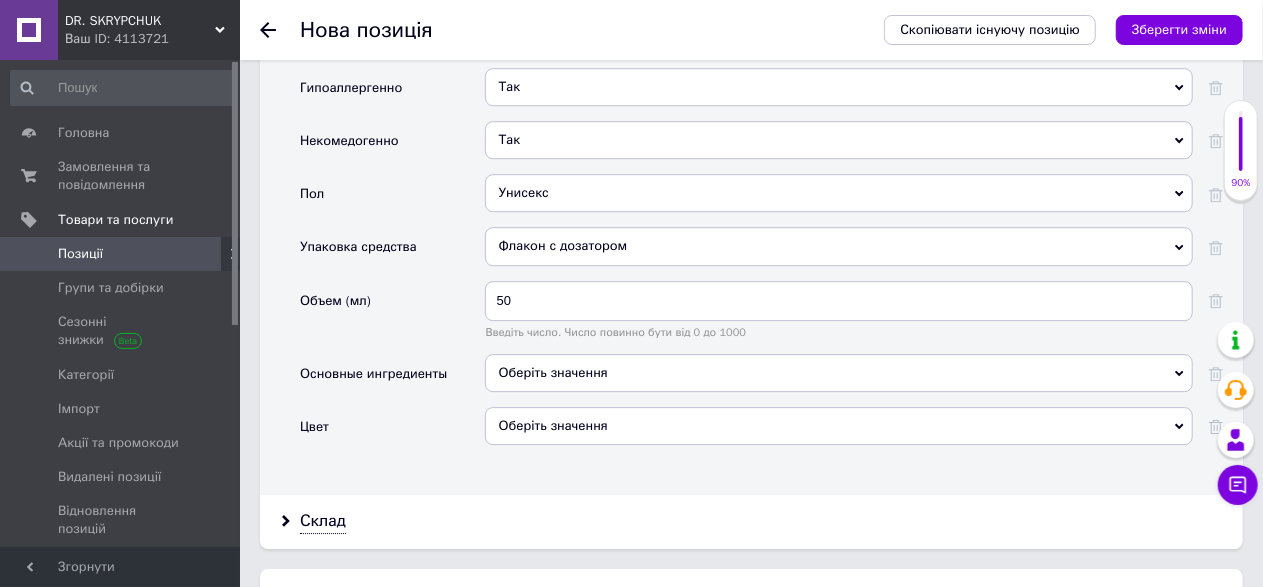 click on "Оберіть значення" at bounding box center [839, 426] 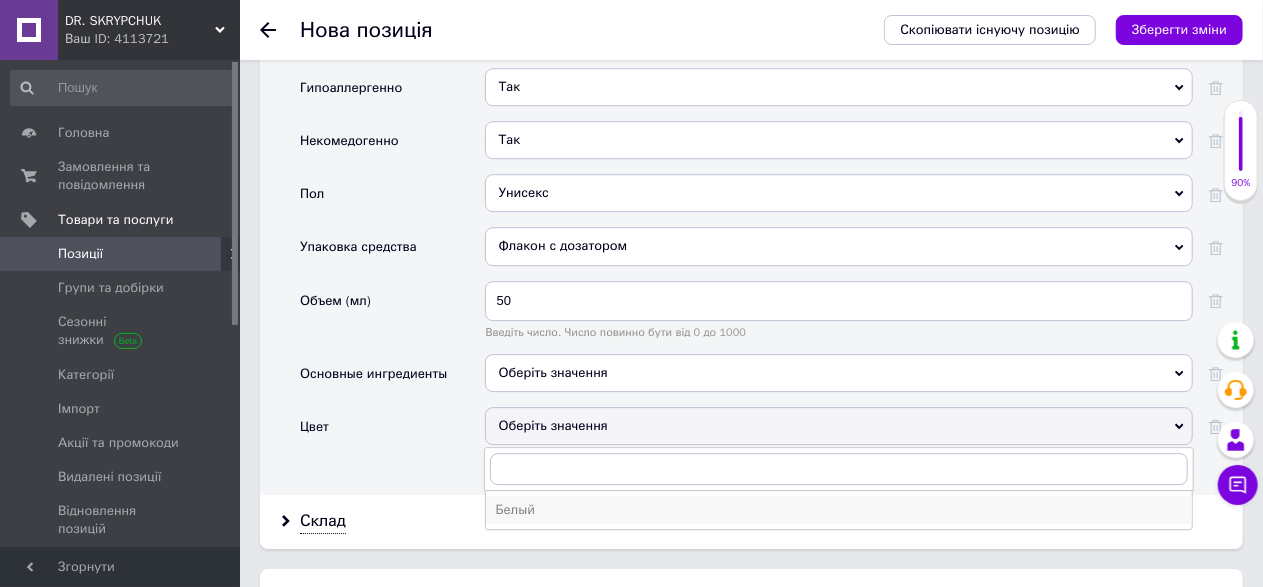 click on "Белый" at bounding box center (839, 510) 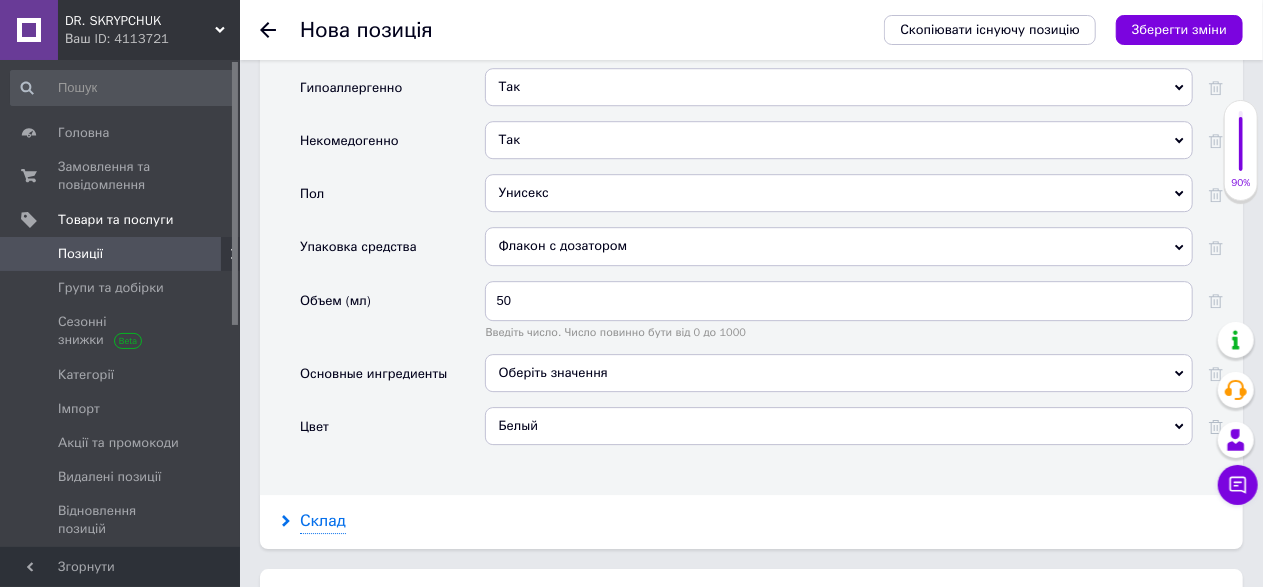 click on "Склад" at bounding box center [323, 521] 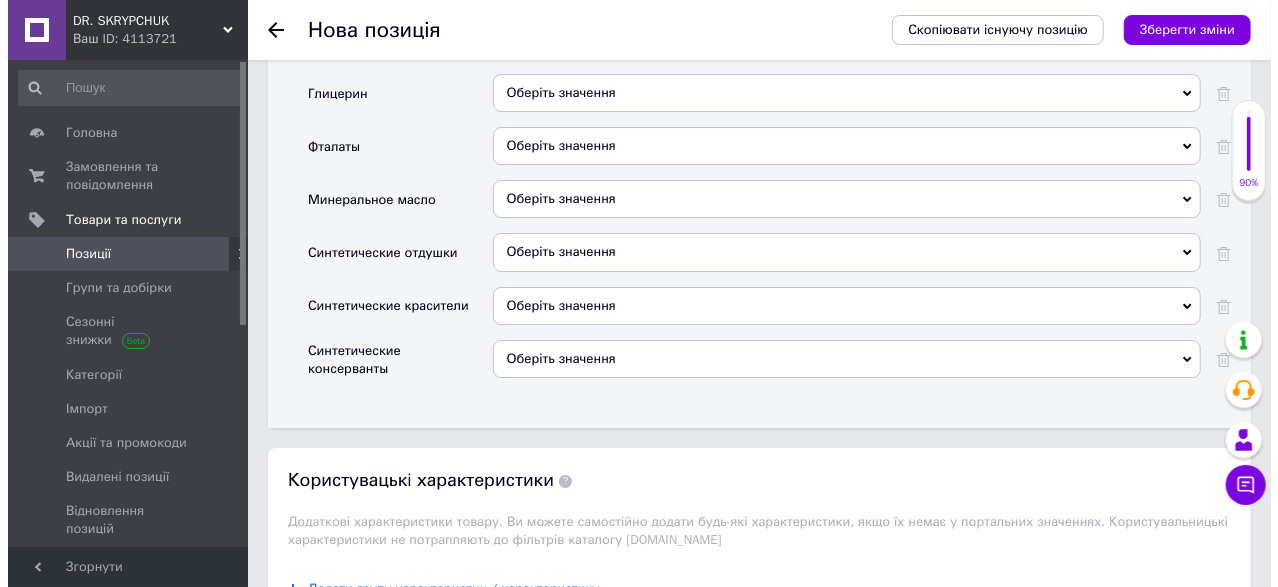 scroll, scrollTop: 3576, scrollLeft: 0, axis: vertical 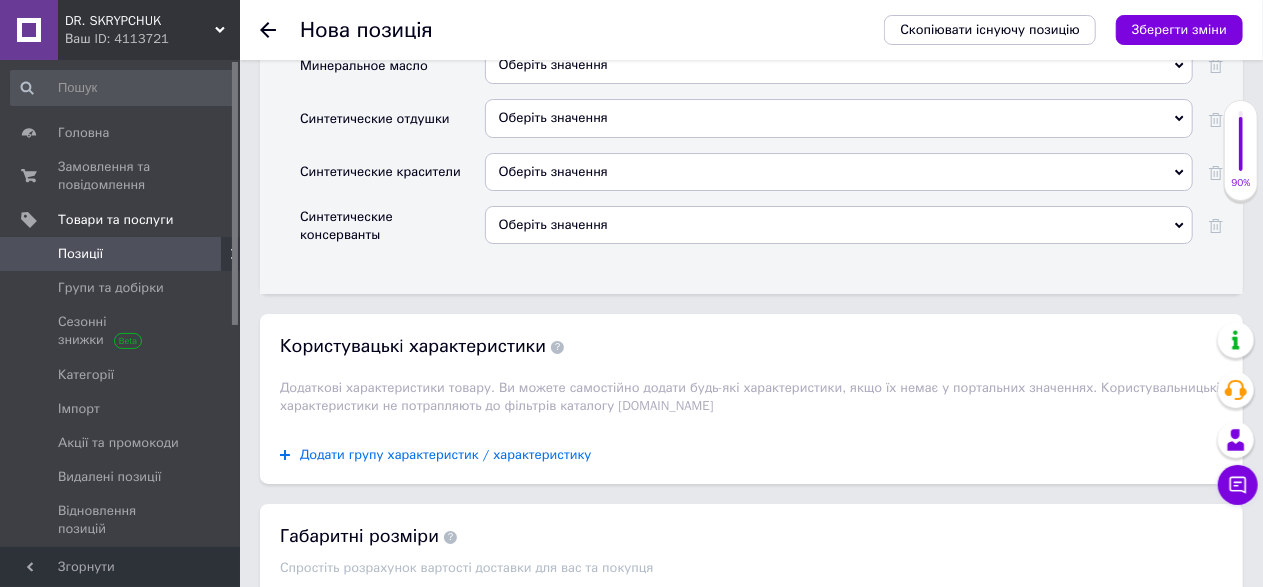 click on "Додати групу характеристик / характеристику" at bounding box center [446, 455] 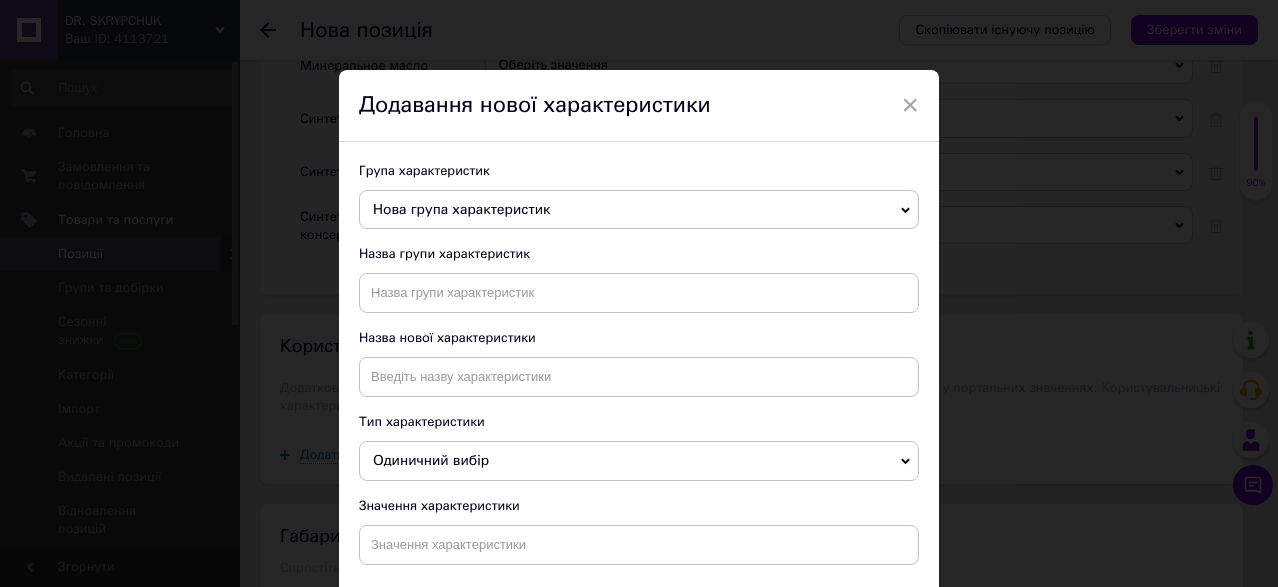 click on "Нова група характеристик" at bounding box center (639, 210) 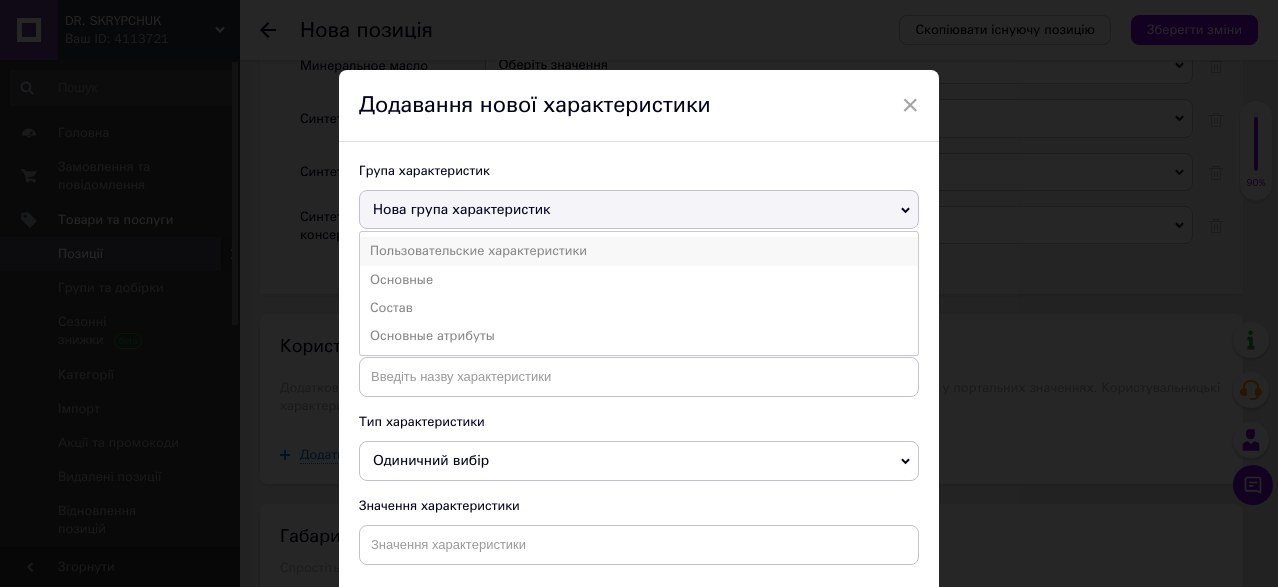 click on "Пользовательские характеристики" at bounding box center (639, 251) 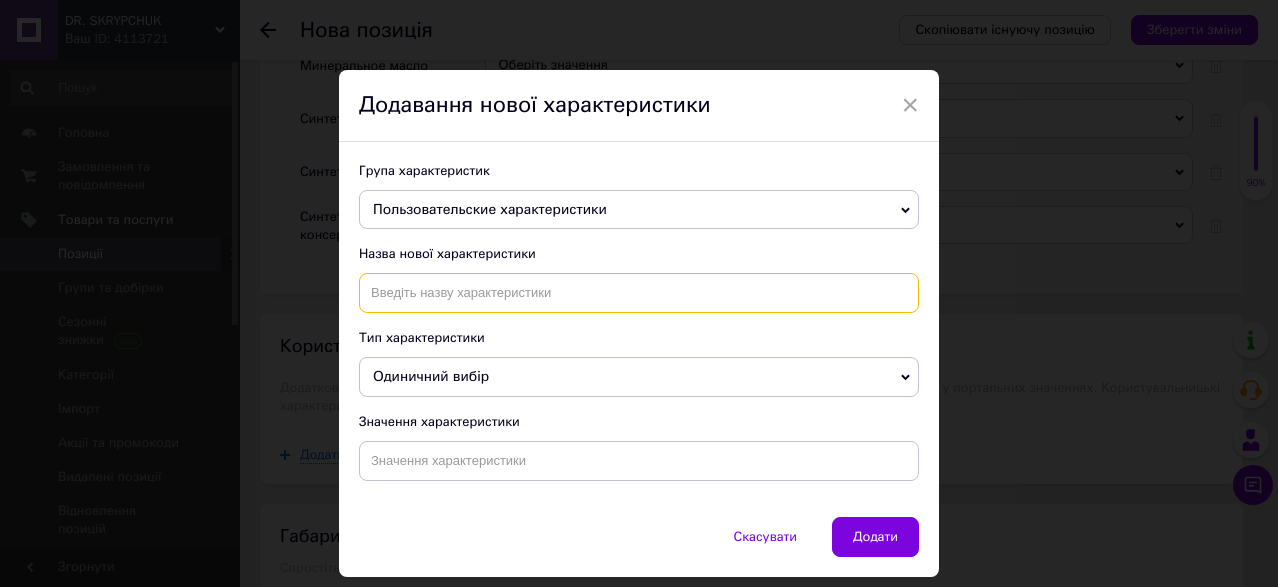 click at bounding box center [639, 293] 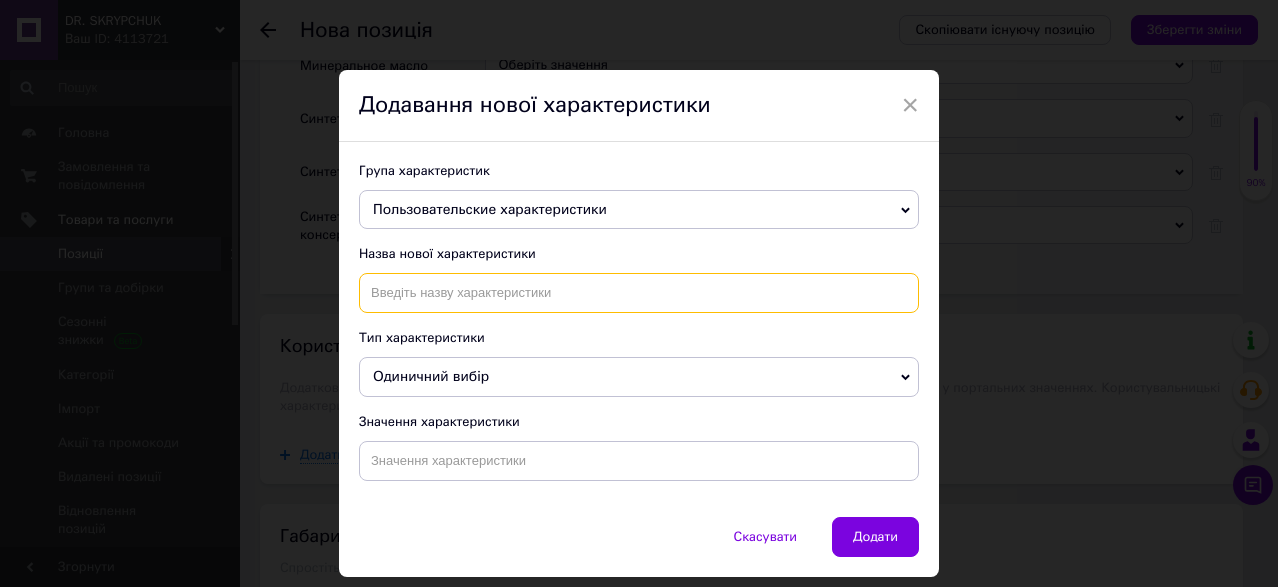 type on "с" 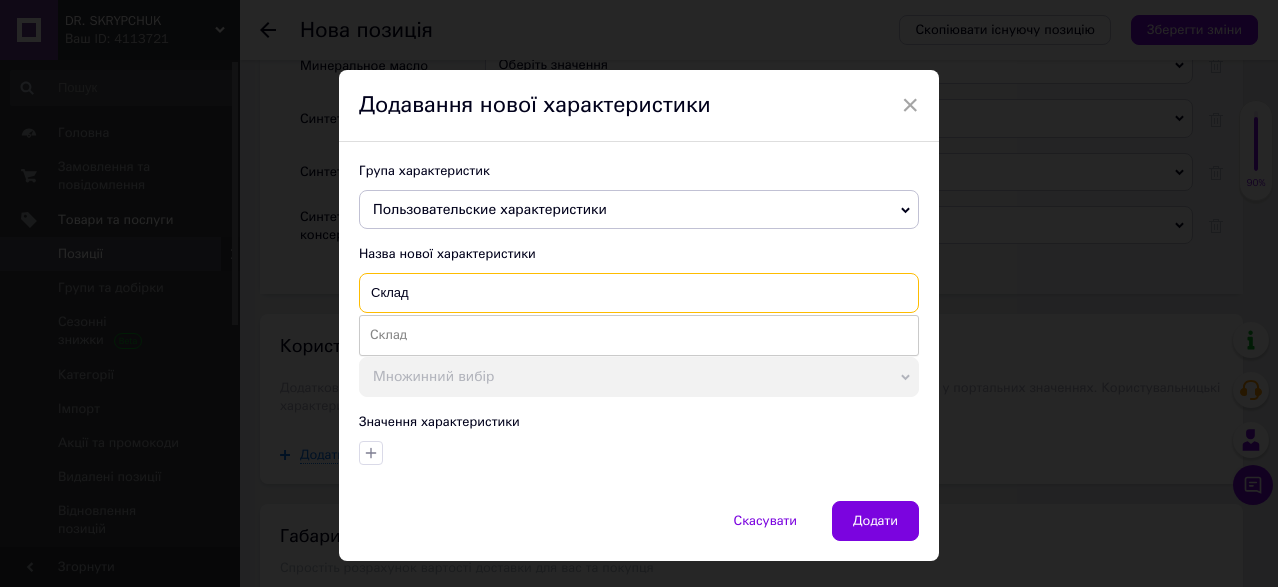 type on "Склад" 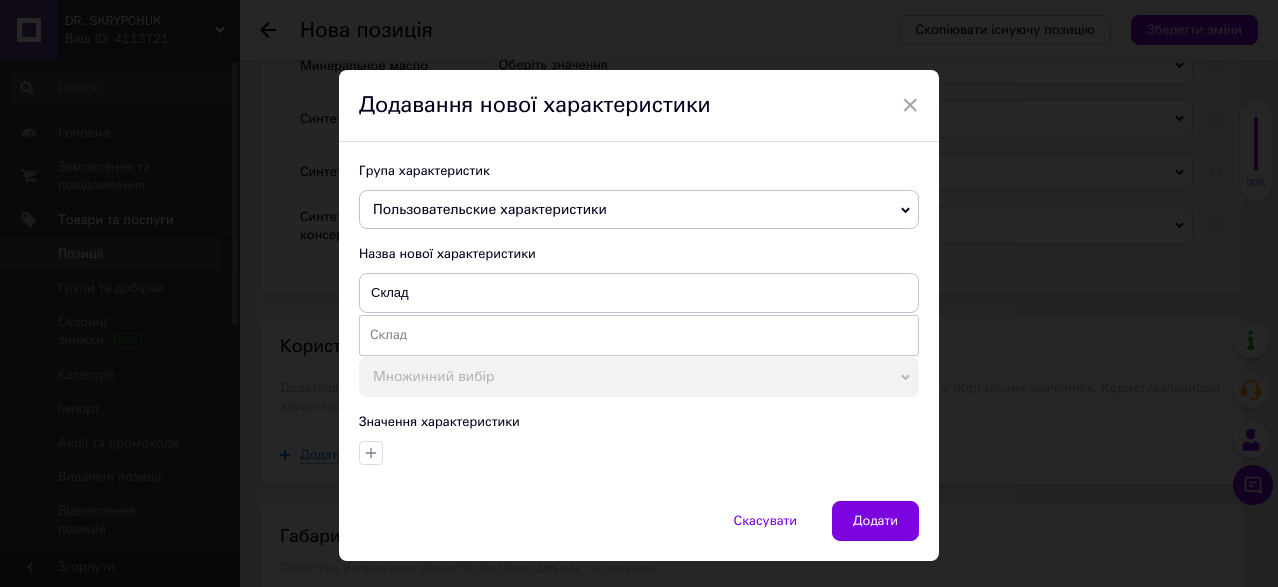 click on "Група характеристик Пользовательские характеристики Нова група характеристик Основные Состав Основные атрибуты Назва нової характеристики Склад Склад Тип характеристики Множинний вибір Одиничний вибір Число Значення характеристики" at bounding box center (639, 321) 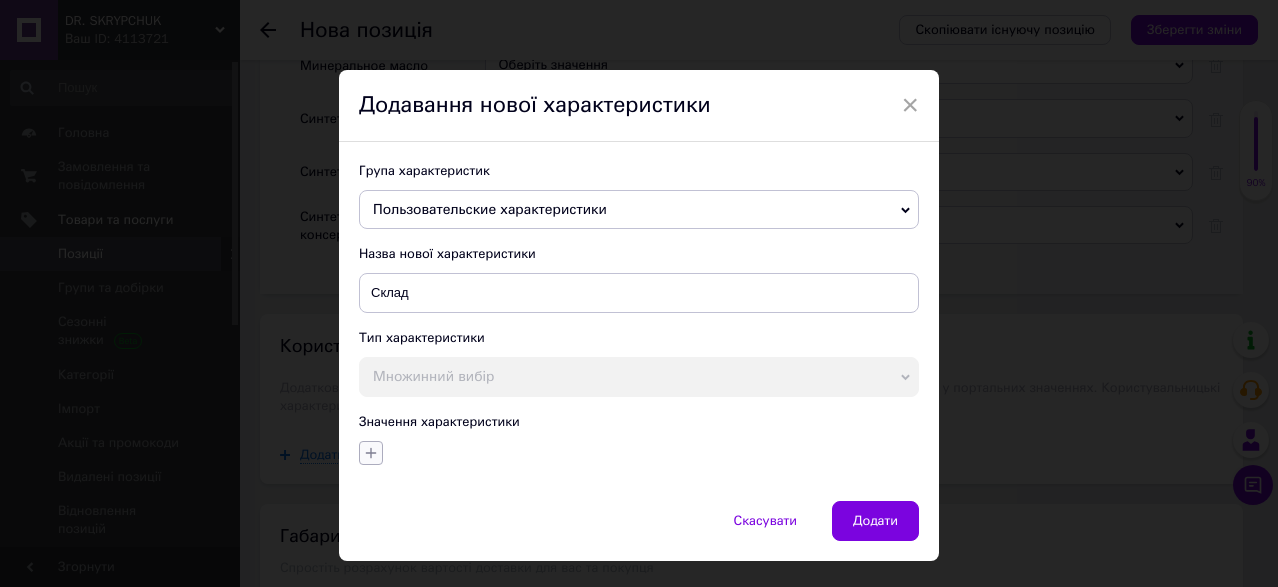 click 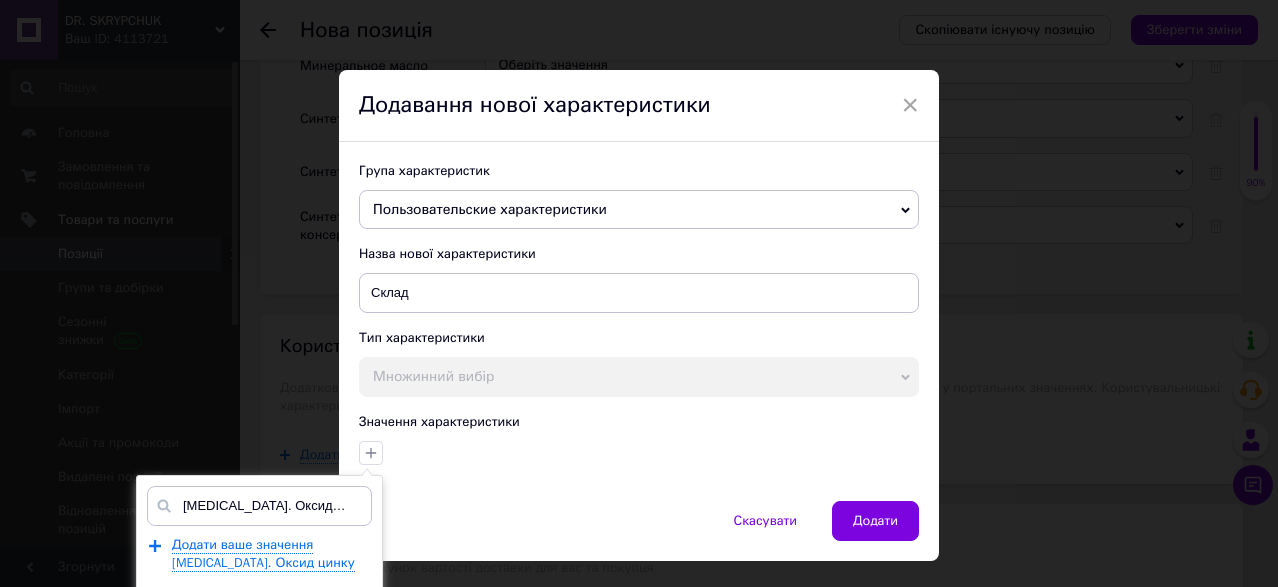scroll, scrollTop: 60, scrollLeft: 0, axis: vertical 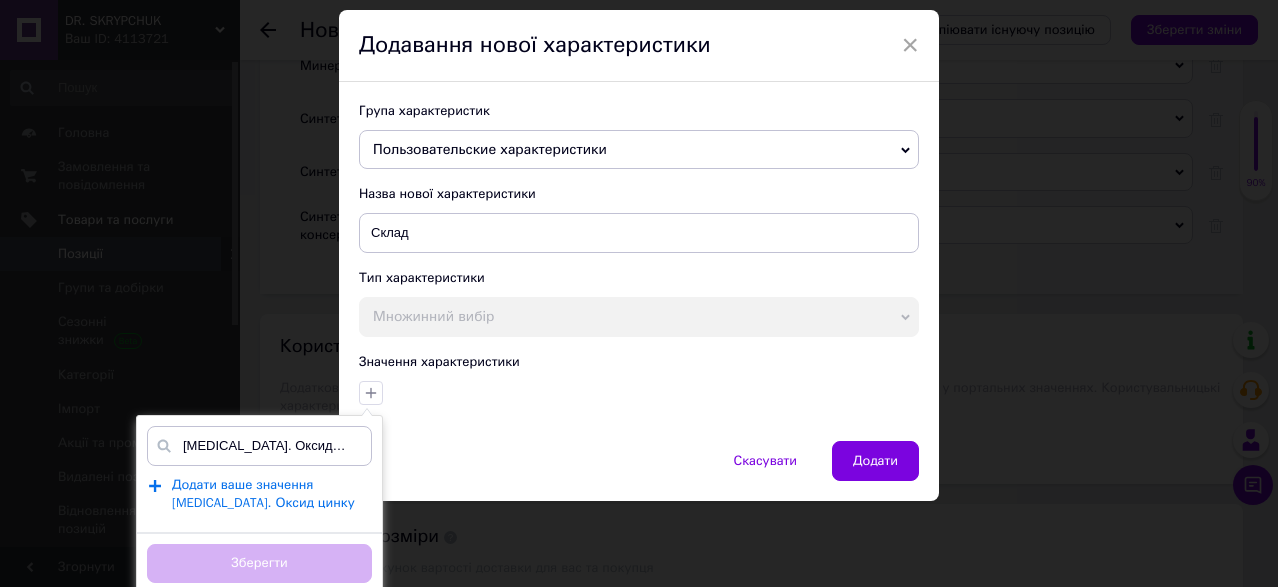 type on "[MEDICAL_DATA]. Оксид цинку" 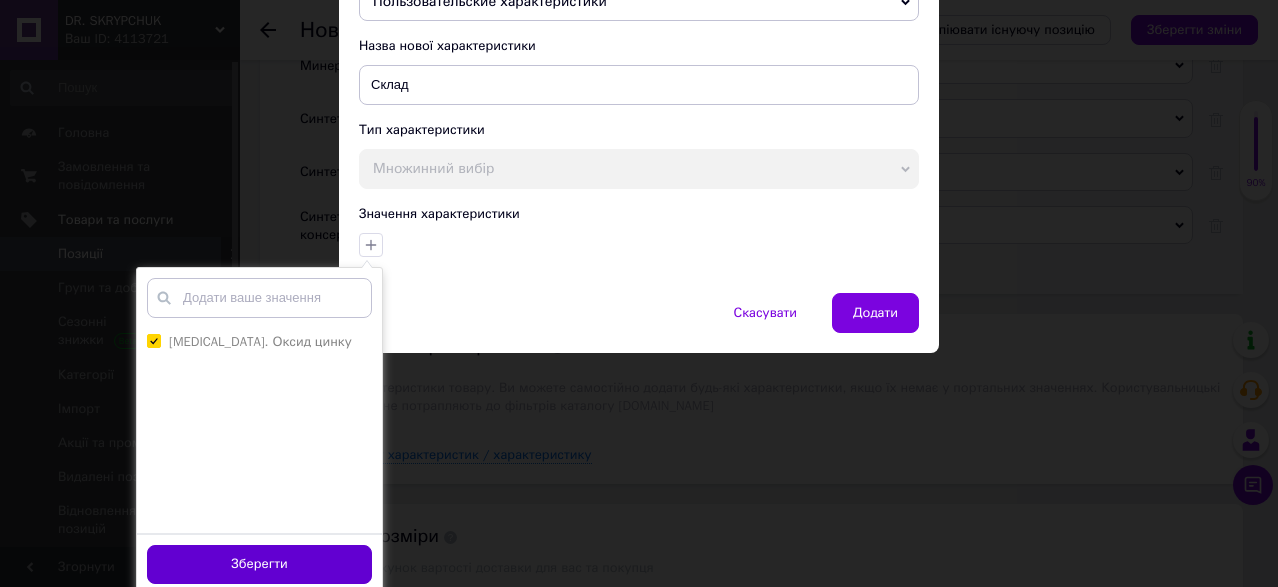 click on "Зберегти" at bounding box center [259, 564] 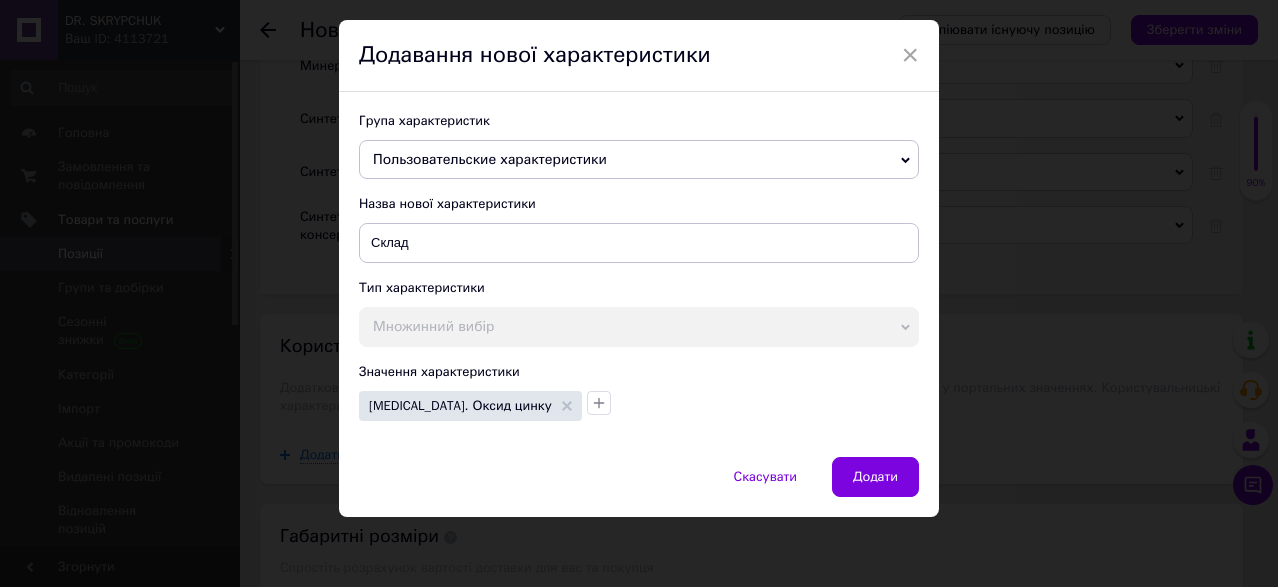 scroll, scrollTop: 44, scrollLeft: 0, axis: vertical 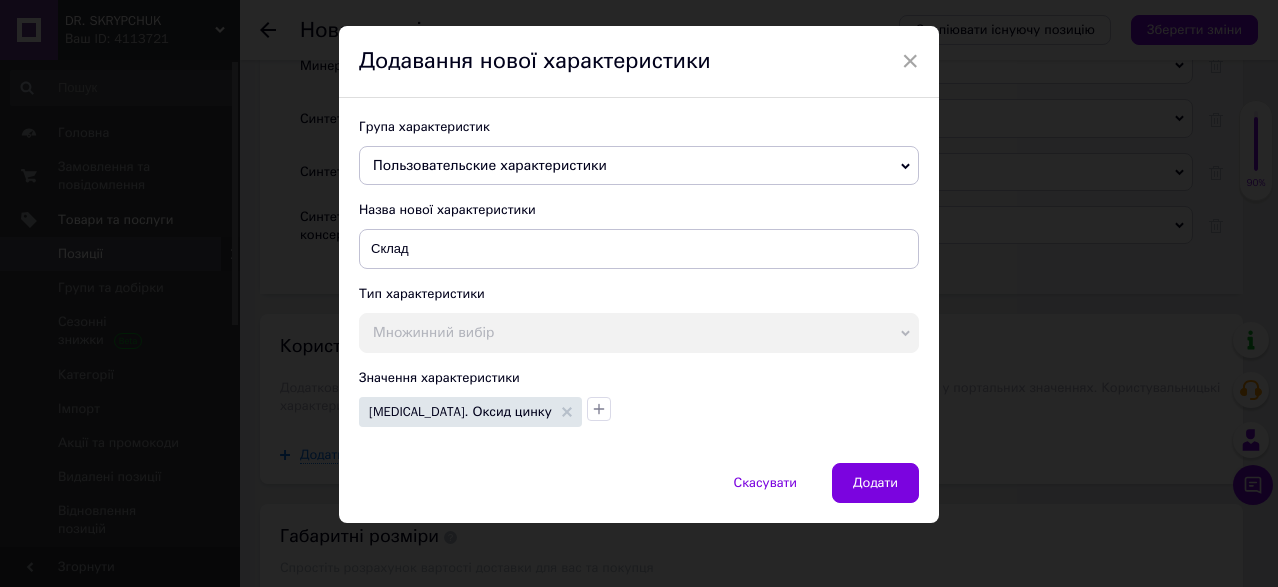 click on "[MEDICAL_DATA]. Оксид цинку" at bounding box center (636, 409) 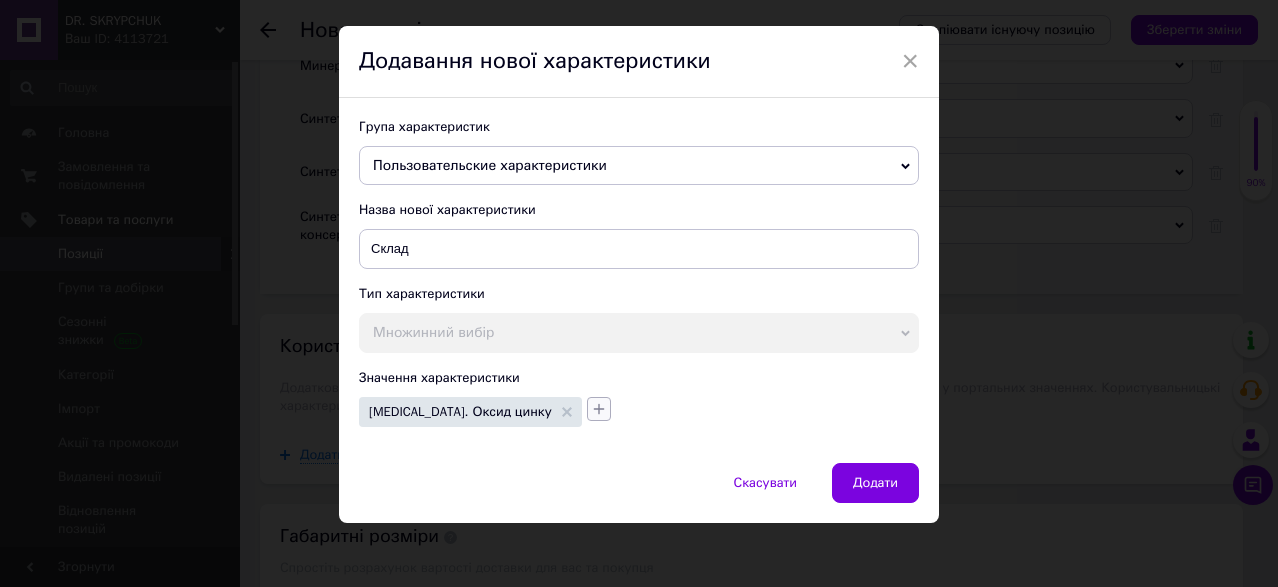 click 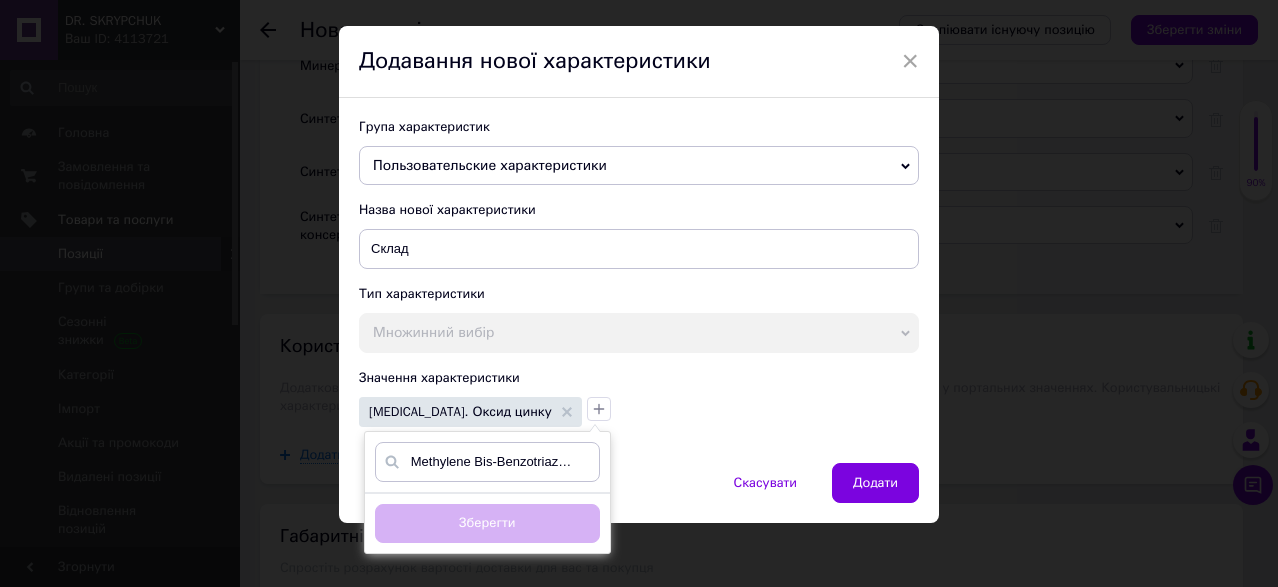 scroll, scrollTop: 0, scrollLeft: 143, axis: horizontal 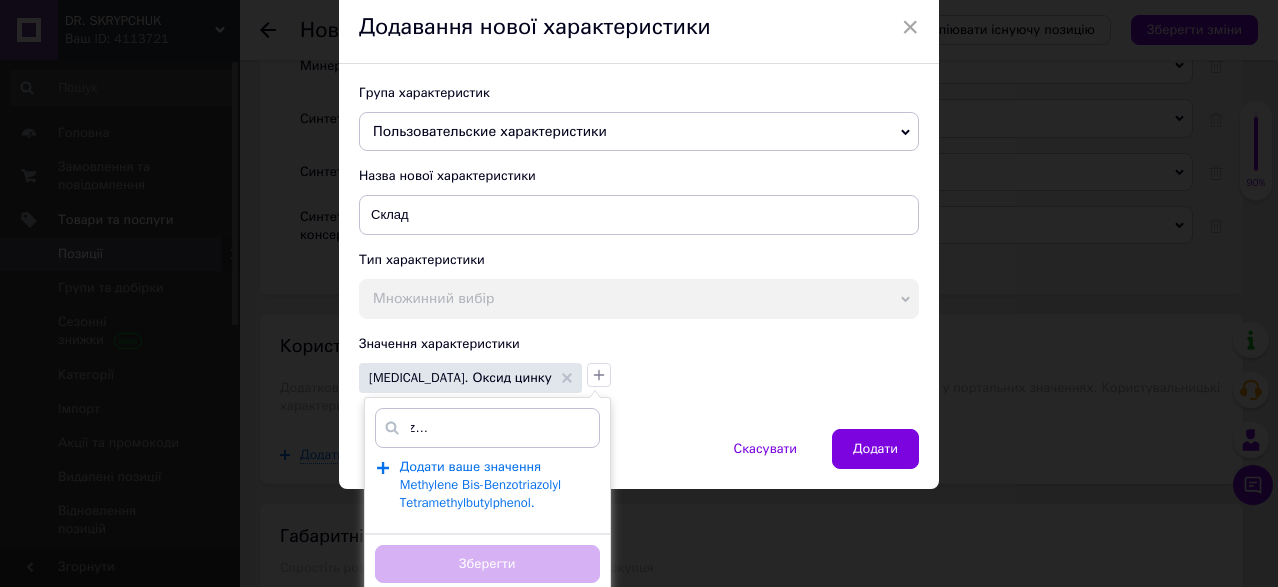 type on "Methylene Bis-Benzotriazolyl Tetramethylbutylphenol." 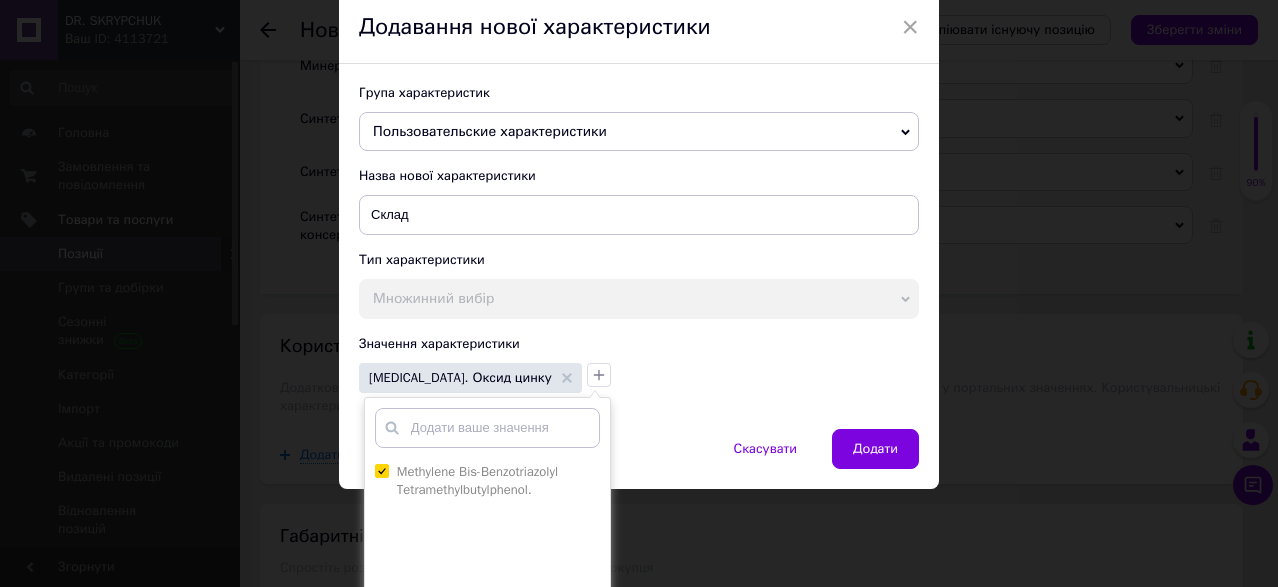 scroll, scrollTop: 0, scrollLeft: 0, axis: both 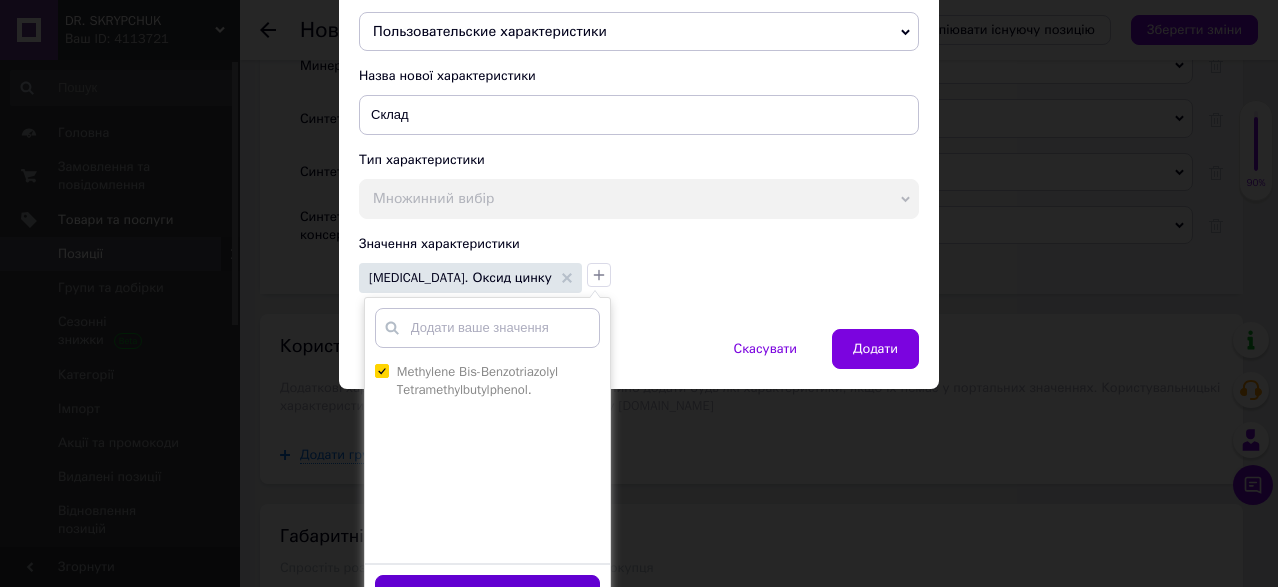 click on "Зберегти" at bounding box center [487, 594] 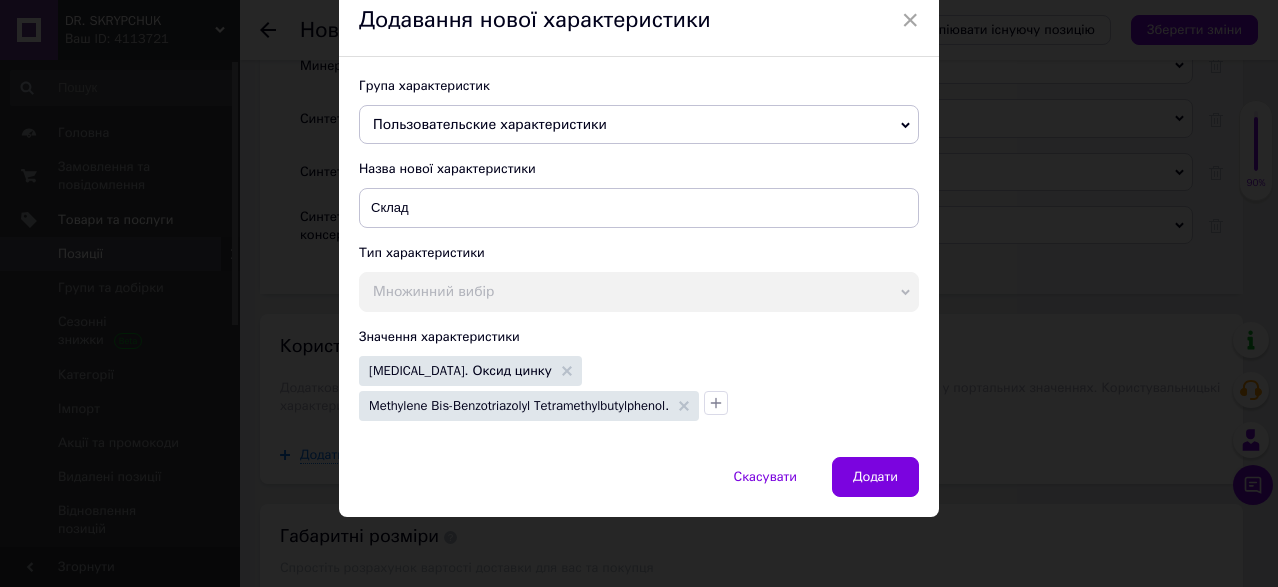 scroll, scrollTop: 74, scrollLeft: 0, axis: vertical 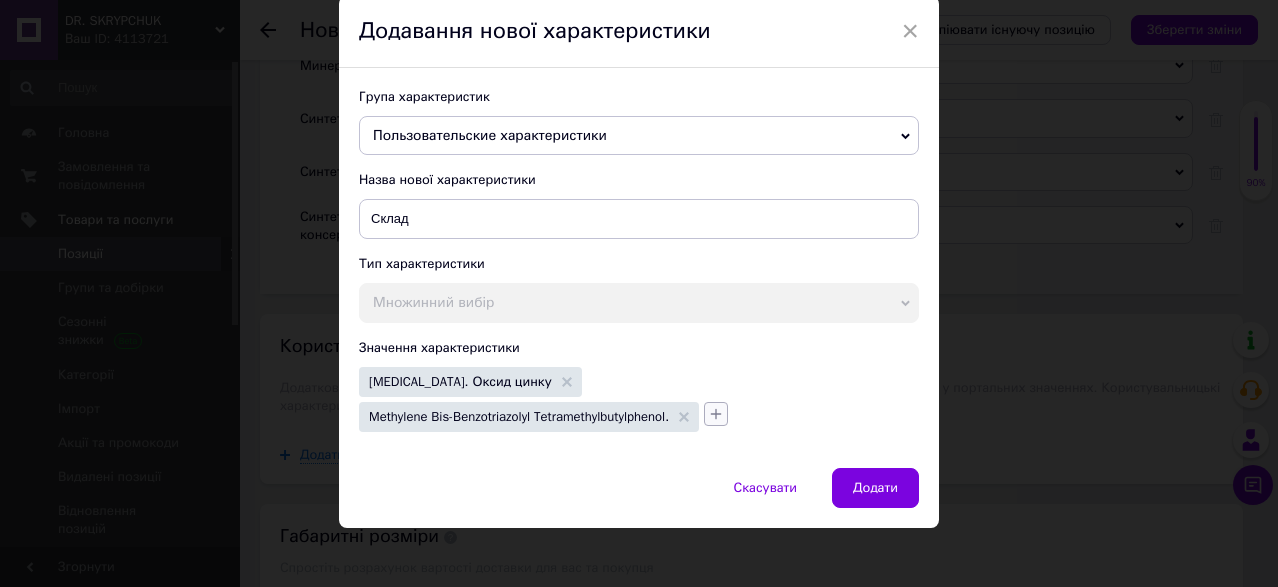 click 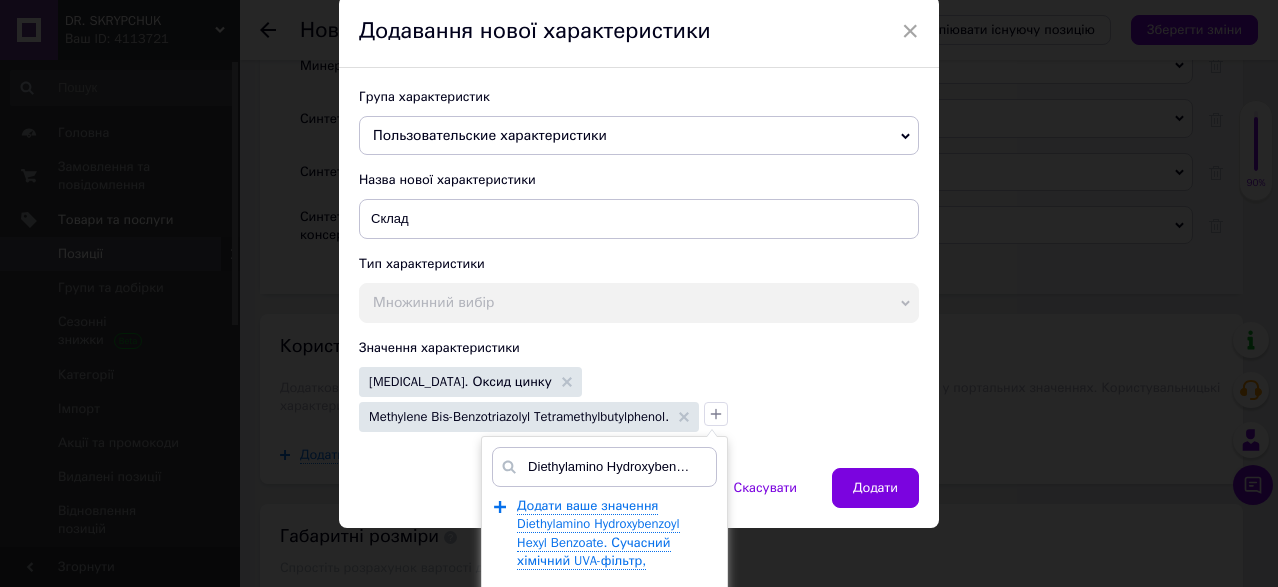 scroll, scrollTop: 0, scrollLeft: 298, axis: horizontal 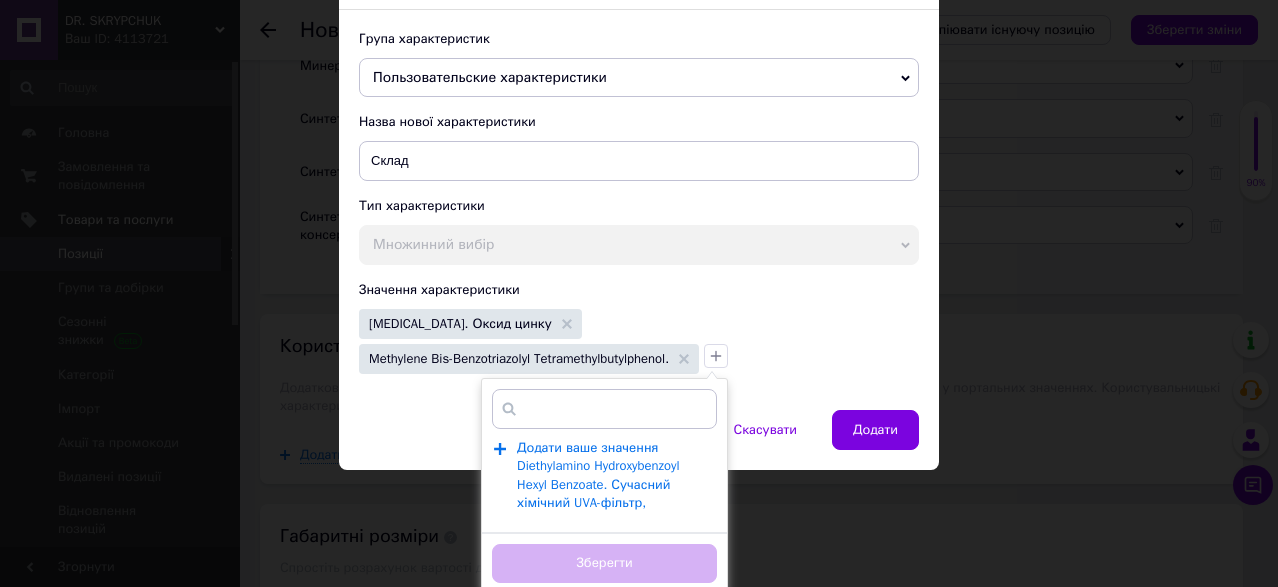 type on "Diethylamino Hydroxybenzoyl Hexyl Benzoate. Сучасний хімічний UVA-фільтр," 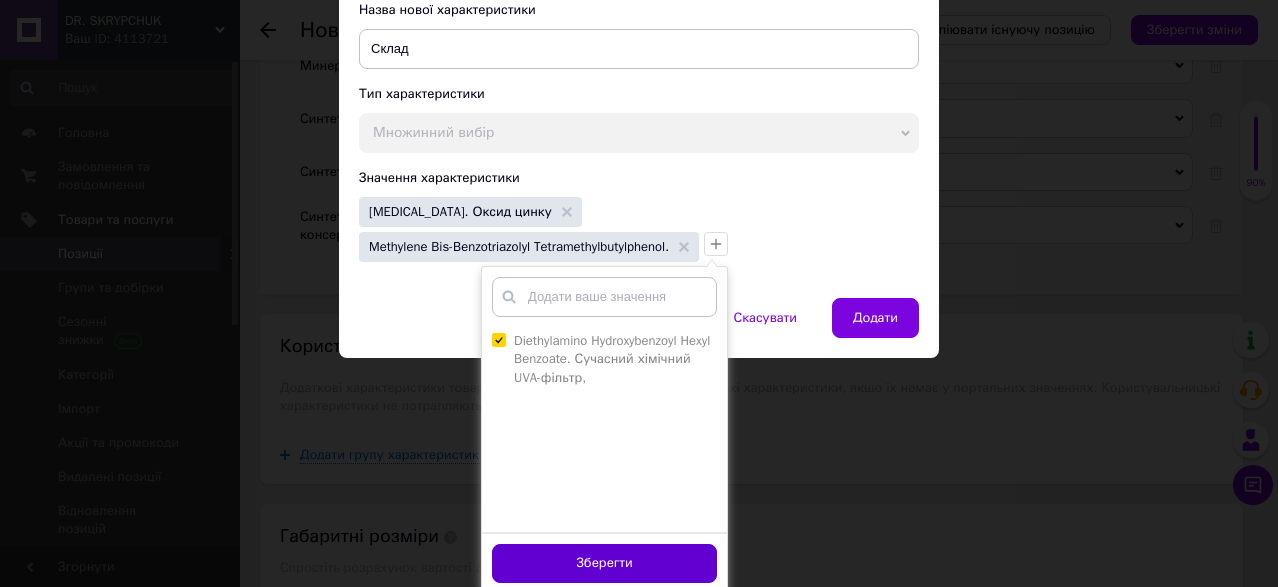 click on "Зберегти" at bounding box center (604, 563) 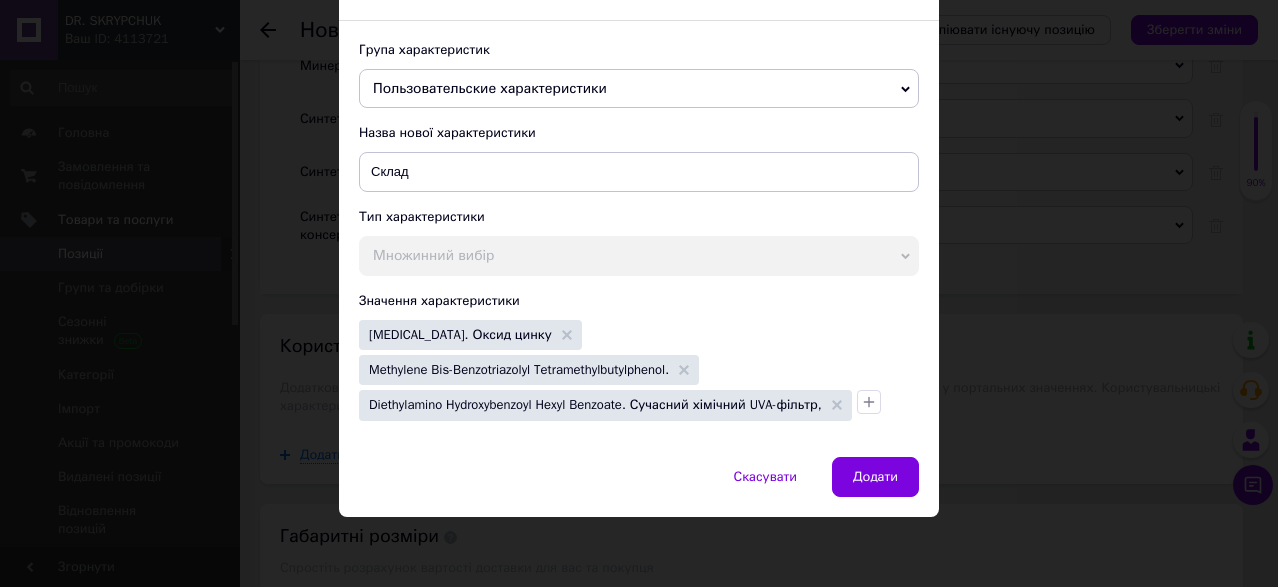 scroll, scrollTop: 80, scrollLeft: 0, axis: vertical 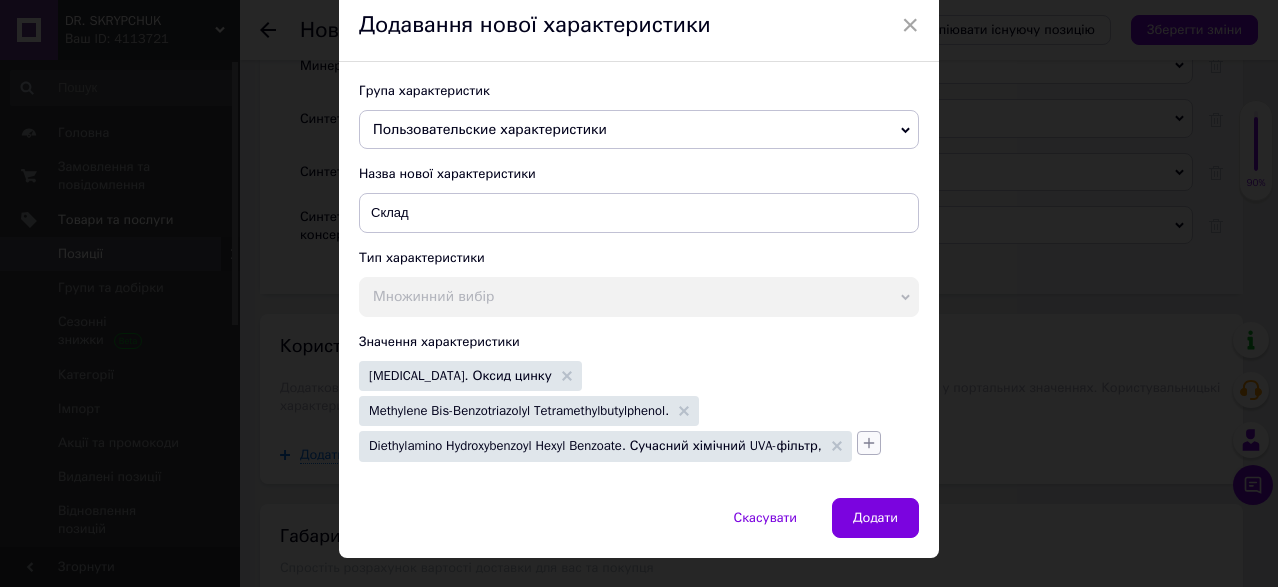 click 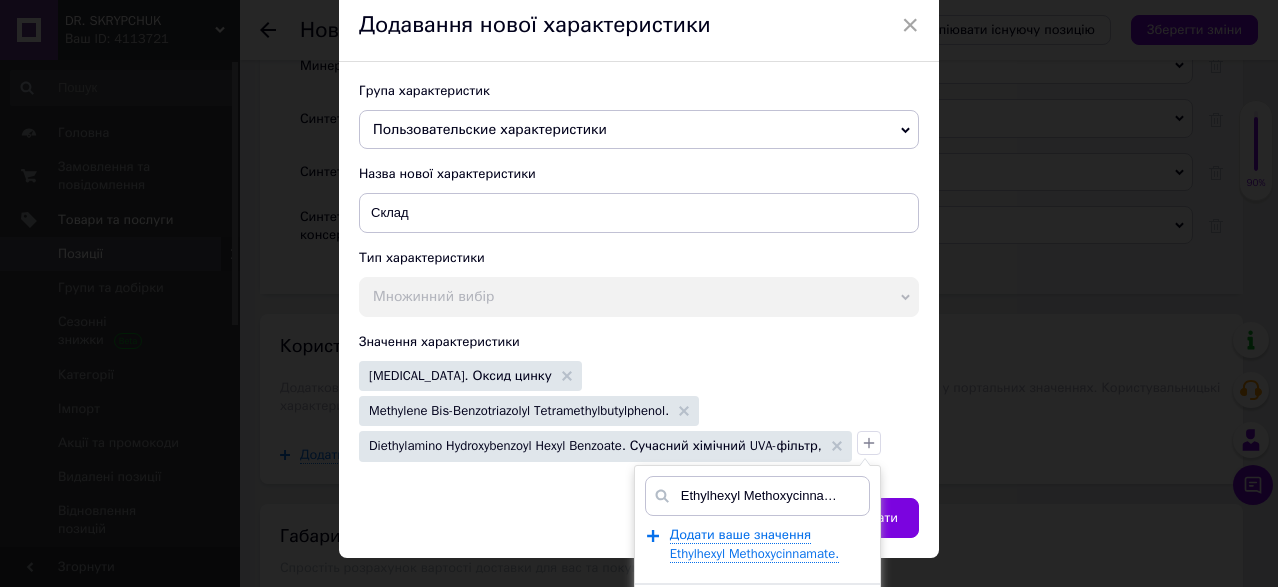 scroll, scrollTop: 0, scrollLeft: 15, axis: horizontal 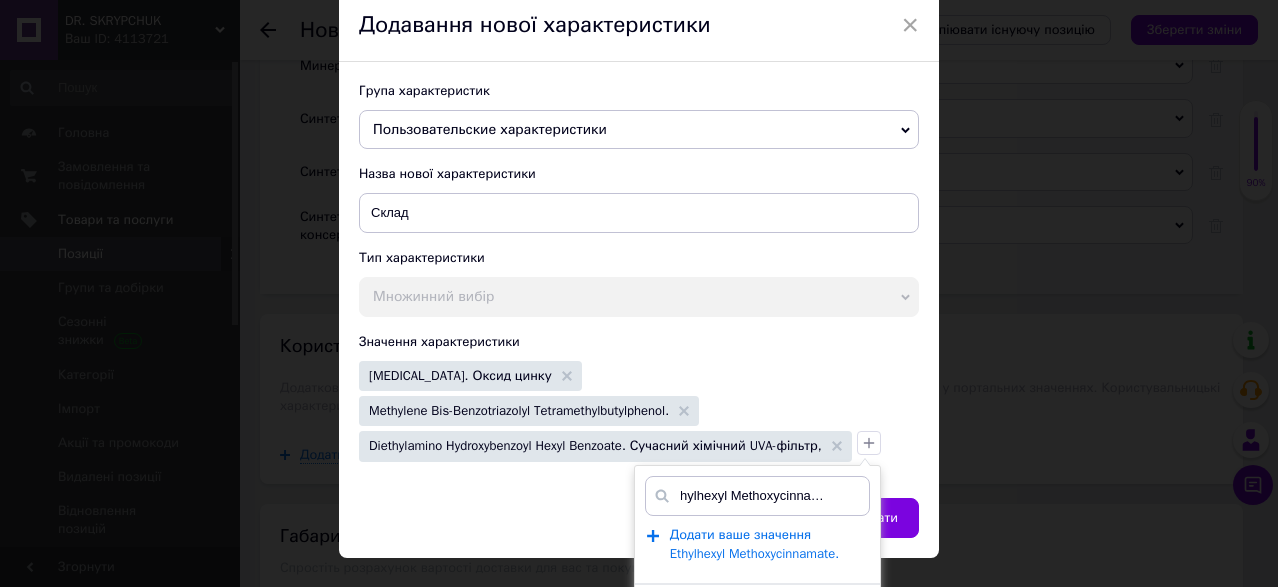 type on "Ethylhexyl Methoxycinnamate." 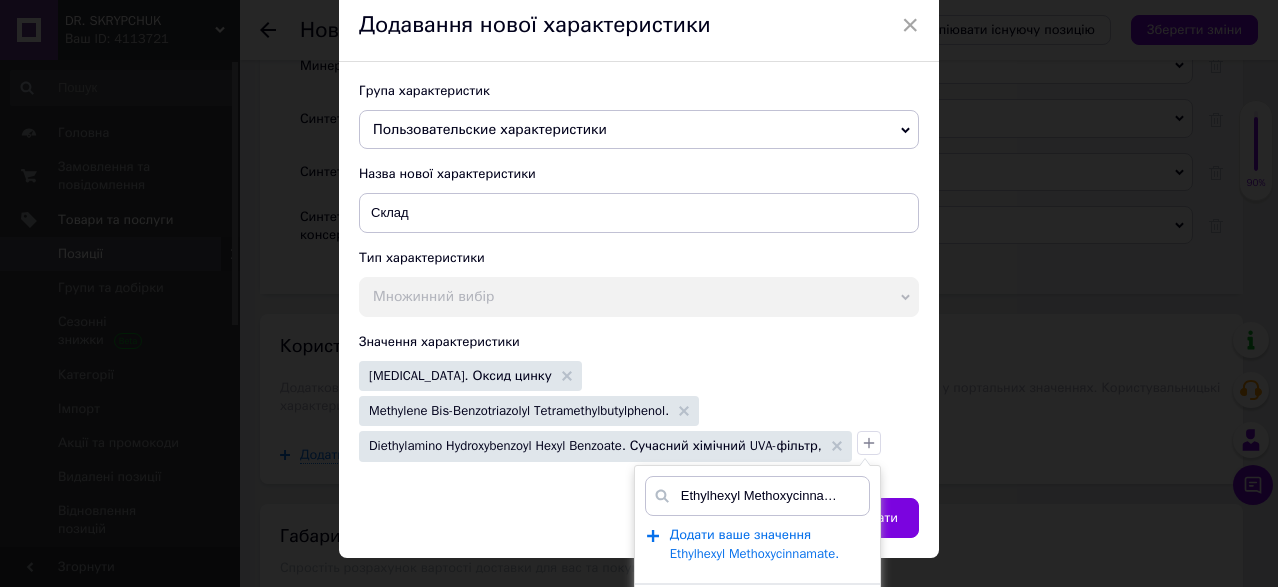 click on "Додати ваше значення   Ethylhexyl Methoxycinnamate." at bounding box center [754, 544] 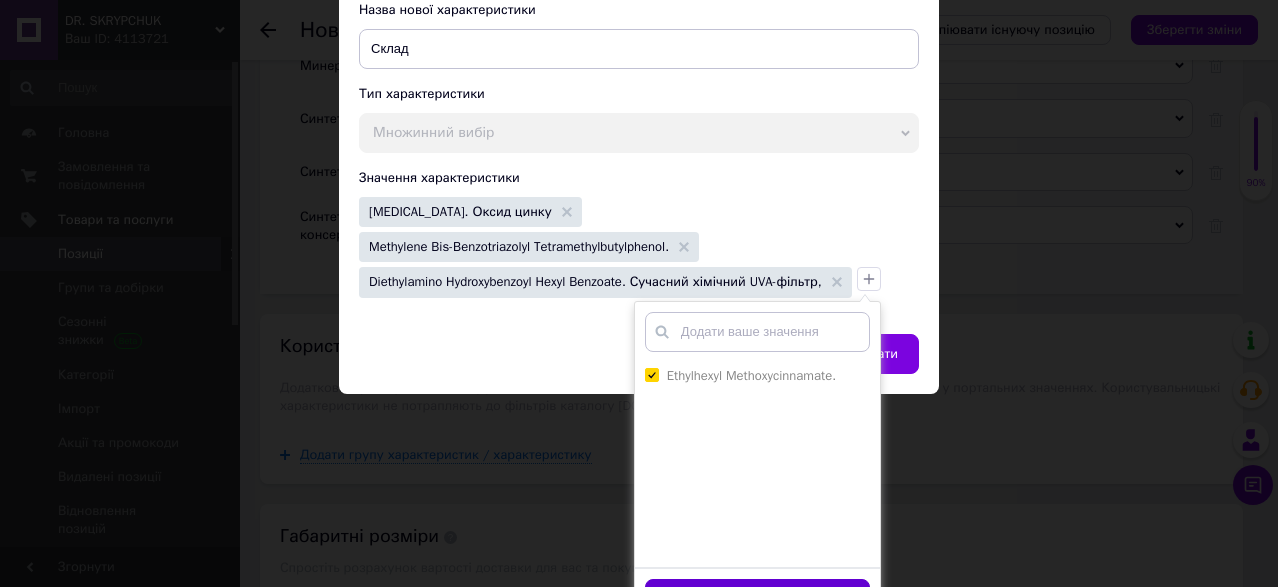 click on "Зберегти" at bounding box center (757, 598) 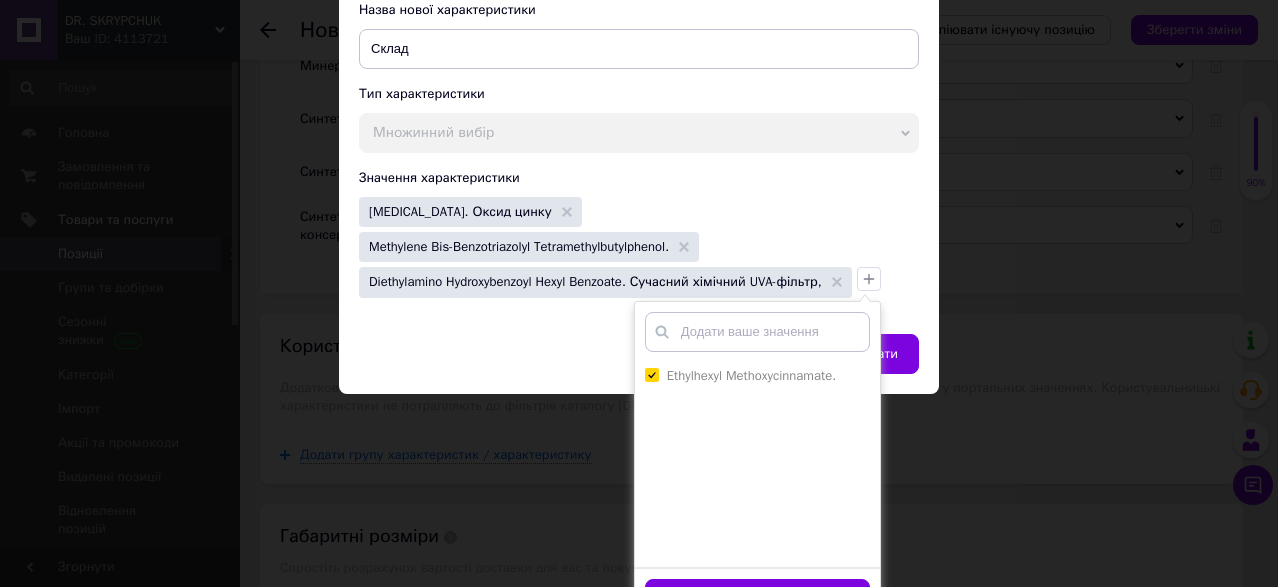 scroll, scrollTop: 115, scrollLeft: 0, axis: vertical 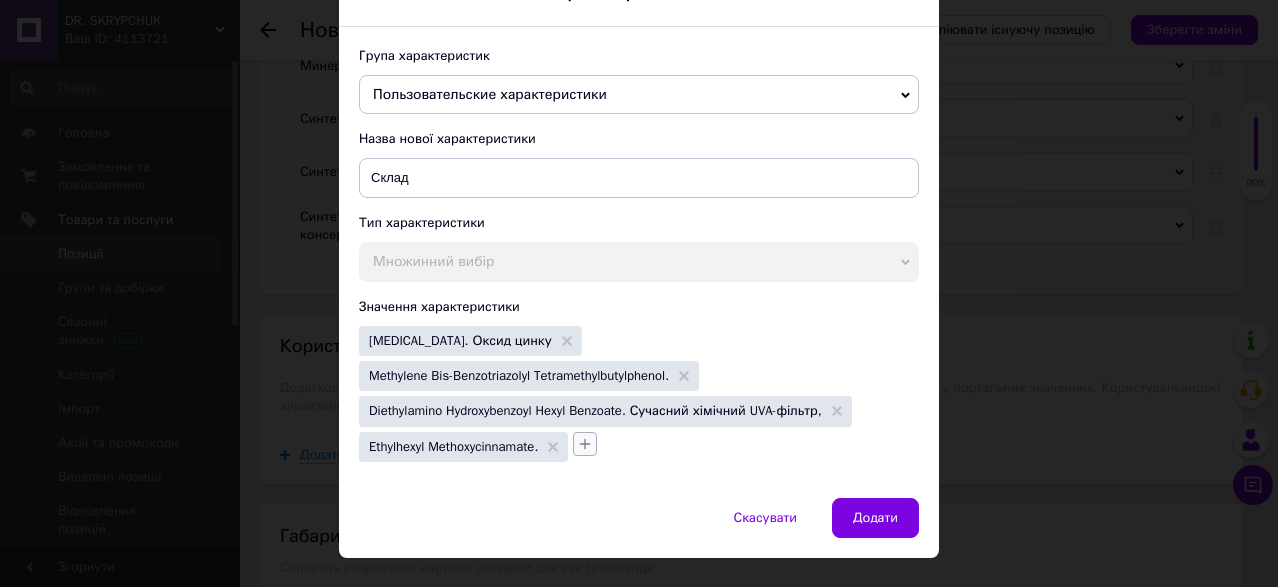 click 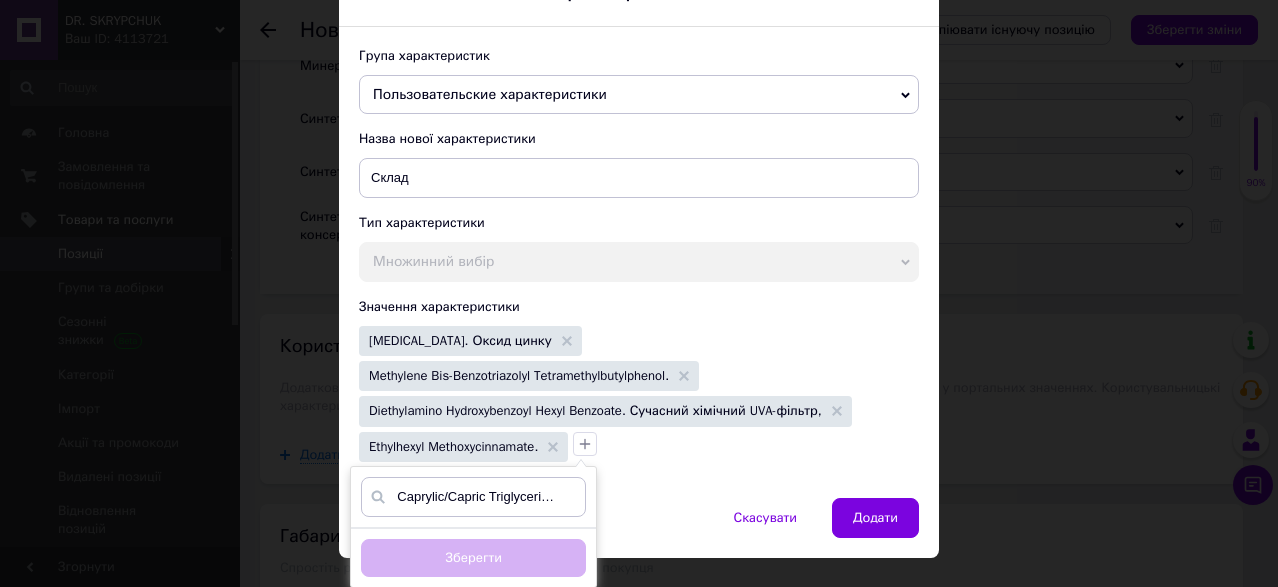 scroll, scrollTop: 0, scrollLeft: 230, axis: horizontal 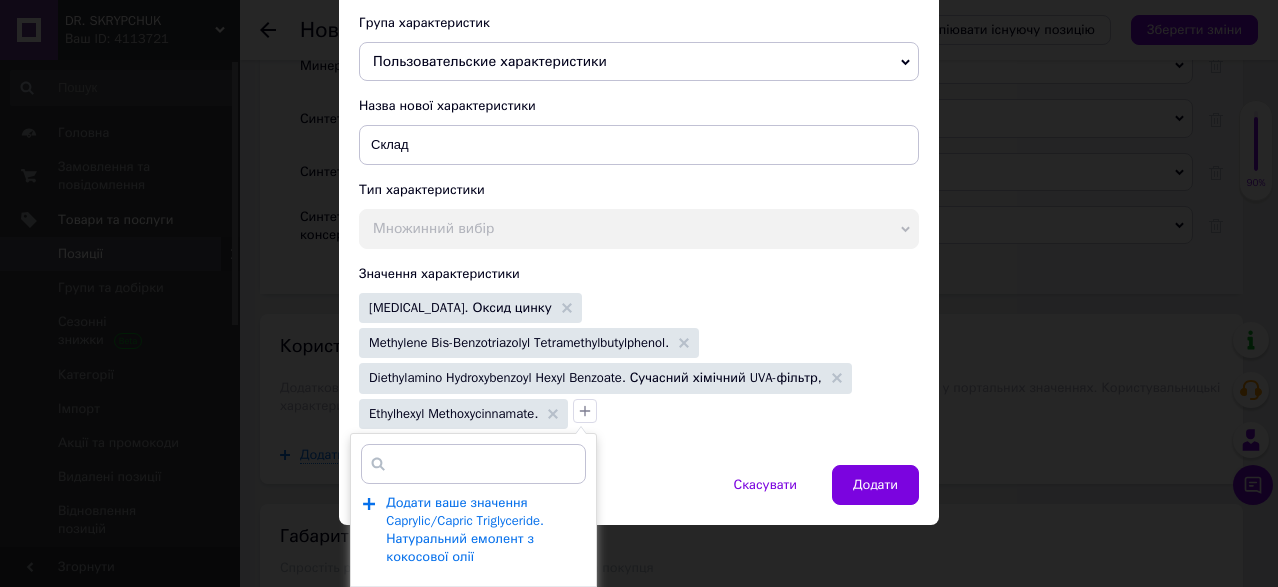 type on "Caprylic/Capric Triglyceride. Натуральний емолент з кокосової олії" 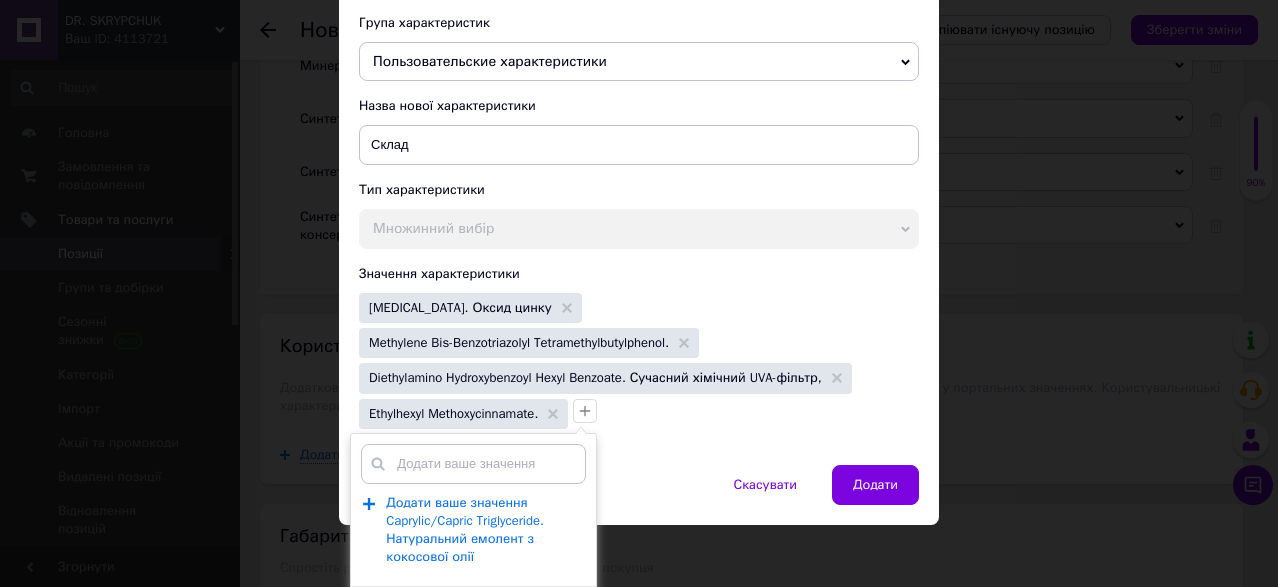 scroll, scrollTop: 0, scrollLeft: 0, axis: both 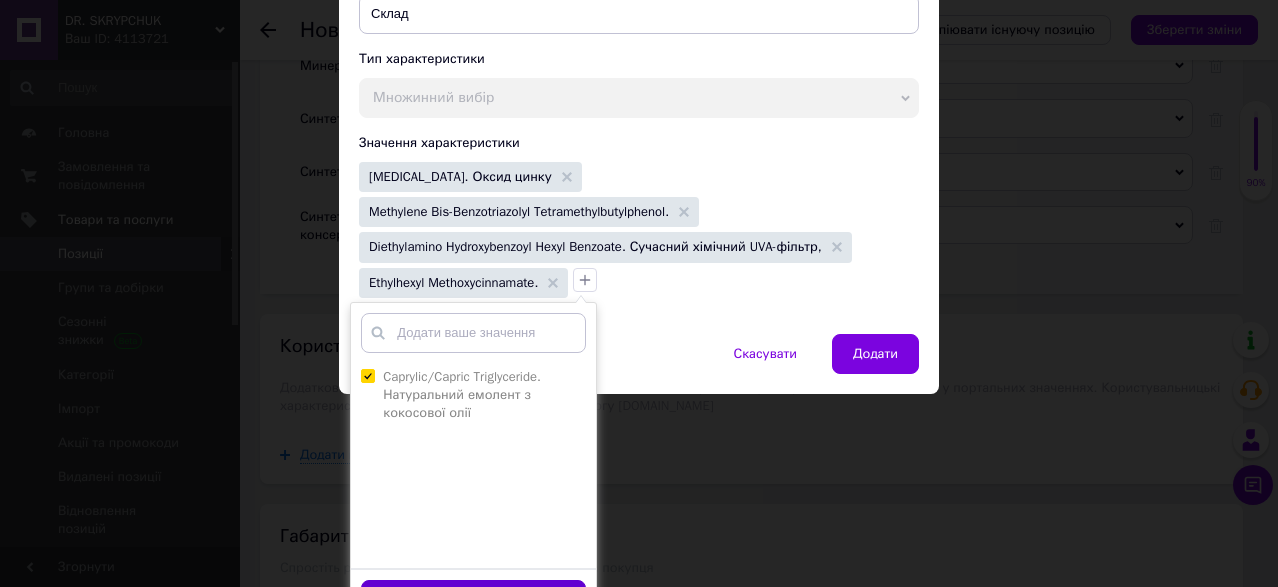 click on "Зберегти" at bounding box center (473, 599) 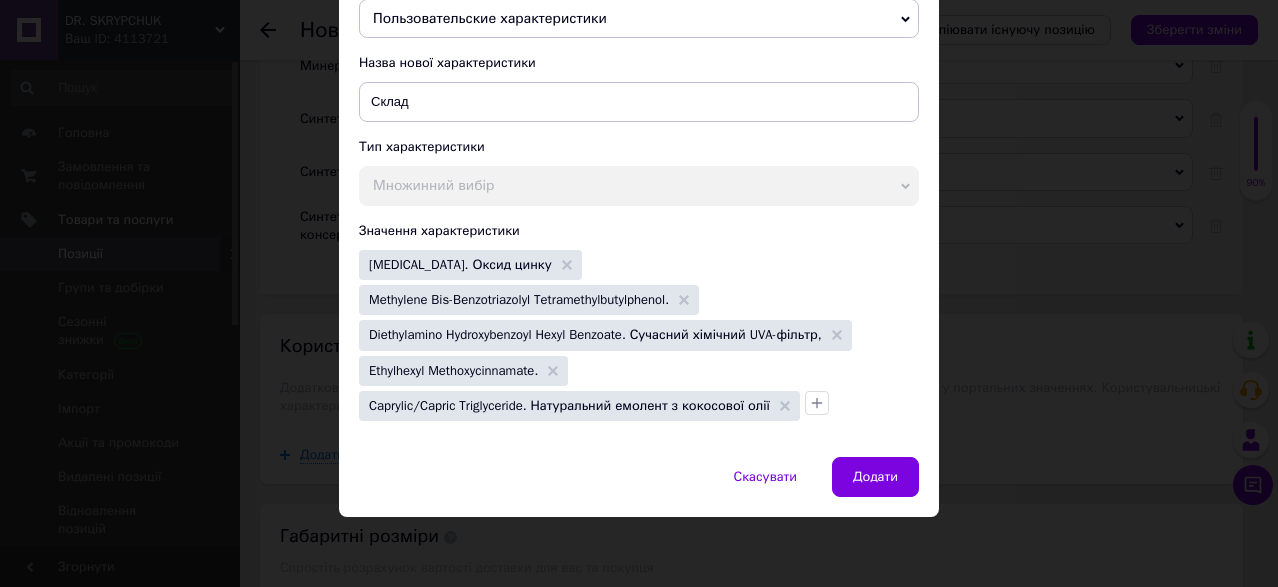 scroll, scrollTop: 150, scrollLeft: 0, axis: vertical 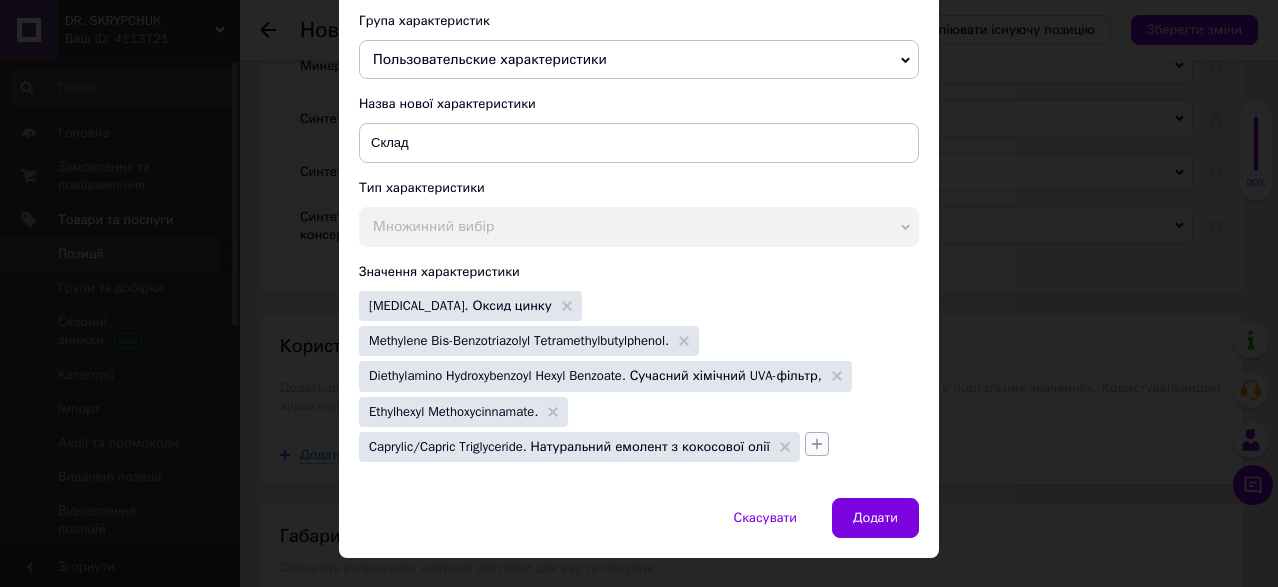 click 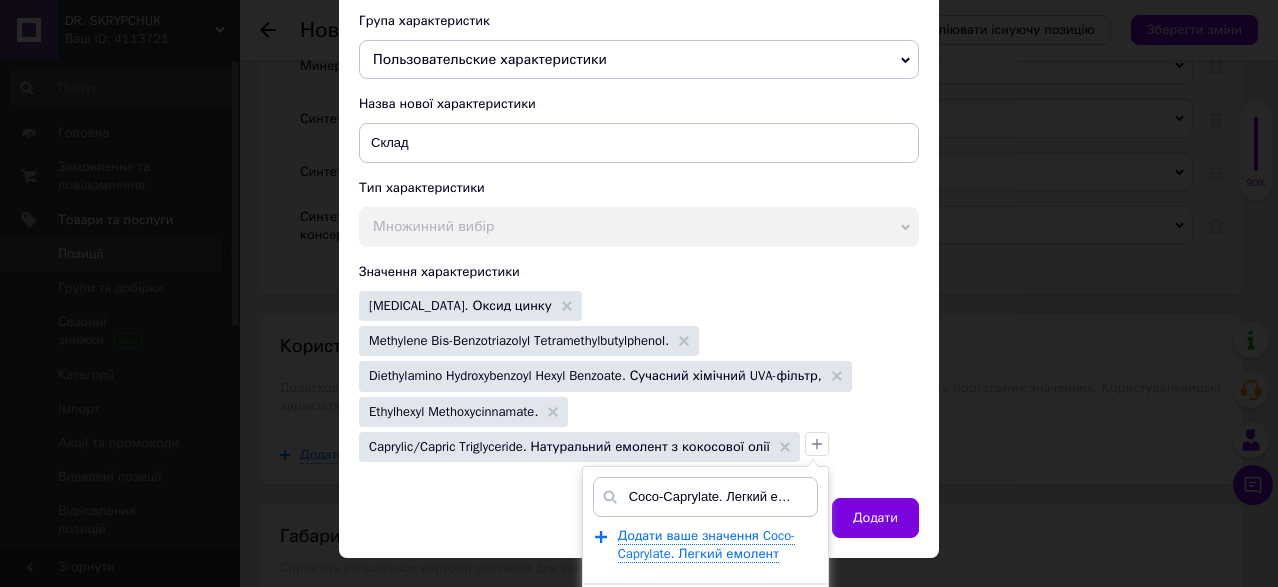 scroll, scrollTop: 0, scrollLeft: 28, axis: horizontal 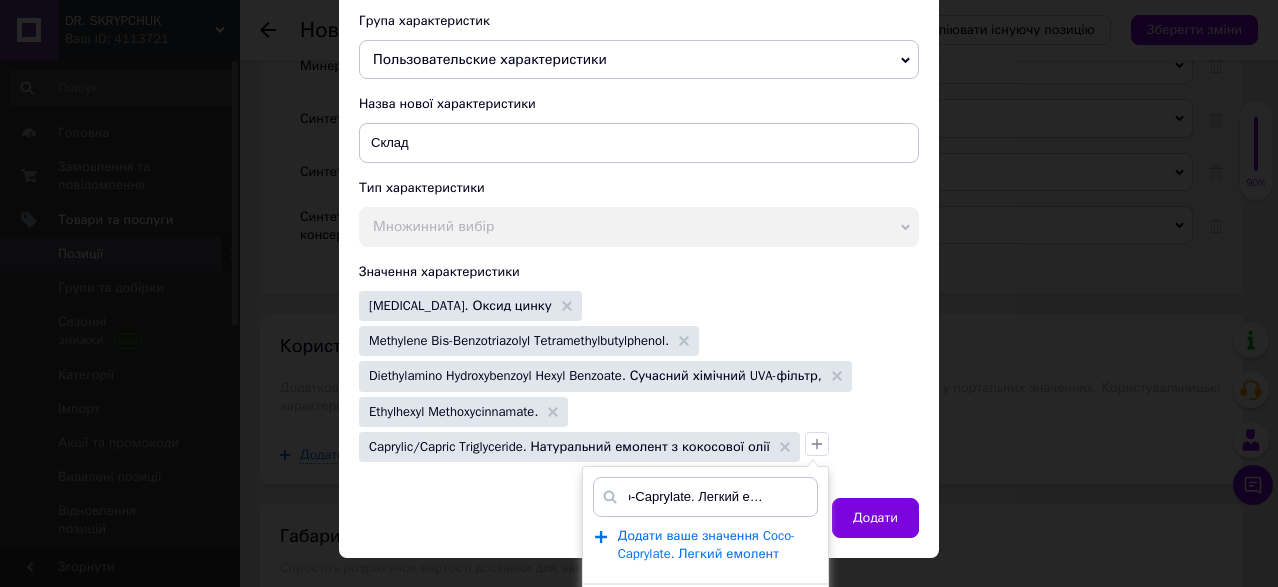 type on "Coco-Caprylate. Легкий емолент" 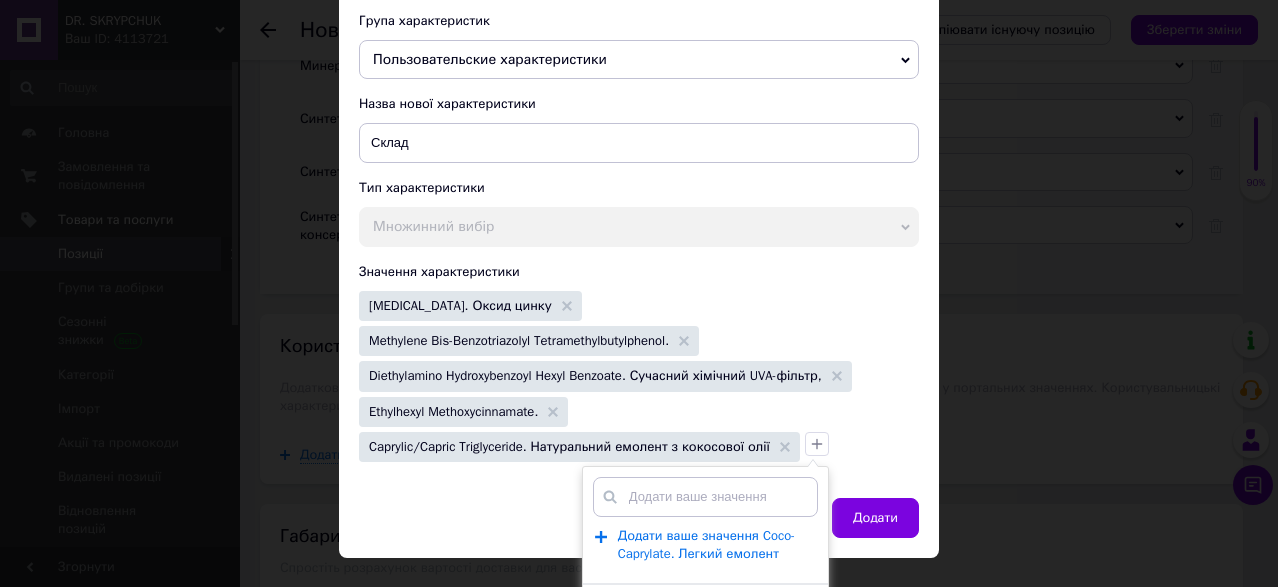 scroll, scrollTop: 0, scrollLeft: 0, axis: both 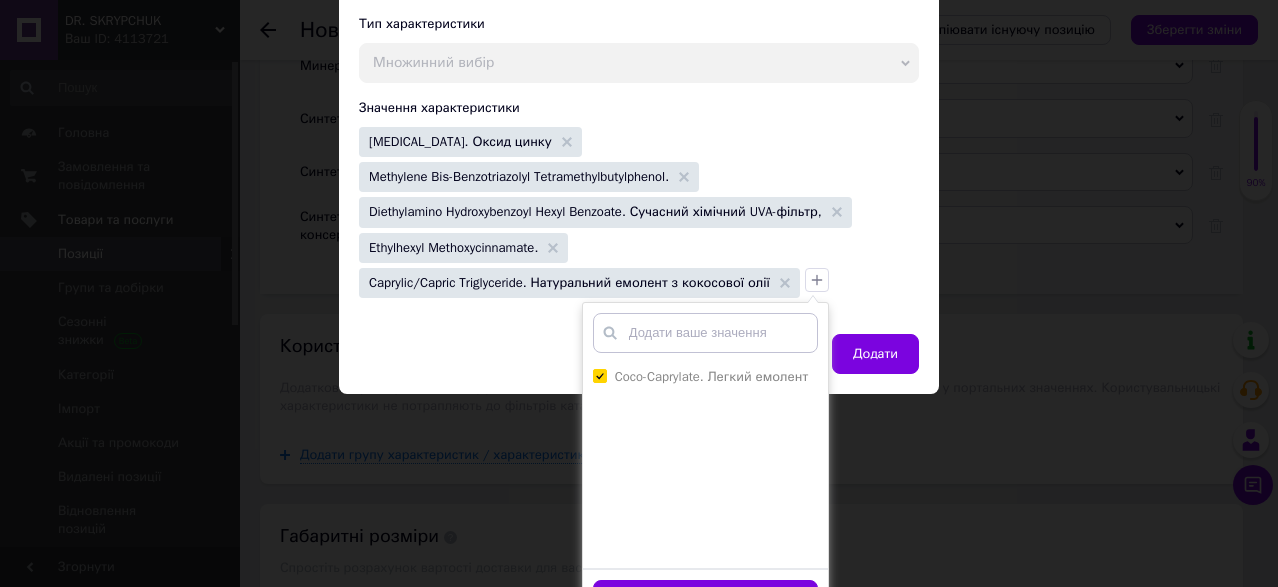 click on "Зберегти" at bounding box center [705, 599] 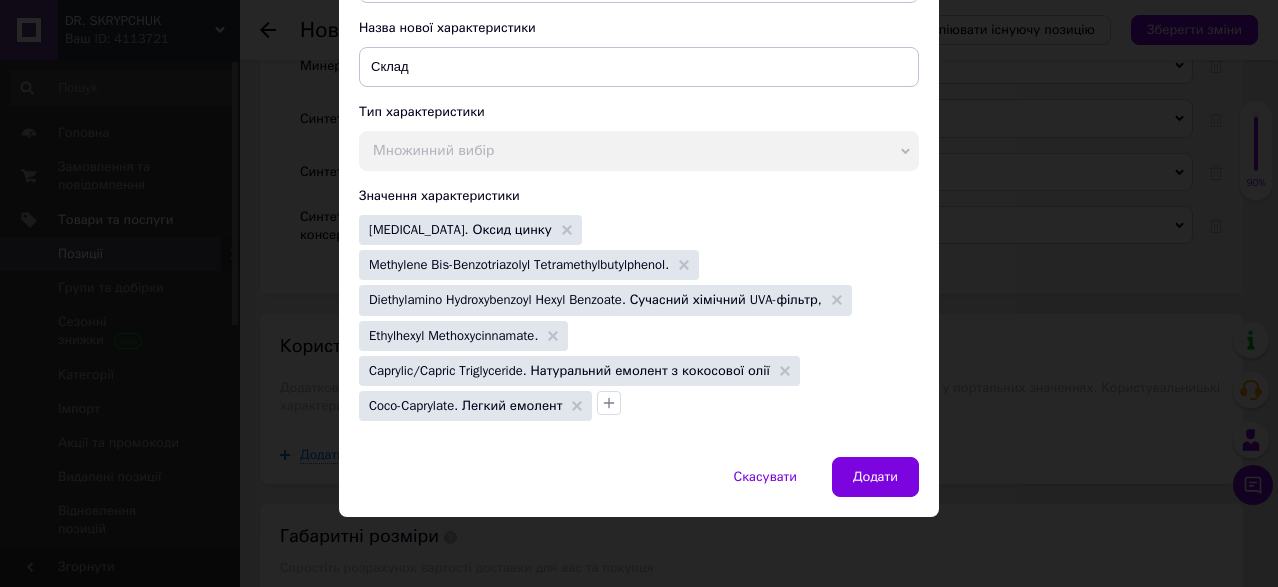 scroll, scrollTop: 185, scrollLeft: 0, axis: vertical 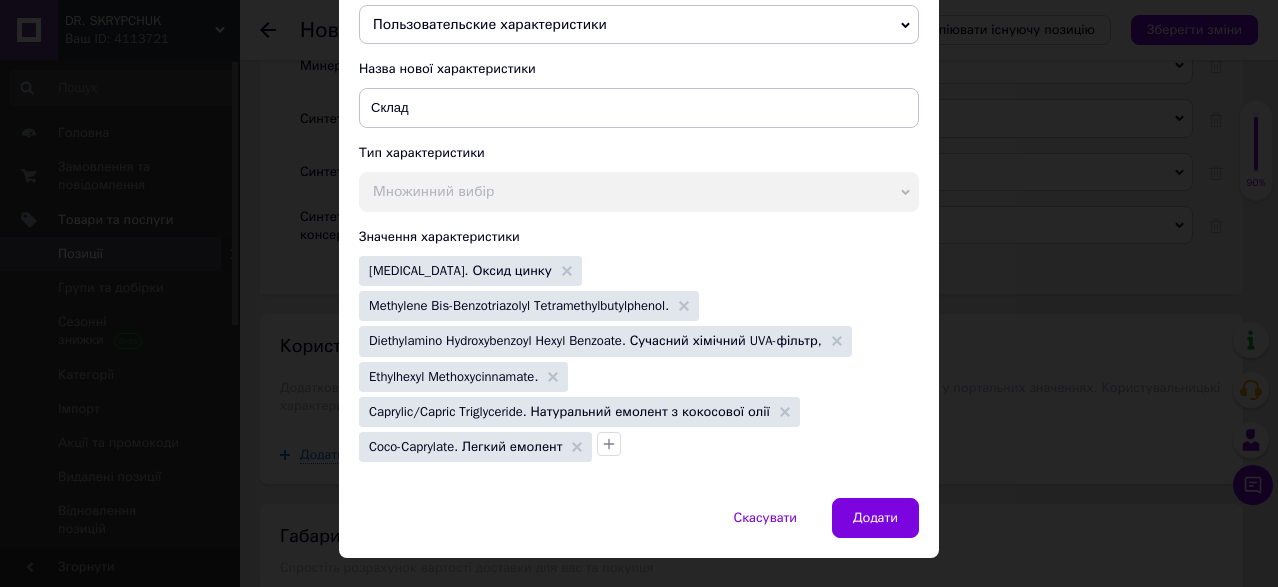 click at bounding box center (609, 444) 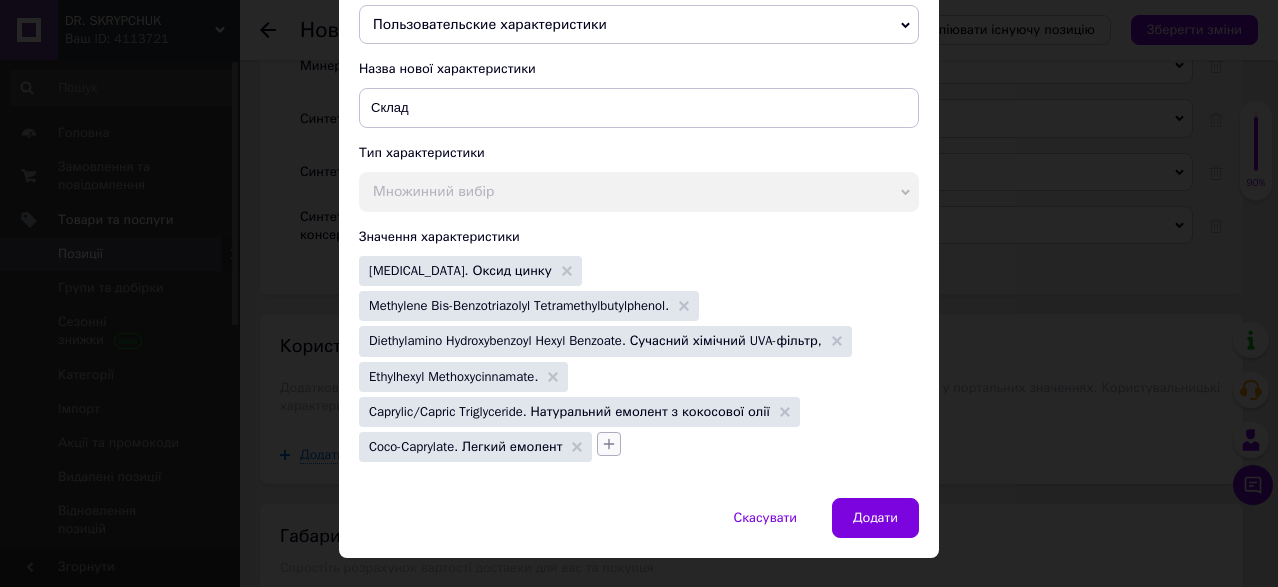 click 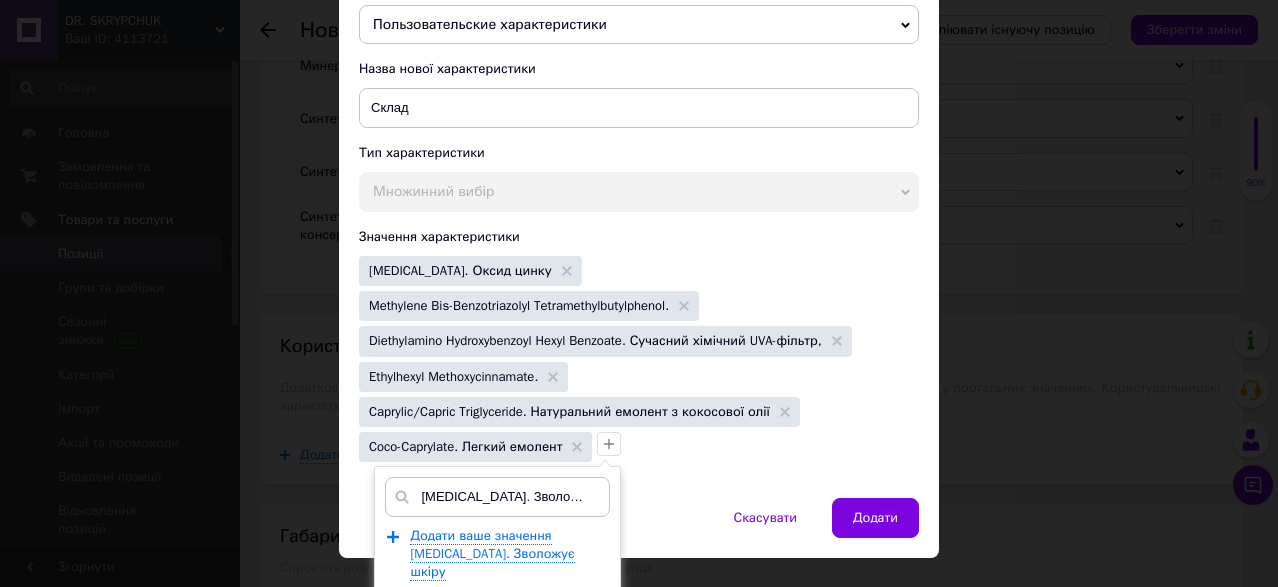 scroll, scrollTop: 0, scrollLeft: 36, axis: horizontal 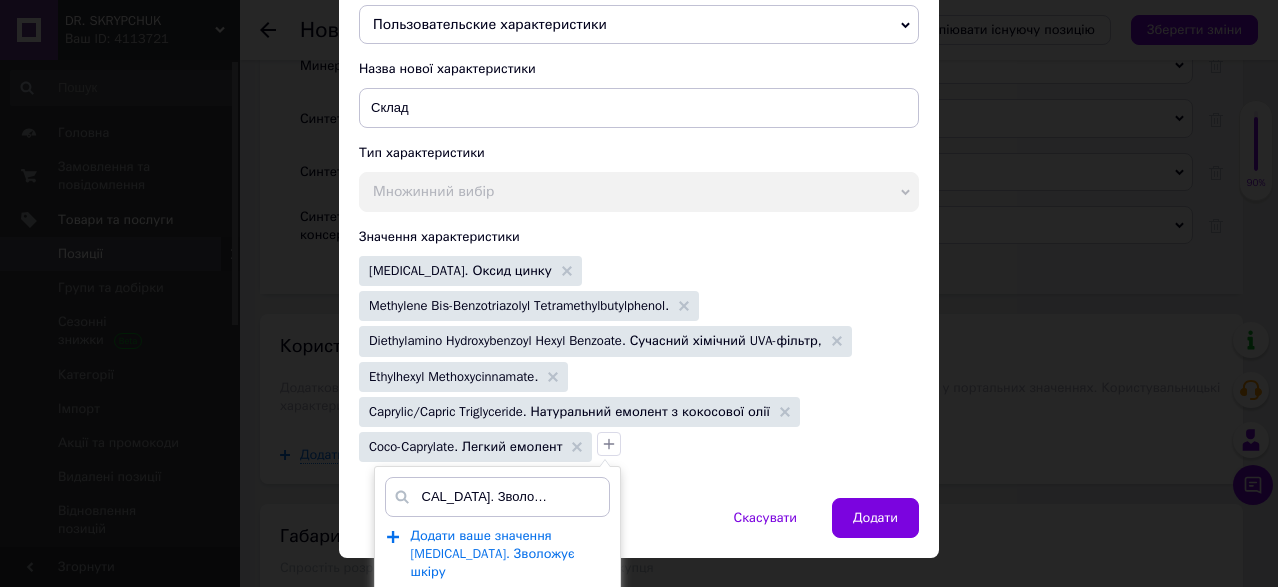 type on "[MEDICAL_DATA]. Зволожує шкіру" 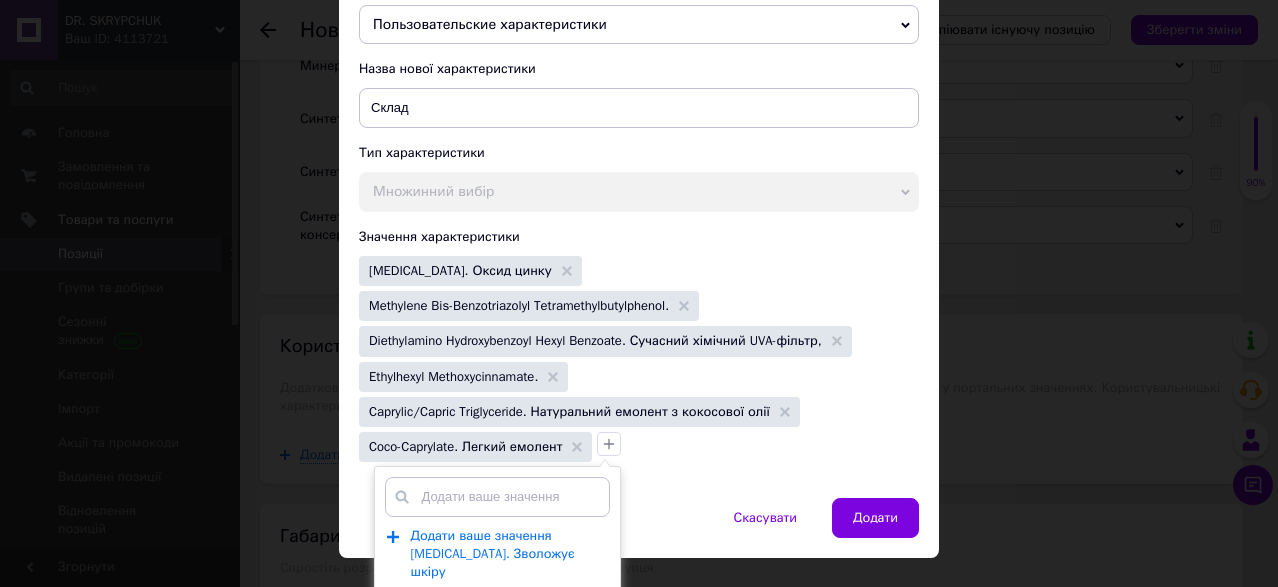 scroll, scrollTop: 0, scrollLeft: 0, axis: both 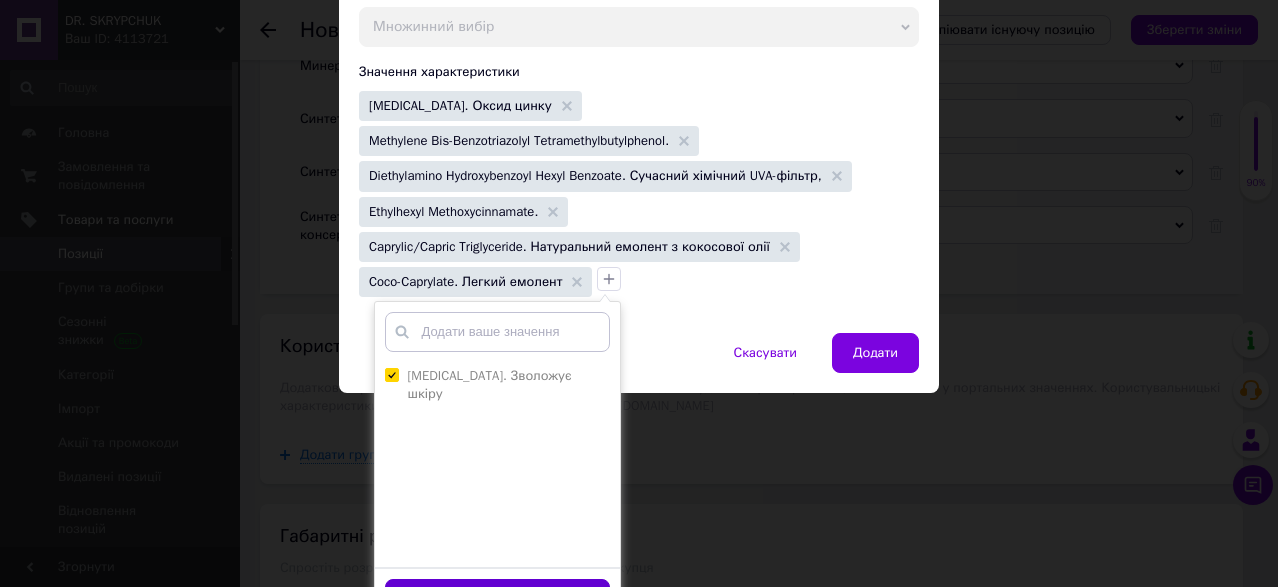 click on "Зберегти" at bounding box center (497, 598) 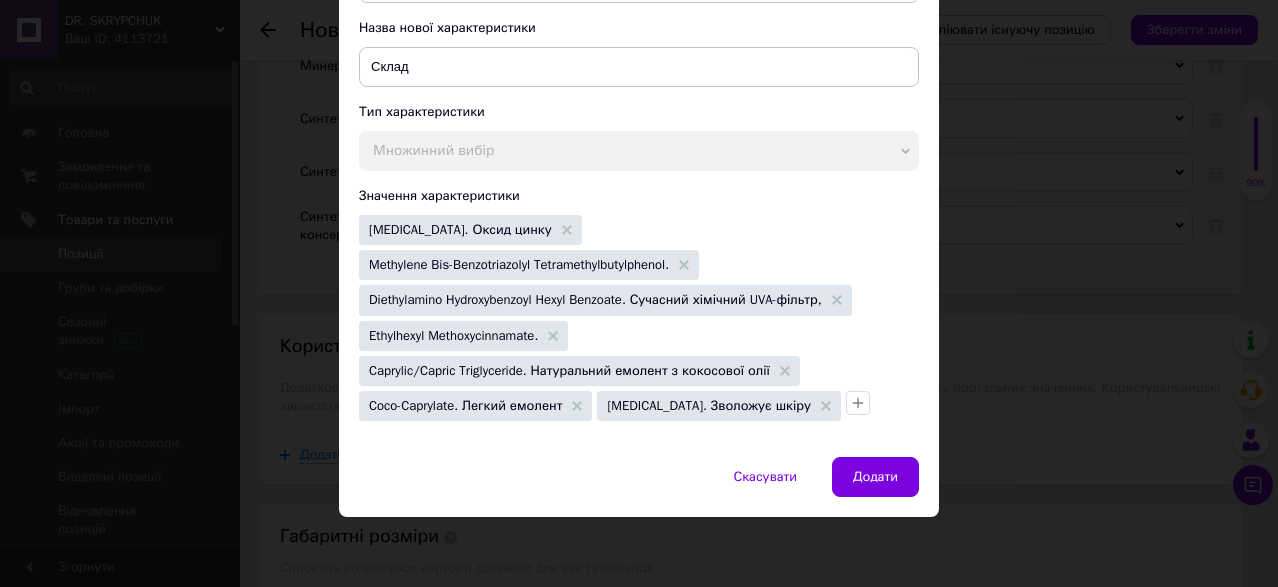scroll, scrollTop: 185, scrollLeft: 0, axis: vertical 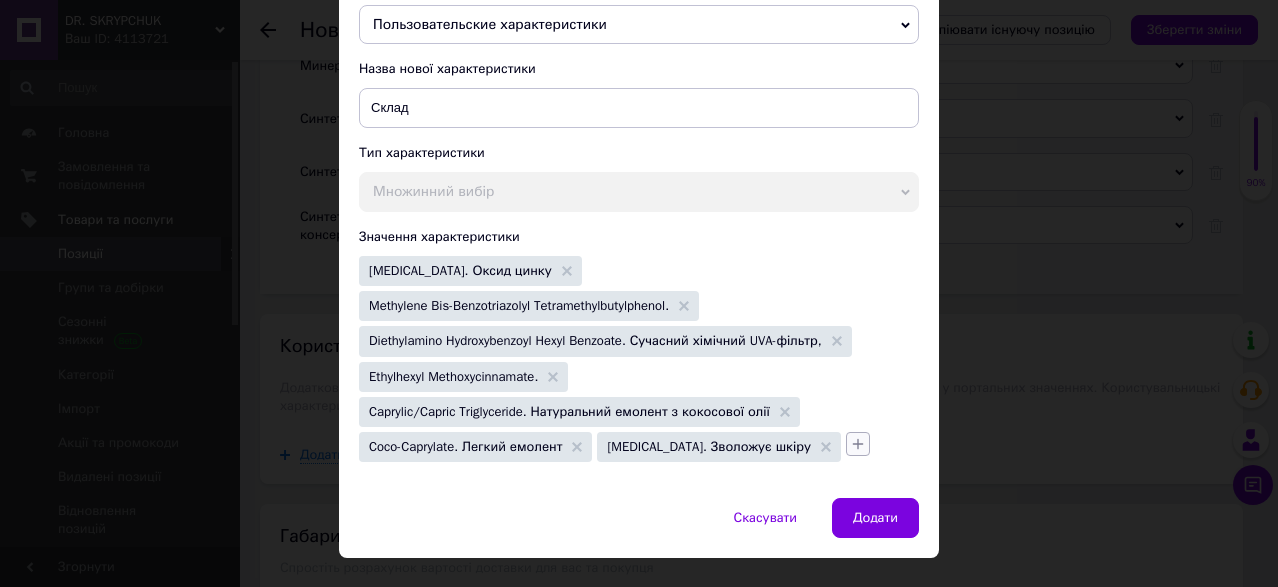 click 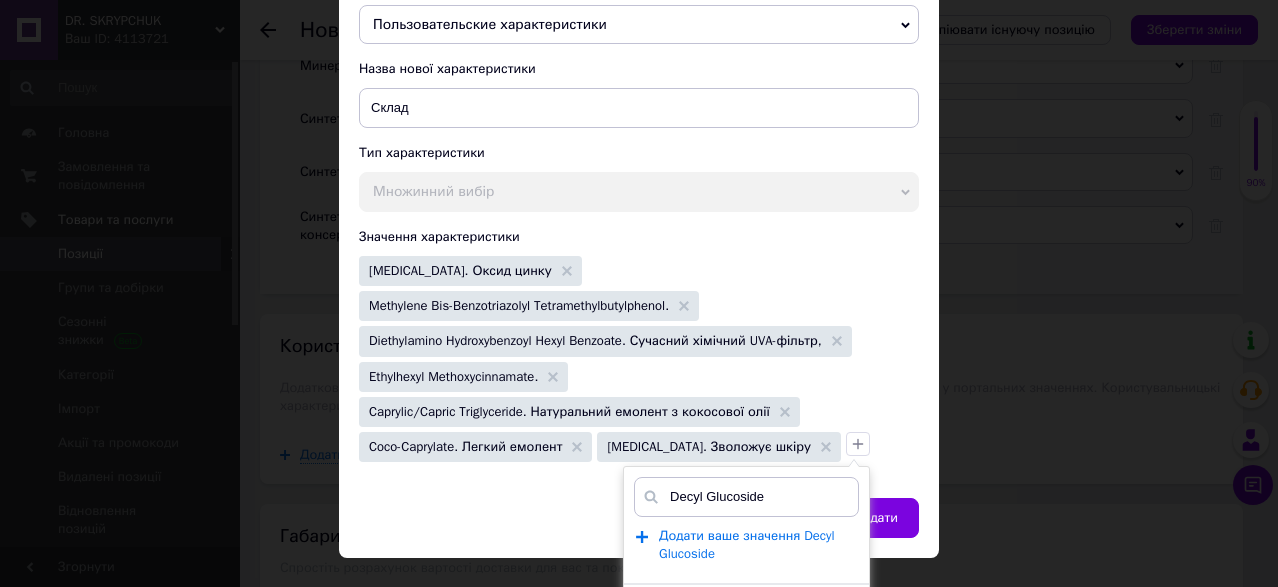 type on "Decyl Glucoside" 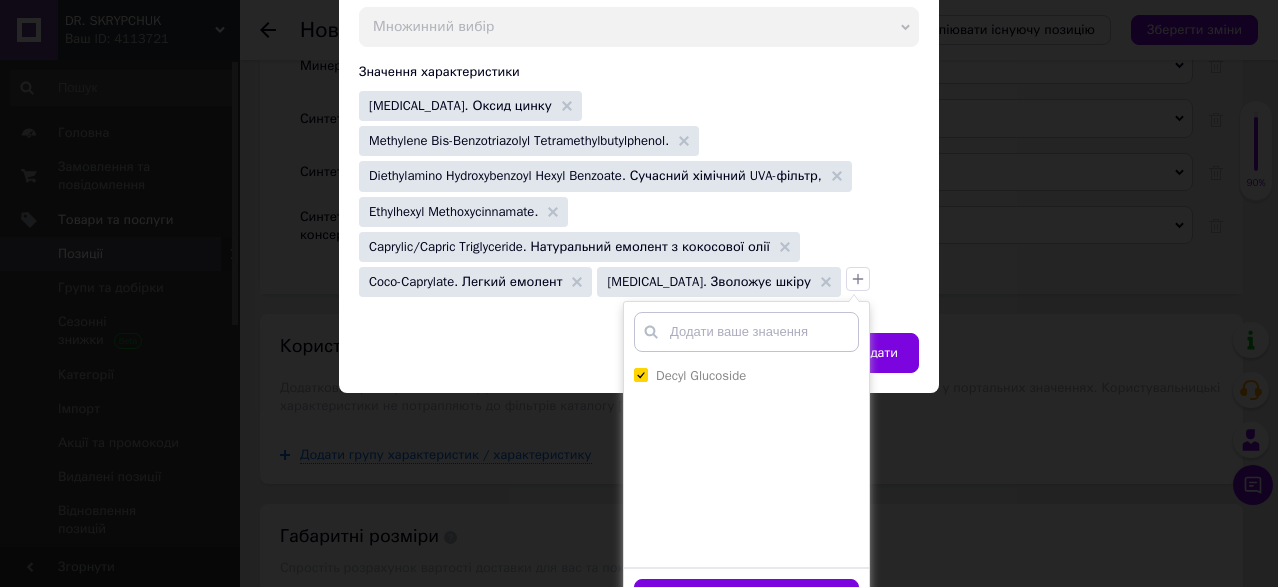 click on "Зберегти" at bounding box center (746, 598) 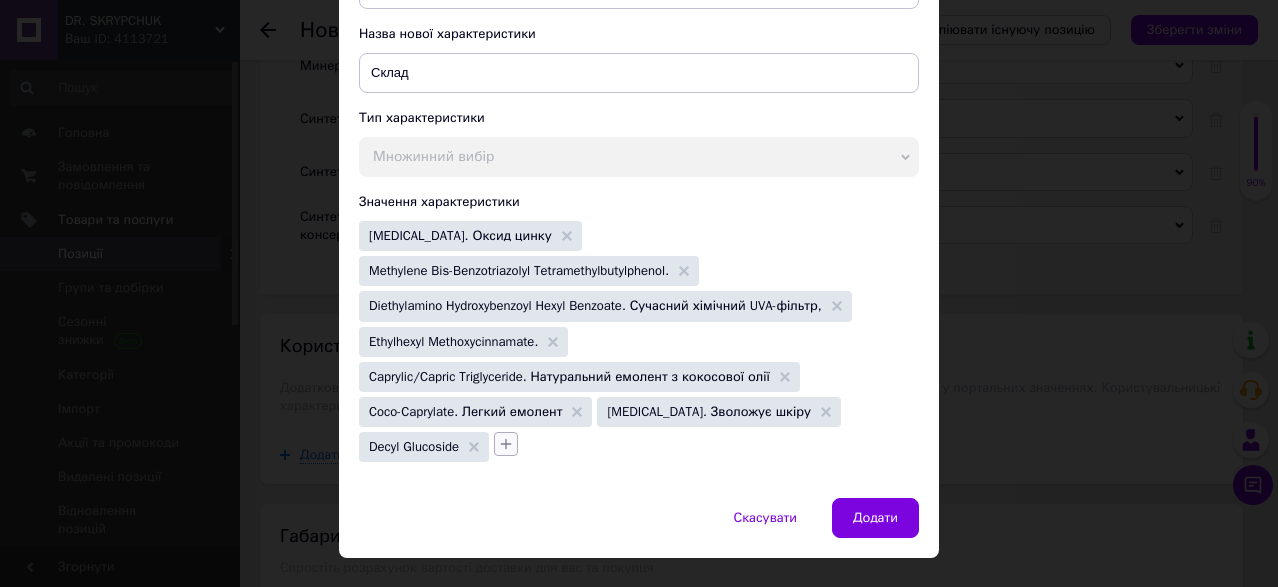click at bounding box center (506, 444) 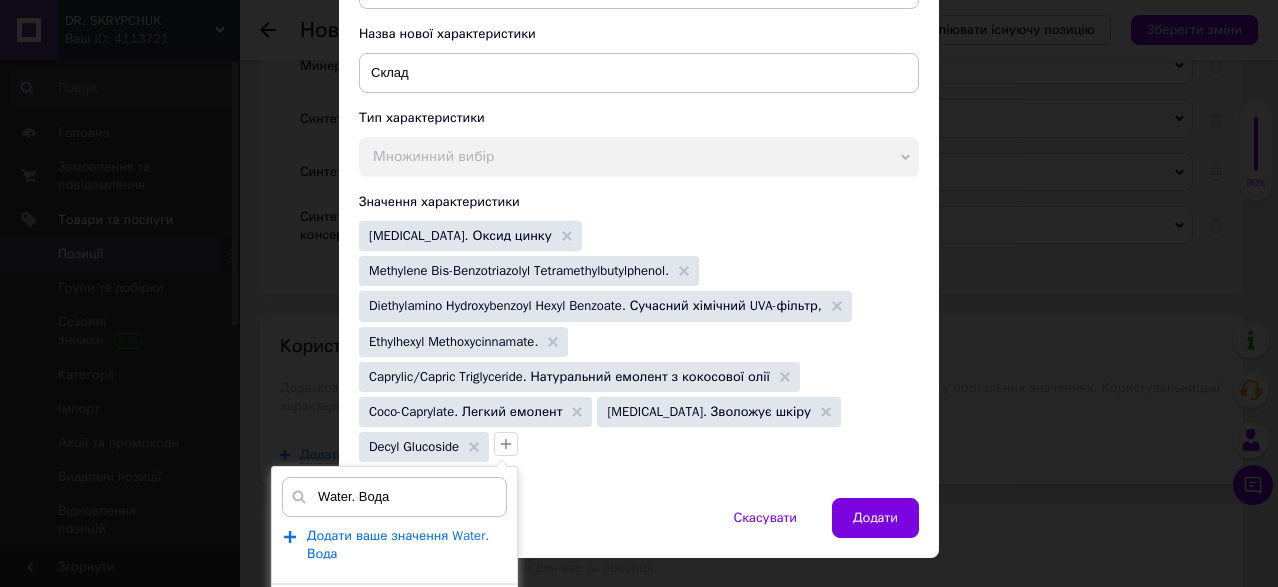 type on "Water. Вода" 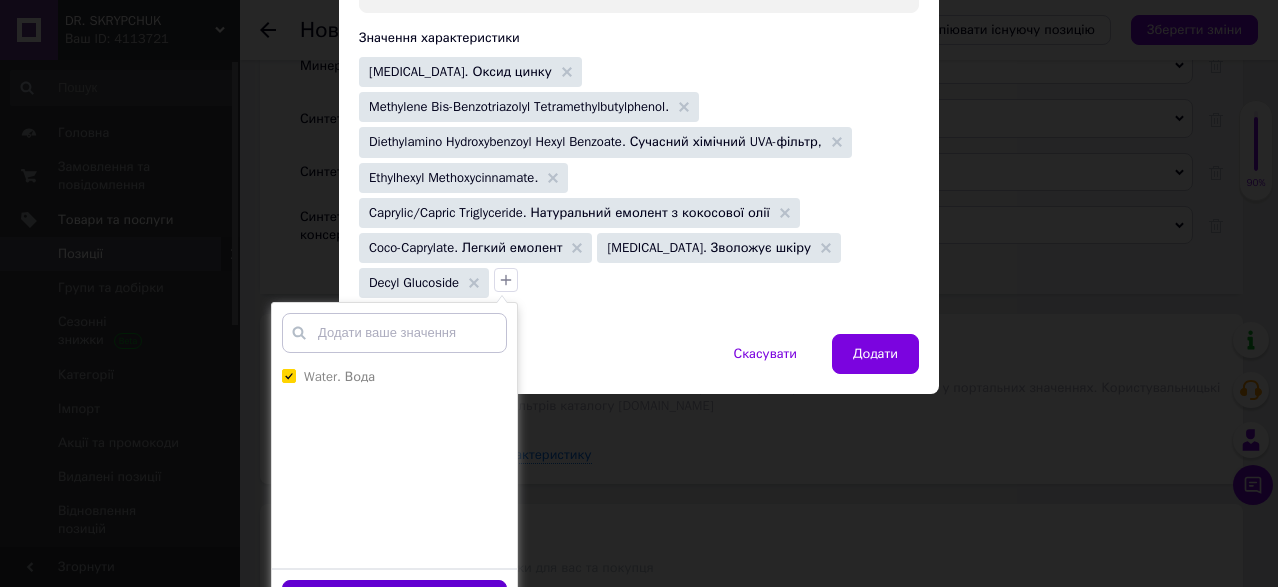 click on "Зберегти" at bounding box center (394, 599) 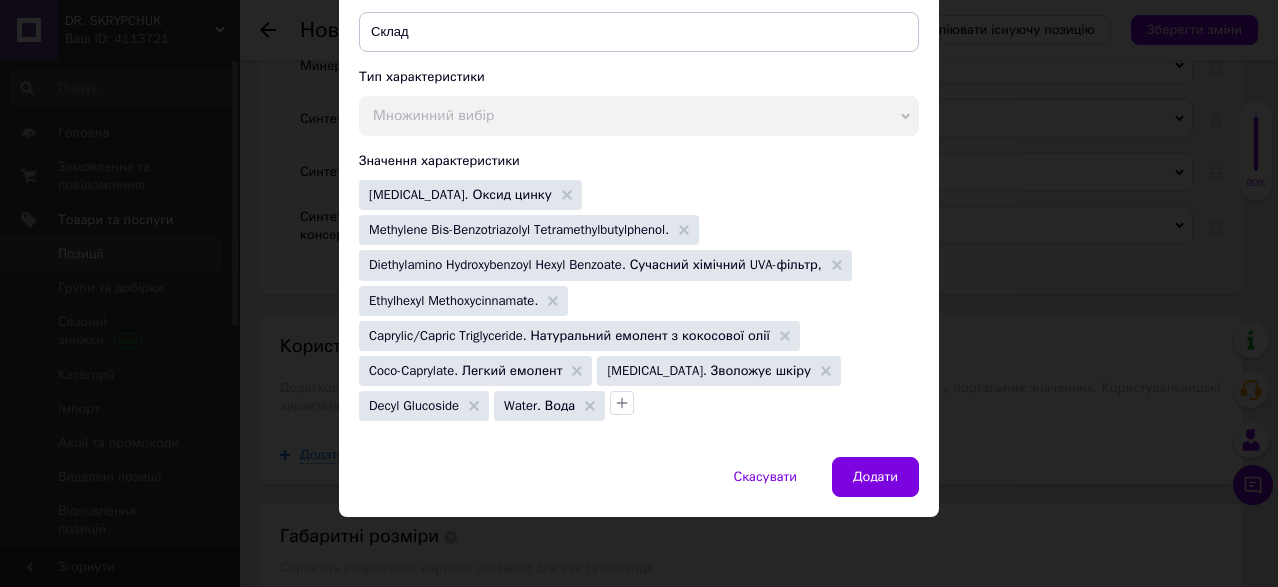 scroll, scrollTop: 220, scrollLeft: 0, axis: vertical 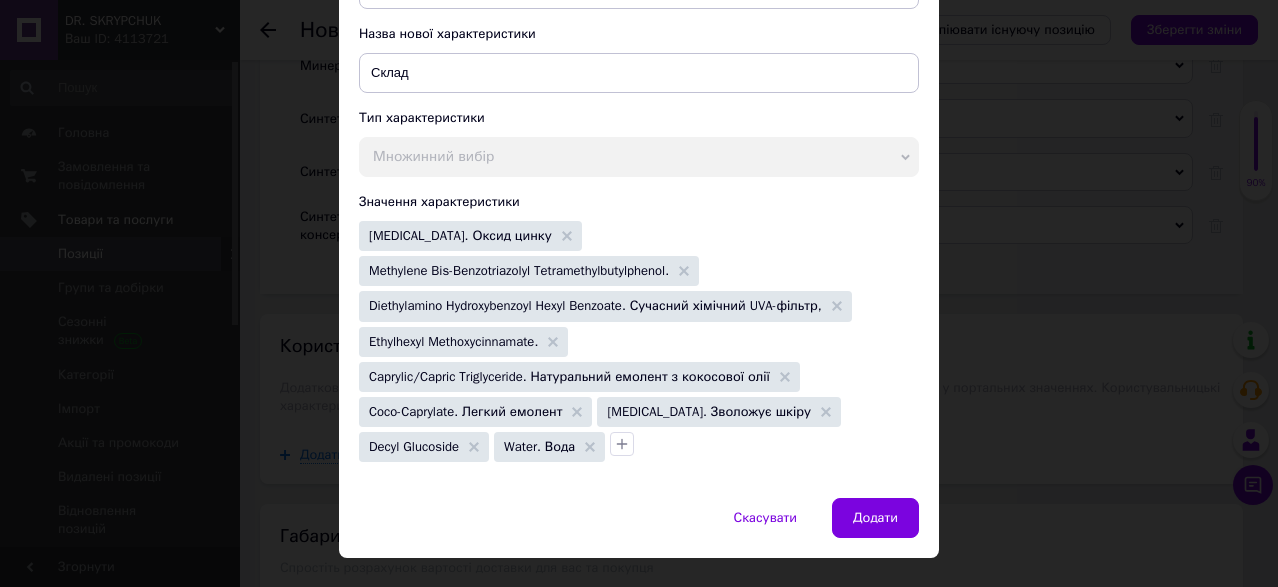 click on "[MEDICAL_DATA]. Оксид цинку Methylene Bis-Benzotriazolyl Tetramethylbutylphenol. Diethylamino Hydroxybenzoyl Hexyl Benzoate. Сучасний хімічний UVA-фільтр, Ethylhexyl Methoxycinnamate. Caprylic/Capric Triglyceride. Натуральний емолент з кокосової олії Coco-Caprylate. Легкий емолент [MEDICAL_DATA]. Зволожує шкіру Decyl Glucoside Water. Вода" at bounding box center (636, 339) 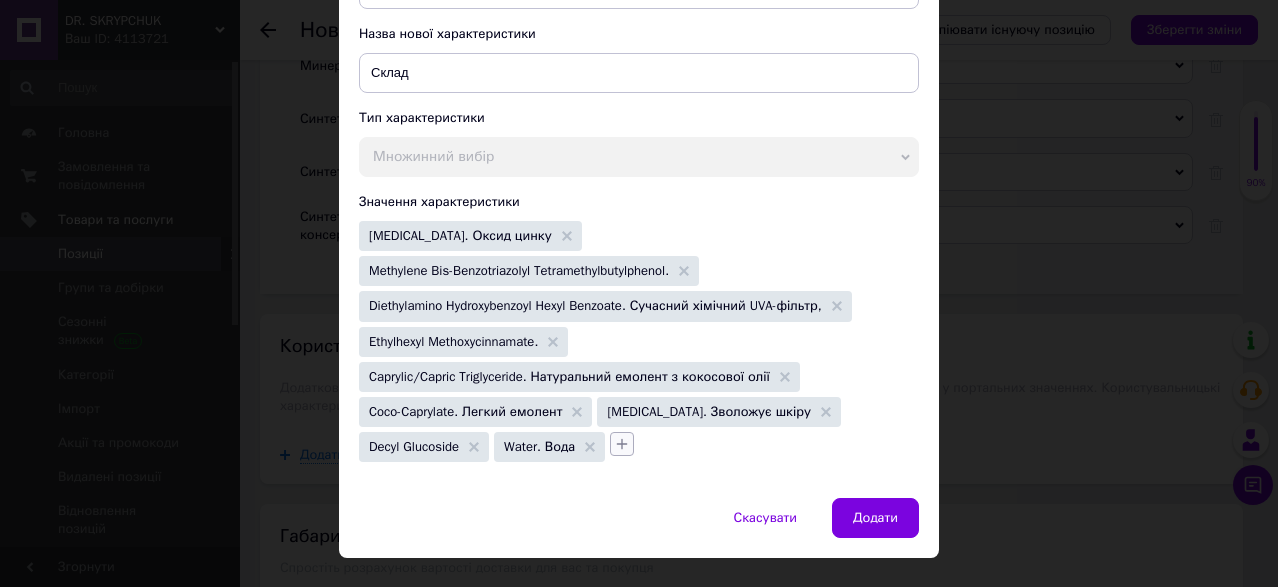 click 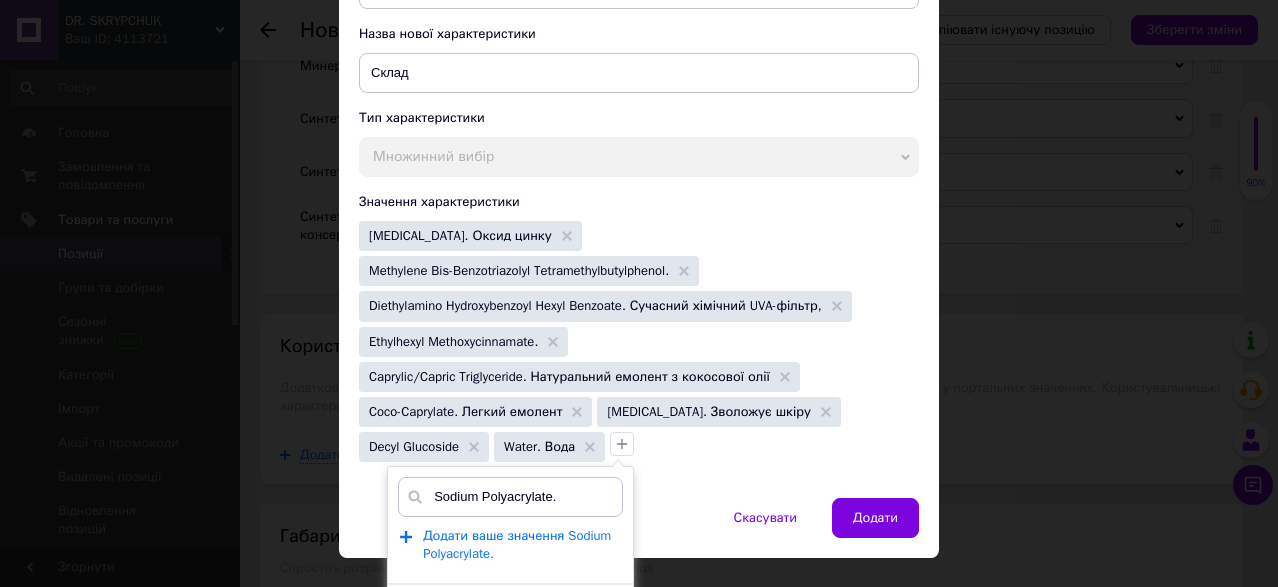type on "Sodium Polyacrylate." 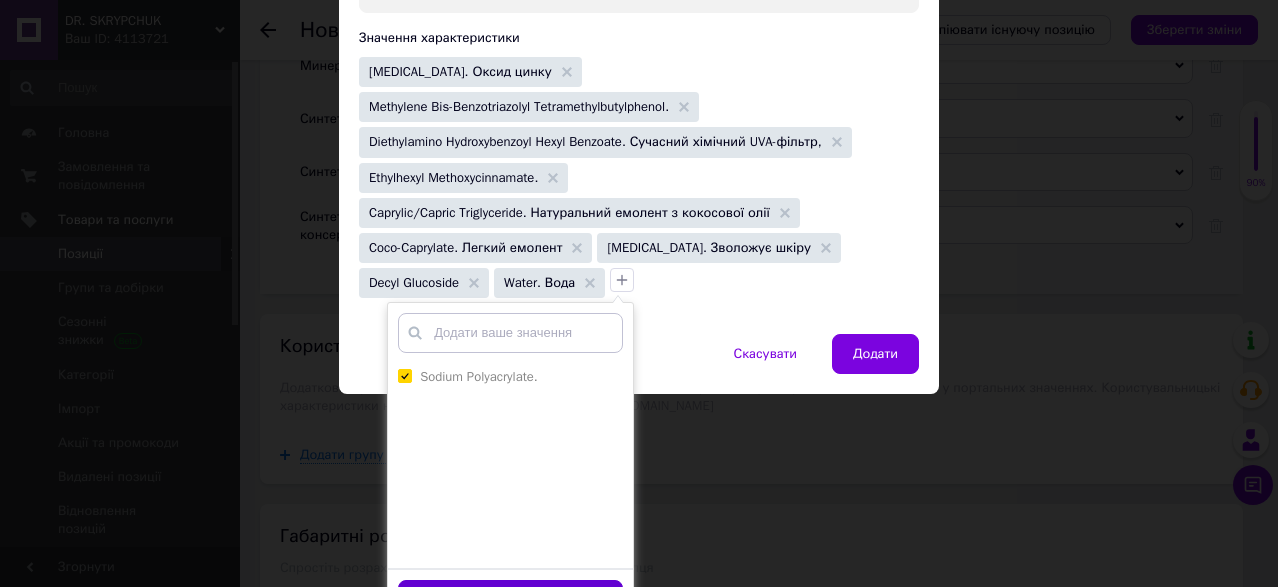 click on "Зберегти" at bounding box center [510, 599] 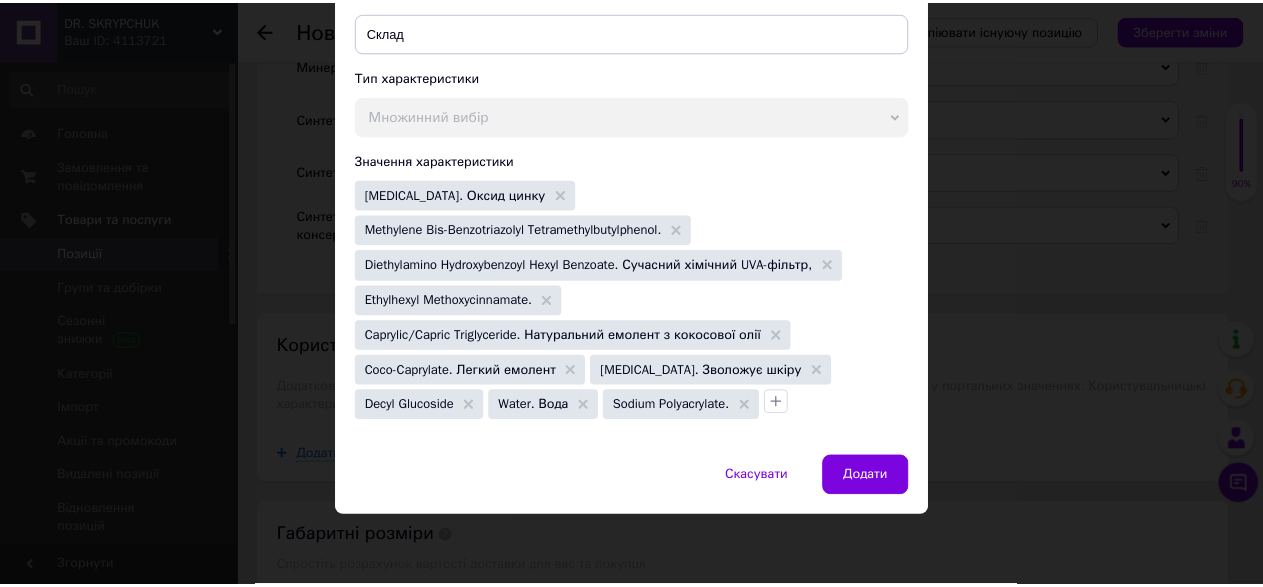 scroll, scrollTop: 220, scrollLeft: 0, axis: vertical 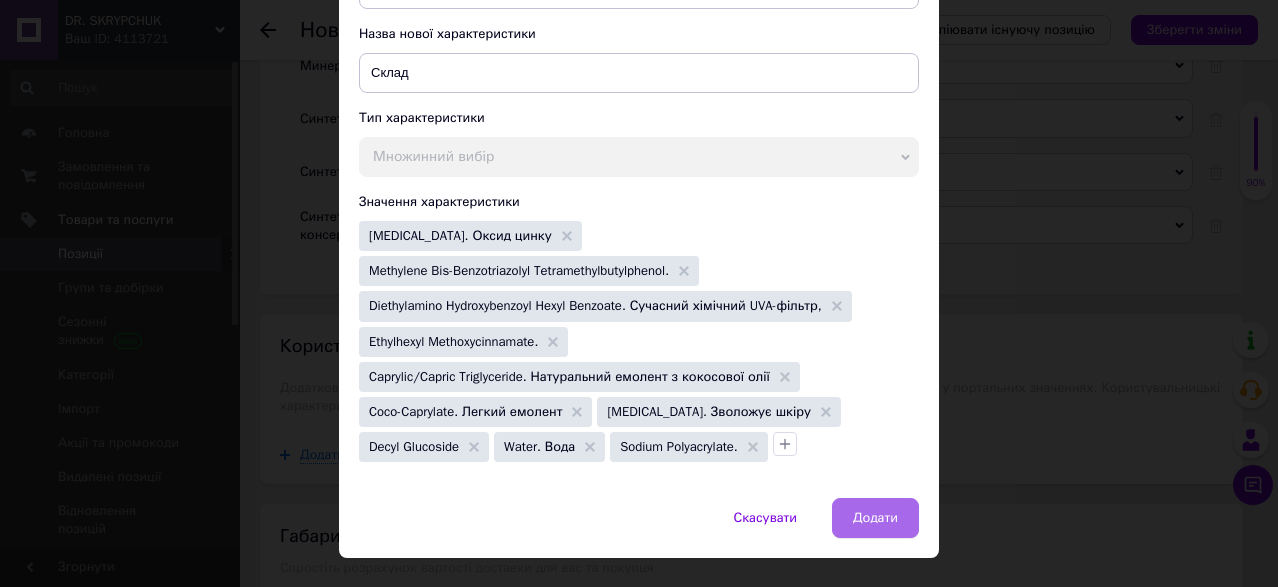 click on "Додати" at bounding box center (875, 518) 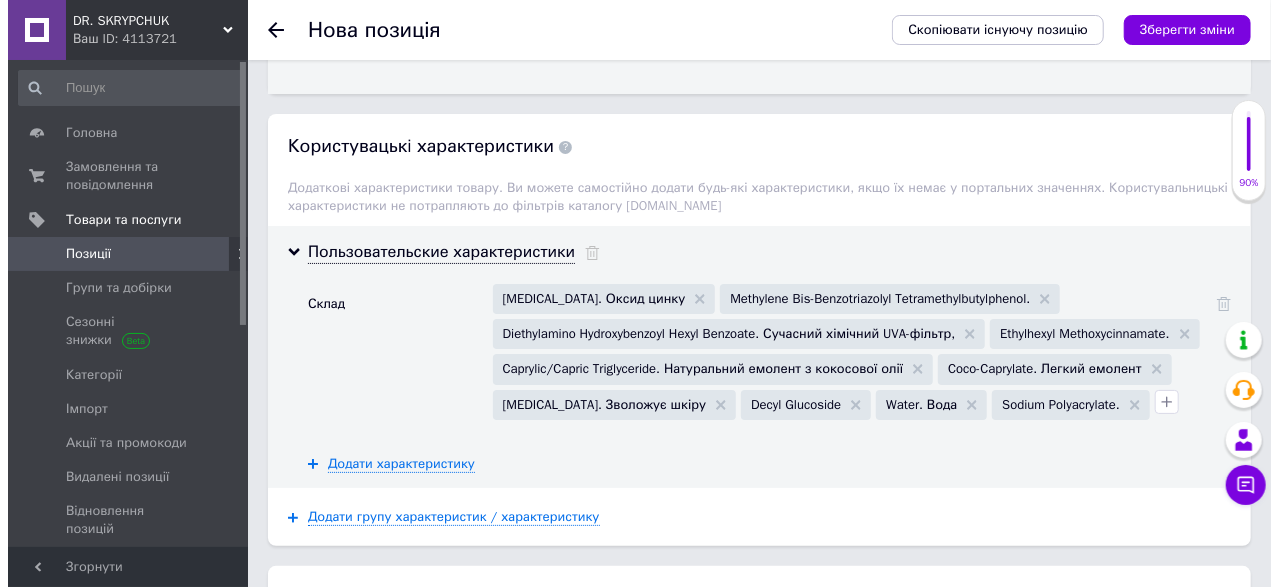 scroll, scrollTop: 3842, scrollLeft: 0, axis: vertical 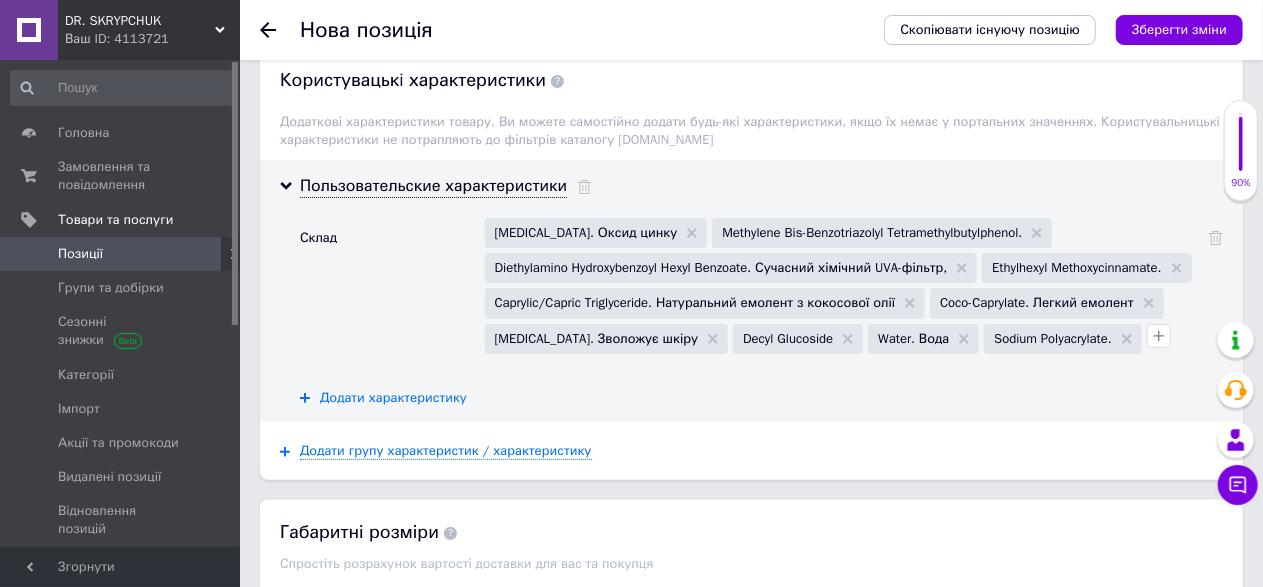click on "Додати характеристику" at bounding box center [393, 398] 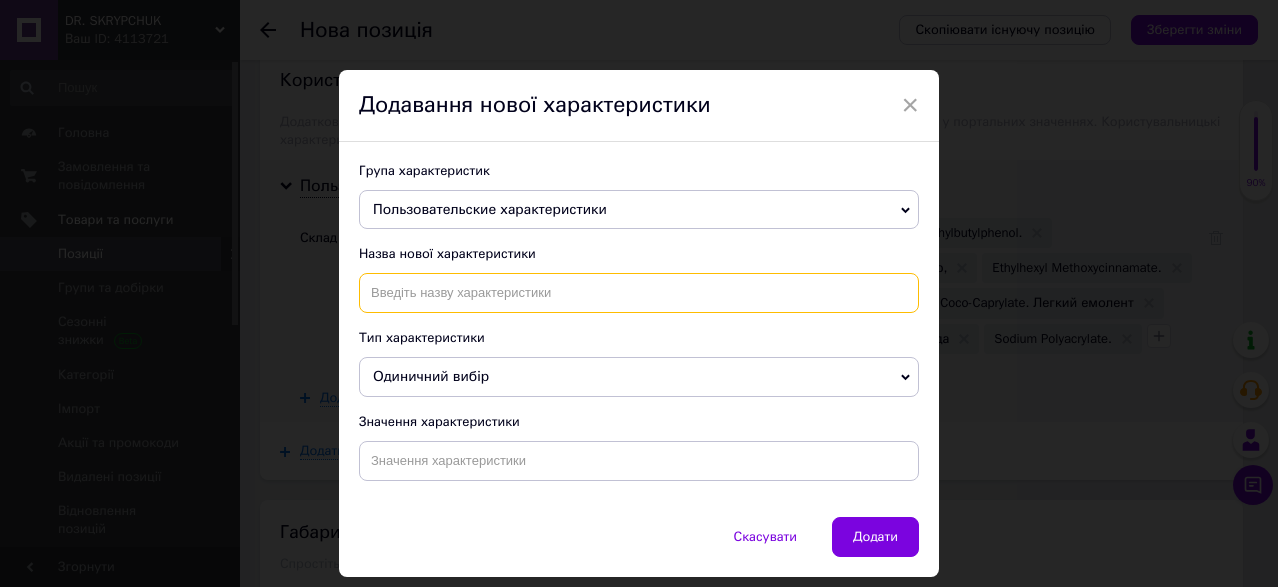 click at bounding box center (639, 293) 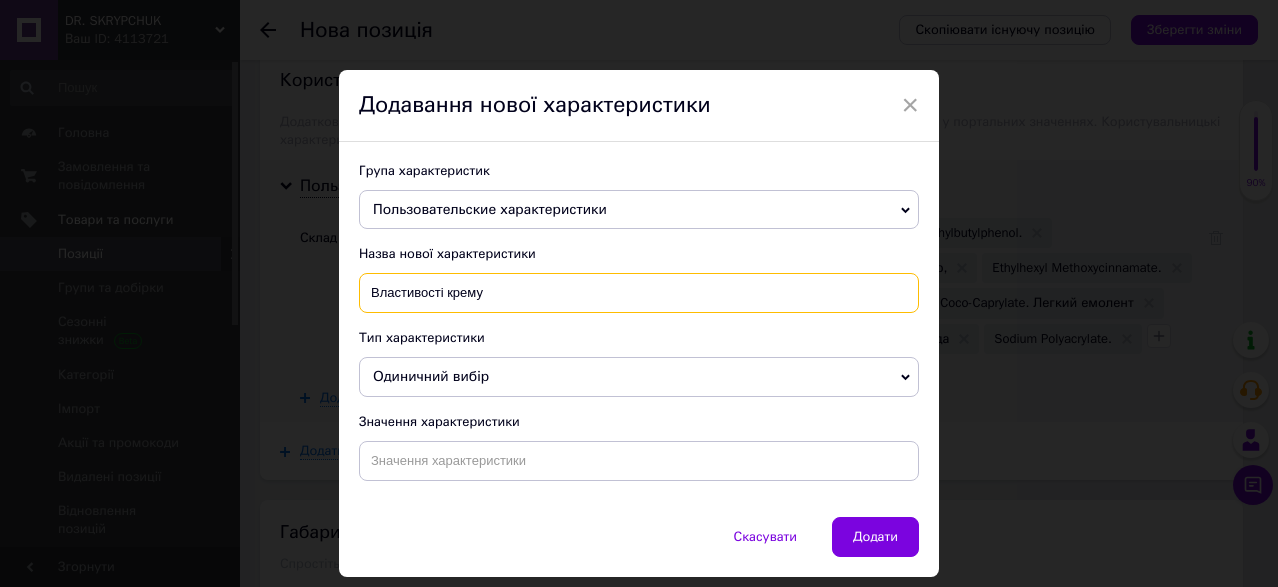 type on "Властивості крему" 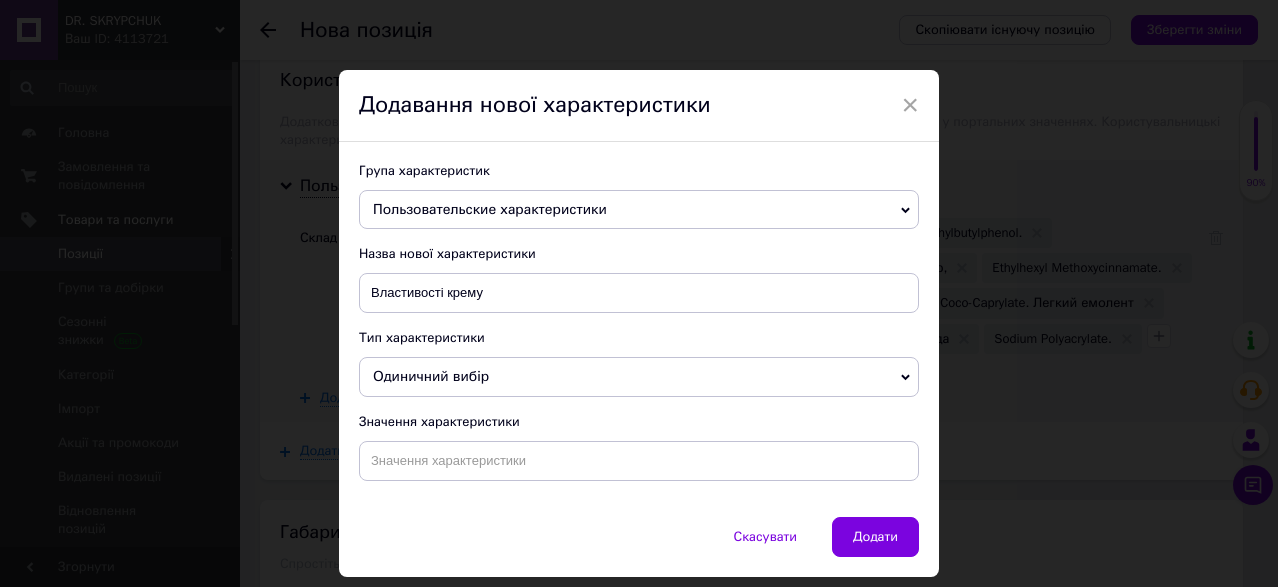 click on "Одиничний вибір" at bounding box center (639, 377) 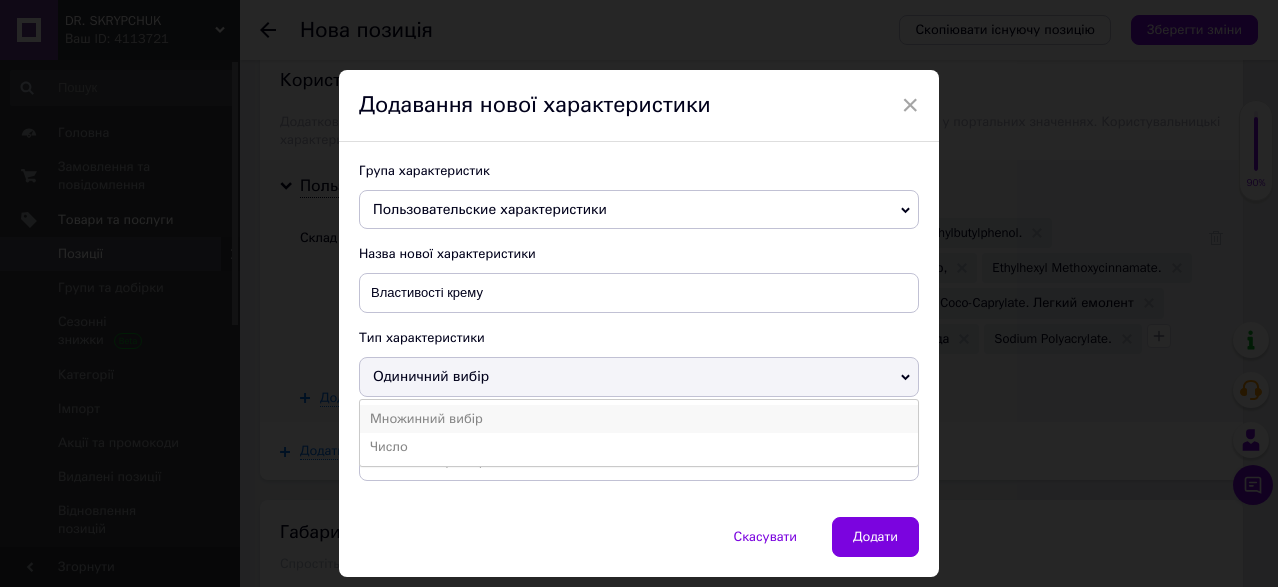 click on "Множинний вибір" at bounding box center [639, 419] 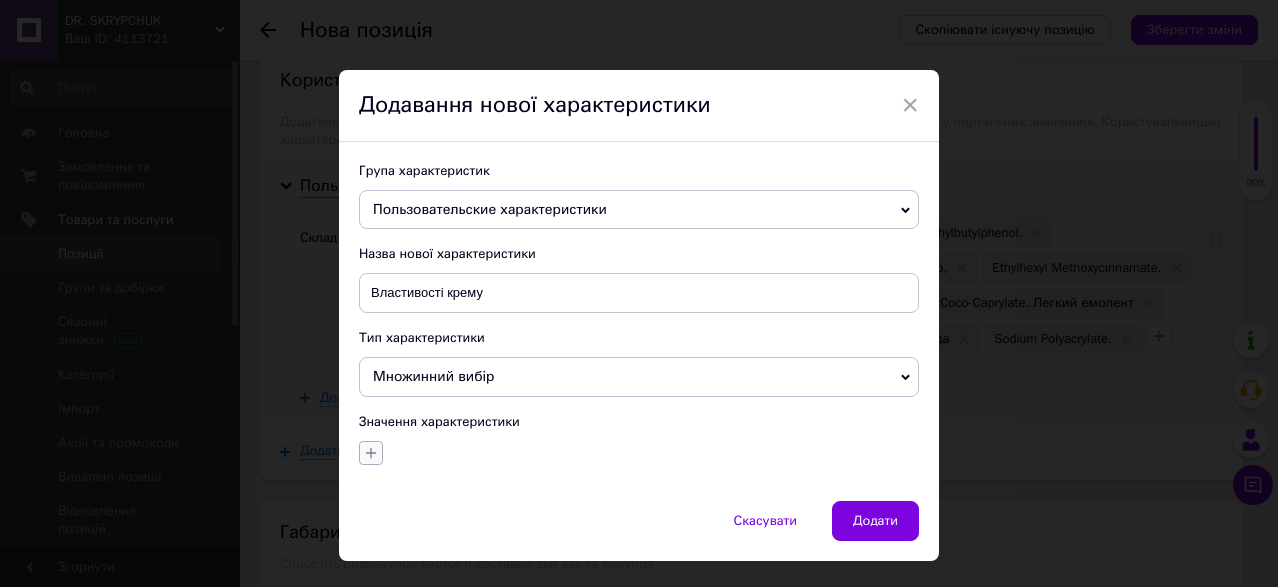click 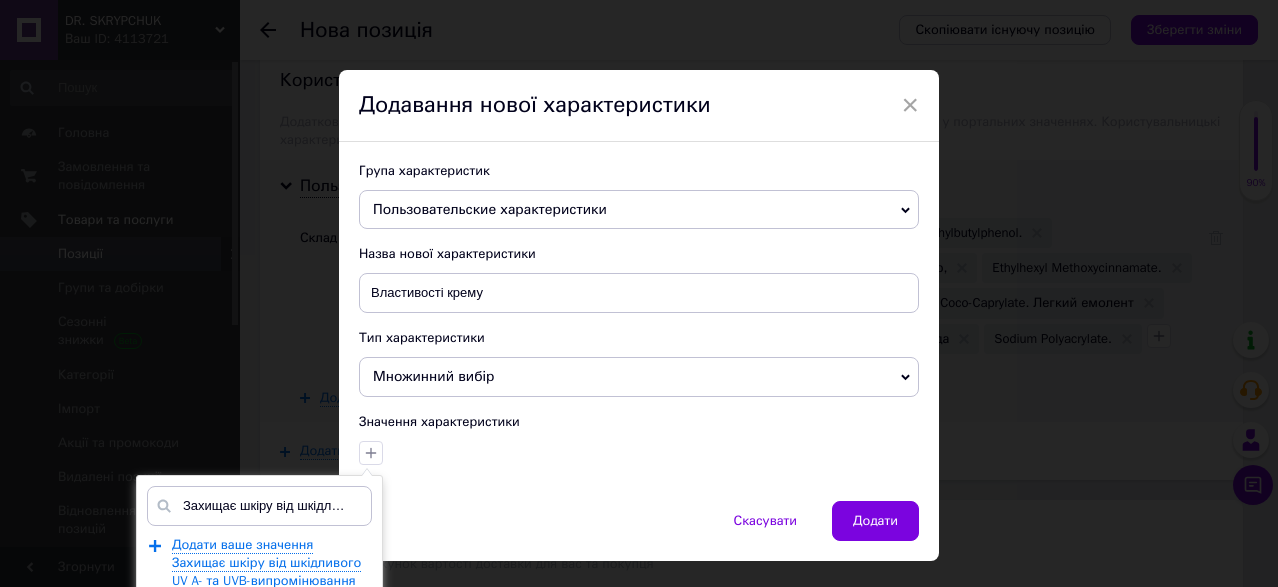 scroll, scrollTop: 0, scrollLeft: 206, axis: horizontal 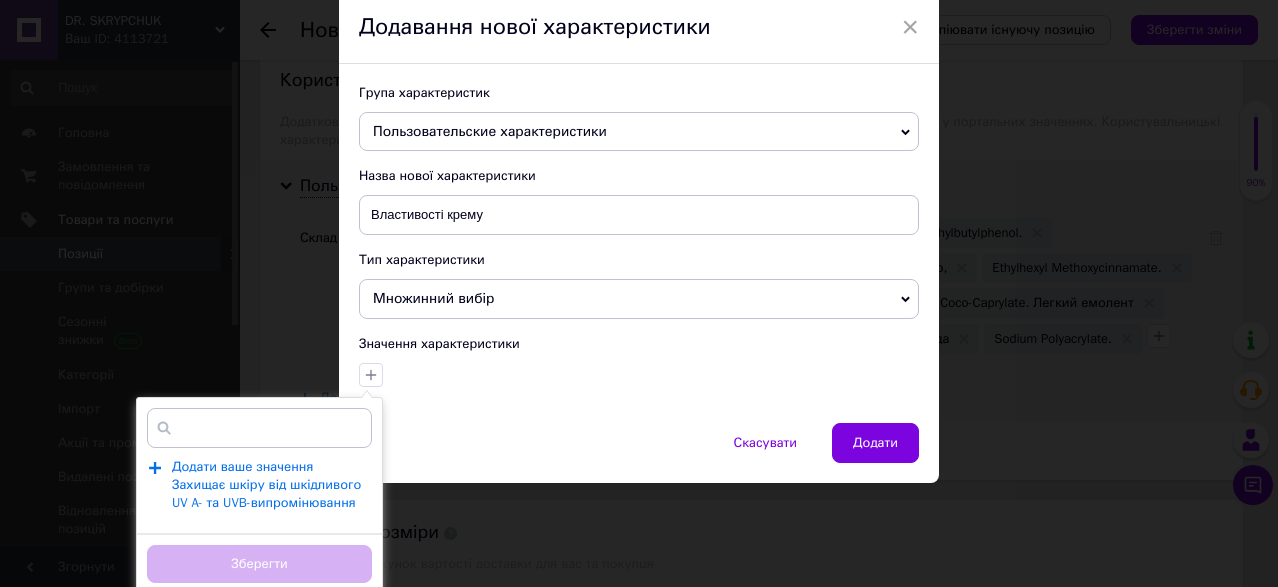 type on "Захищає шкіру від шкідливого UV A- та UVB-випромінювання" 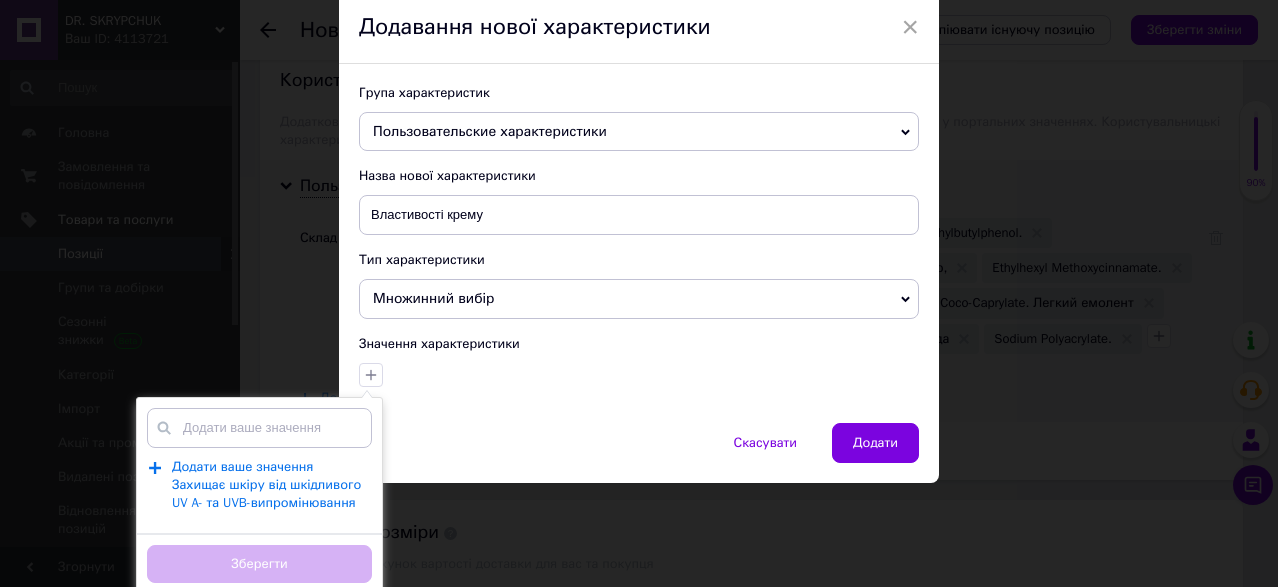 scroll, scrollTop: 0, scrollLeft: 0, axis: both 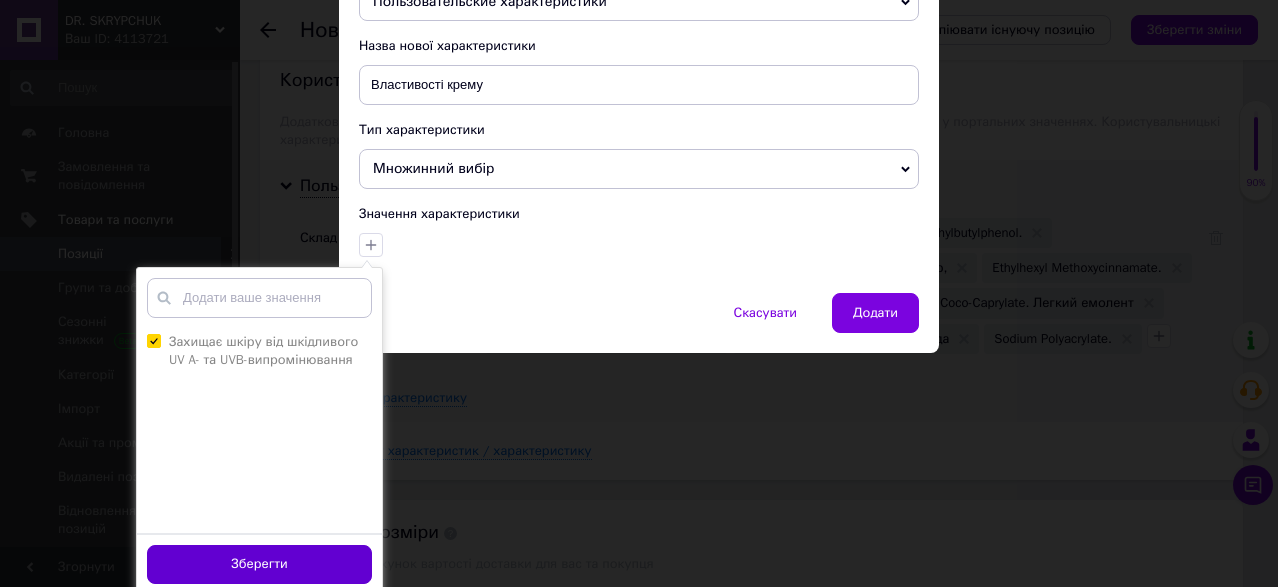 click on "Зберегти" at bounding box center (259, 564) 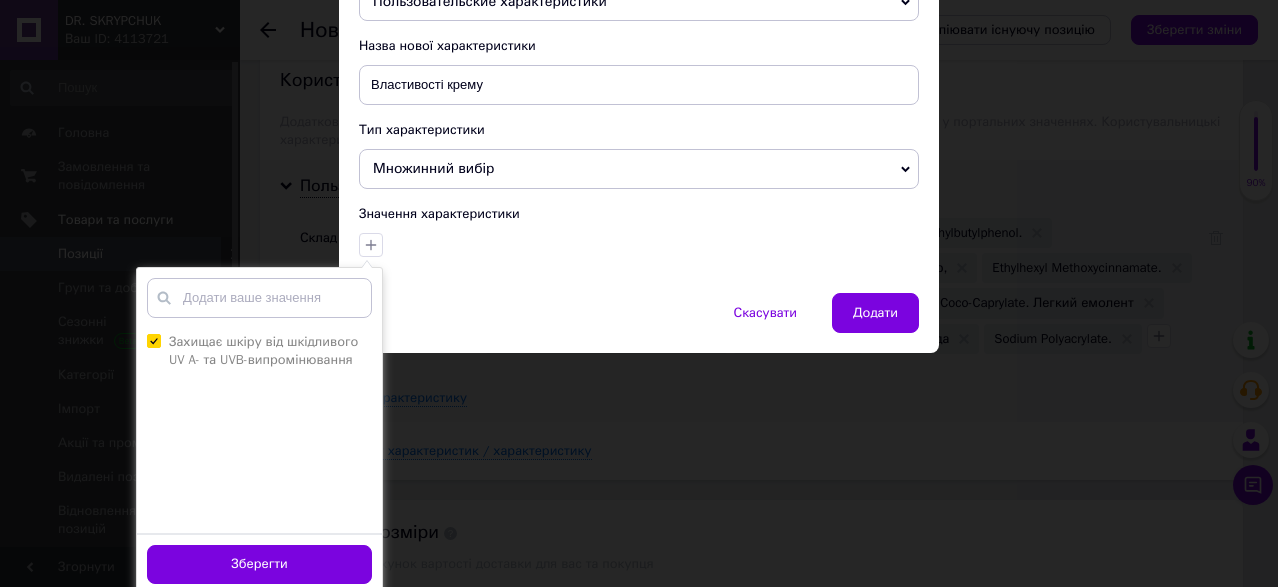 scroll, scrollTop: 44, scrollLeft: 0, axis: vertical 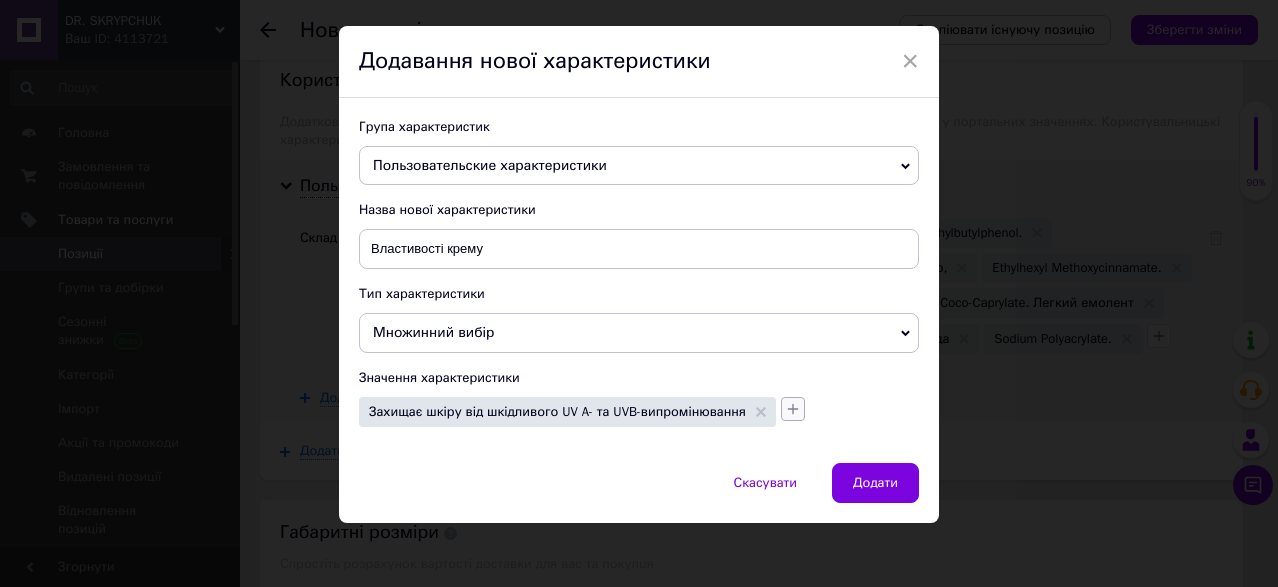 click 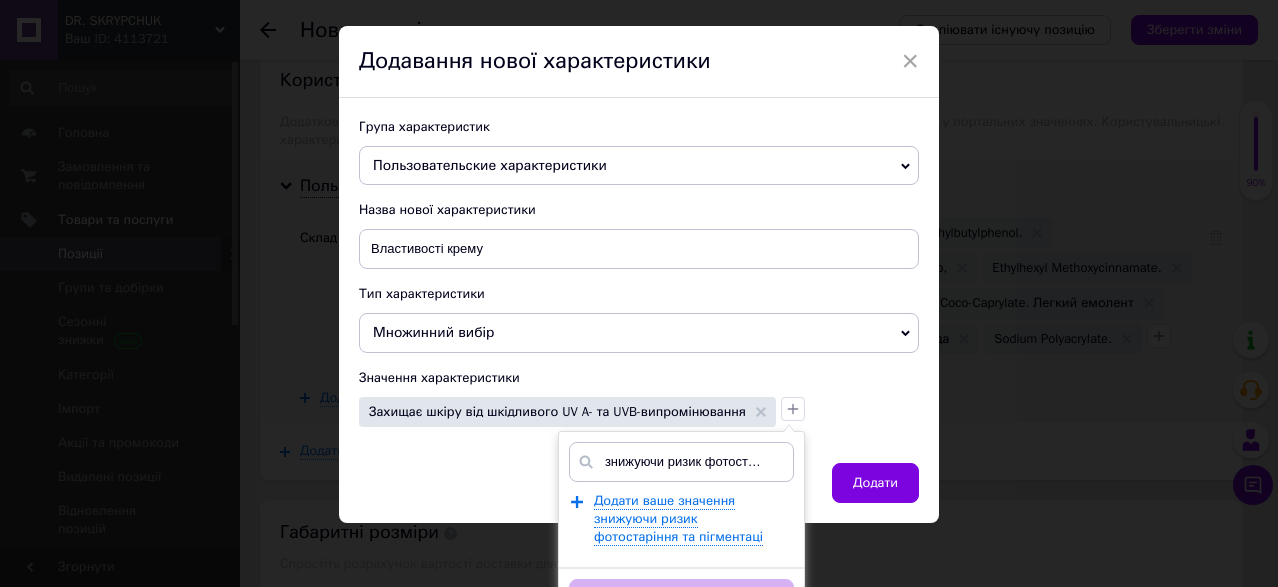 scroll, scrollTop: 0, scrollLeft: 99, axis: horizontal 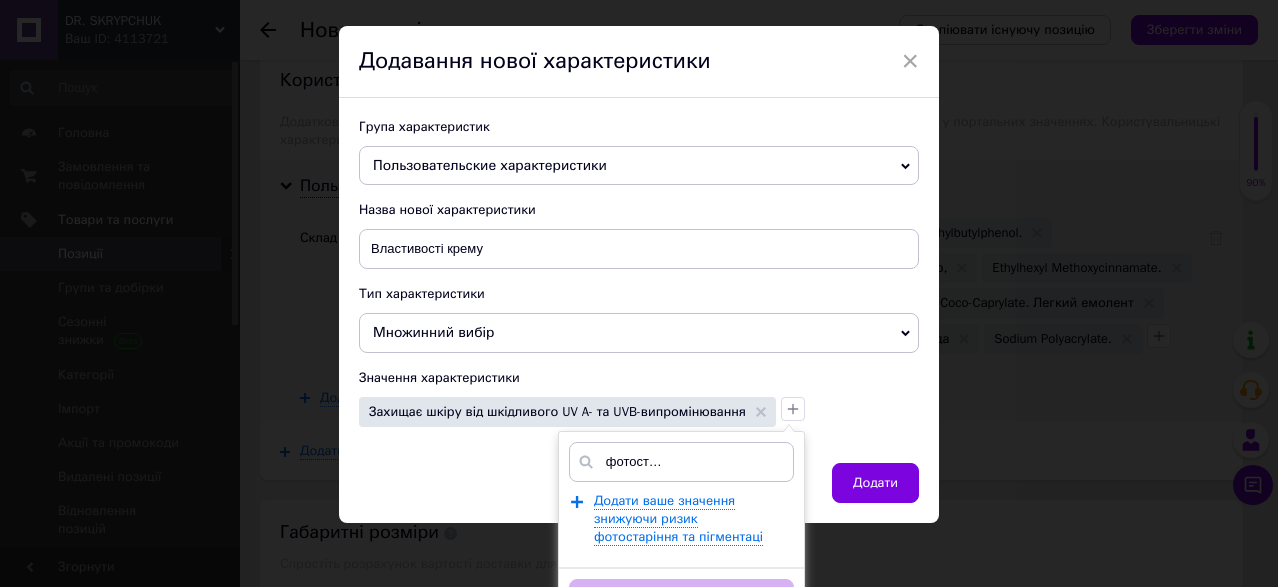 click on "знижуючи ризик фотостаріння та пігментаці" at bounding box center (681, 462) 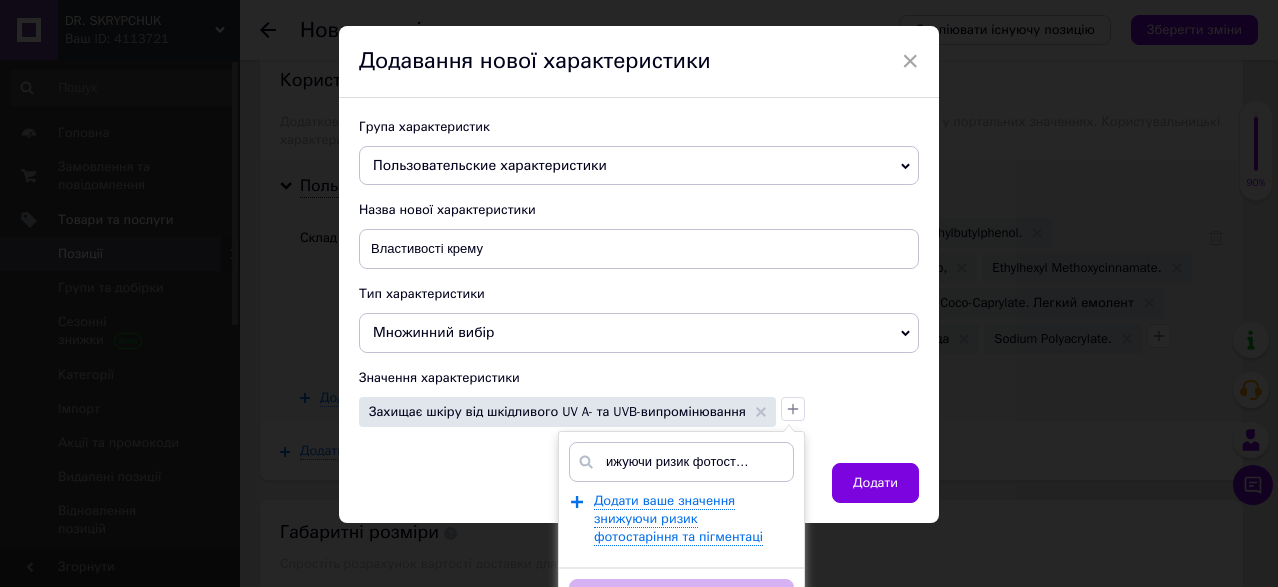 scroll, scrollTop: 0, scrollLeft: 0, axis: both 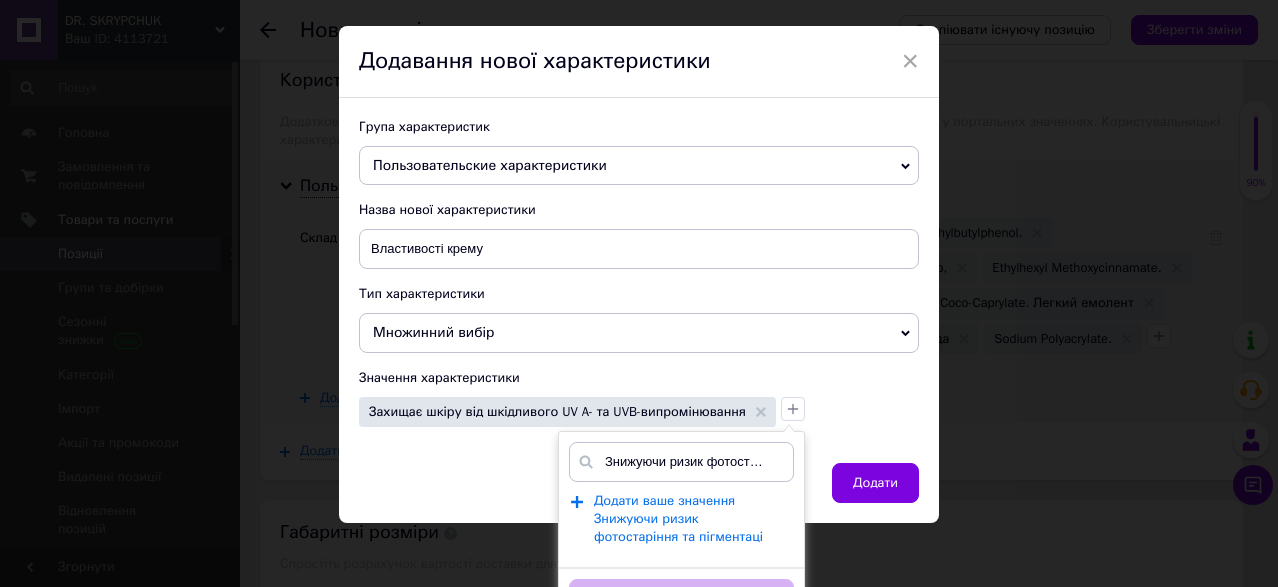 type on "Знижуючи ризик фотостаріння та пігментаці" 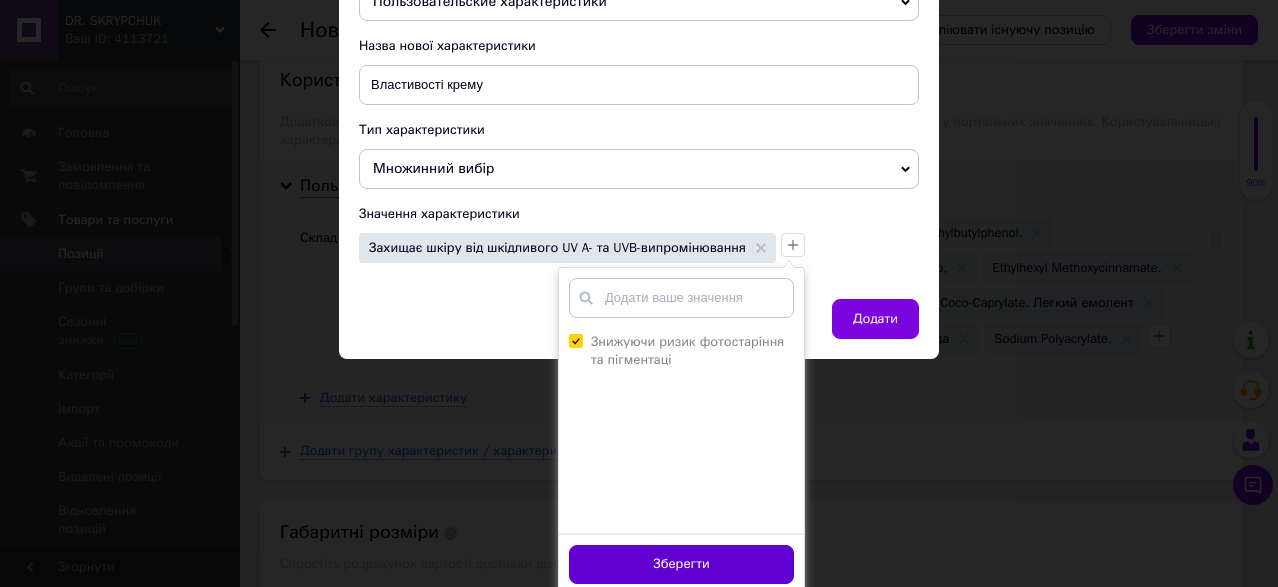 click on "Зберегти" at bounding box center [681, 564] 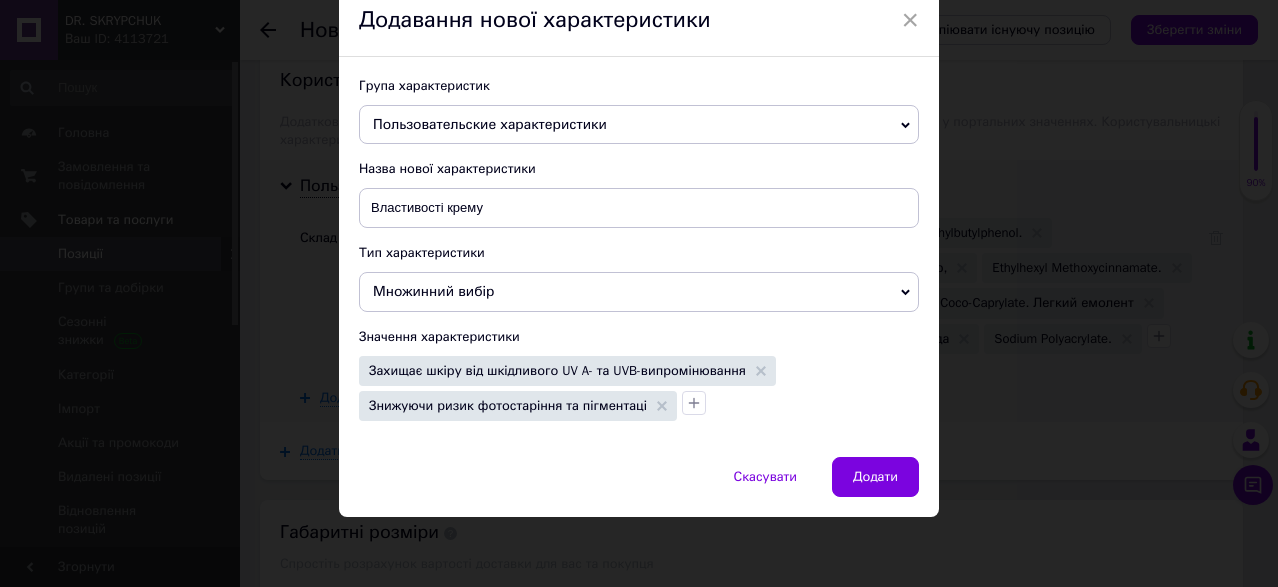 scroll, scrollTop: 80, scrollLeft: 0, axis: vertical 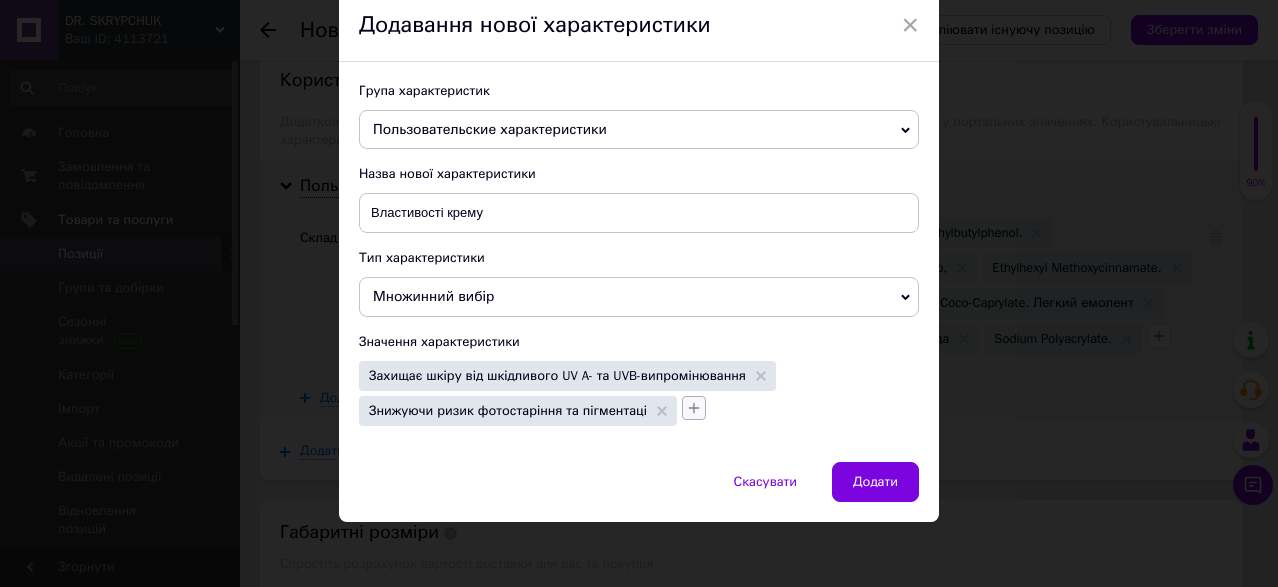 click at bounding box center [694, 408] 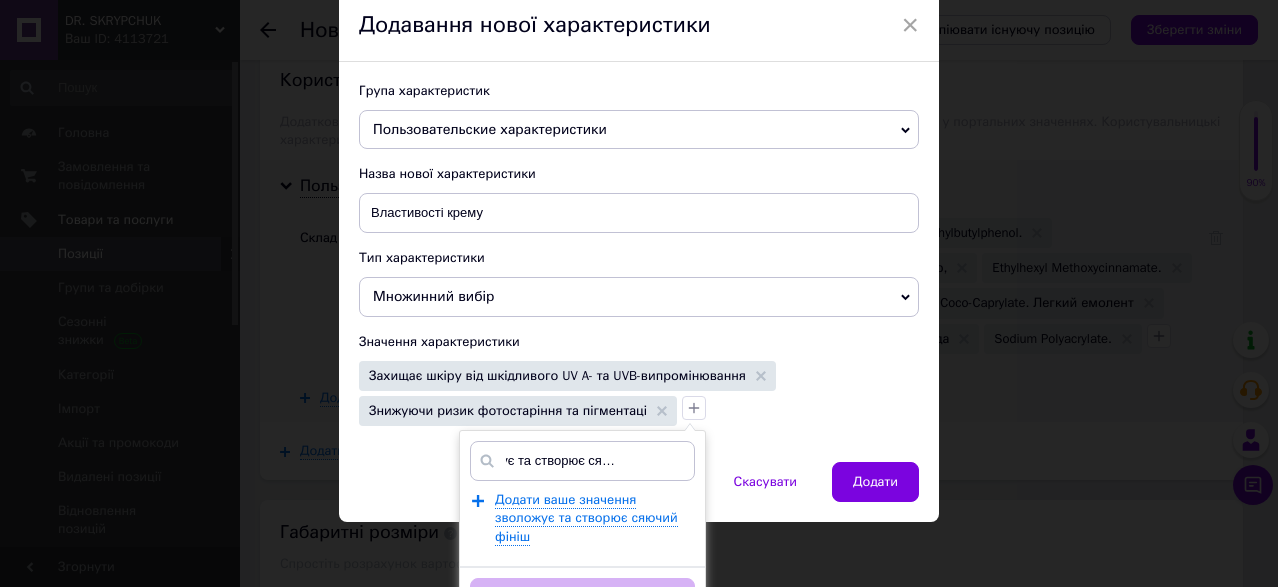 scroll, scrollTop: 0, scrollLeft: 0, axis: both 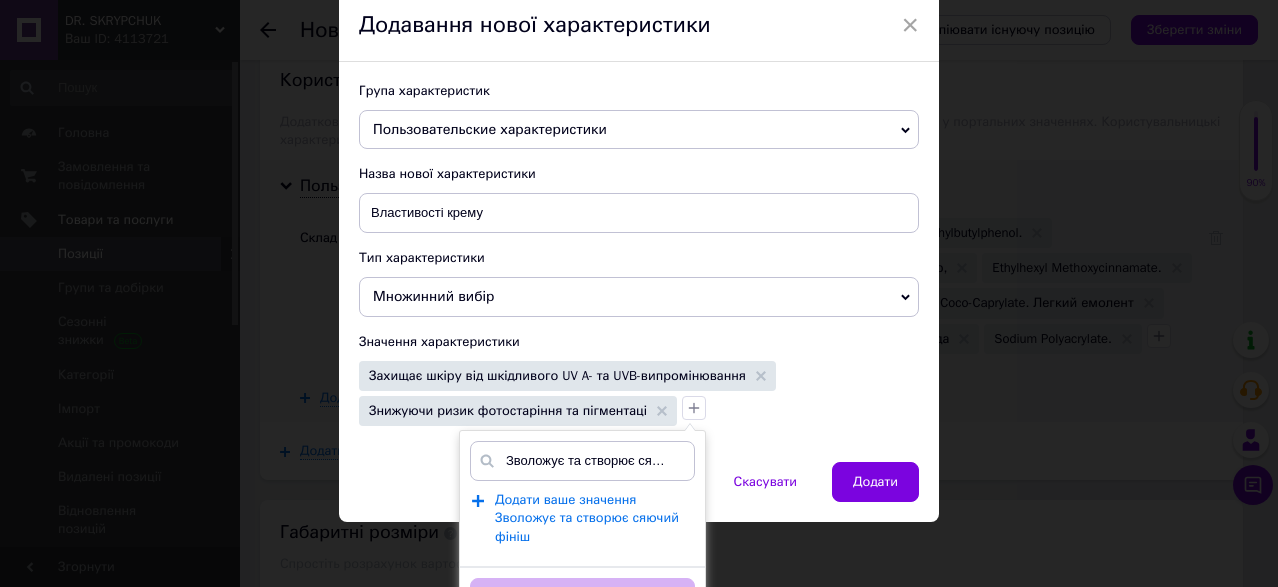 type on "Зволожує та створює сяючий фініш" 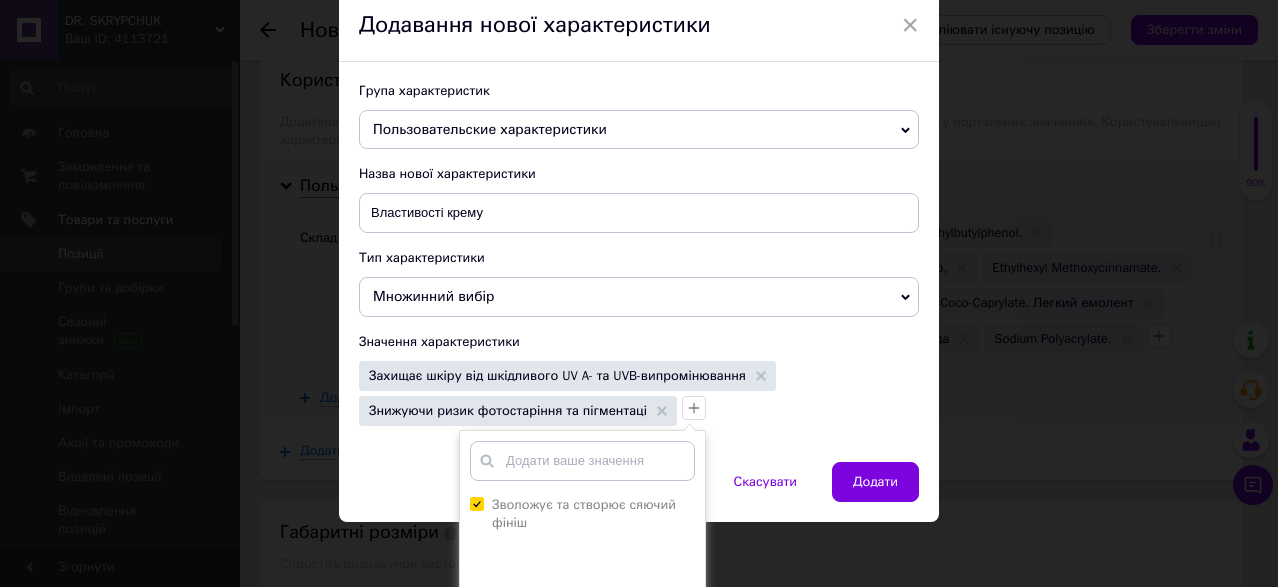 scroll, scrollTop: 244, scrollLeft: 0, axis: vertical 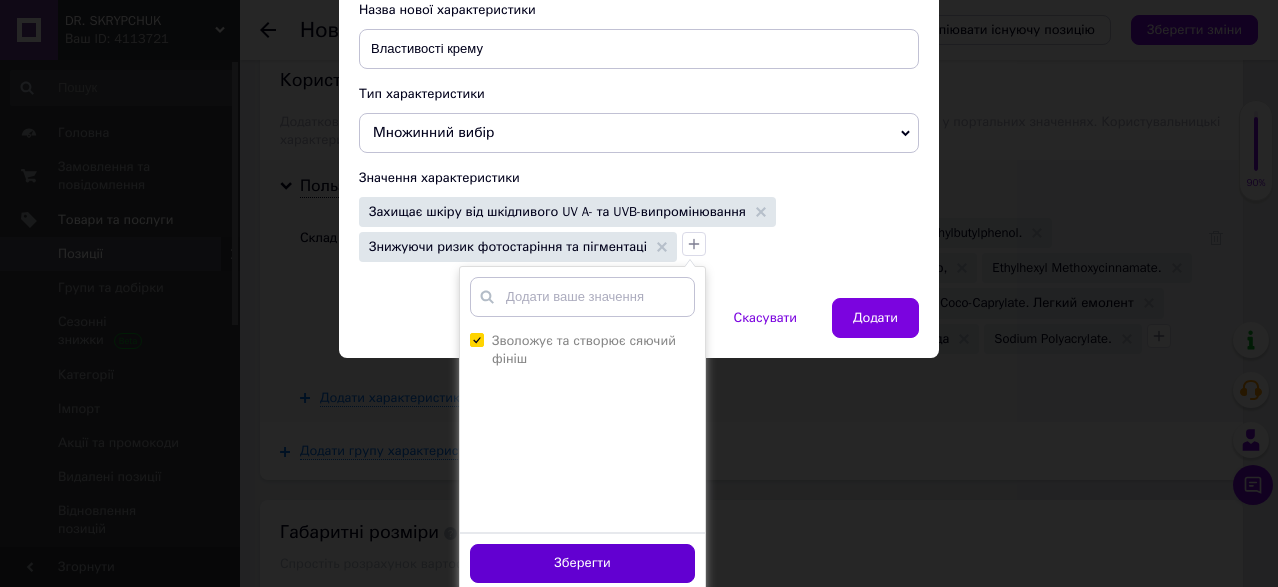 click on "Зберегти" at bounding box center (582, 563) 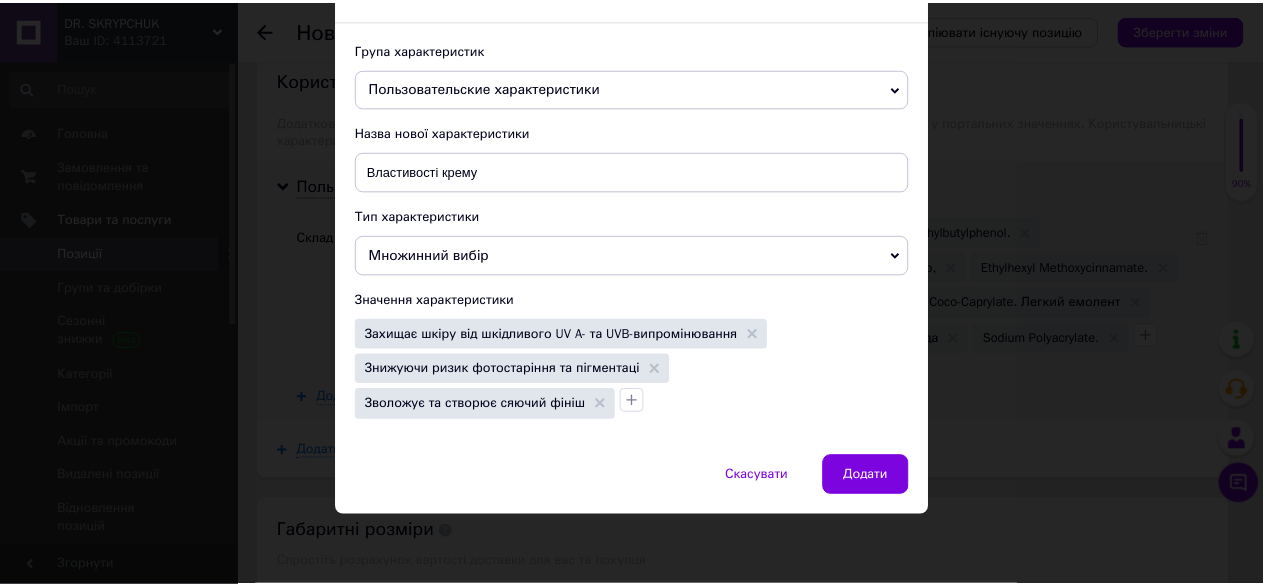 scroll, scrollTop: 115, scrollLeft: 0, axis: vertical 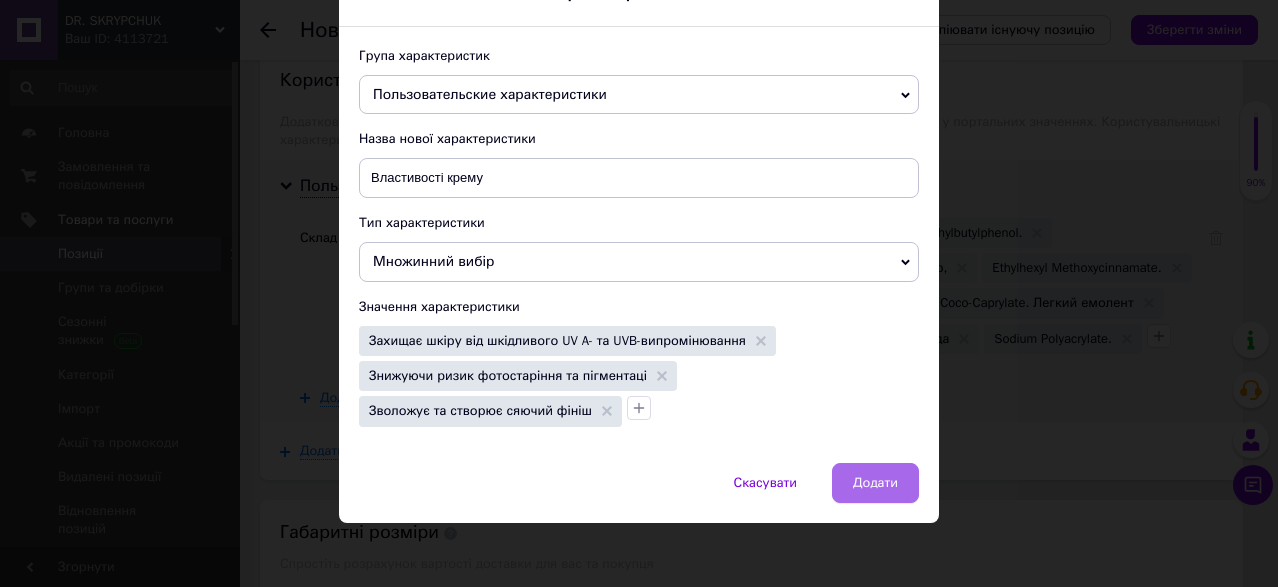 click on "Додати" at bounding box center [875, 483] 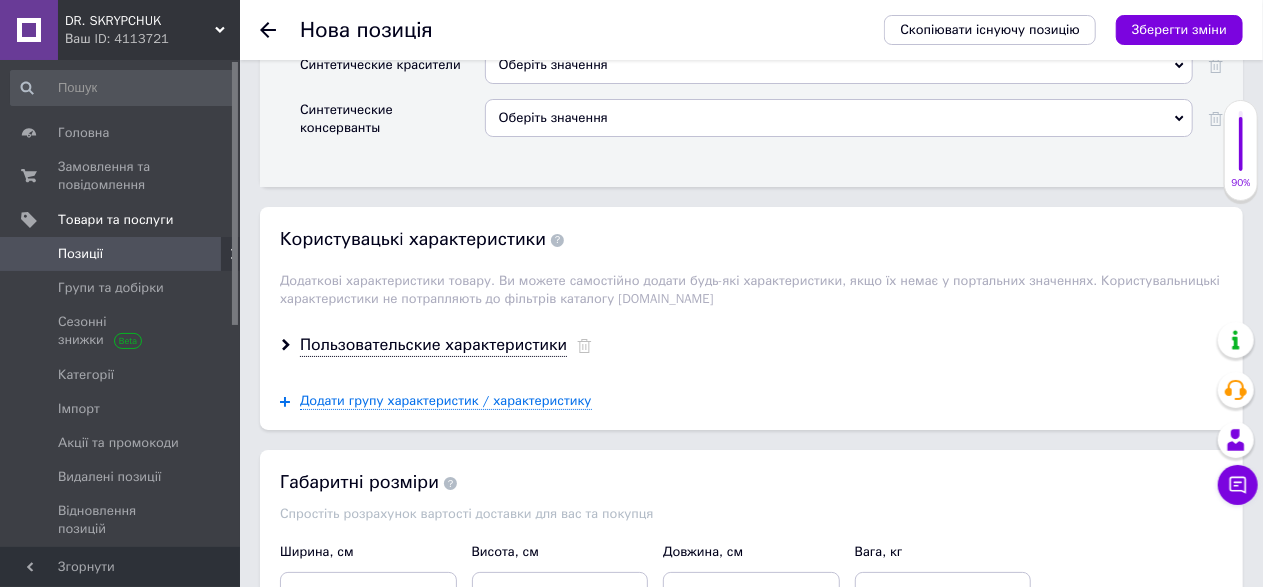 scroll, scrollTop: 3850, scrollLeft: 0, axis: vertical 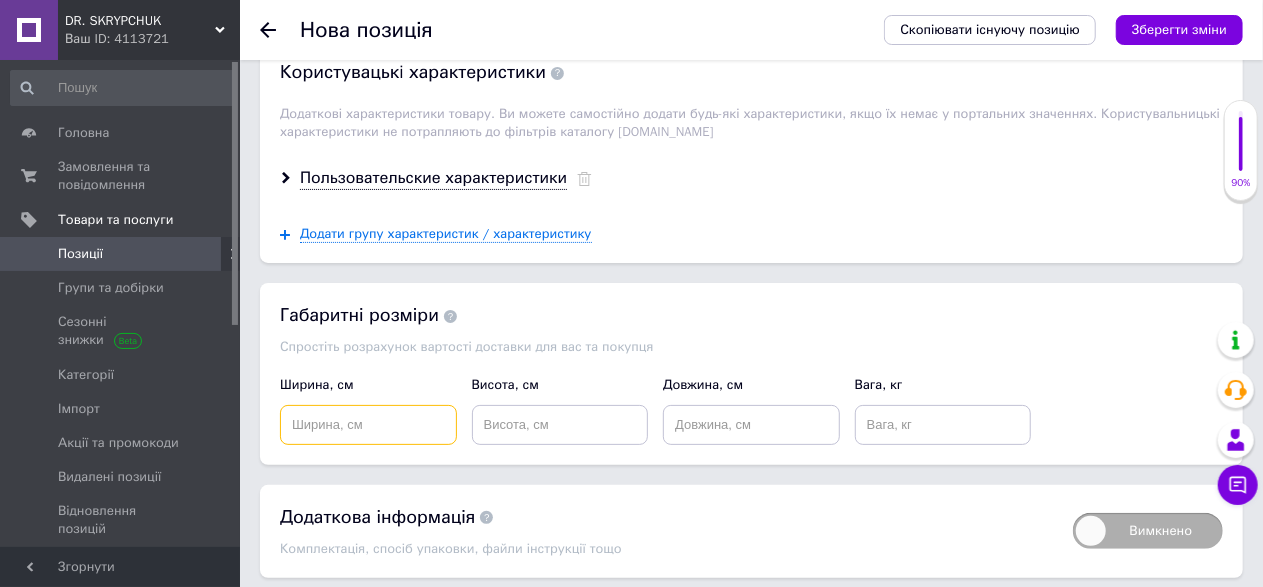 click at bounding box center (368, 425) 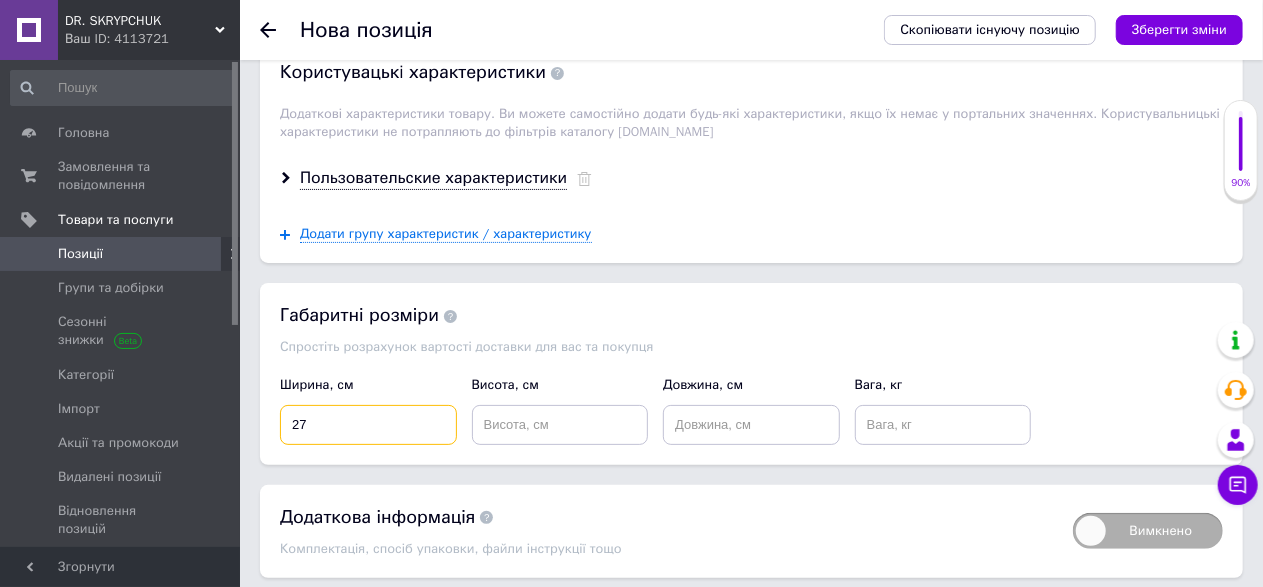 type on "27" 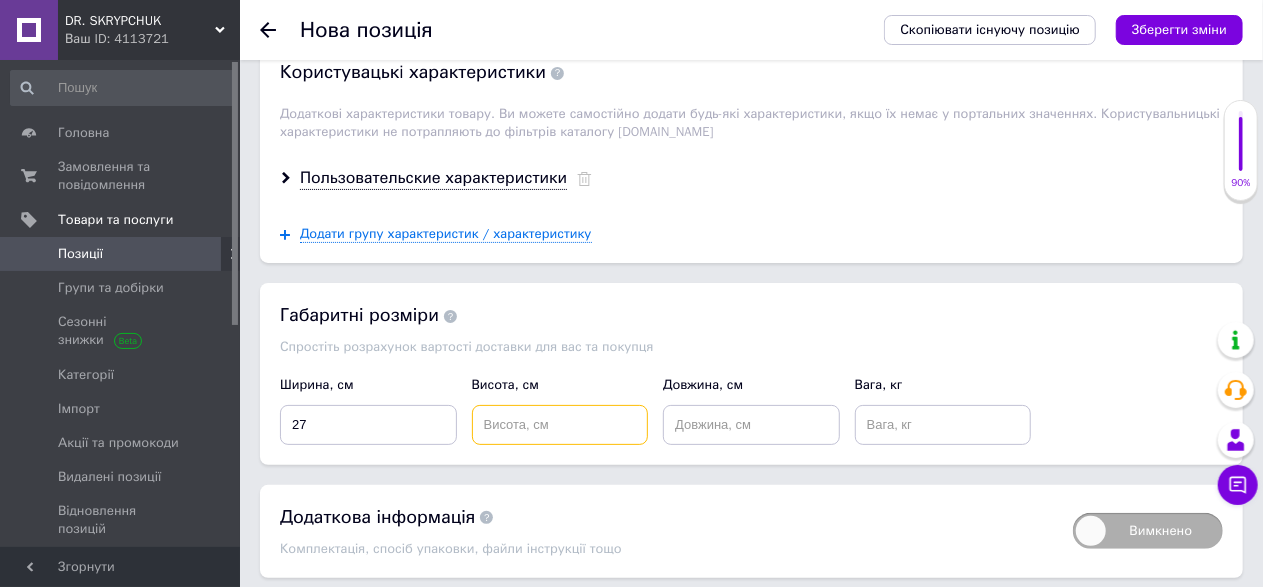 click at bounding box center (560, 425) 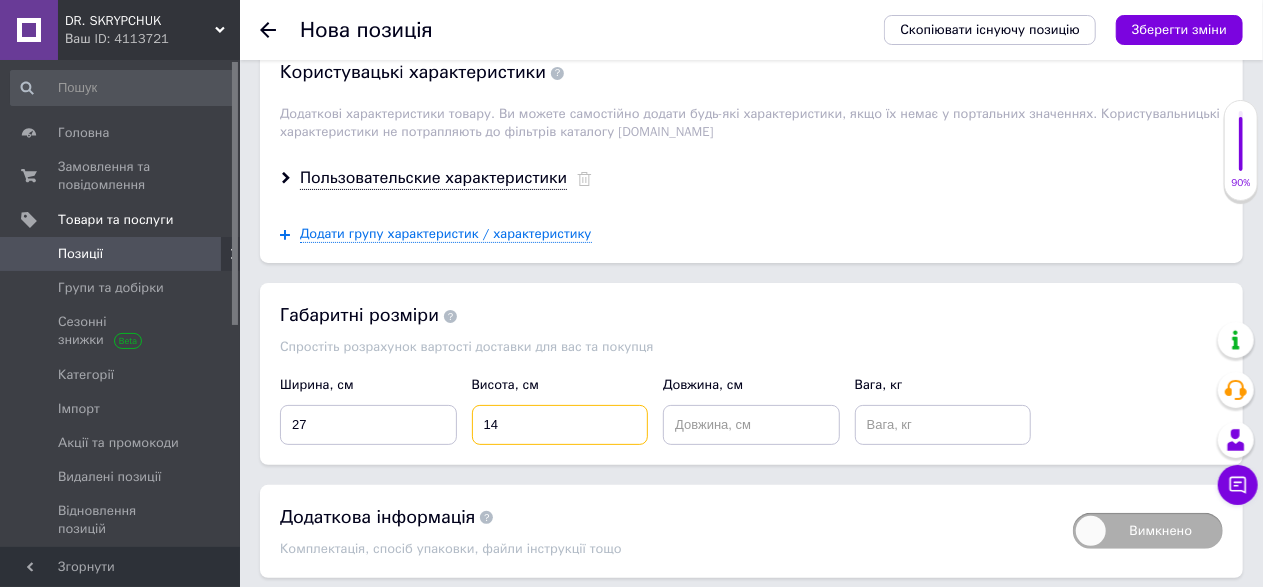type on "14" 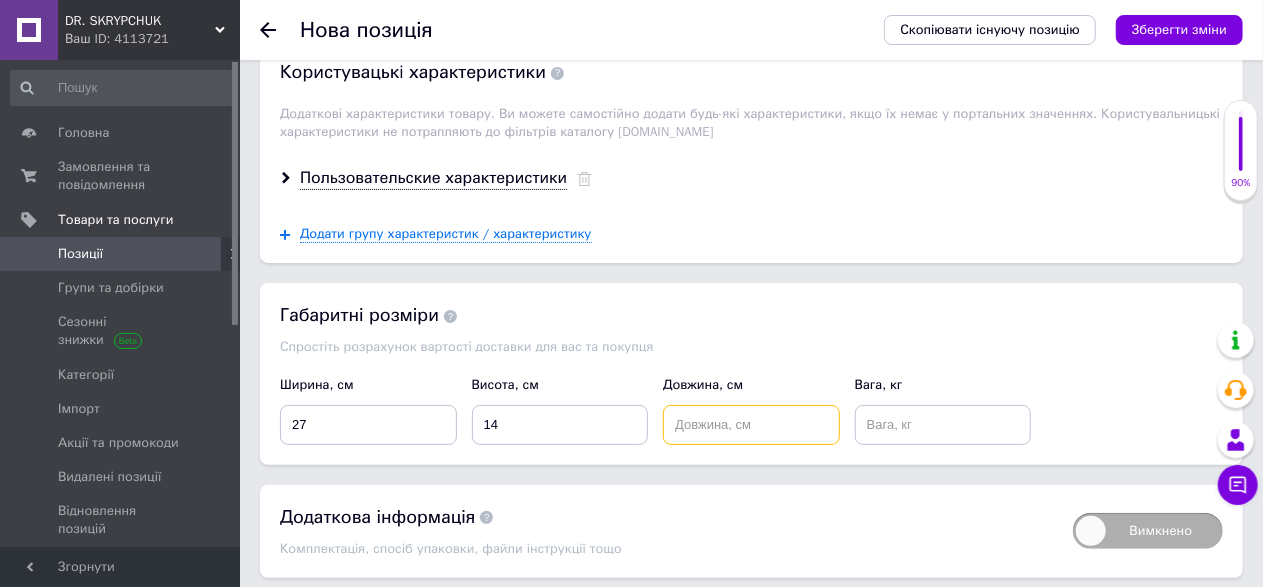 click at bounding box center (751, 425) 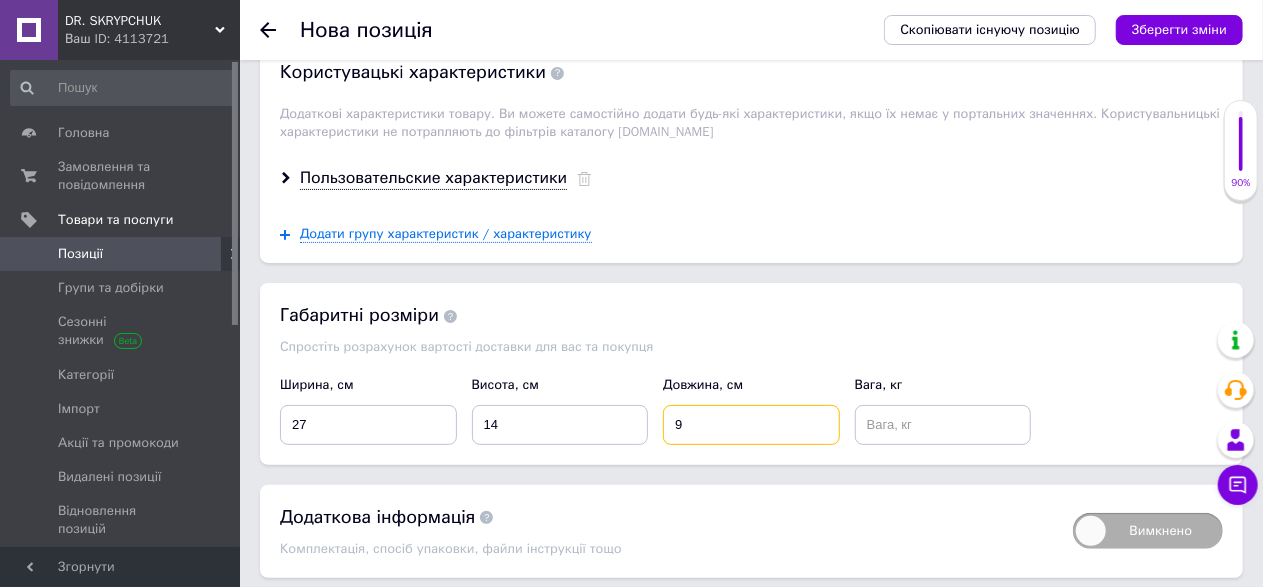 type on "9" 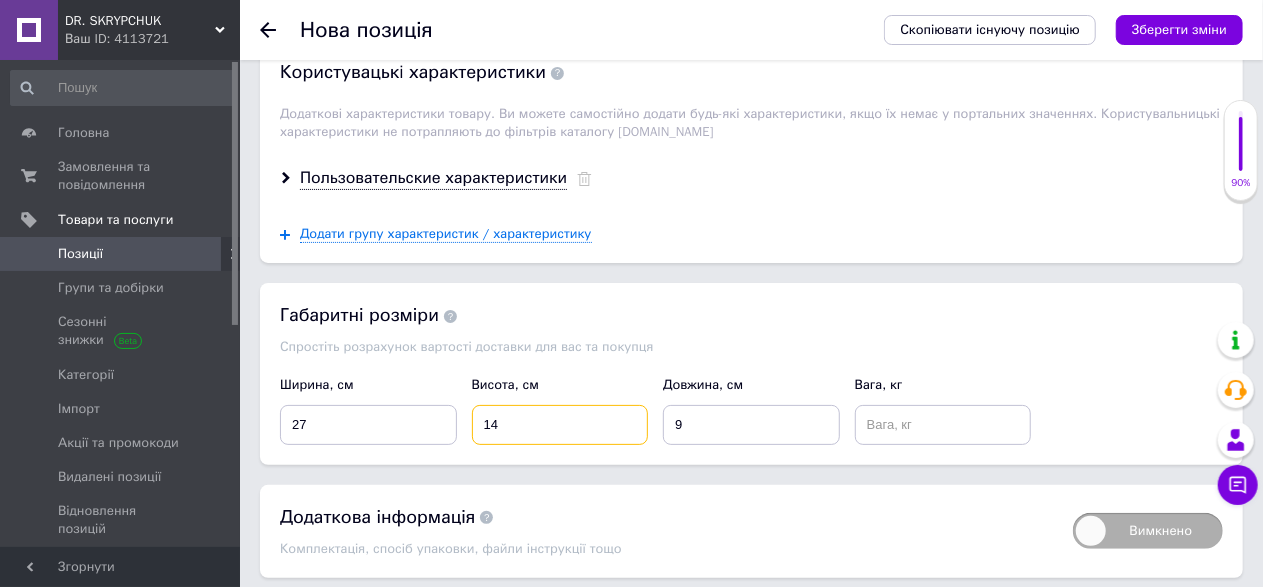click on "14" at bounding box center [560, 425] 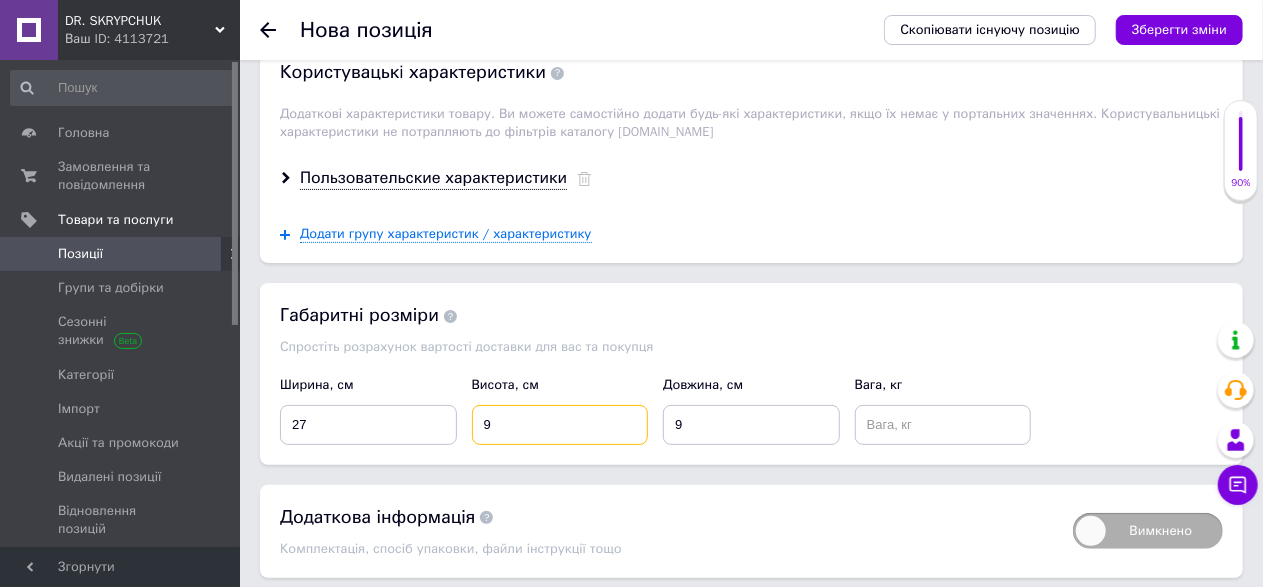 type on "9" 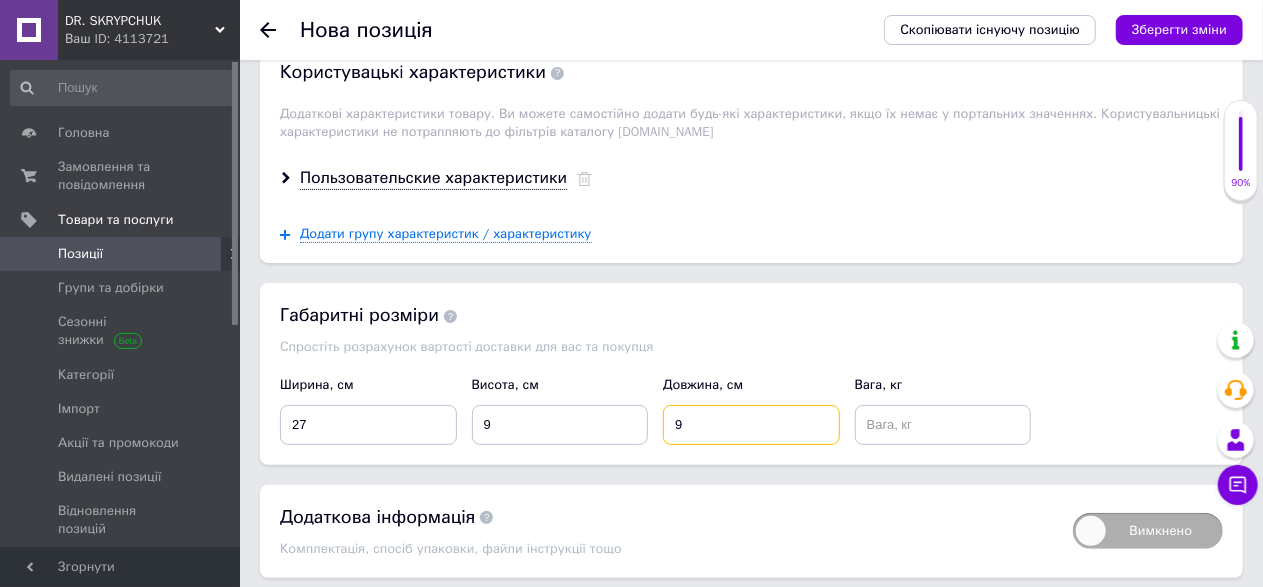 click on "9" at bounding box center [751, 425] 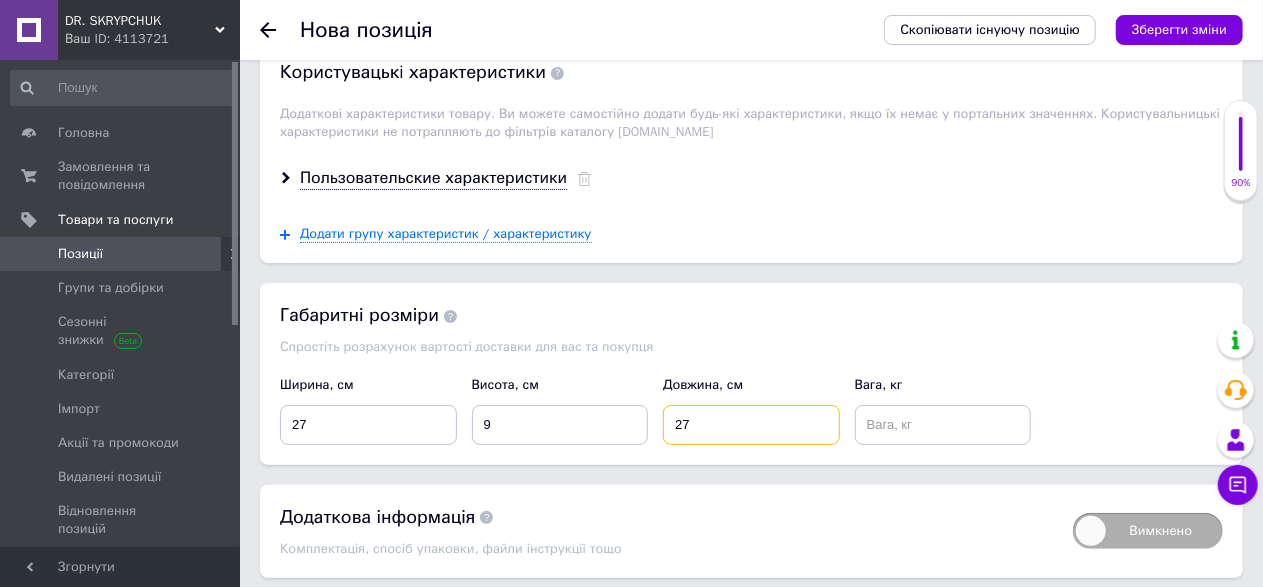 type on "27" 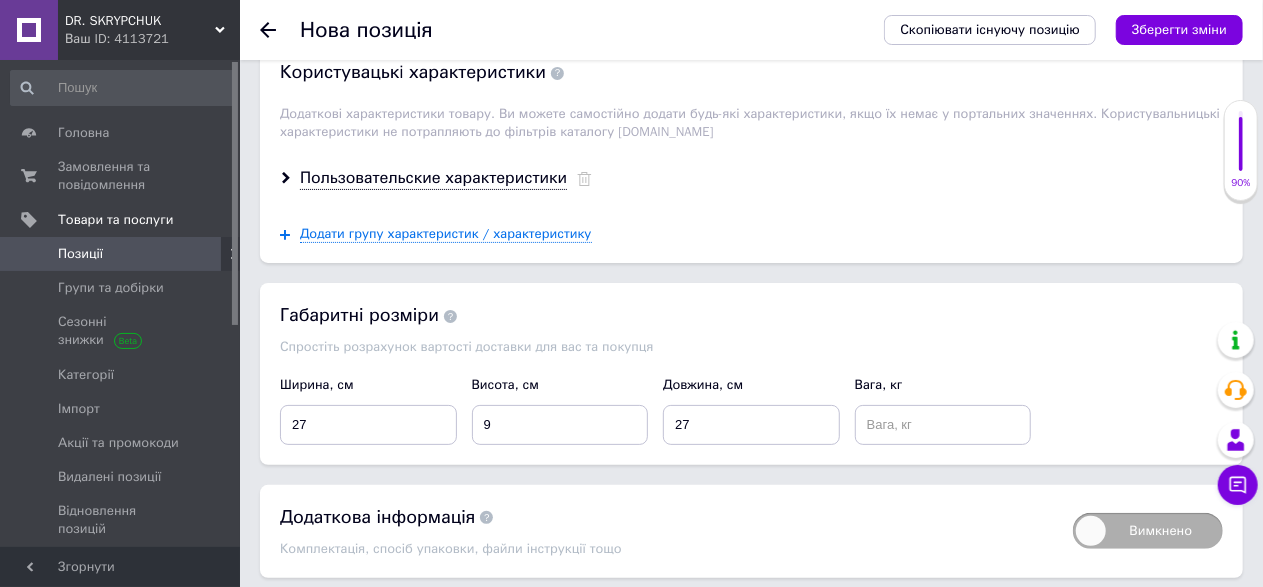 click on "Ширина, см 27" at bounding box center (369, 410) 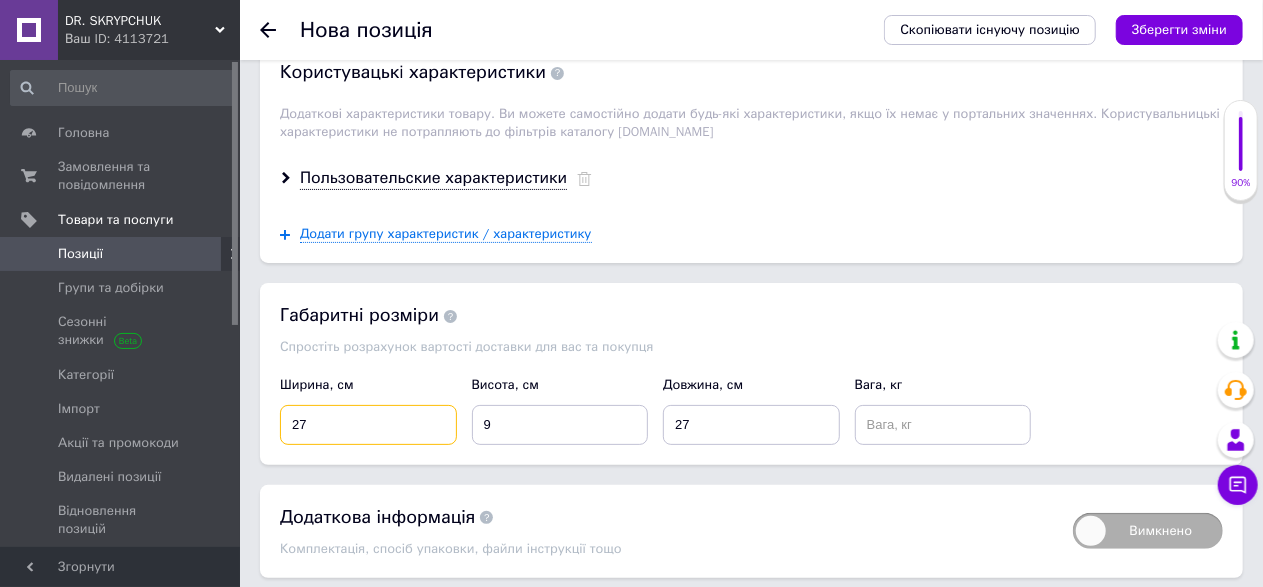 click on "27" at bounding box center [368, 425] 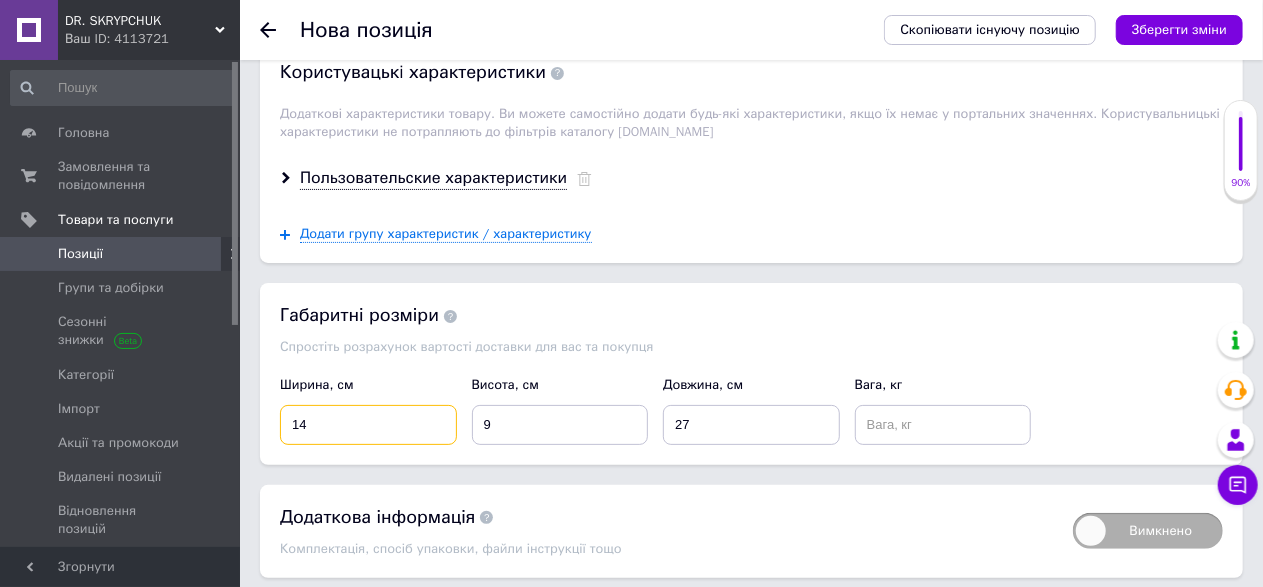 type on "14" 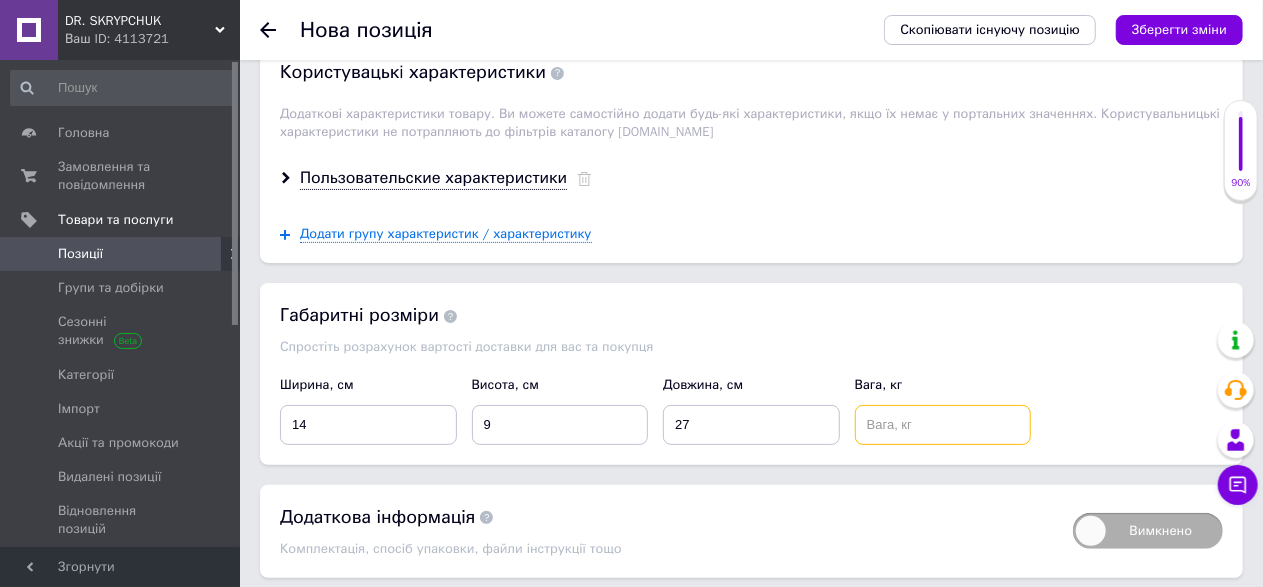 click at bounding box center [943, 425] 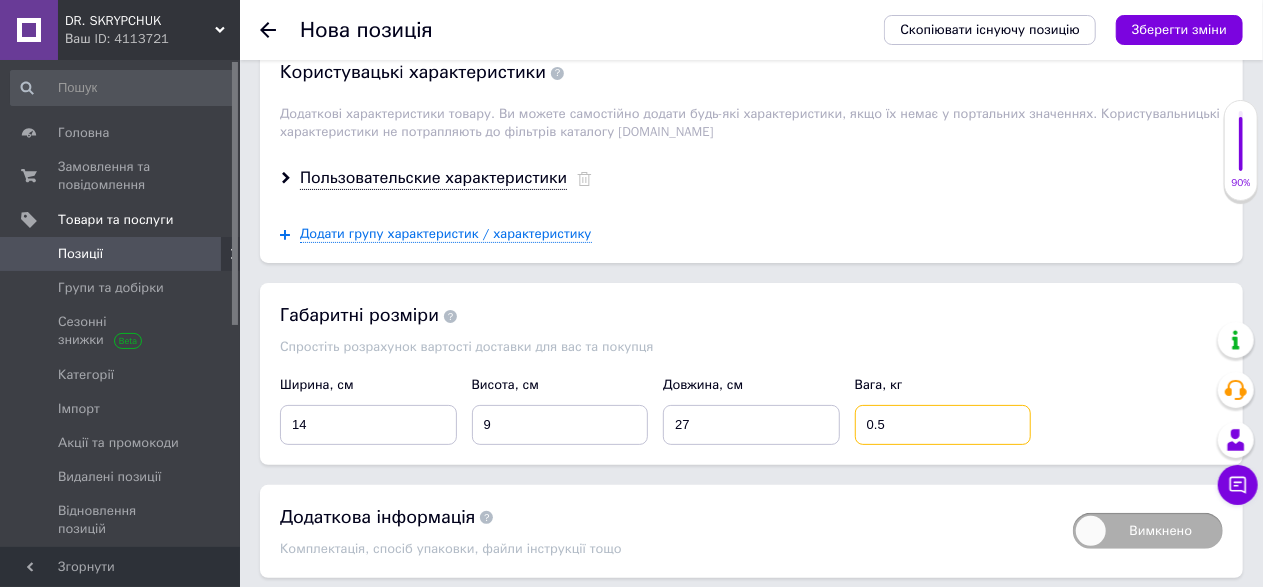 scroll, scrollTop: 3883, scrollLeft: 0, axis: vertical 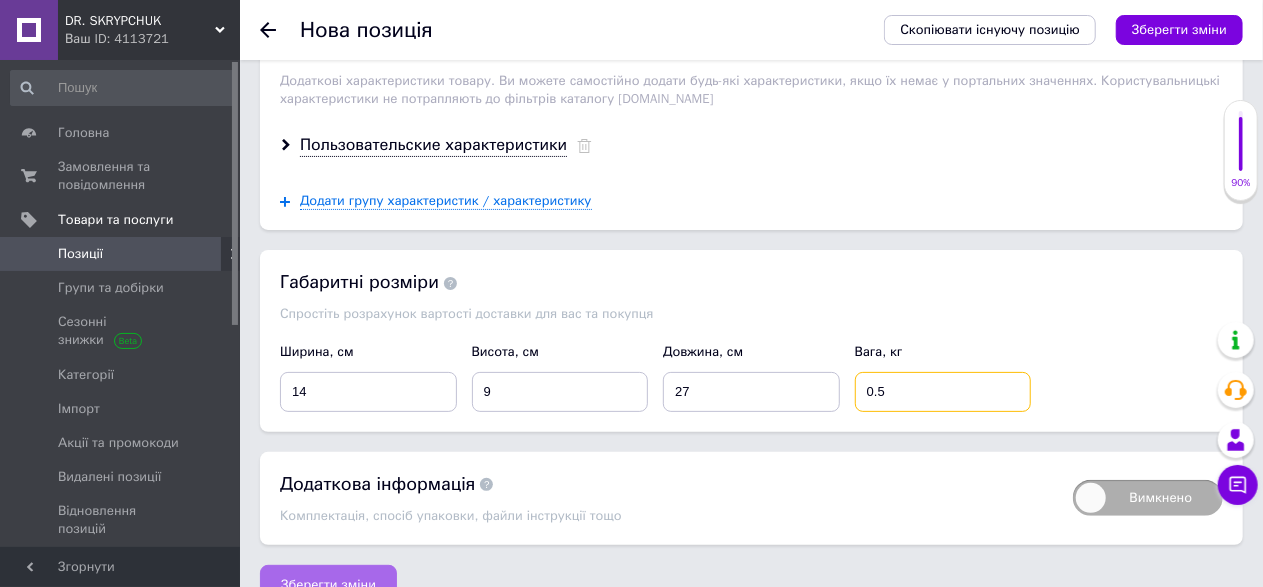 type on "0.5" 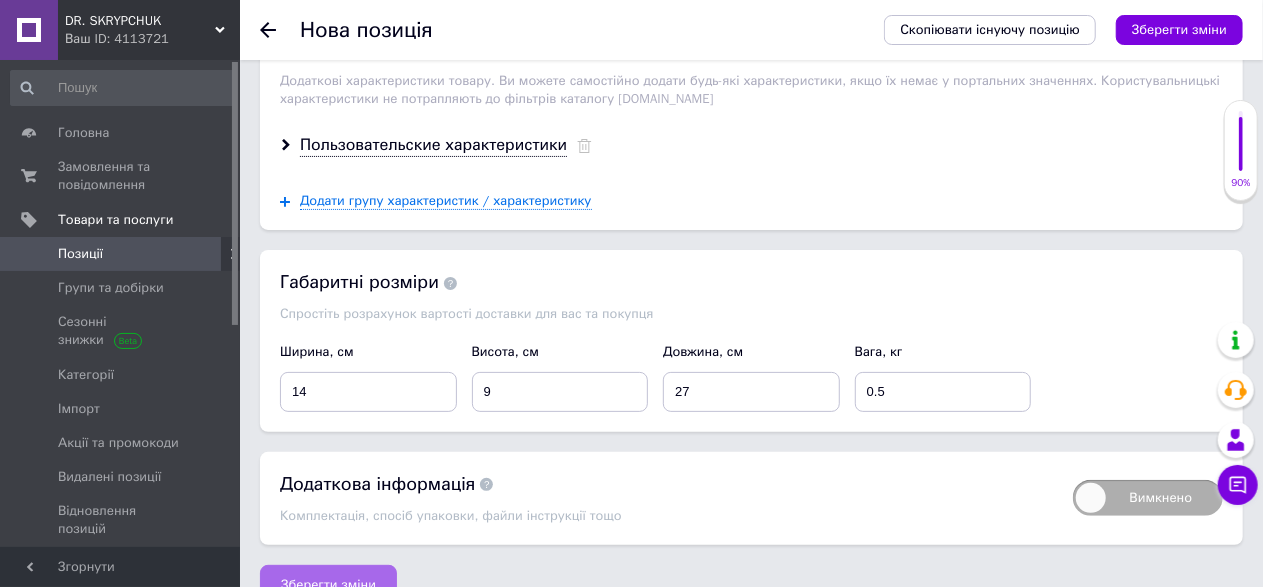 click on "Зберегти зміни" at bounding box center (328, 585) 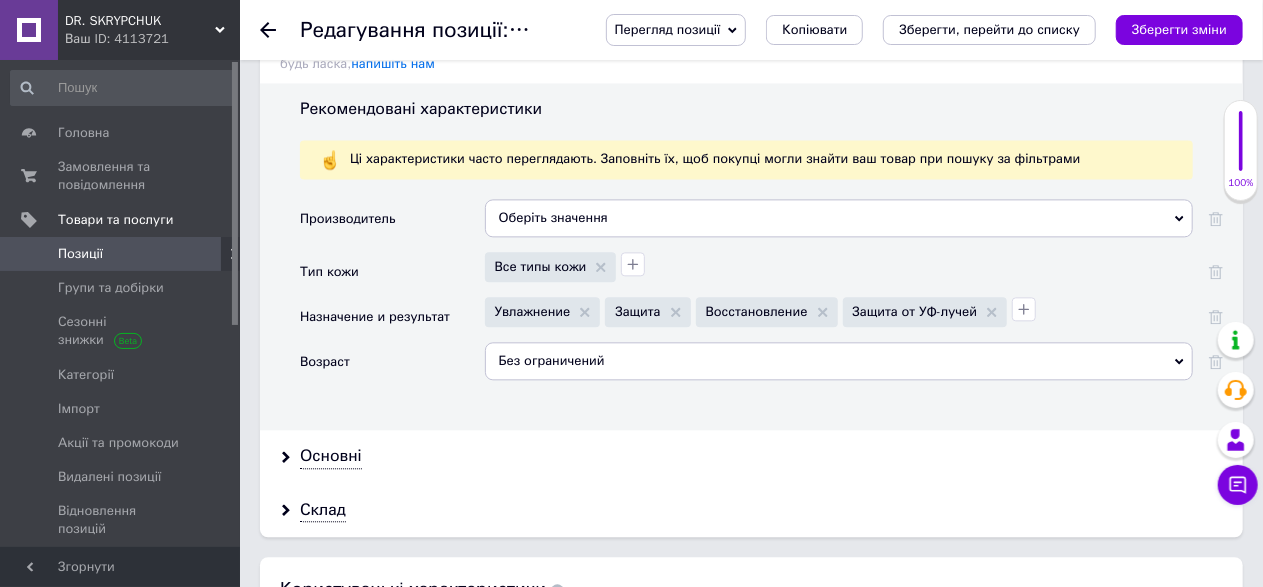 scroll, scrollTop: 2233, scrollLeft: 0, axis: vertical 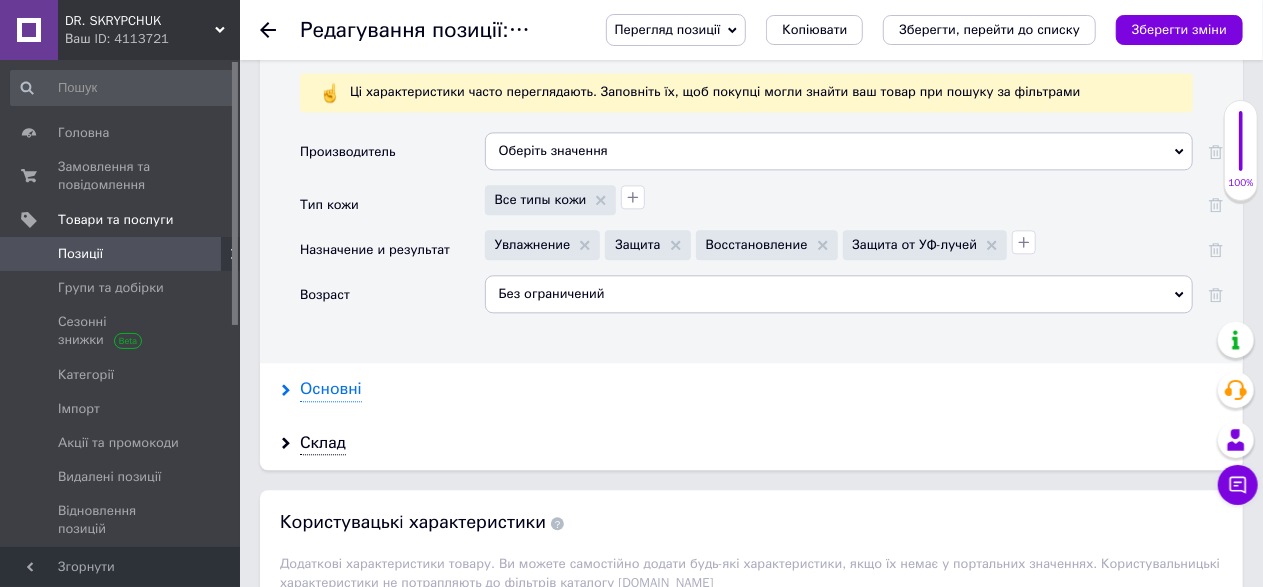 click on "Основні" at bounding box center [331, 389] 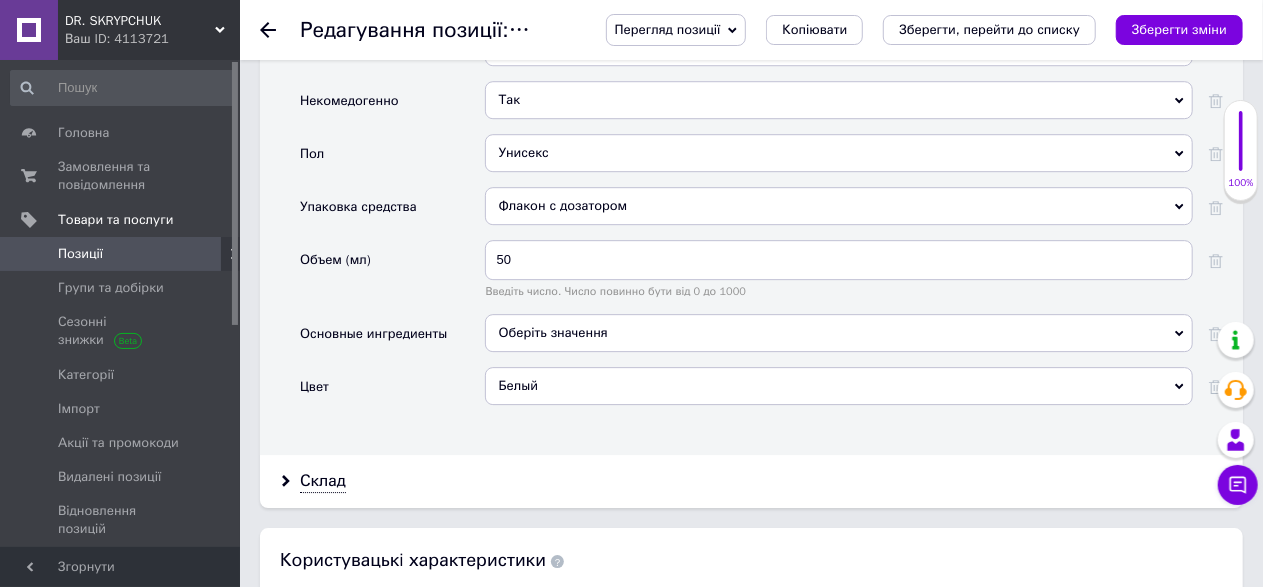 scroll, scrollTop: 3166, scrollLeft: 0, axis: vertical 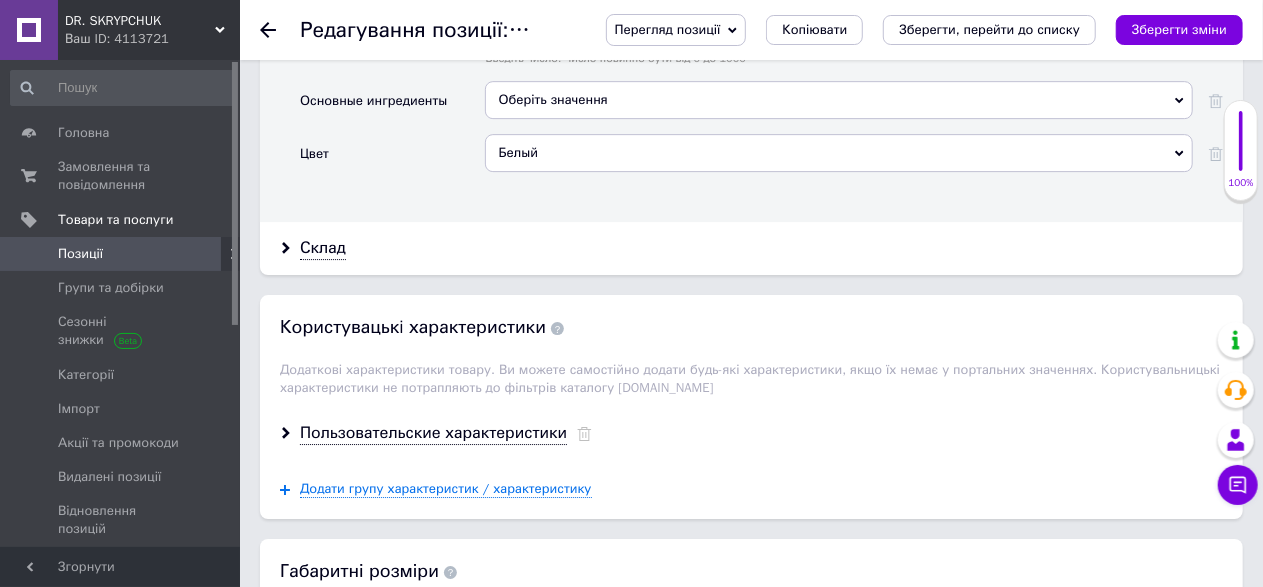 click on "Зберегти зміни" at bounding box center [1179, 29] 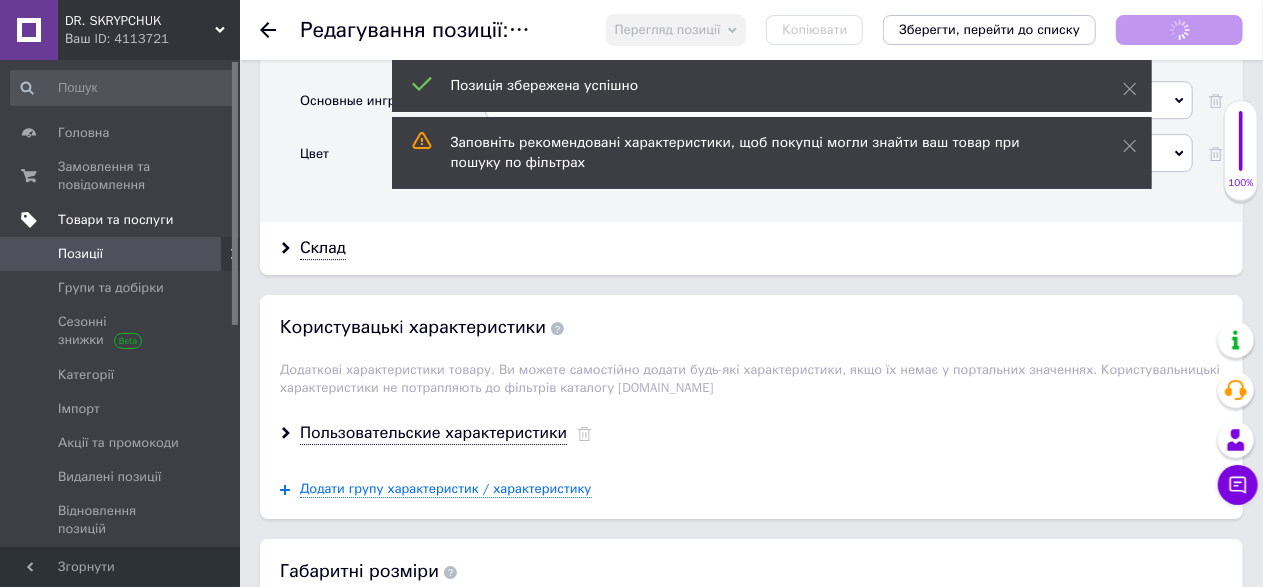 click on "Товари та послуги" at bounding box center (115, 220) 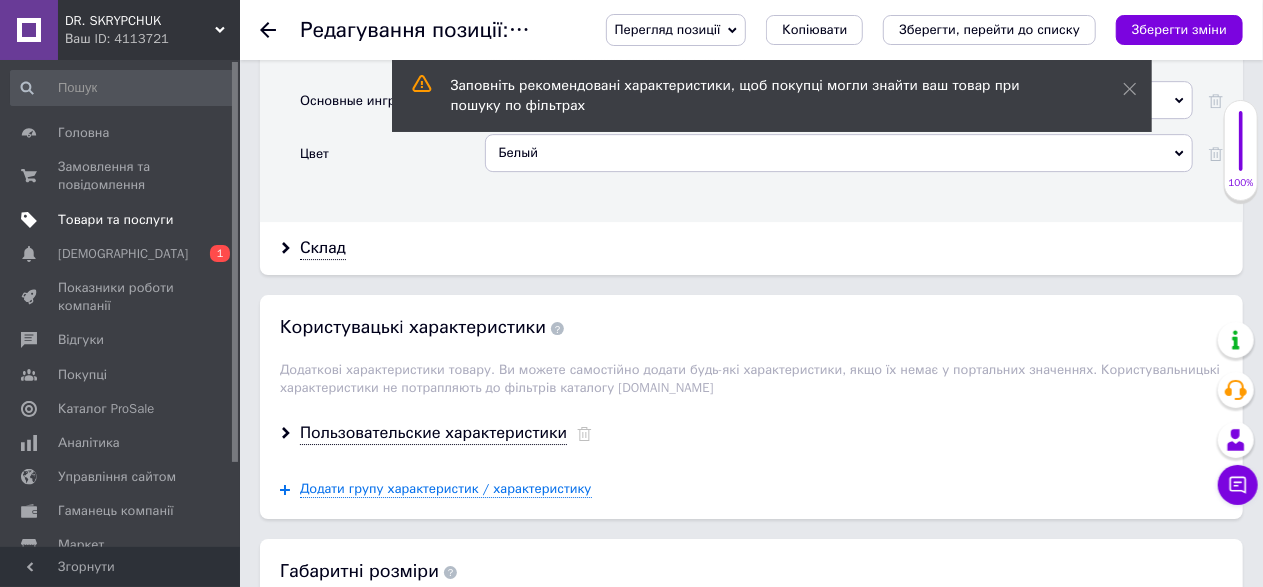 click on "Товари та послуги" at bounding box center [115, 220] 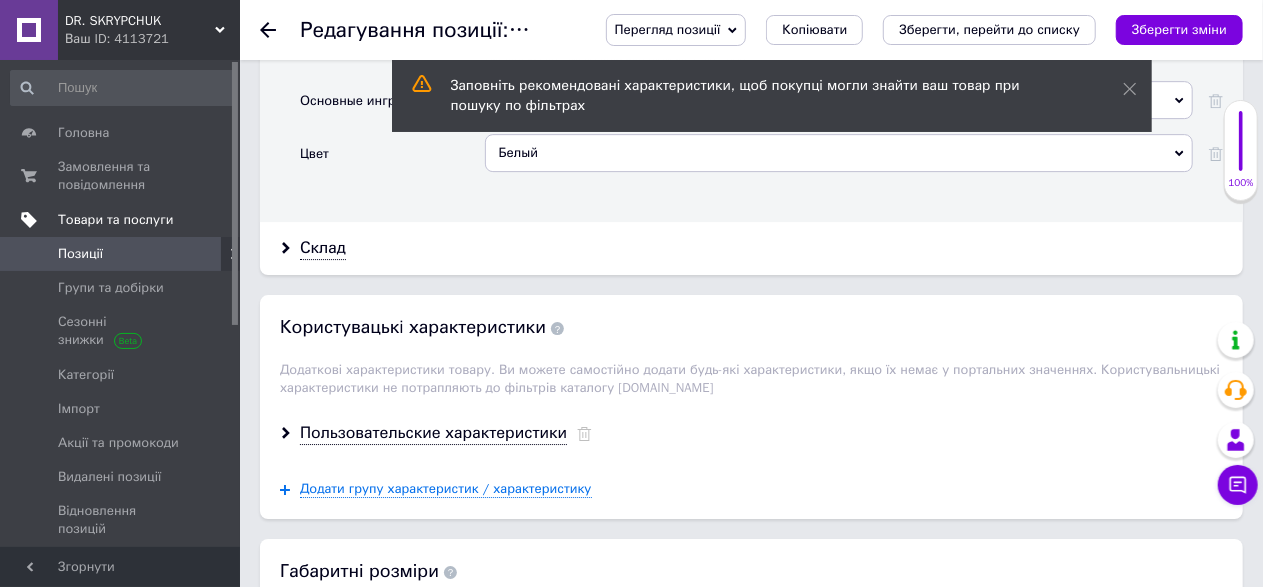 click on "Товари та послуги" at bounding box center [115, 220] 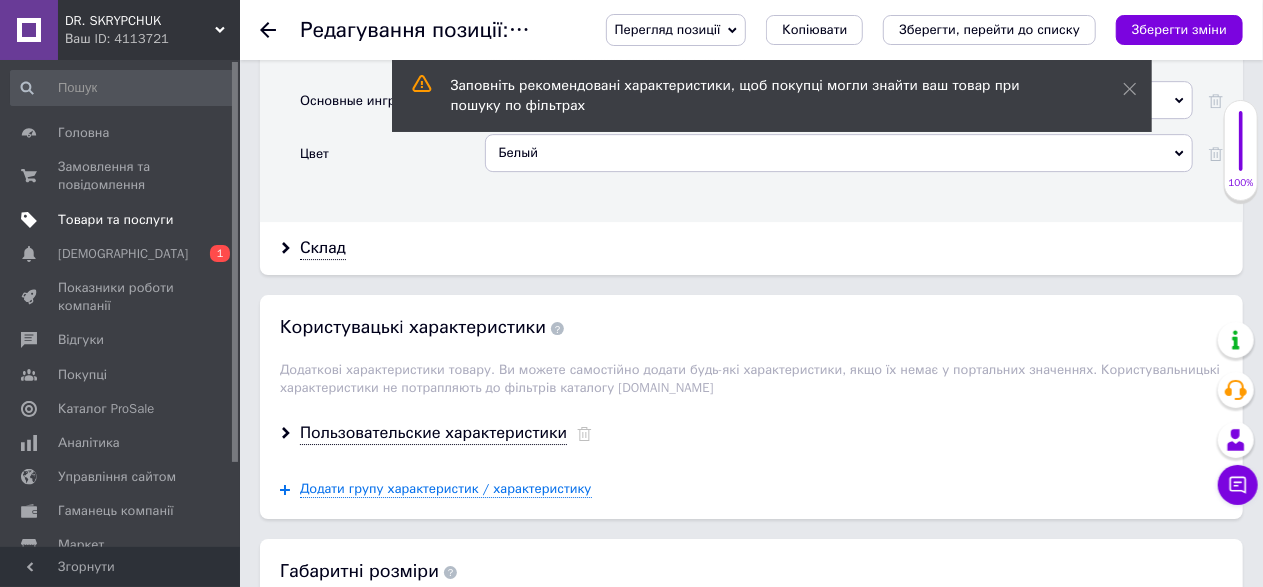 click on "Товари та послуги" at bounding box center (115, 220) 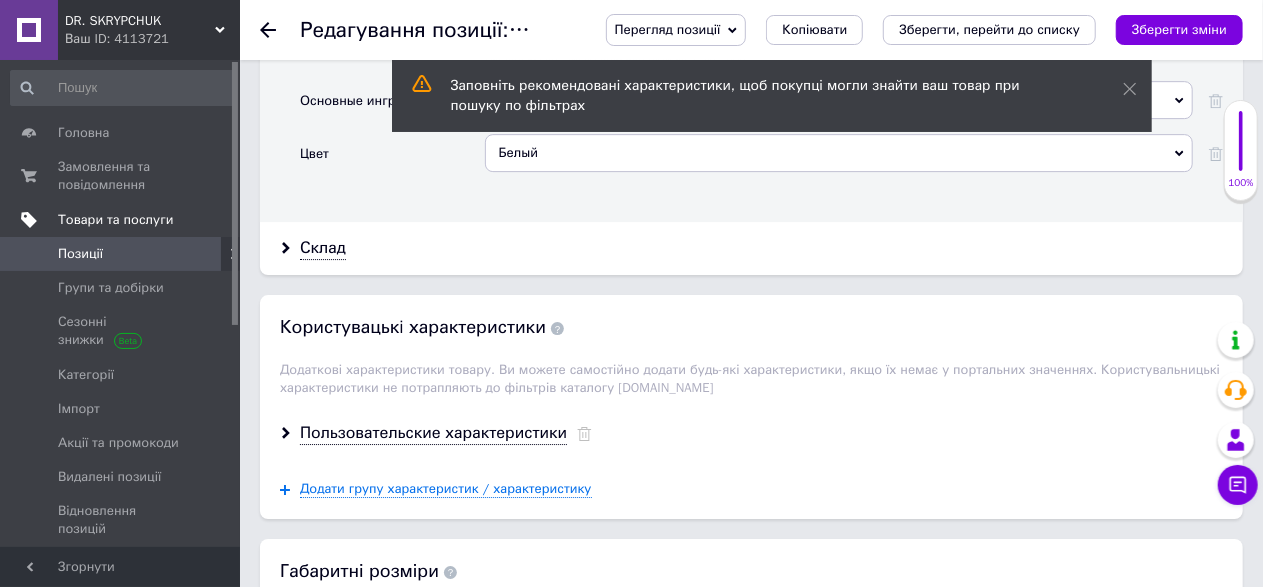 click on "Товари та послуги" at bounding box center [115, 220] 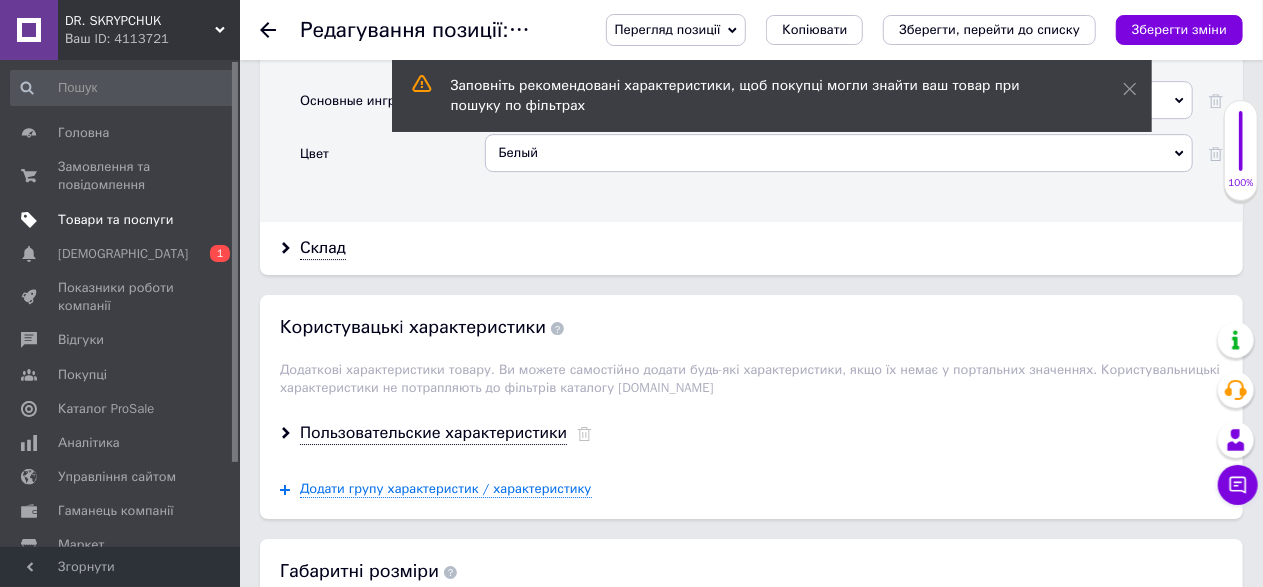 click on "Товари та послуги" at bounding box center [115, 220] 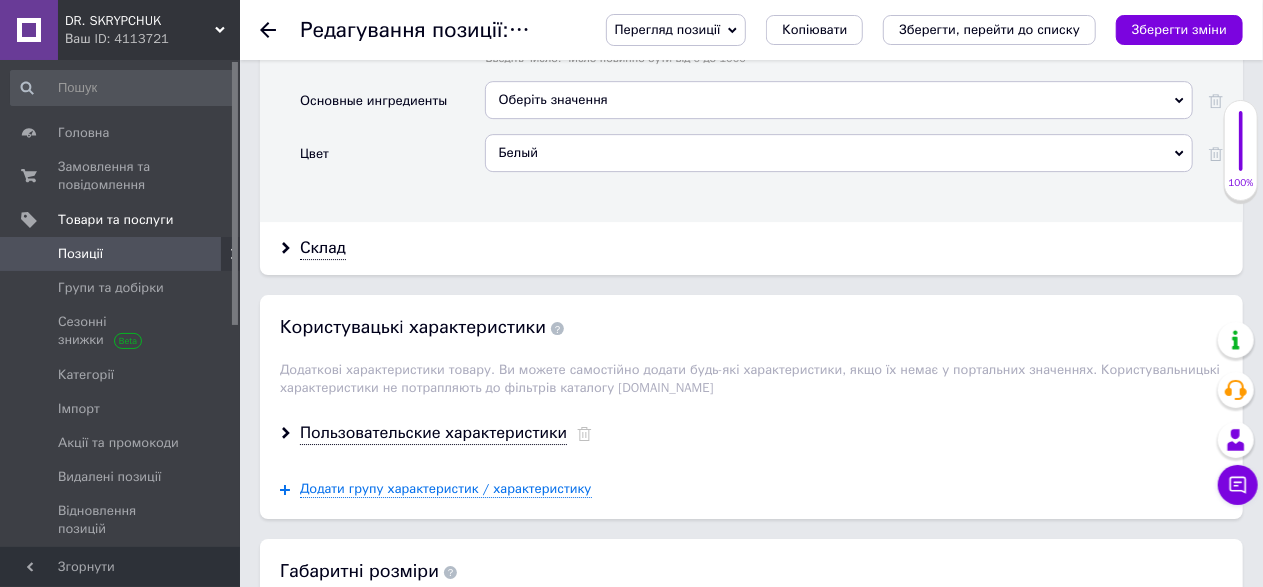 click on "Позиції" at bounding box center (80, 254) 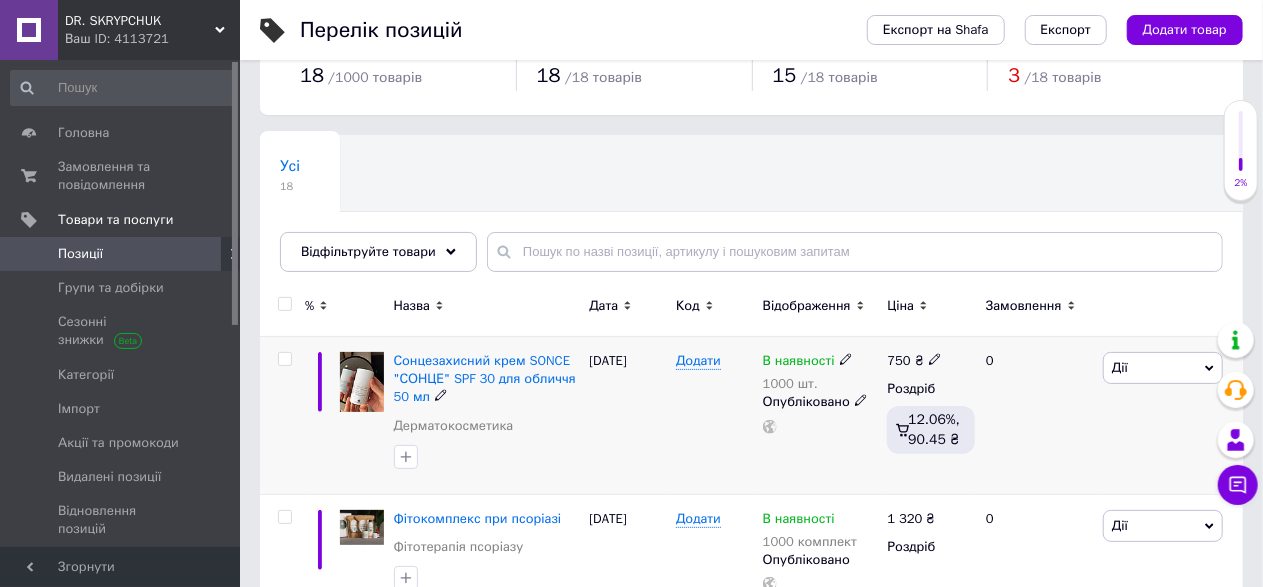 scroll, scrollTop: 100, scrollLeft: 0, axis: vertical 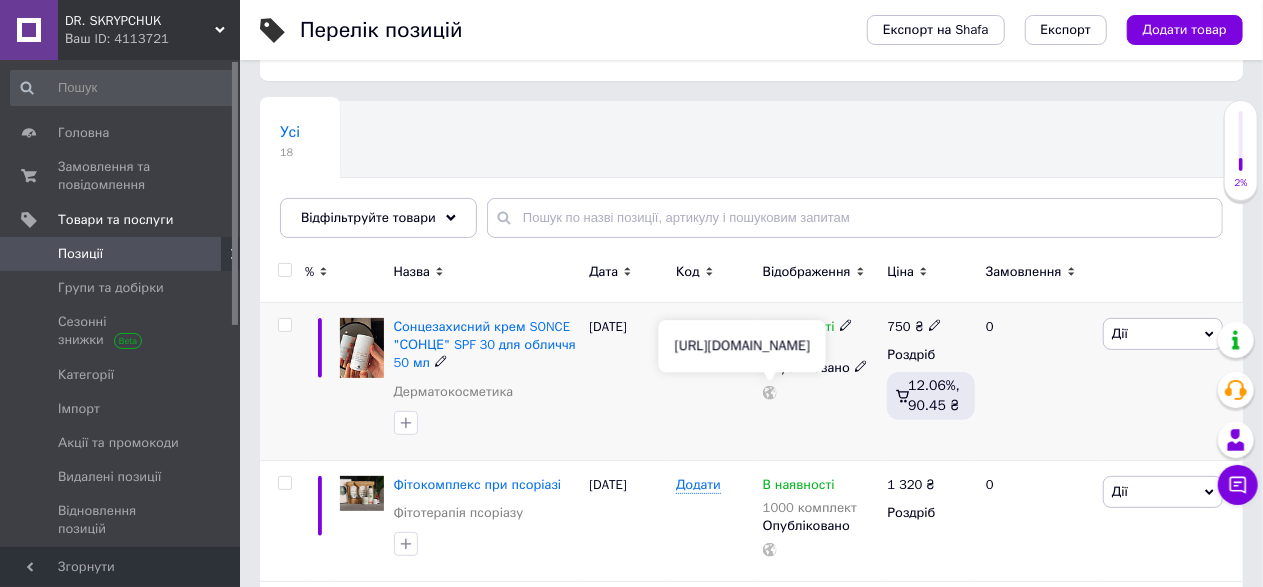 click 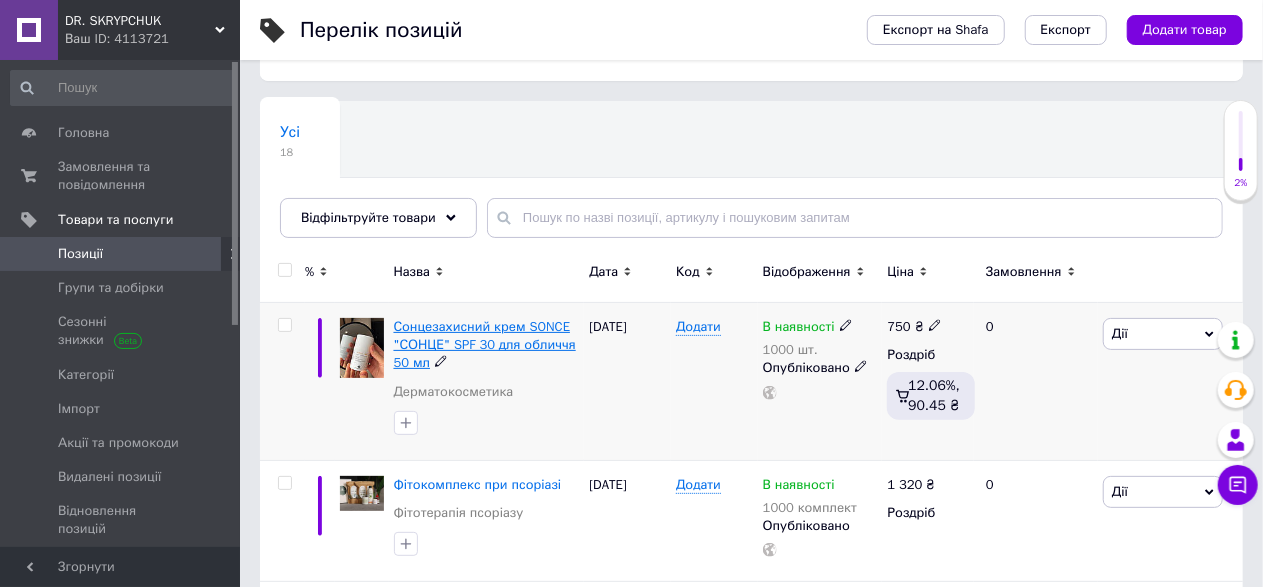 click on "Сонцезахисний крем SONCE "СОНЦЕ" SPF 30 для обличчя 50 мл" at bounding box center [485, 344] 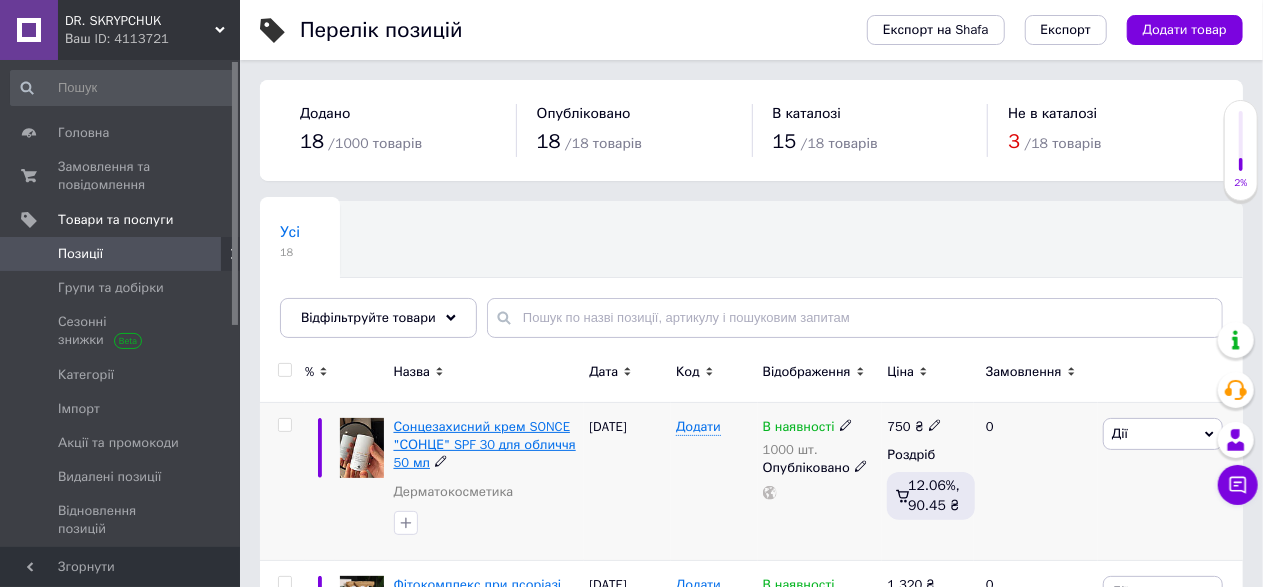 click on "Сонцезахисний крем SONCE "СОНЦЕ" SPF 30 для обличчя 50 мл" at bounding box center [485, 444] 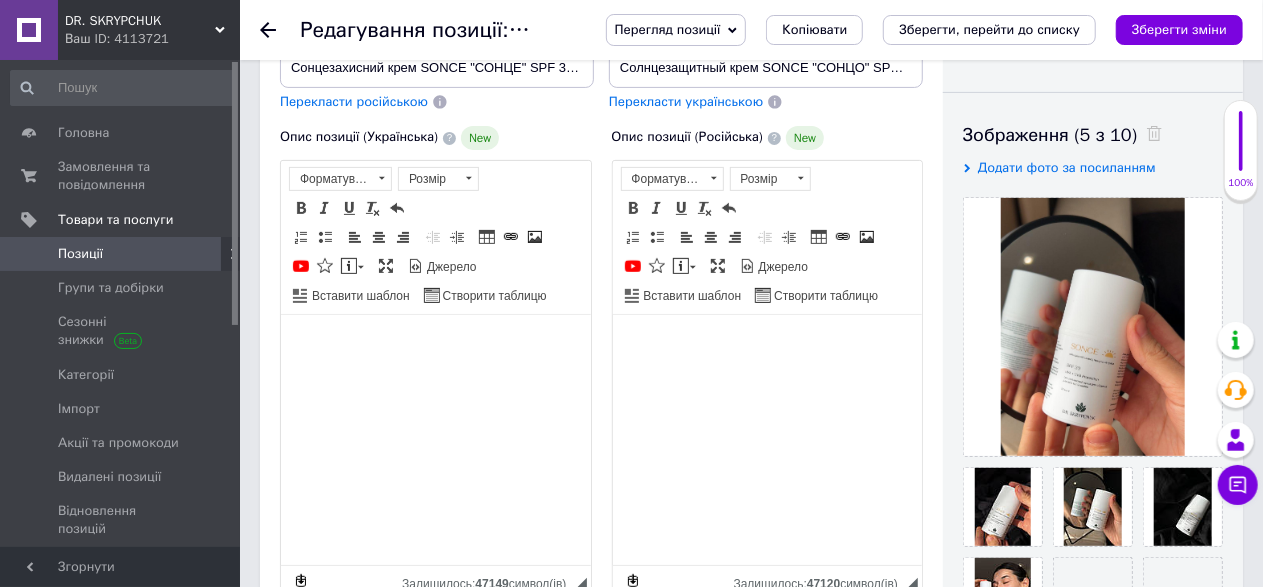 scroll, scrollTop: 366, scrollLeft: 0, axis: vertical 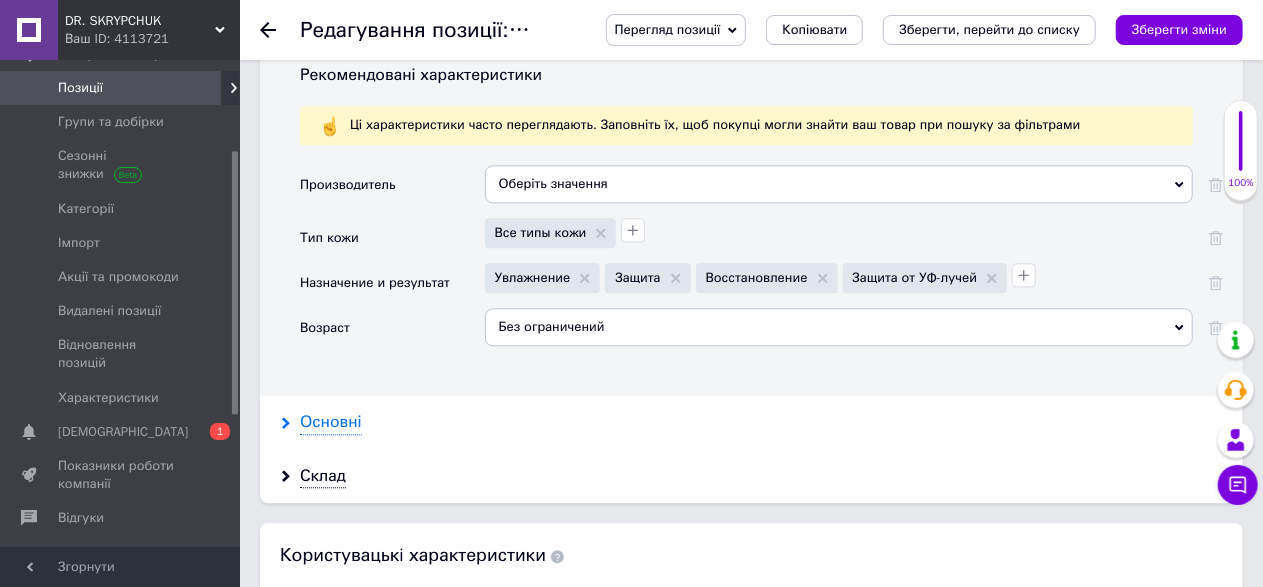 click on "Основні" at bounding box center (331, 422) 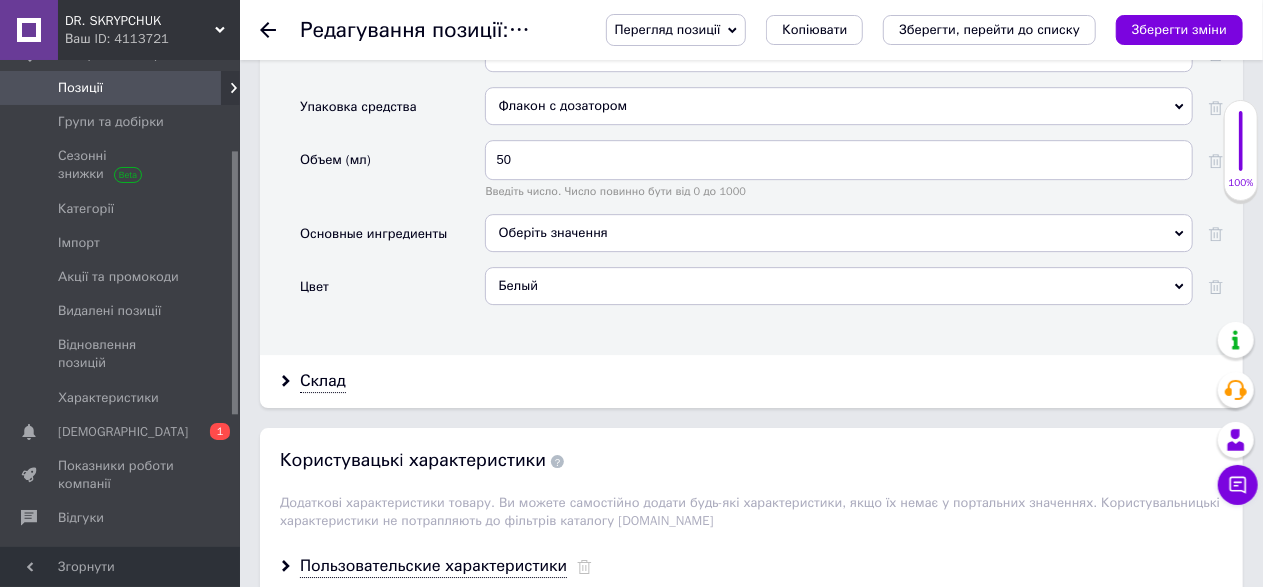 scroll, scrollTop: 3166, scrollLeft: 0, axis: vertical 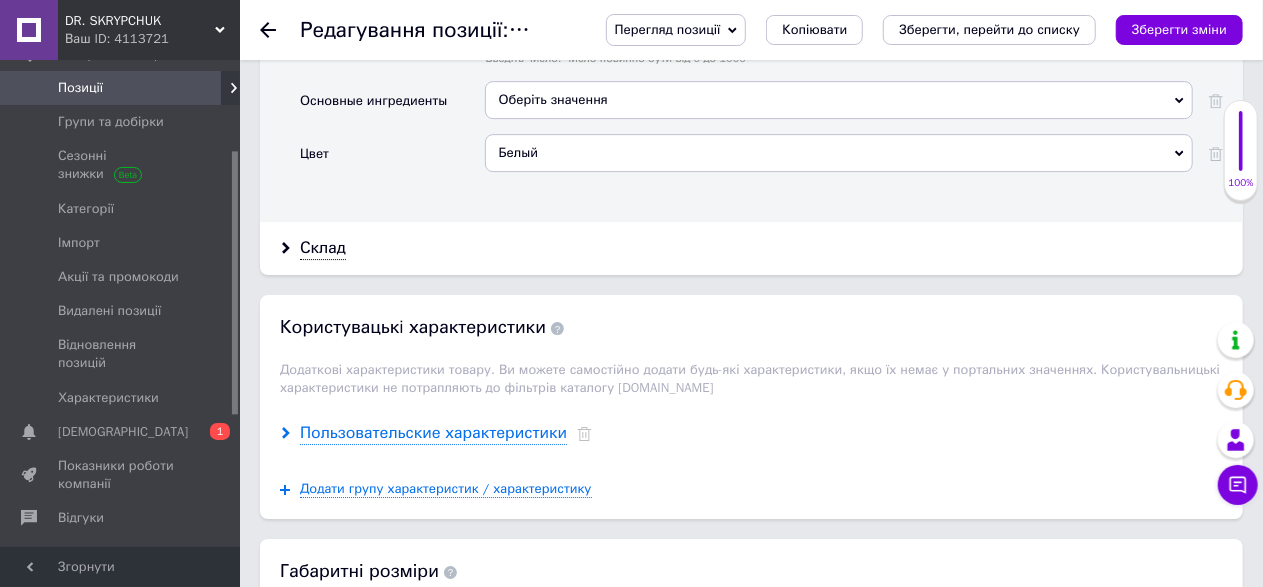 click on "Пользовательские характеристики" at bounding box center (433, 433) 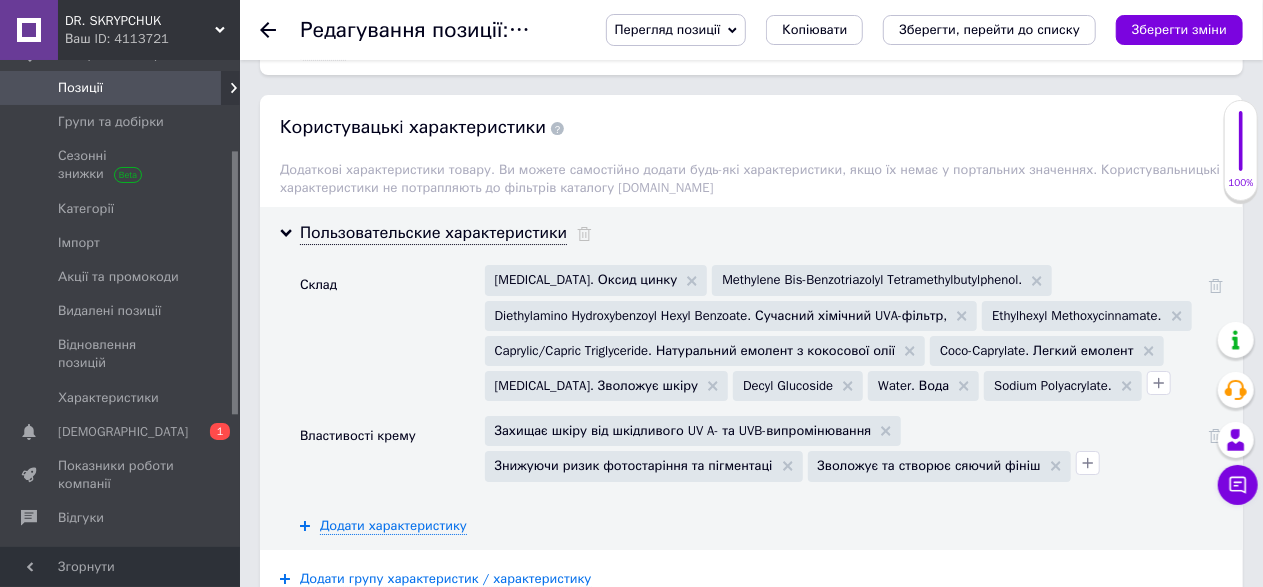 scroll, scrollTop: 3300, scrollLeft: 0, axis: vertical 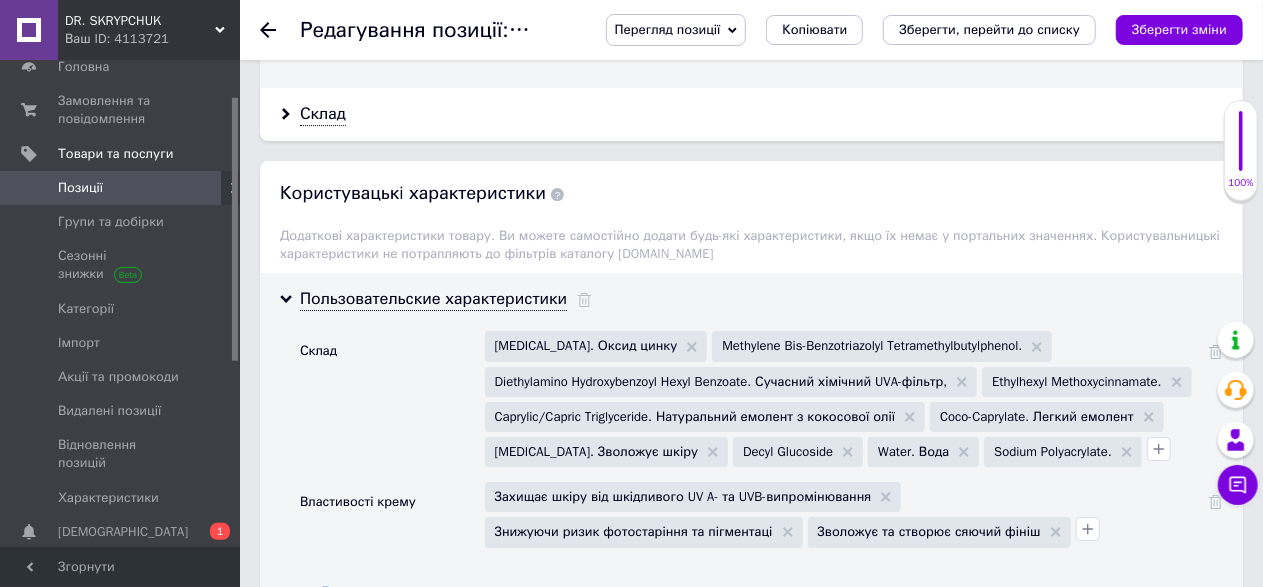click on "Позиції" at bounding box center (80, 188) 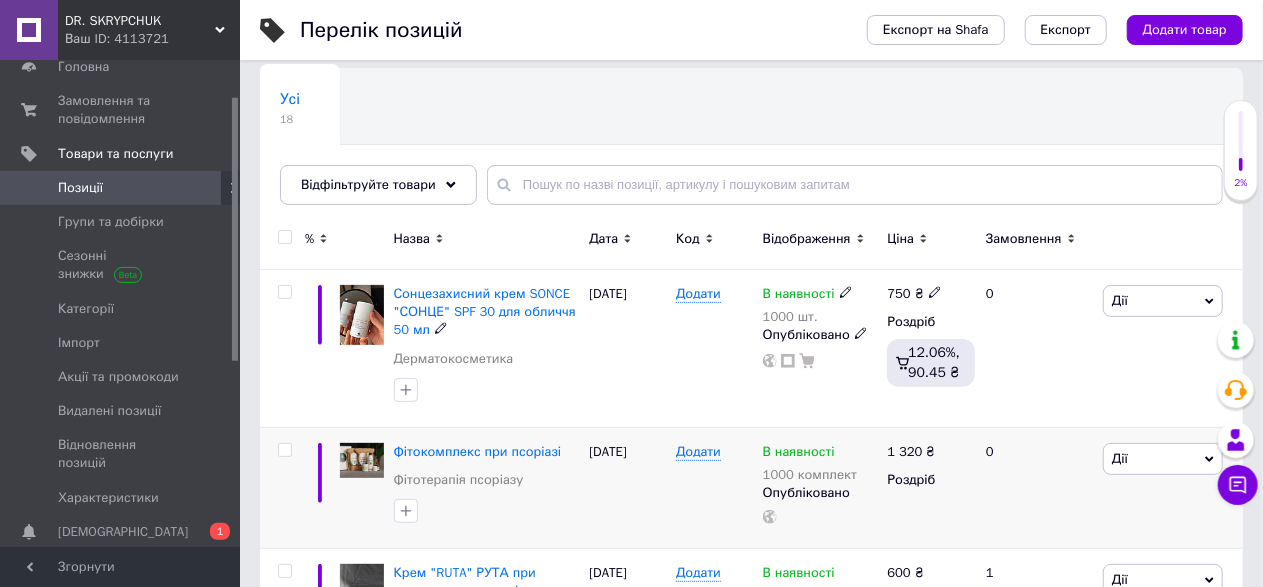 scroll, scrollTop: 233, scrollLeft: 0, axis: vertical 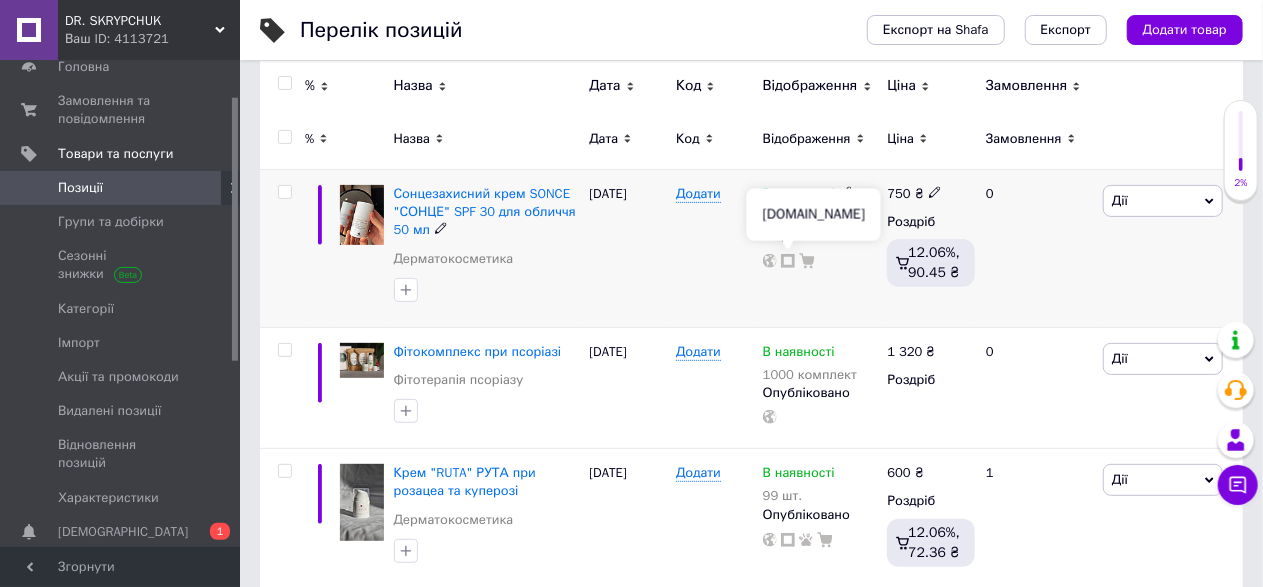 click 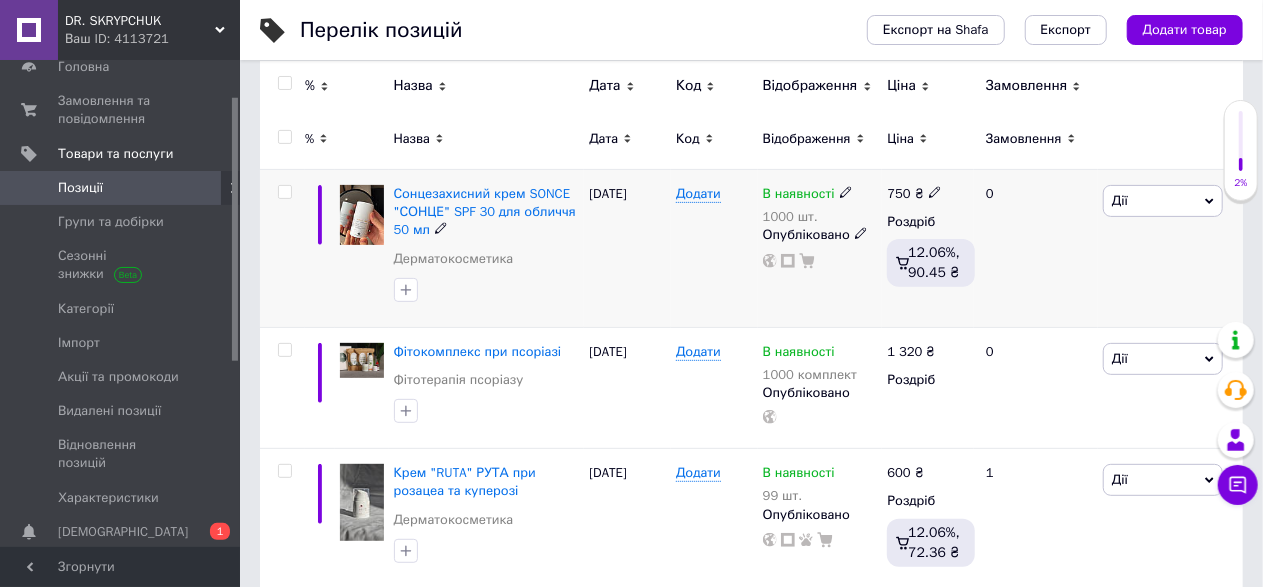 scroll, scrollTop: 133, scrollLeft: 0, axis: vertical 